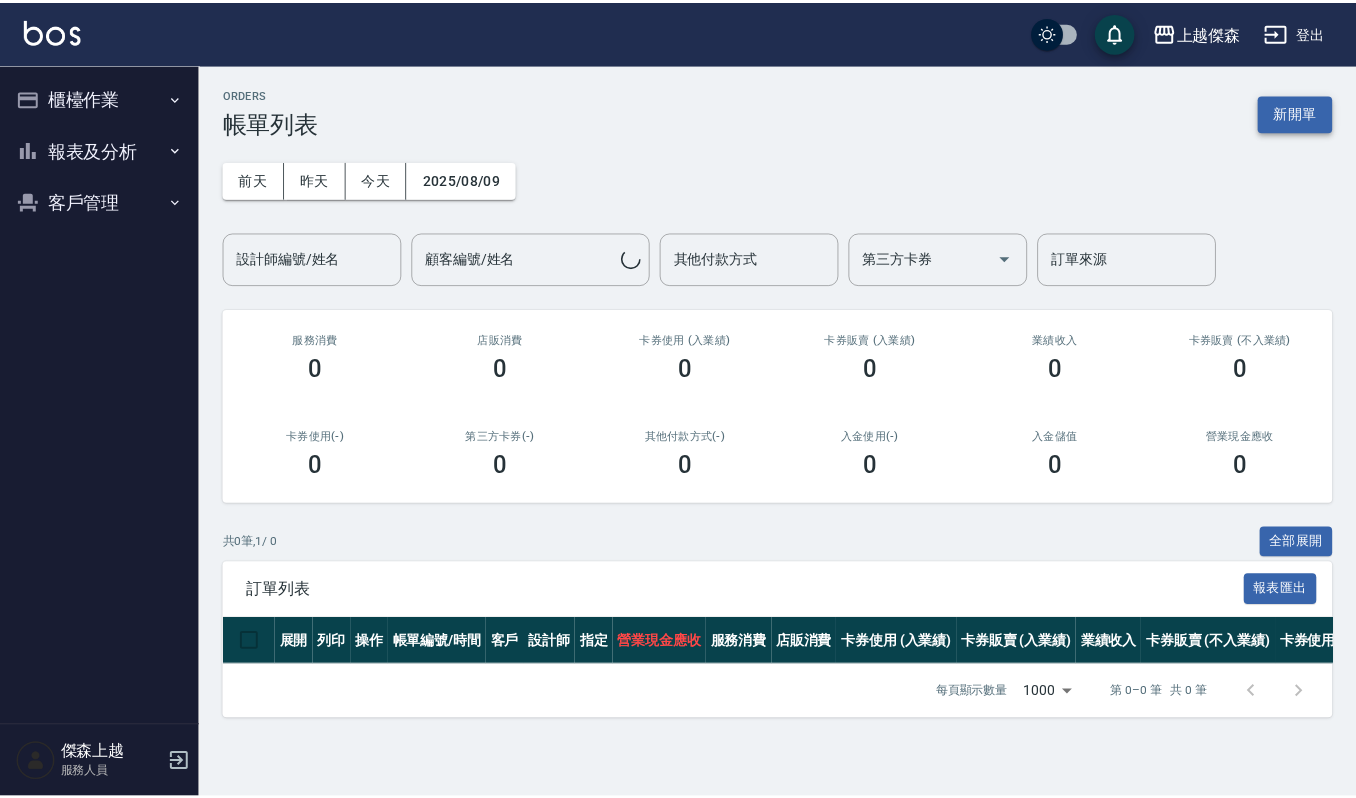 scroll, scrollTop: 0, scrollLeft: 0, axis: both 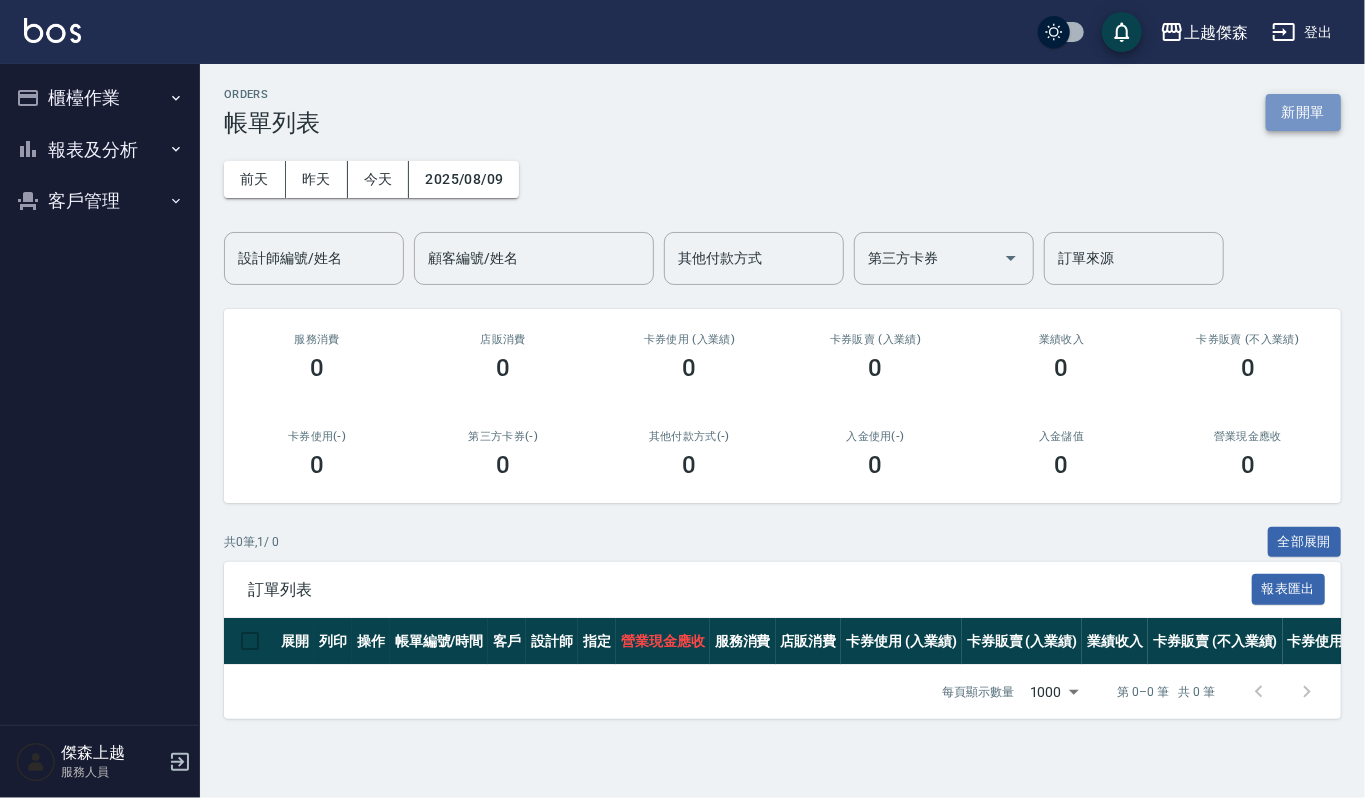 click on "新開單" at bounding box center (1303, 112) 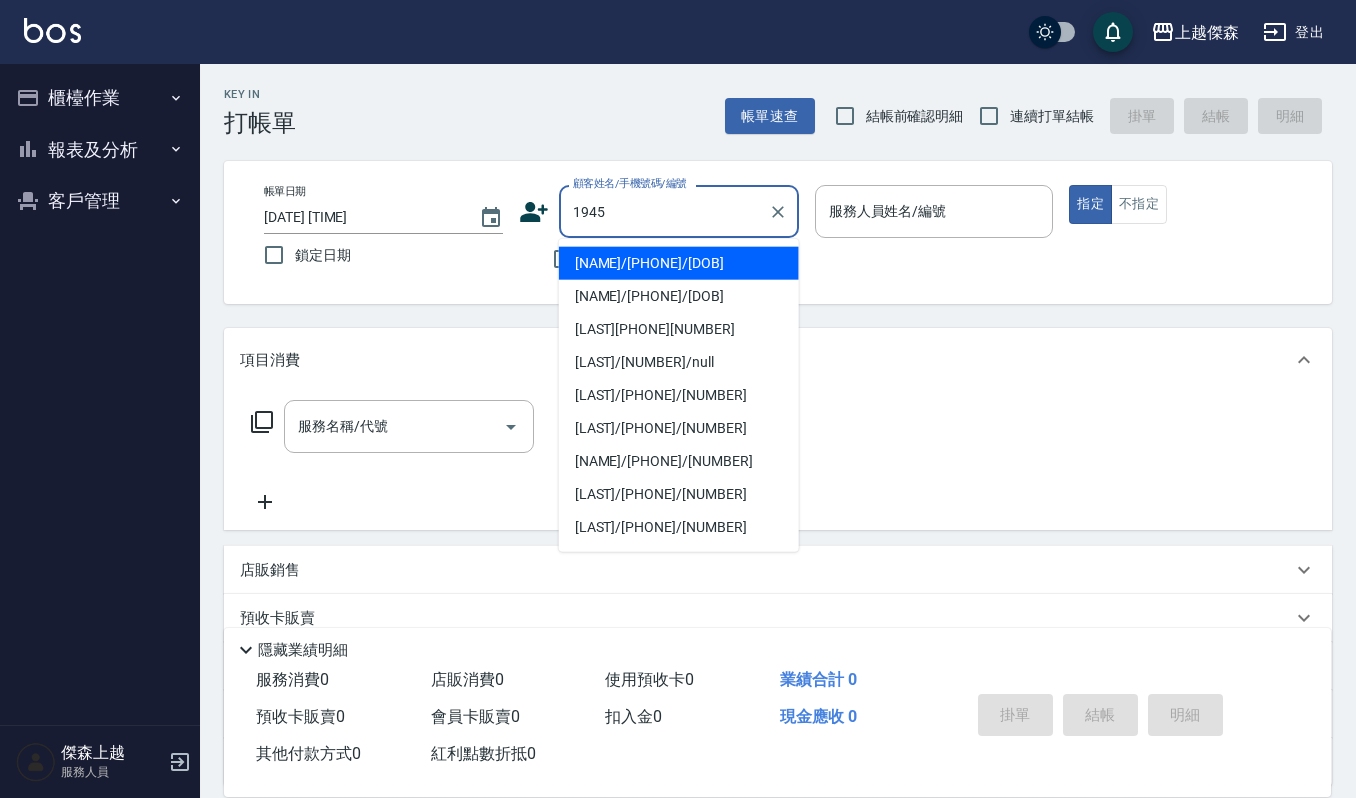 click on "[NAME]/[PHONE]/[DOB]" at bounding box center [679, 296] 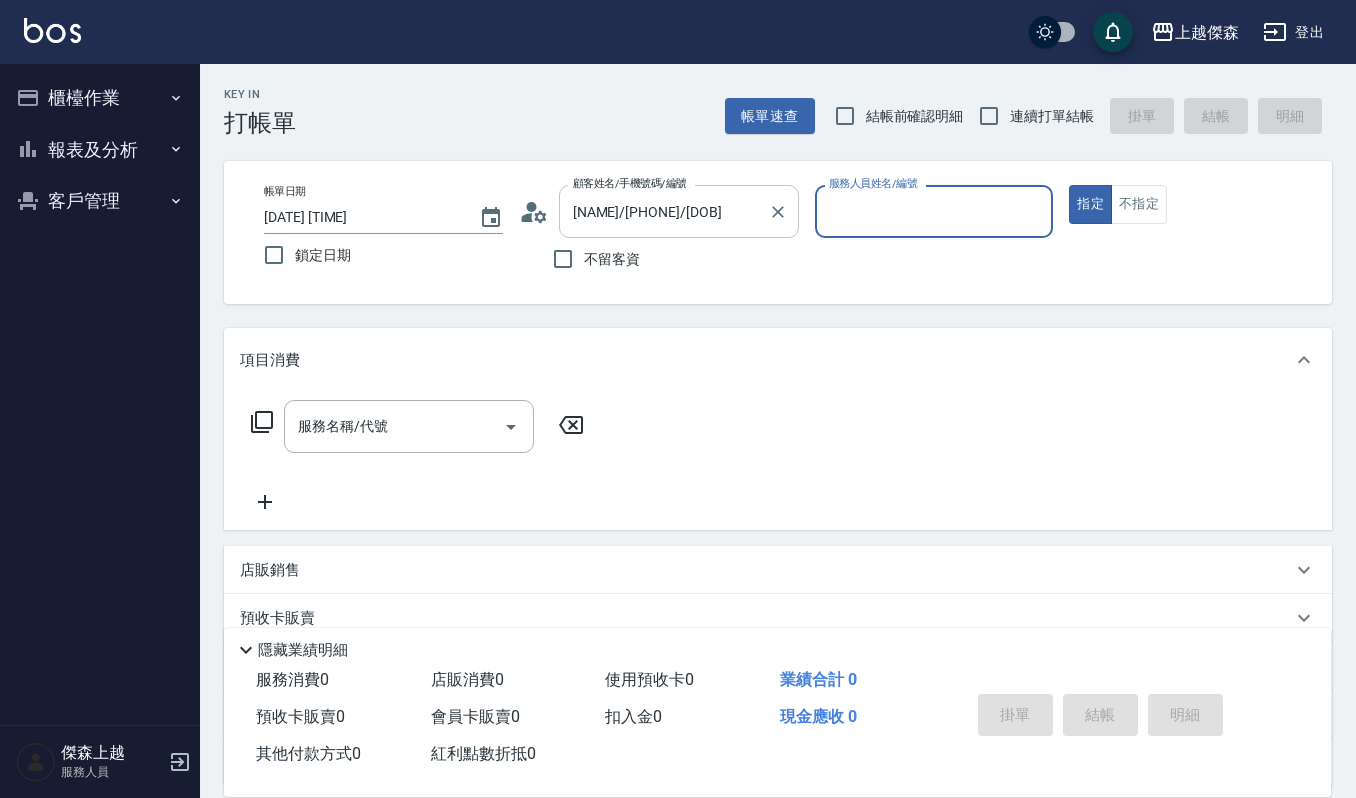 click at bounding box center (777, 211) 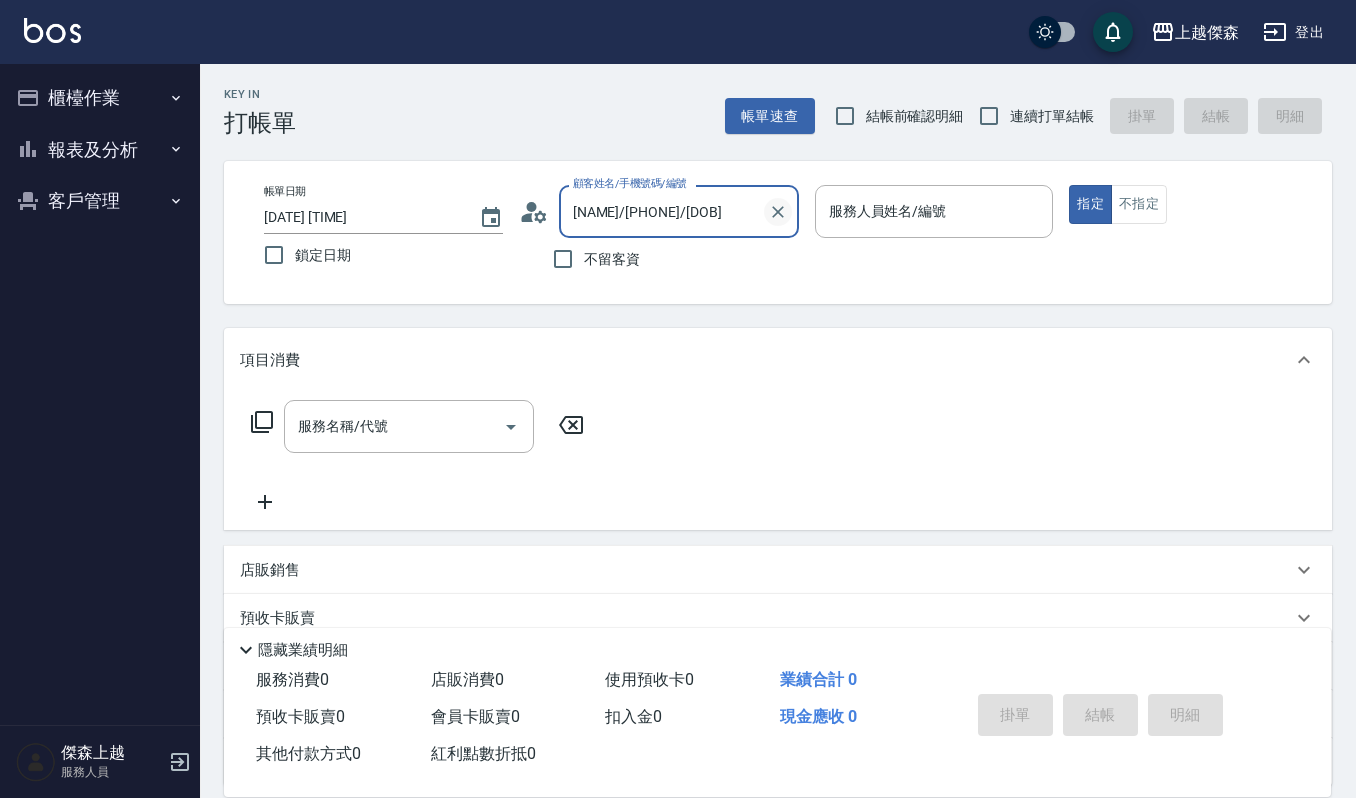 click 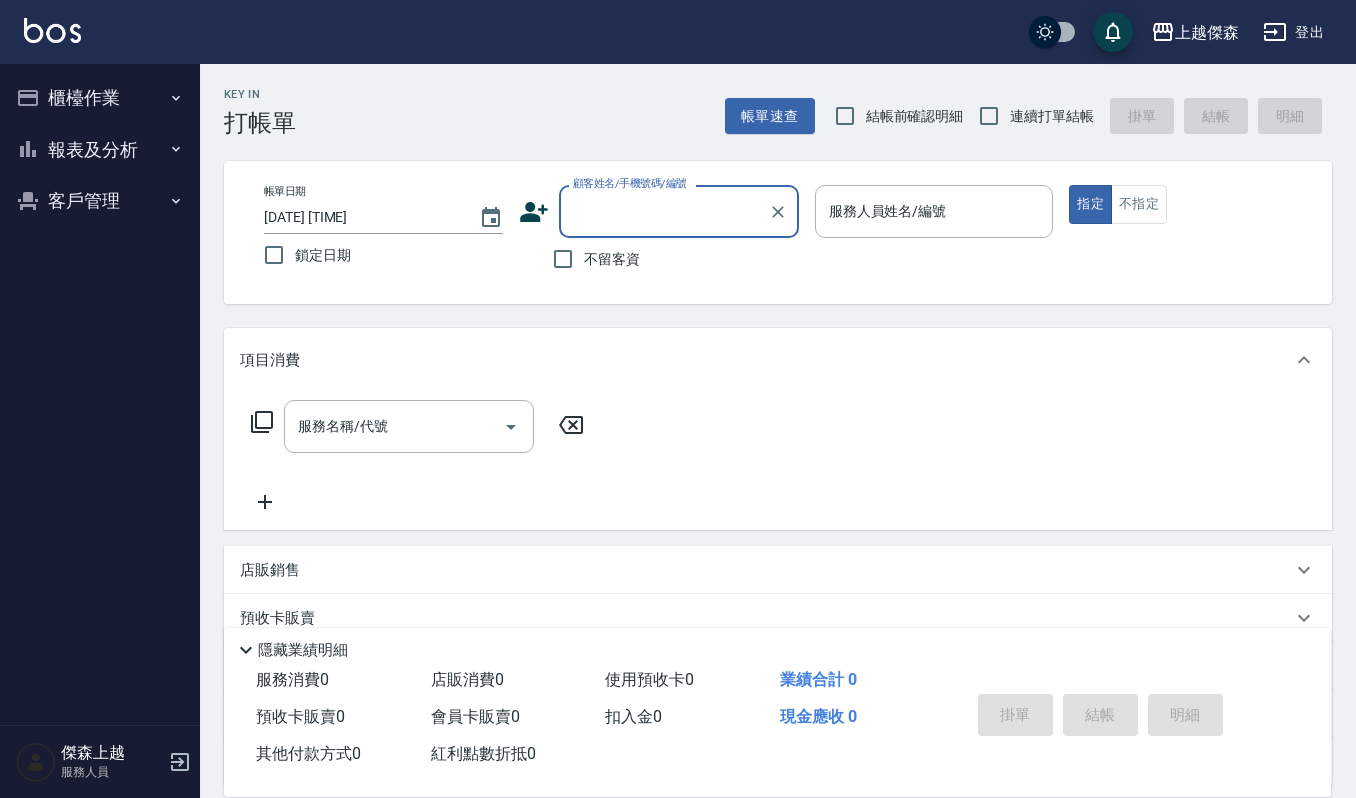 click on "顧客姓名/手機號碼/編號" at bounding box center [664, 211] 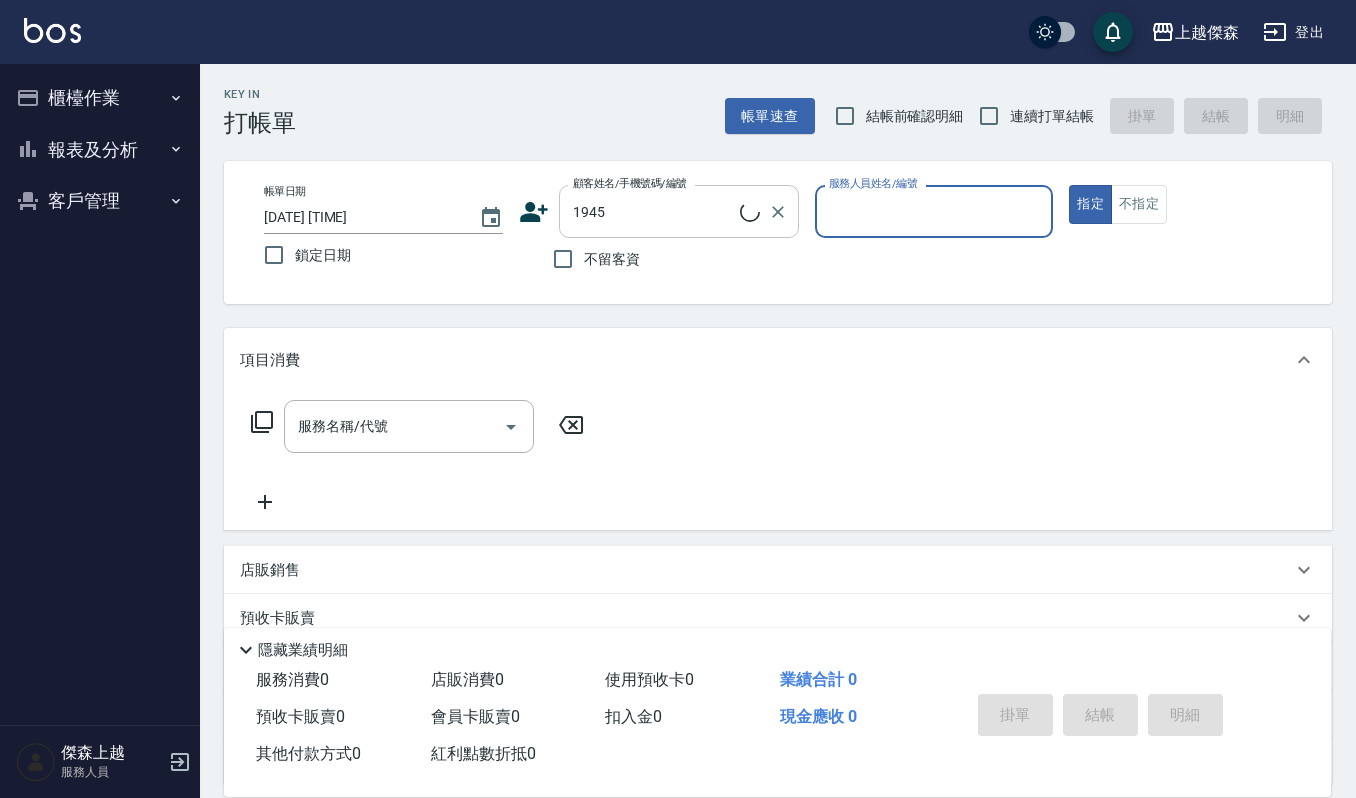 click on "1945" at bounding box center [654, 211] 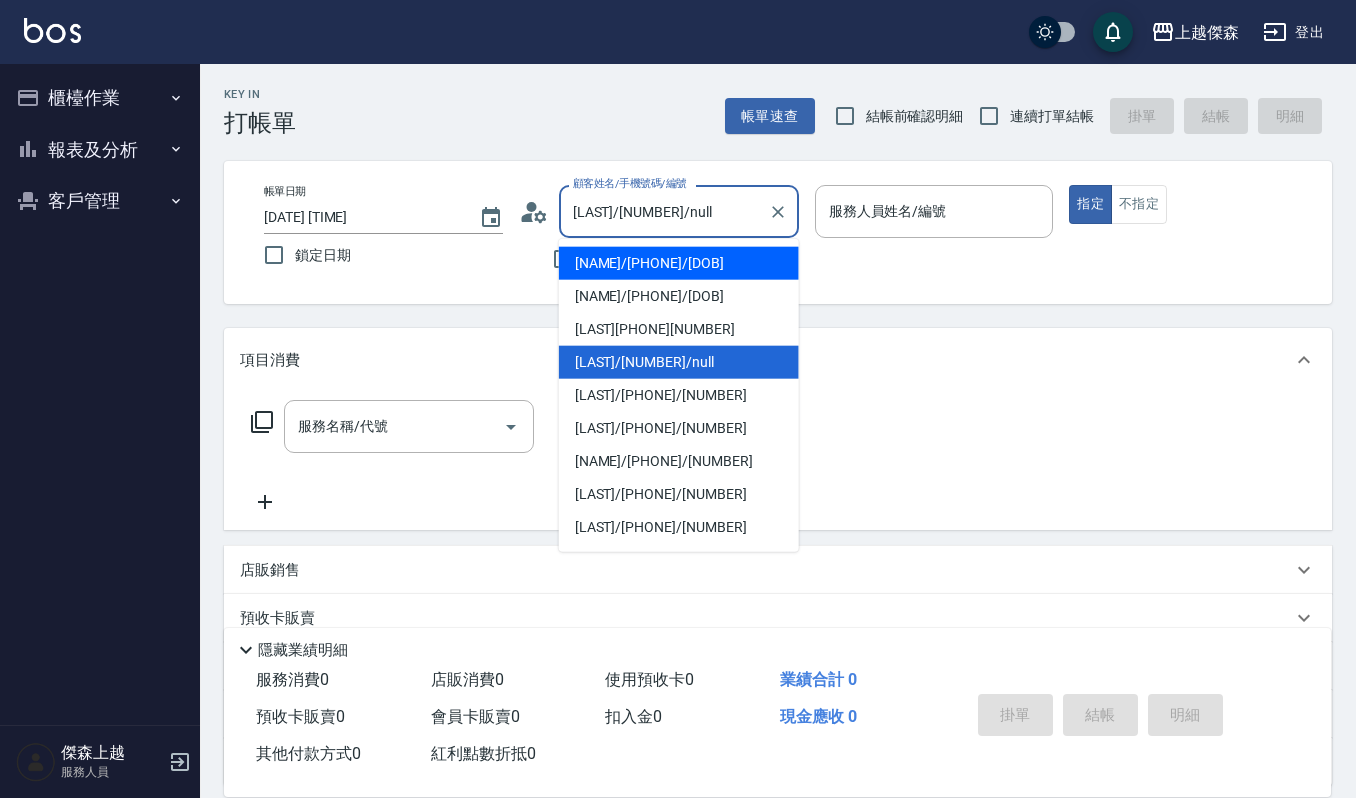 click on "[NAME]/[PHONE]/[DOB]" at bounding box center (679, 263) 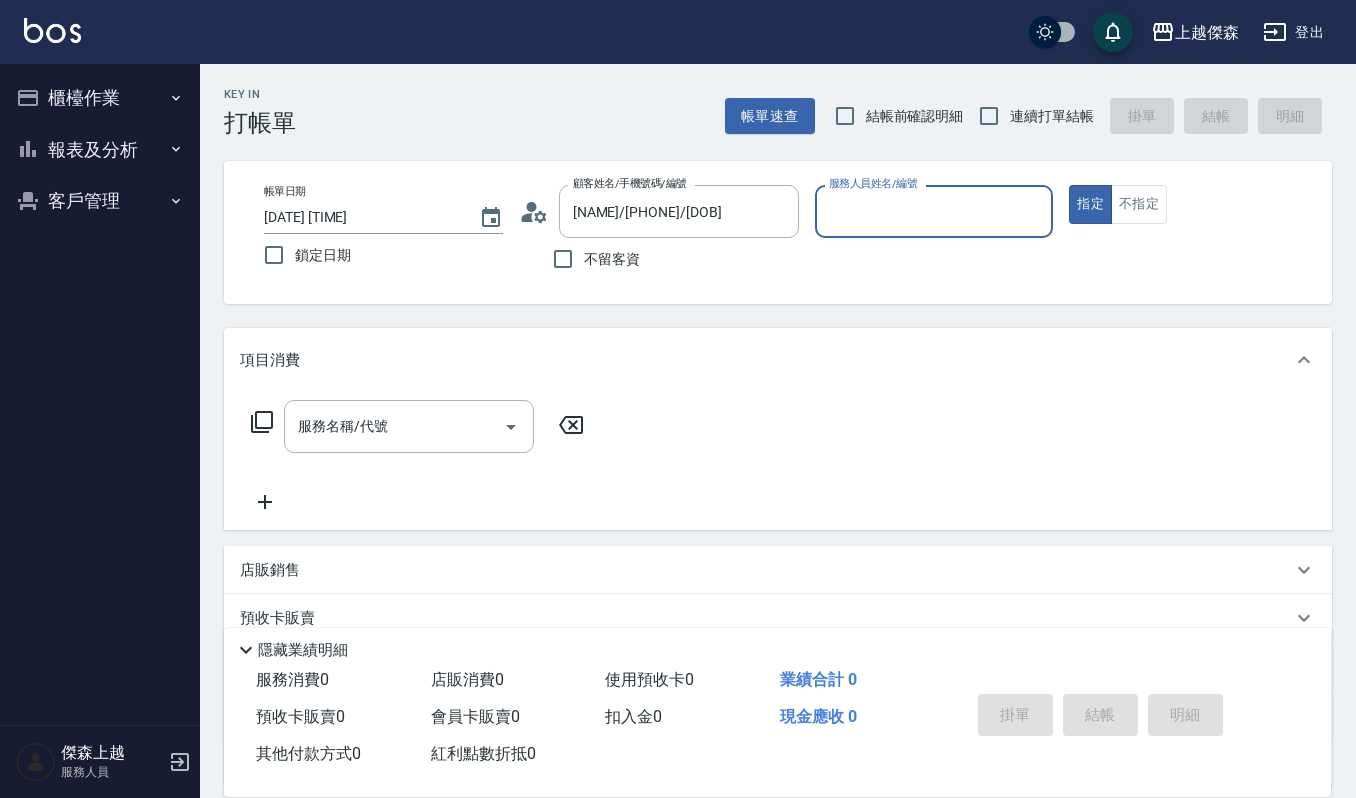 type on "Ruby-17" 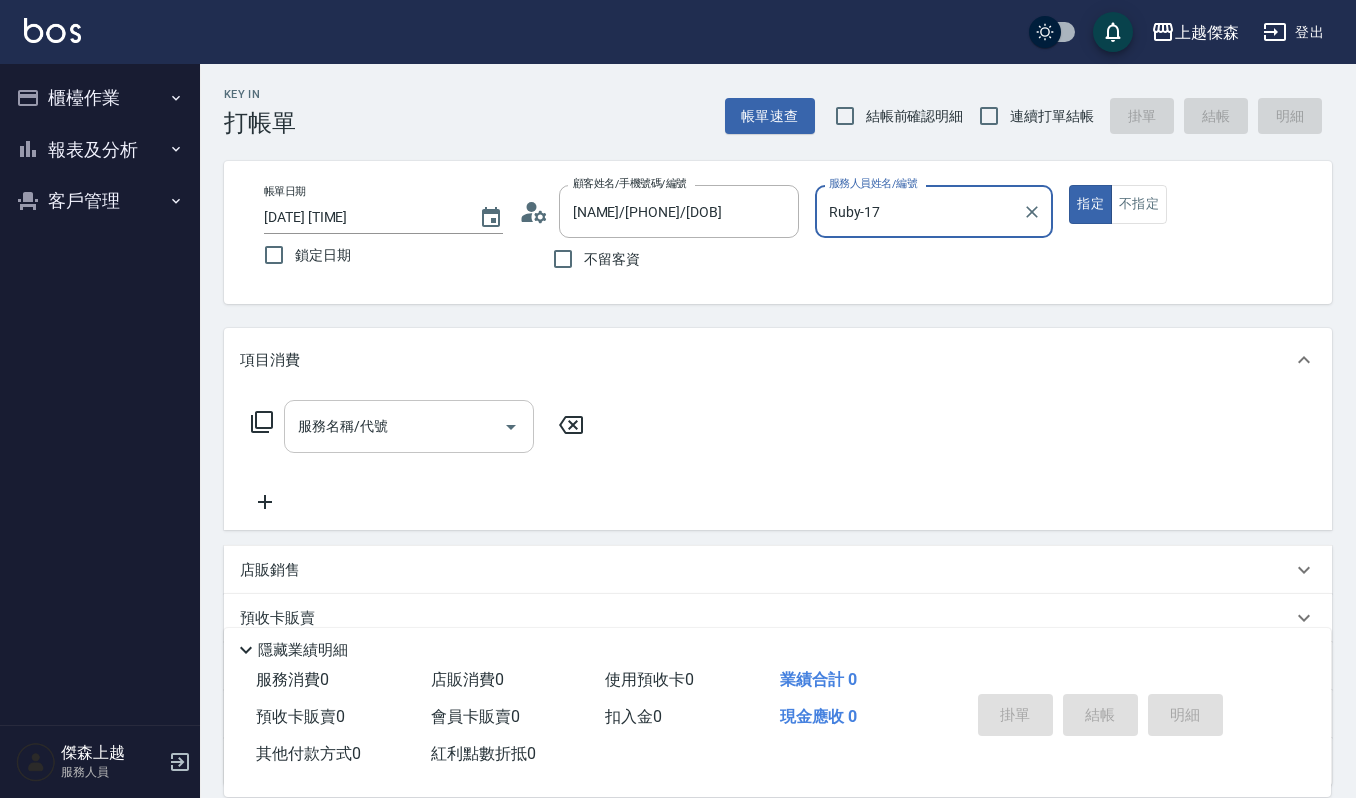 click on "服務名稱/代號" at bounding box center [409, 426] 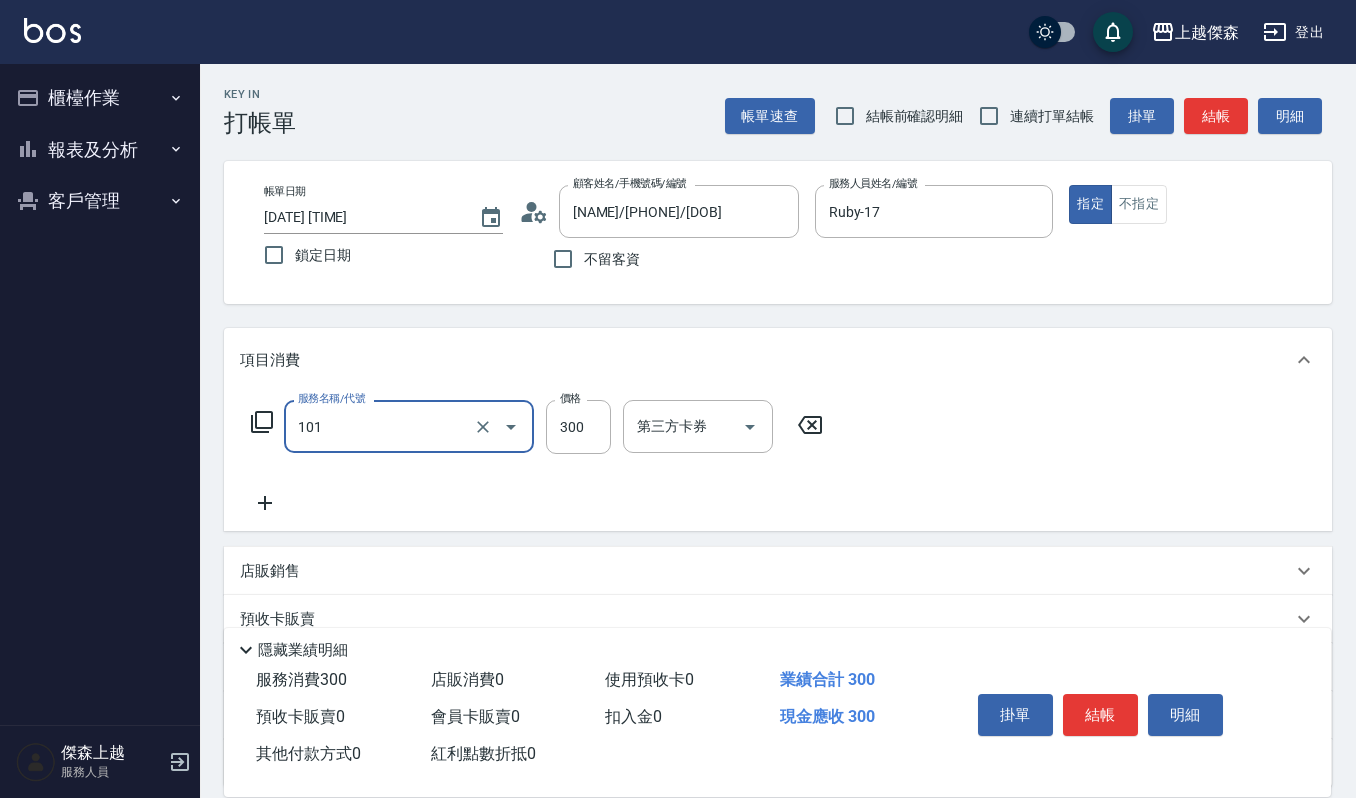 type on "一般洗髮(101)" 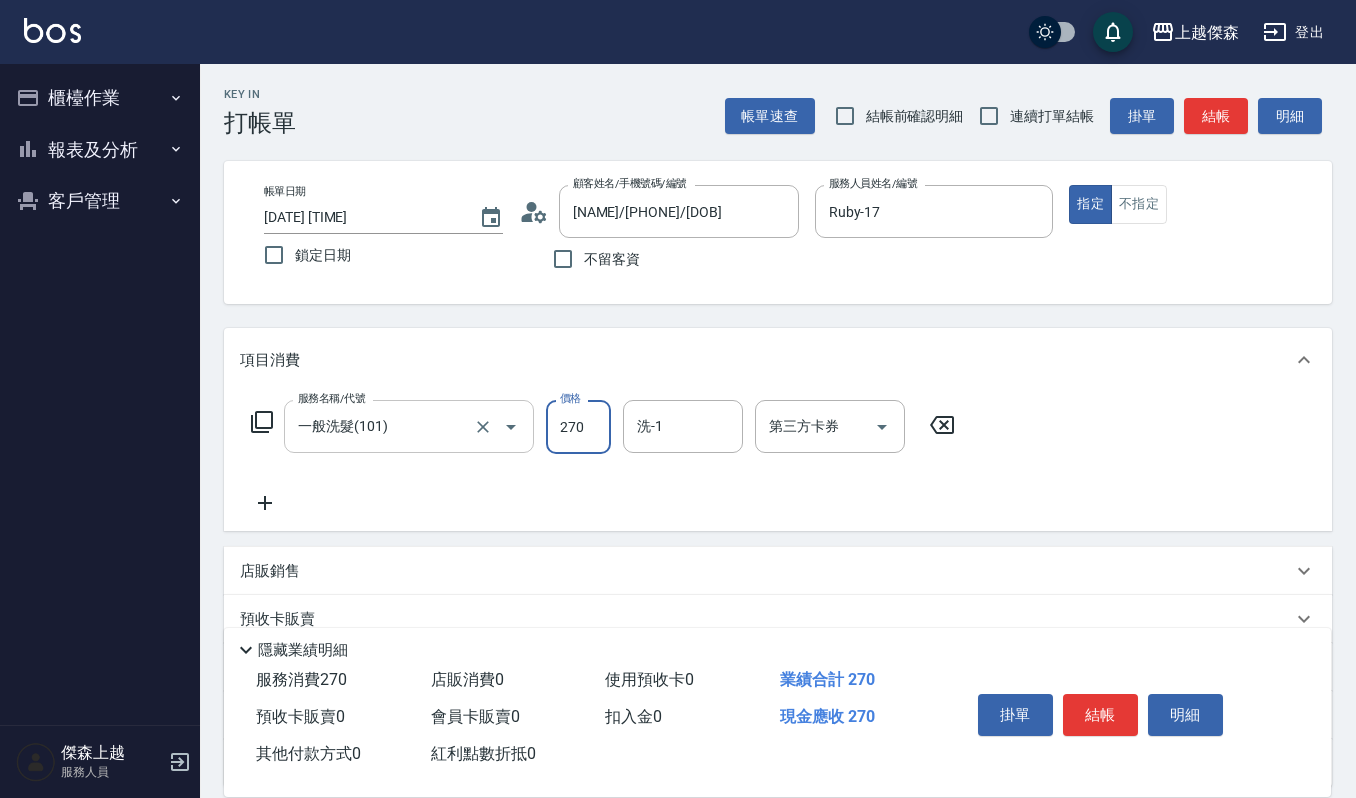 type on "270" 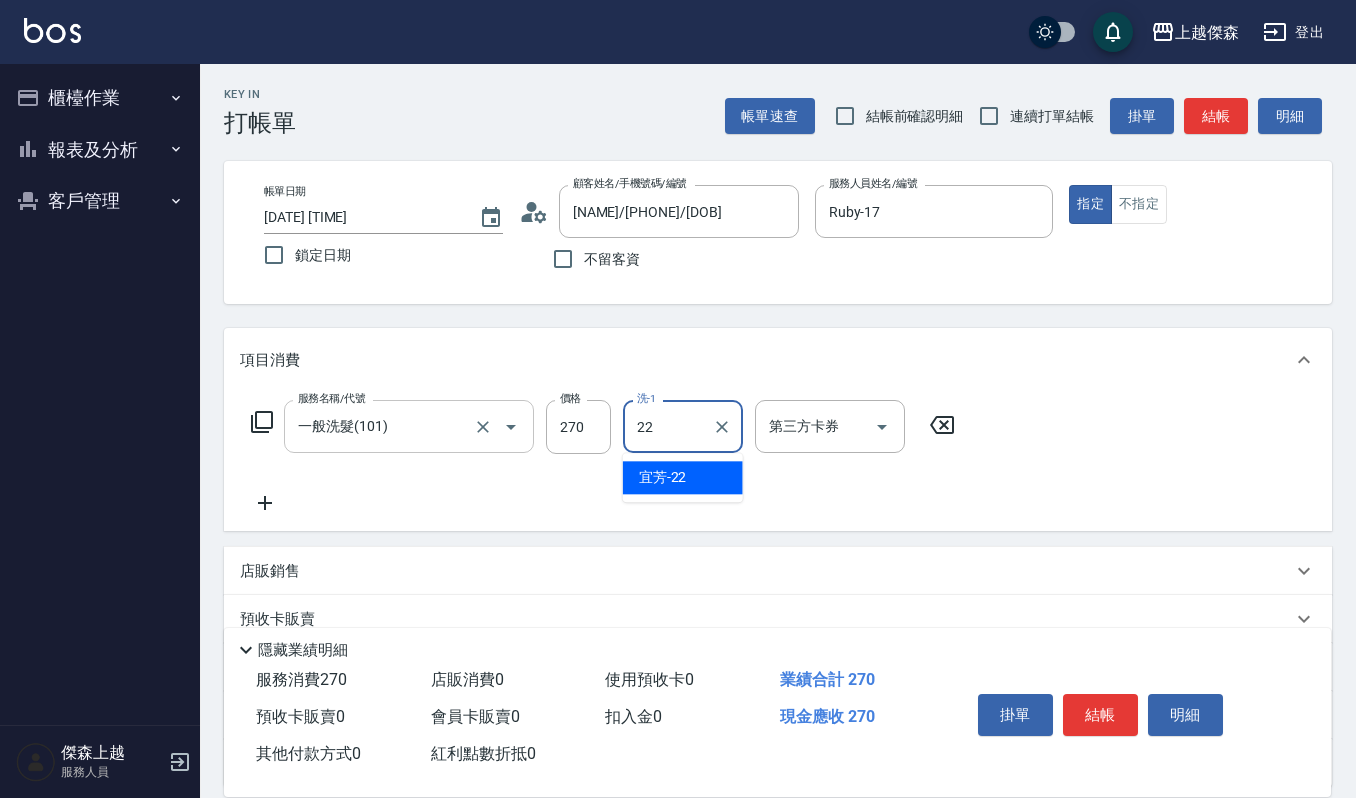 type on "宜芳-22" 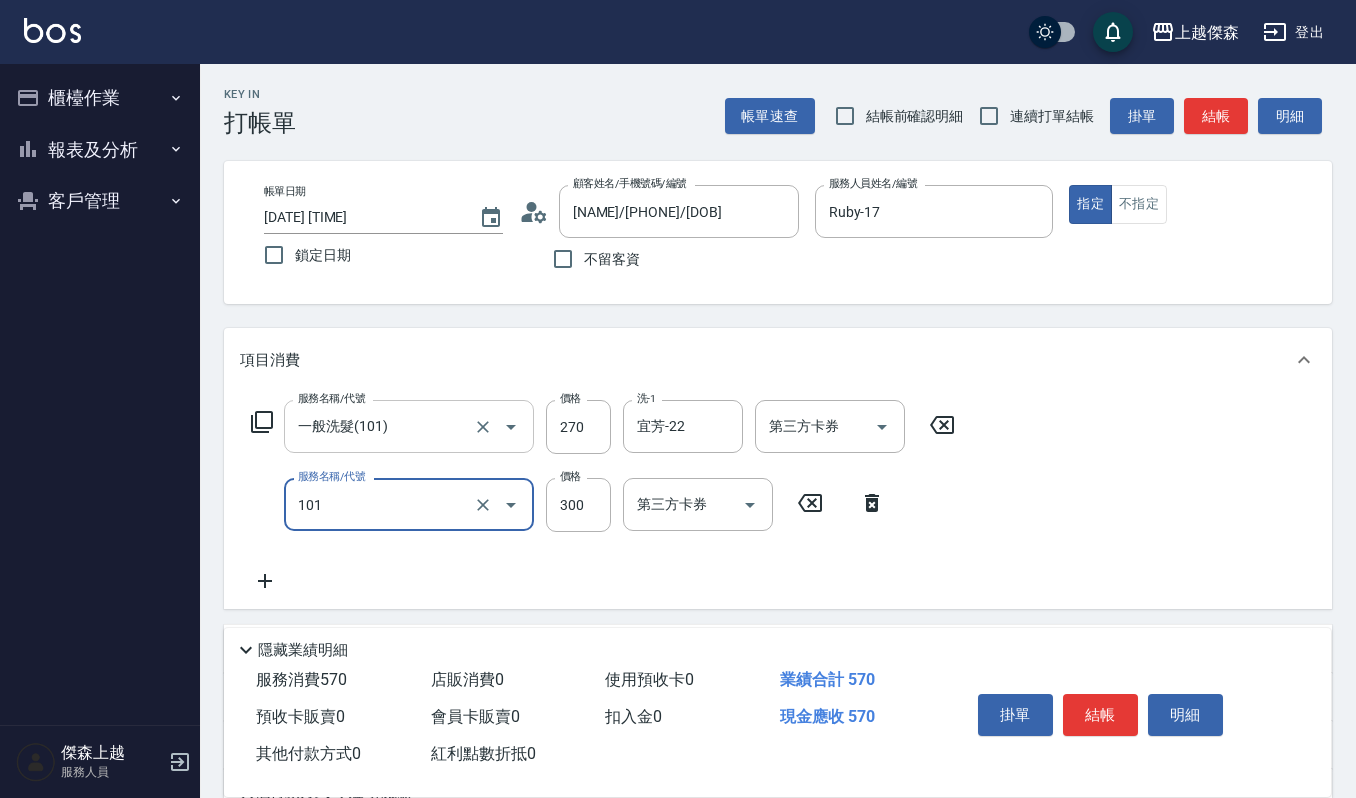 type on "一般洗髮(101)" 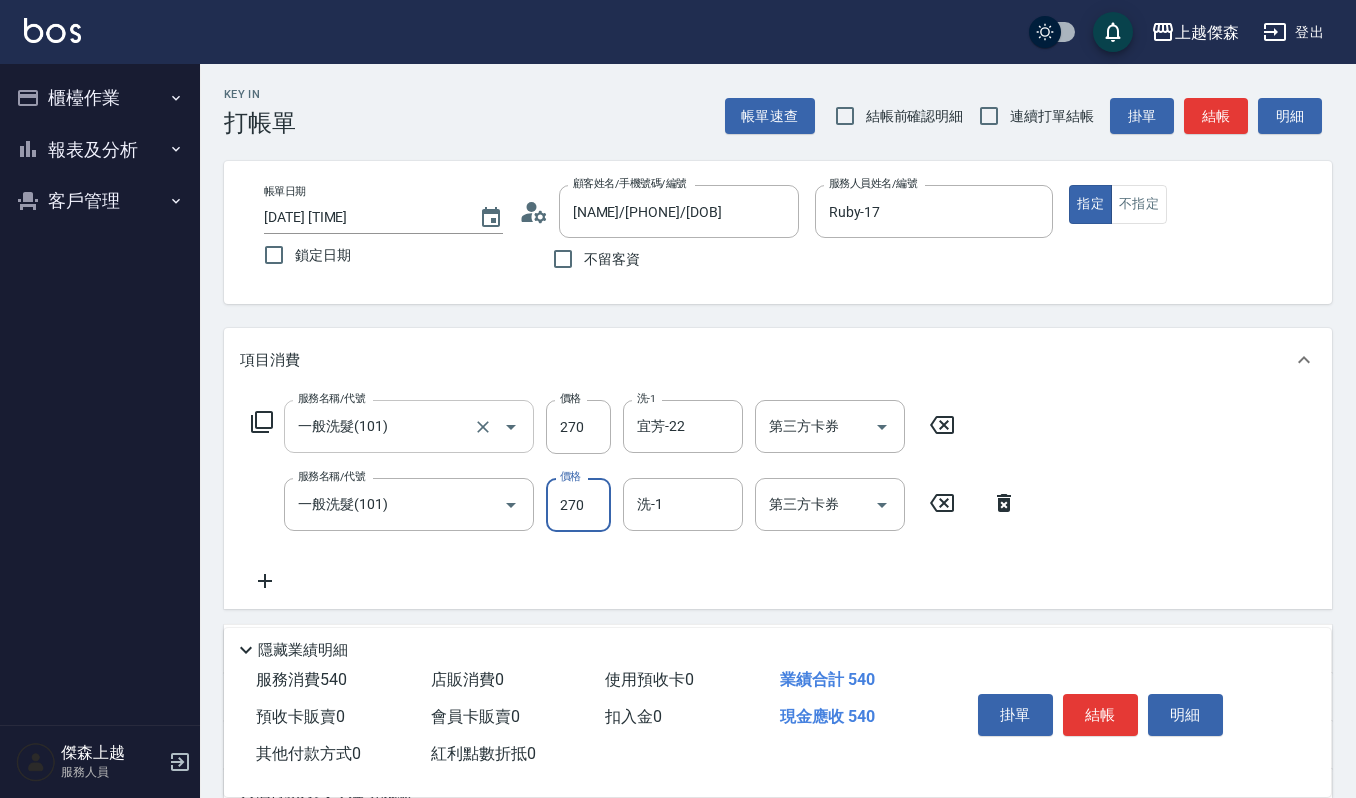 type on "270" 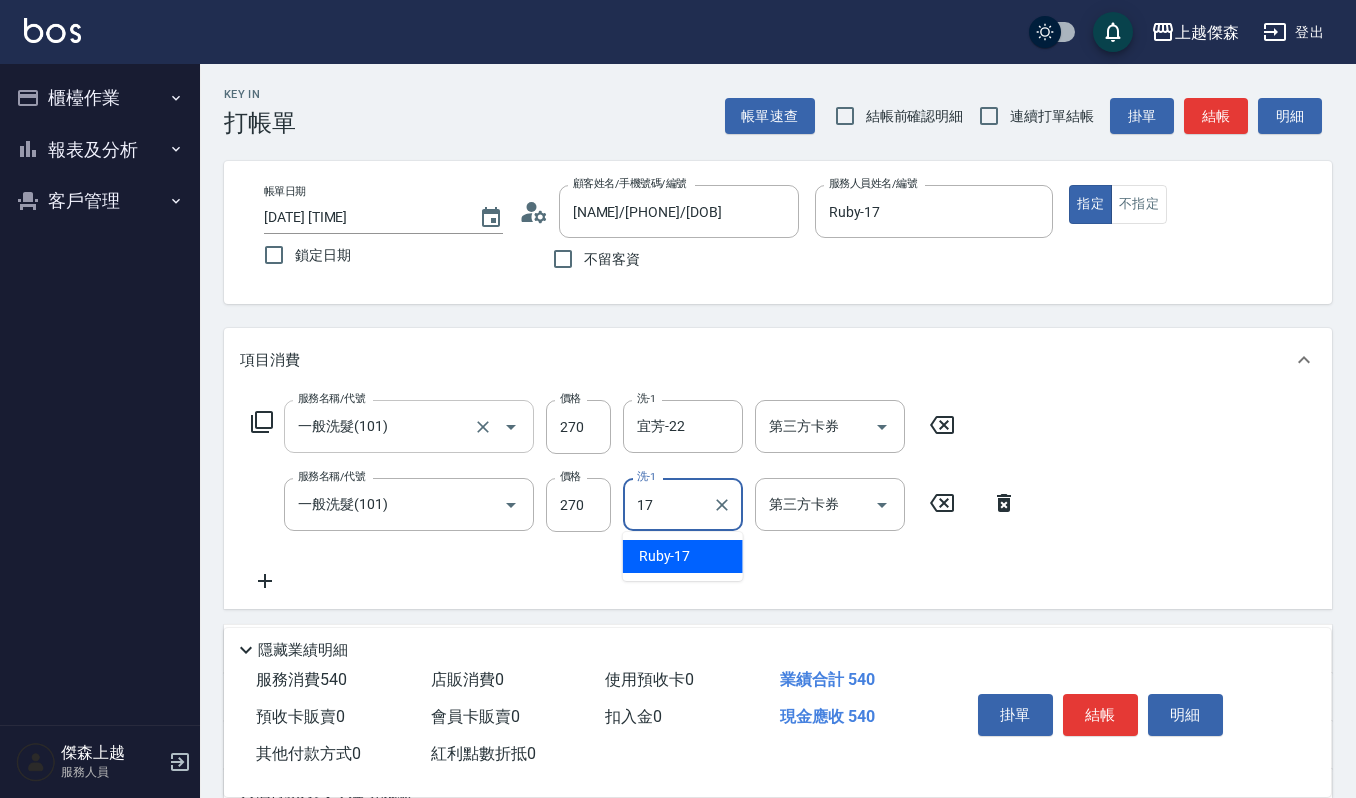 type on "Ruby-17" 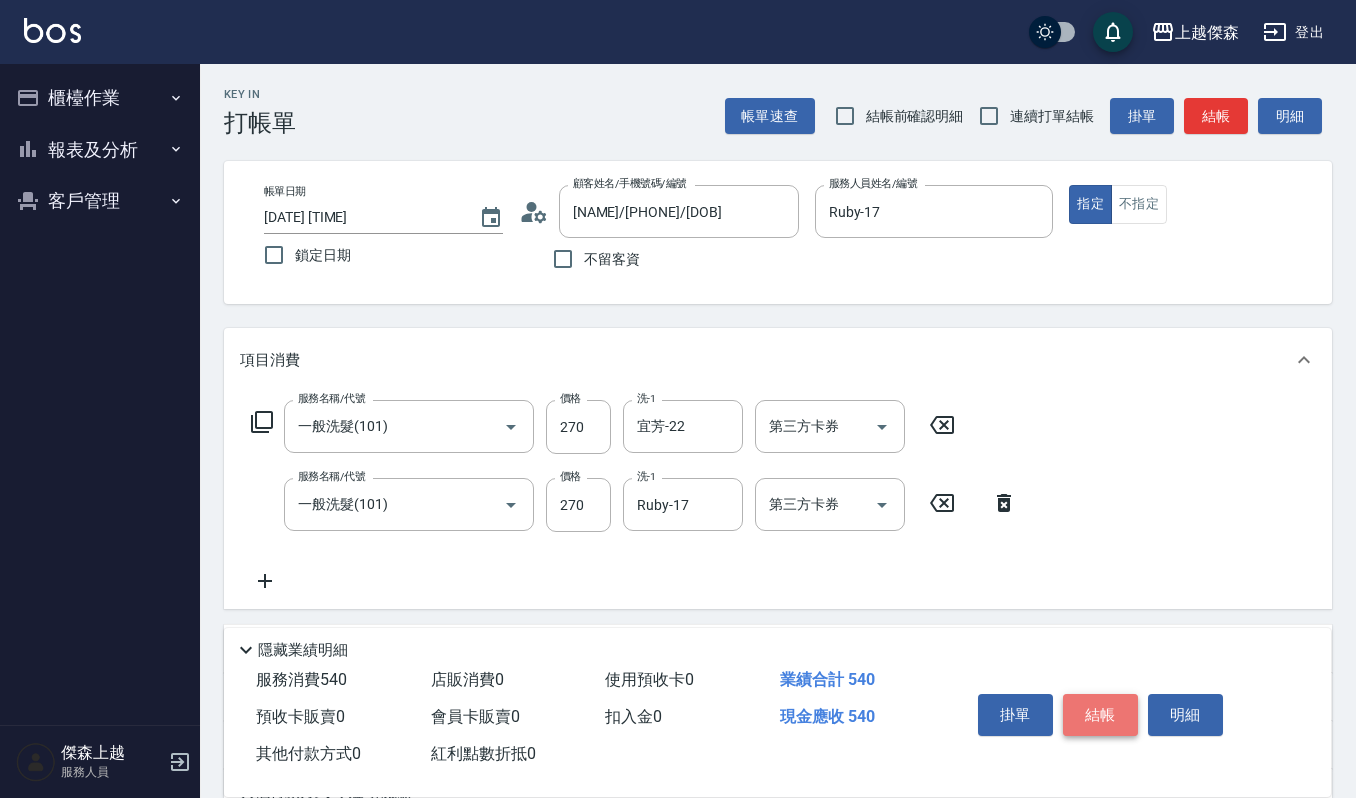 click on "結帳" at bounding box center (1100, 715) 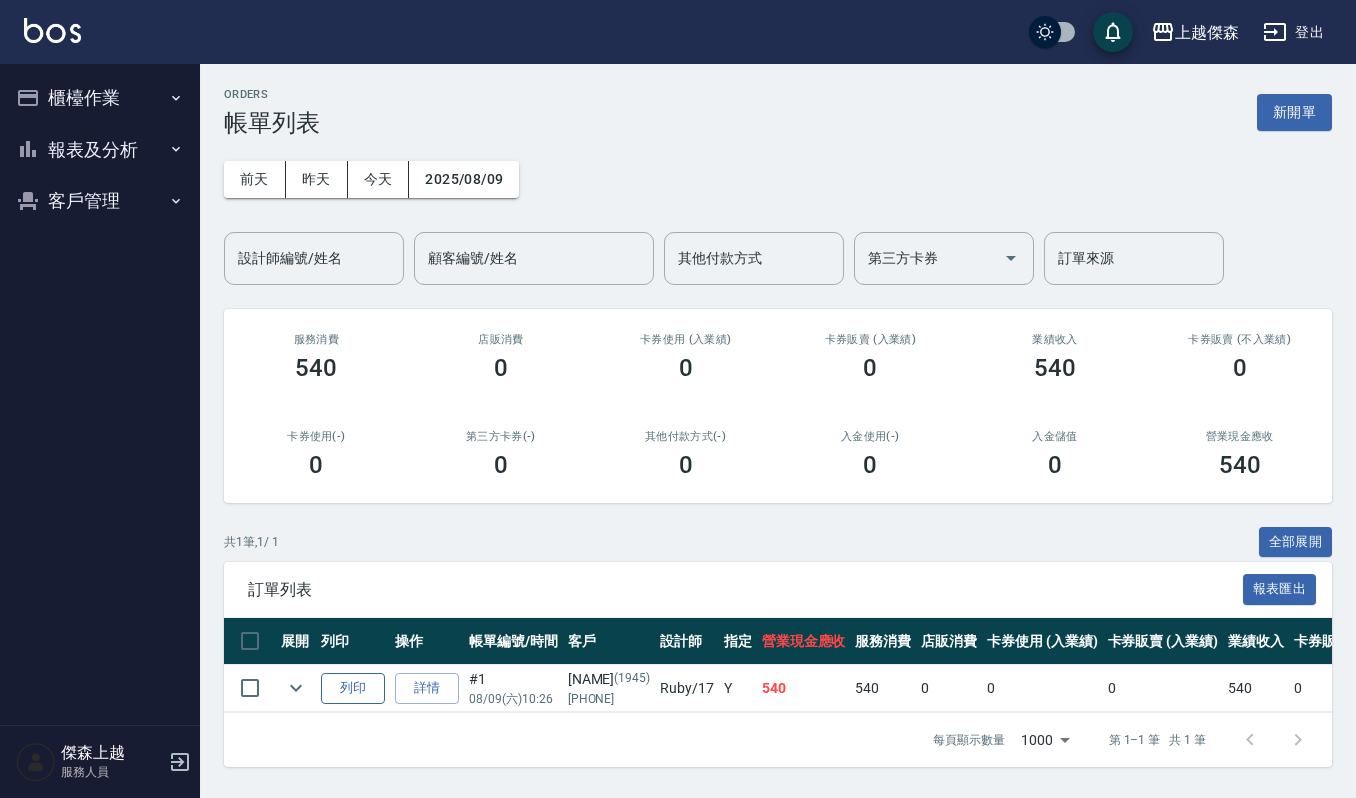 click on "列印" at bounding box center (353, 688) 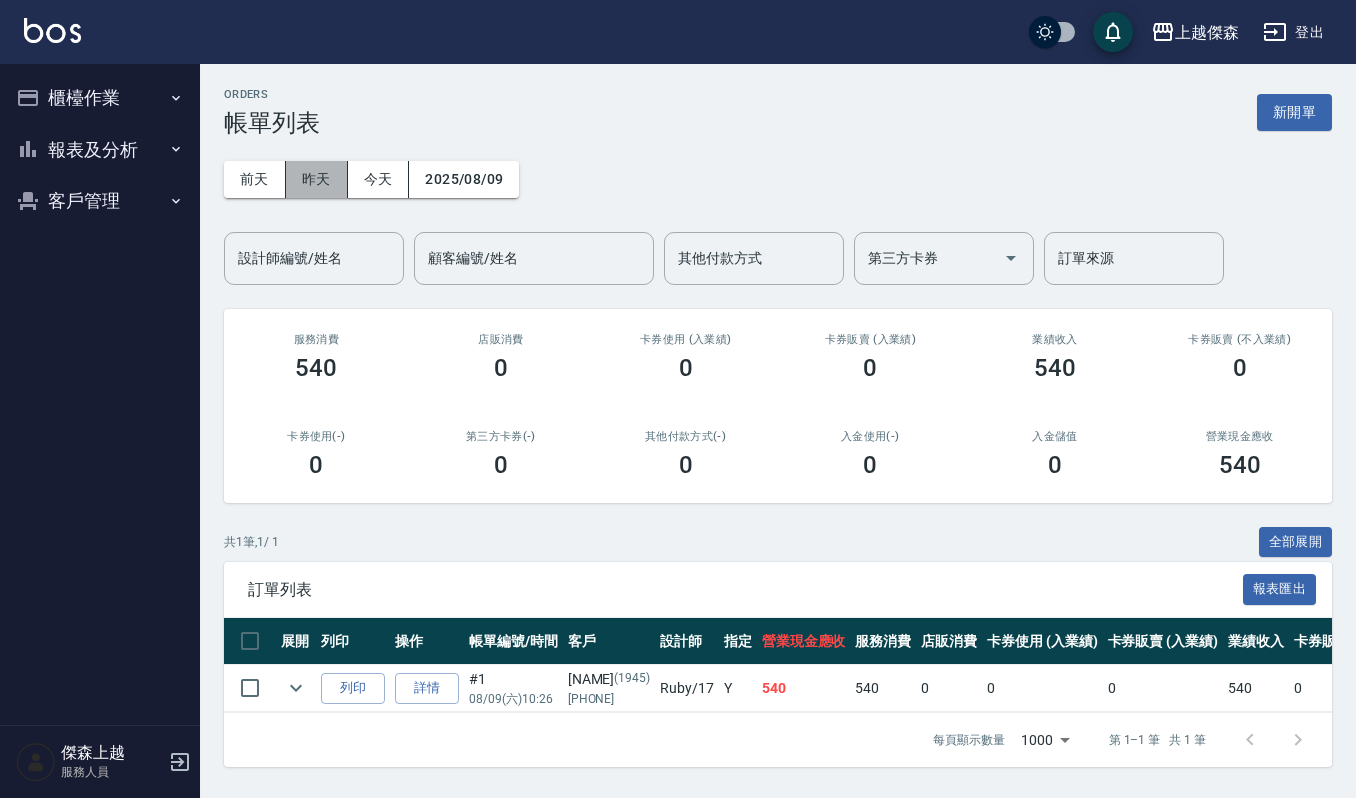 click on "昨天" at bounding box center (317, 179) 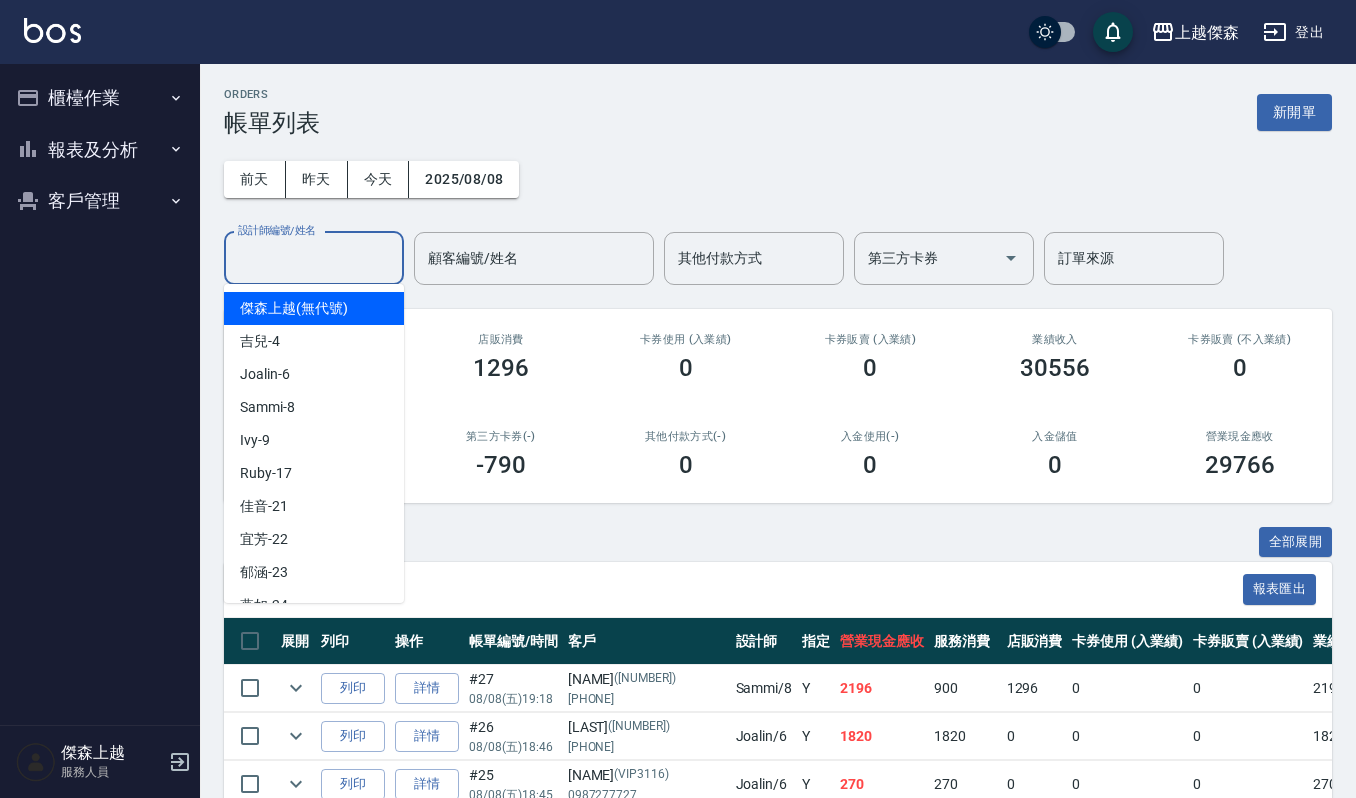 click on "設計師編號/姓名" at bounding box center [314, 258] 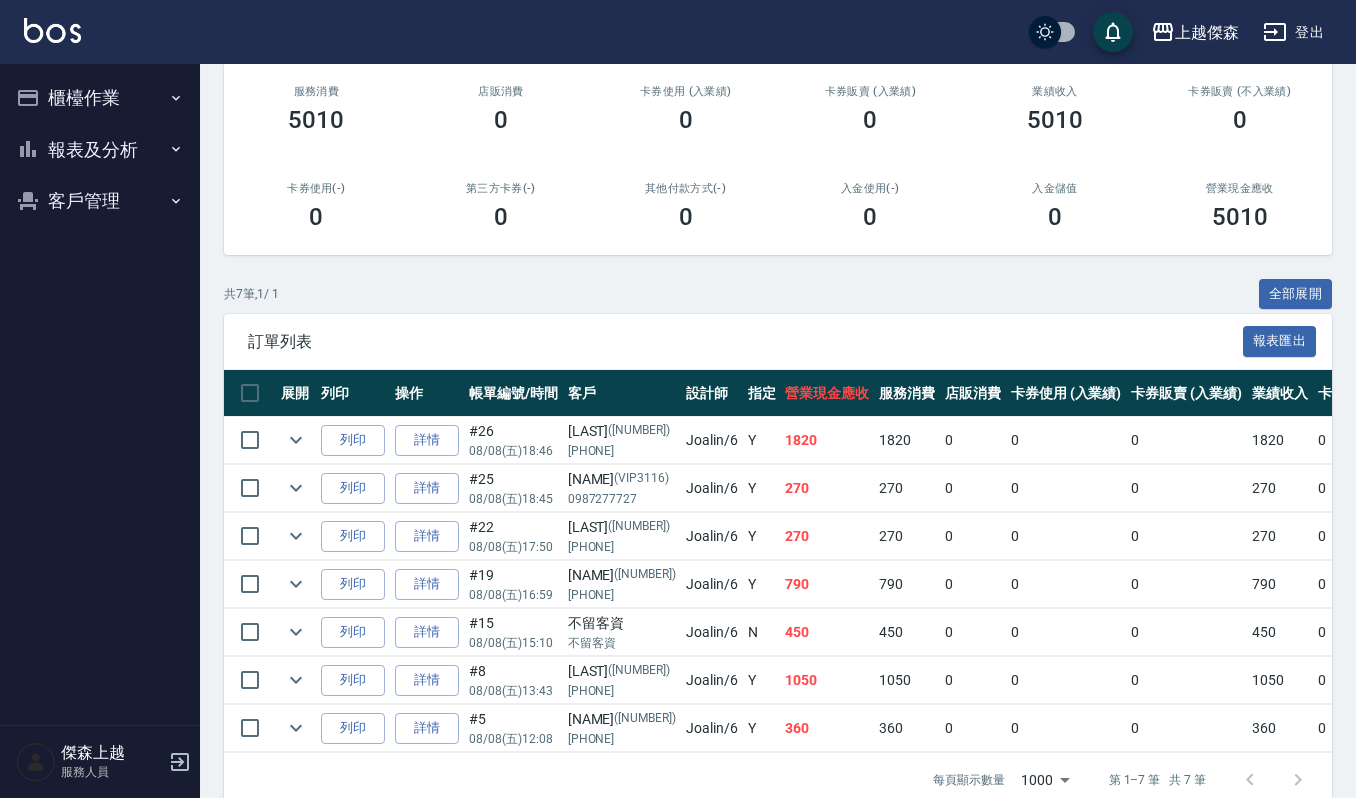 scroll, scrollTop: 305, scrollLeft: 0, axis: vertical 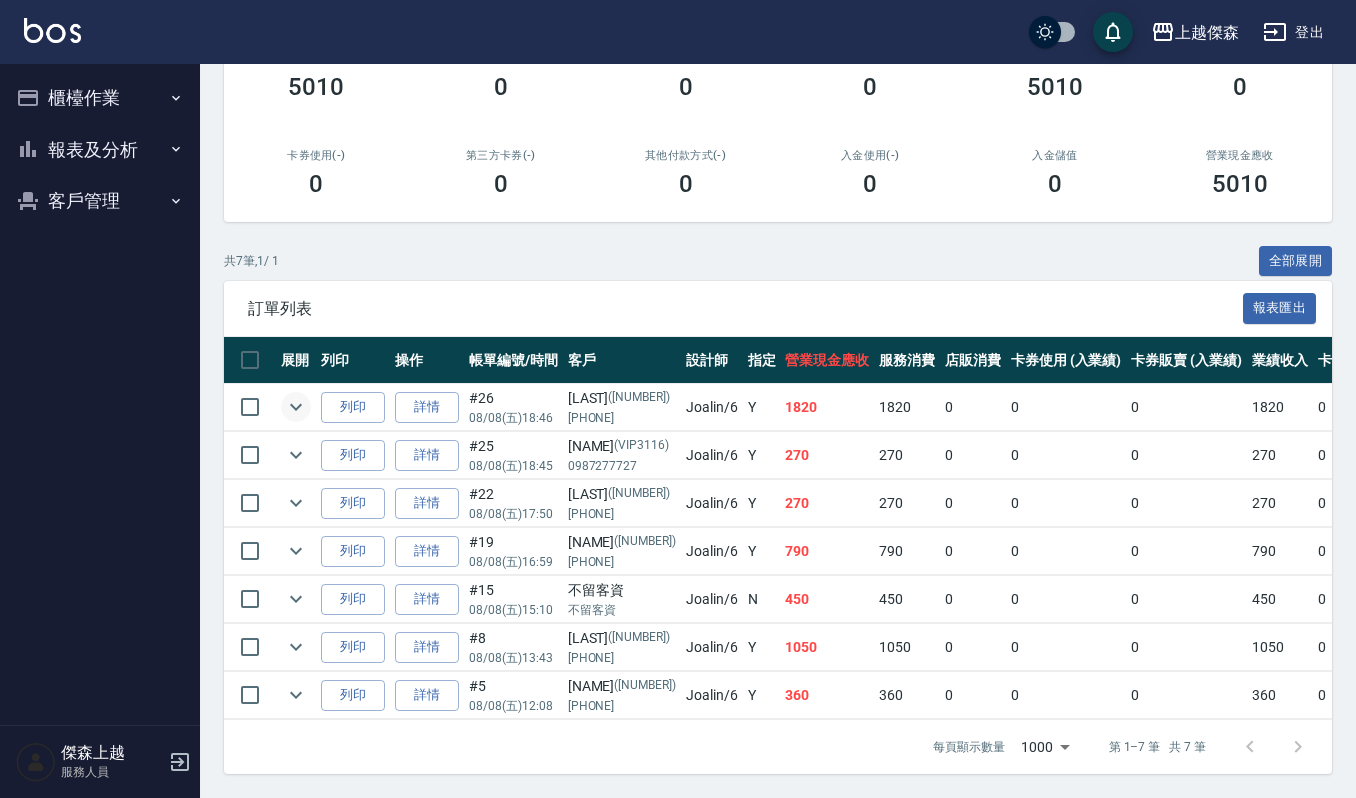 type on "Joalin-6" 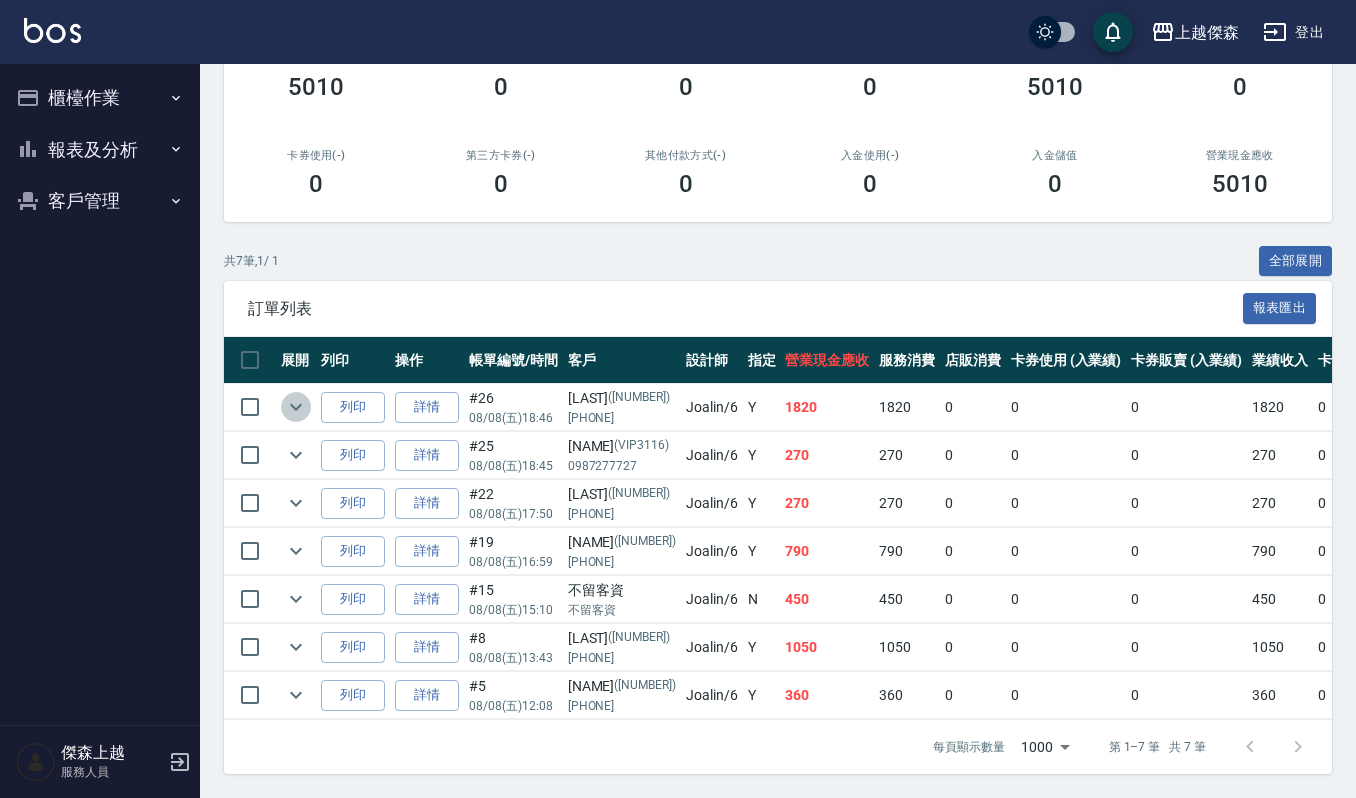 click 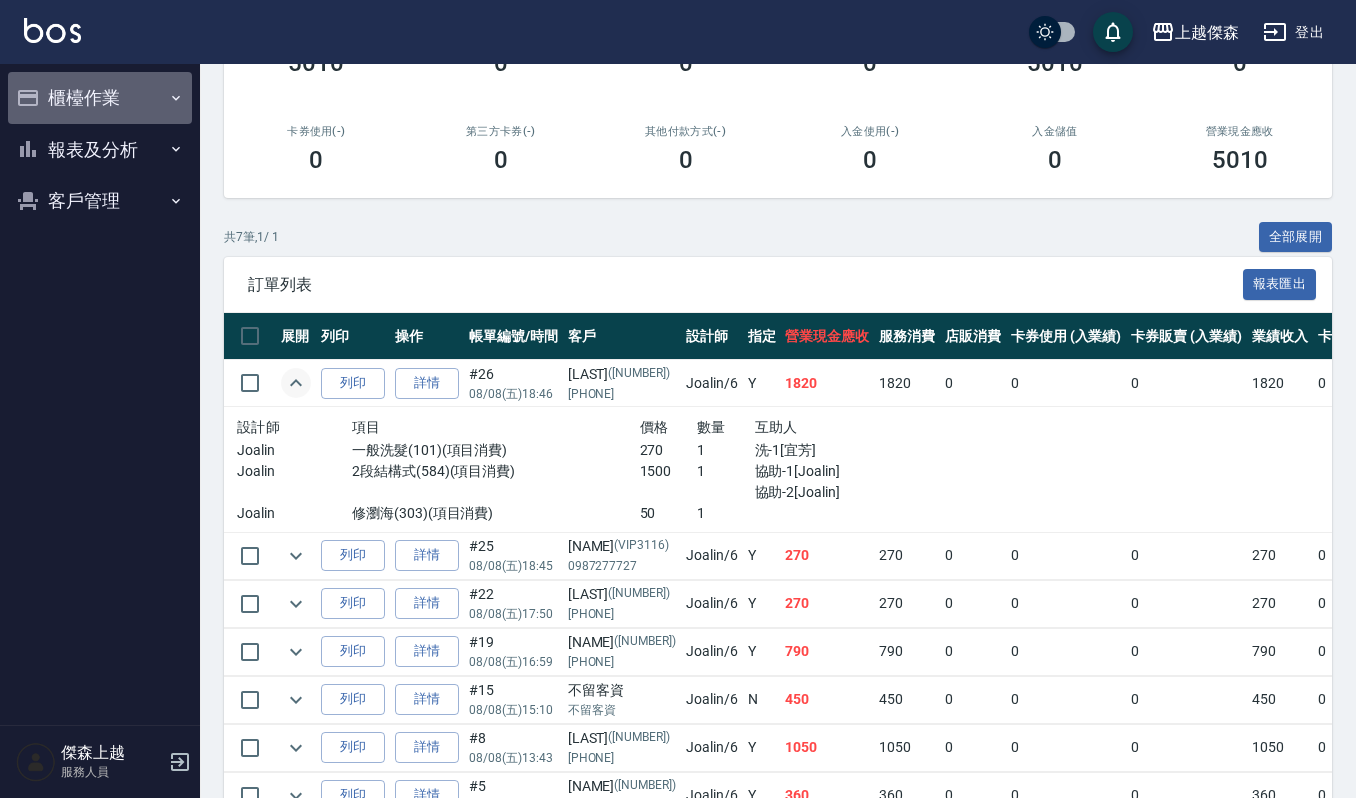 click on "櫃檯作業" at bounding box center (100, 98) 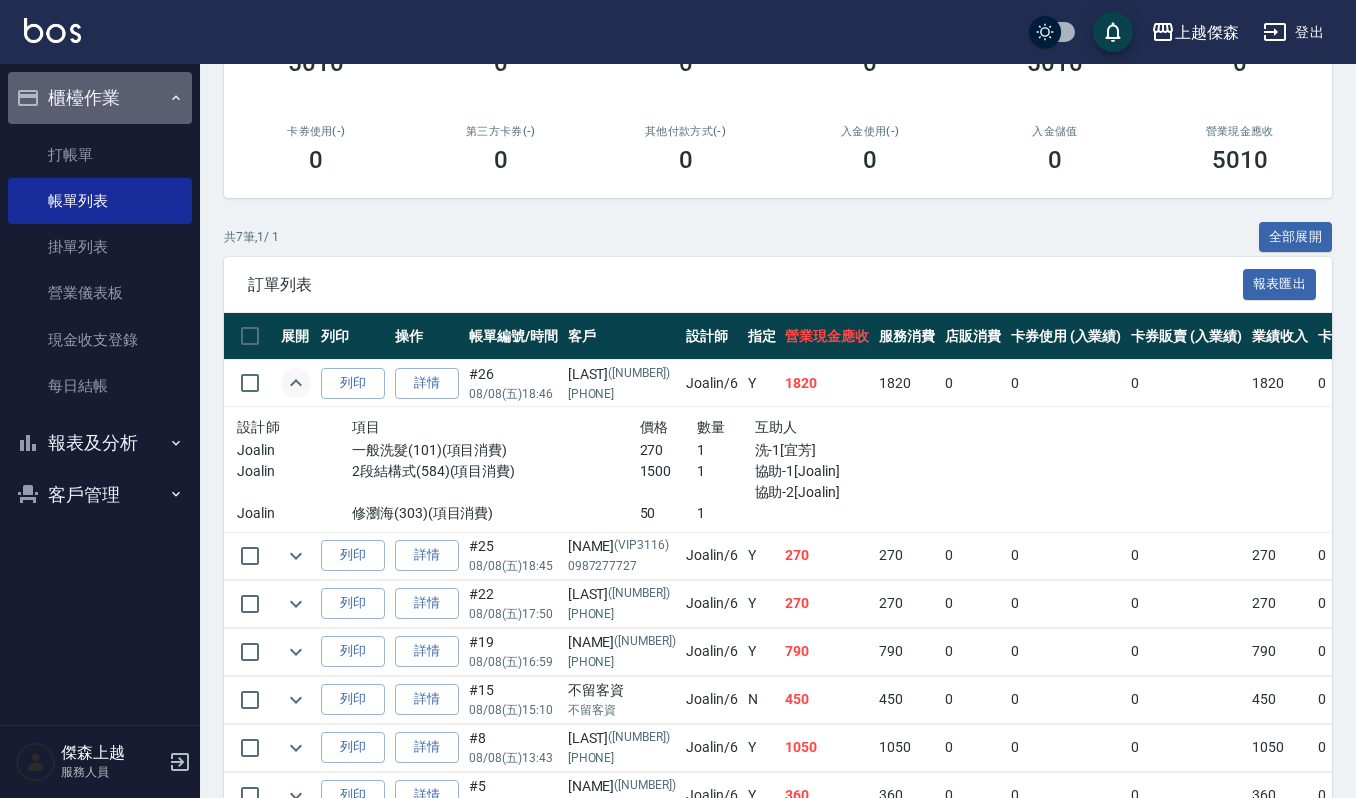 click on "櫃檯作業" at bounding box center [100, 98] 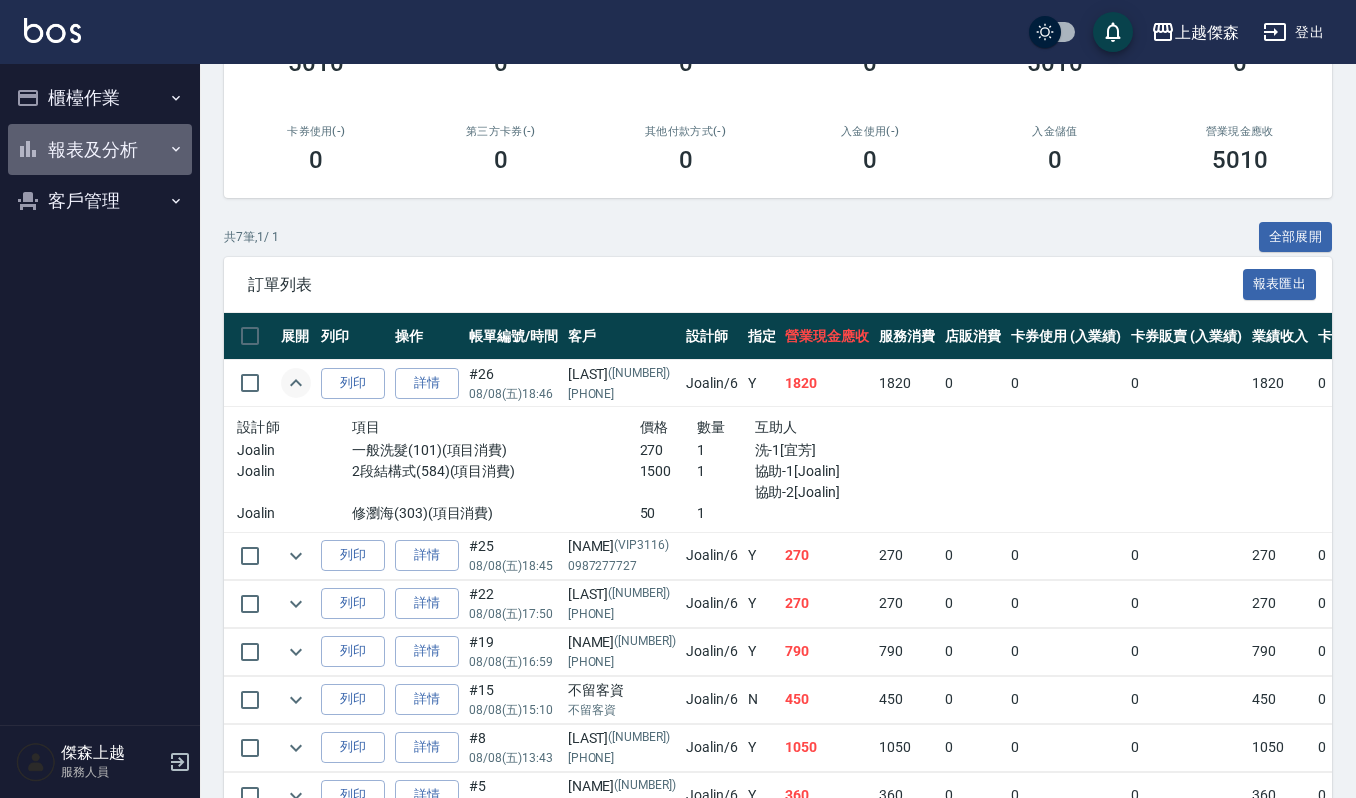 click on "報表及分析" at bounding box center [100, 150] 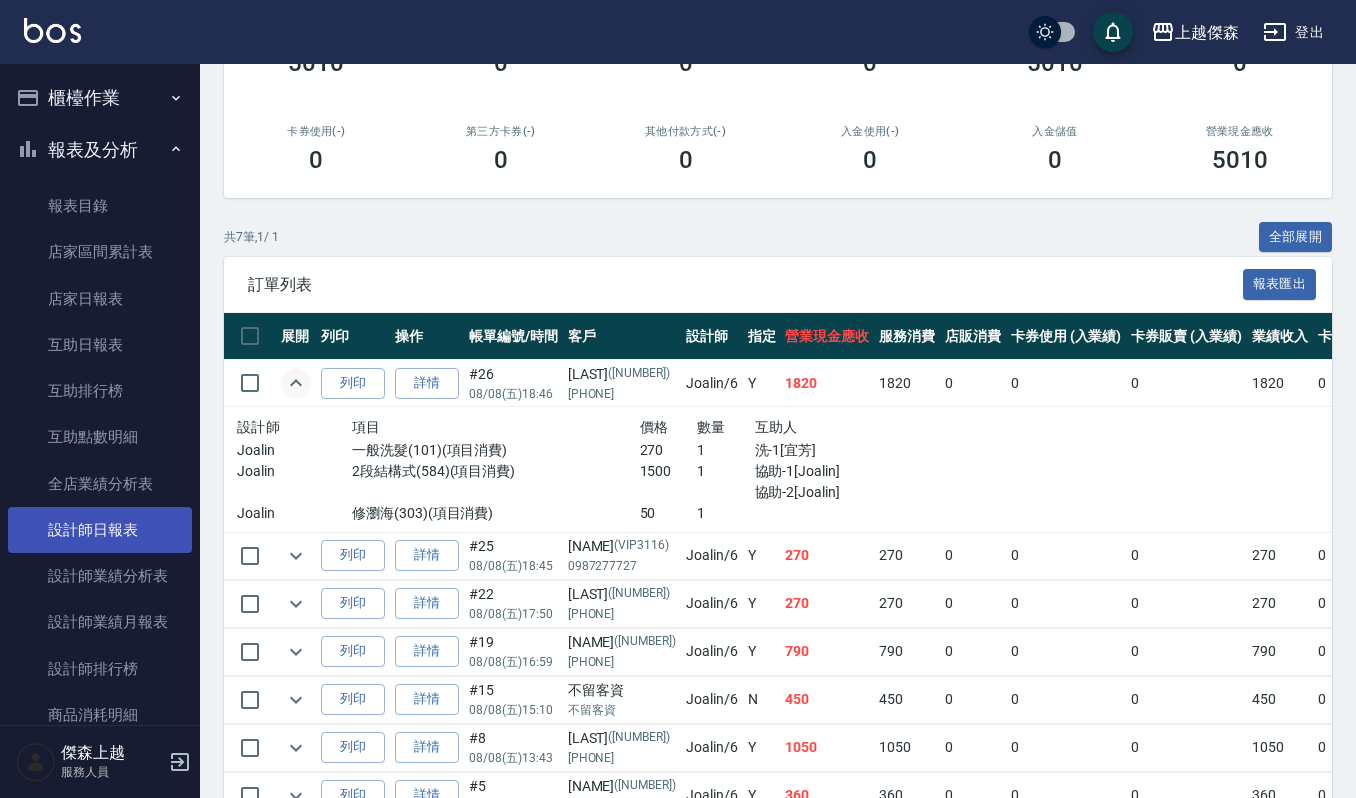 click on "設計師日報表" at bounding box center [100, 530] 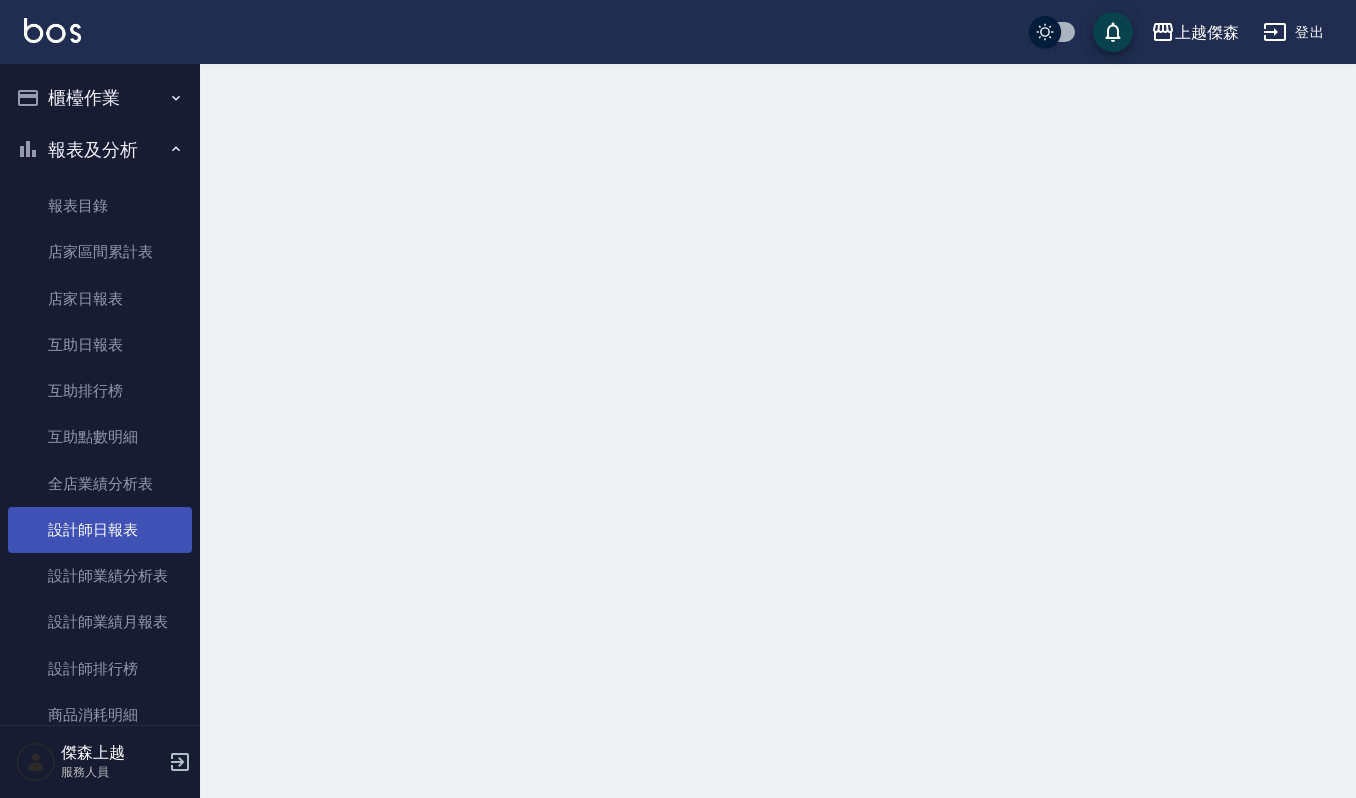 scroll, scrollTop: 0, scrollLeft: 0, axis: both 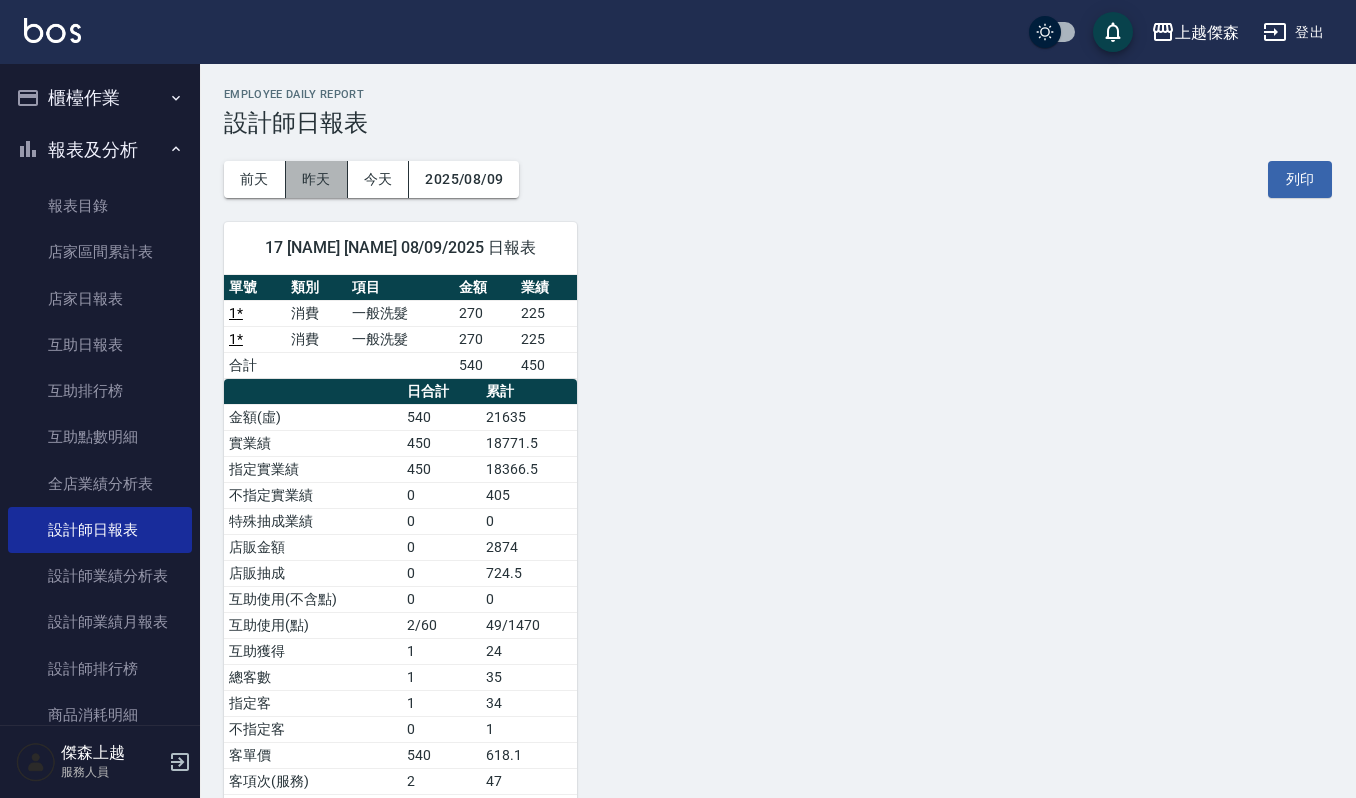 click on "昨天" at bounding box center (317, 179) 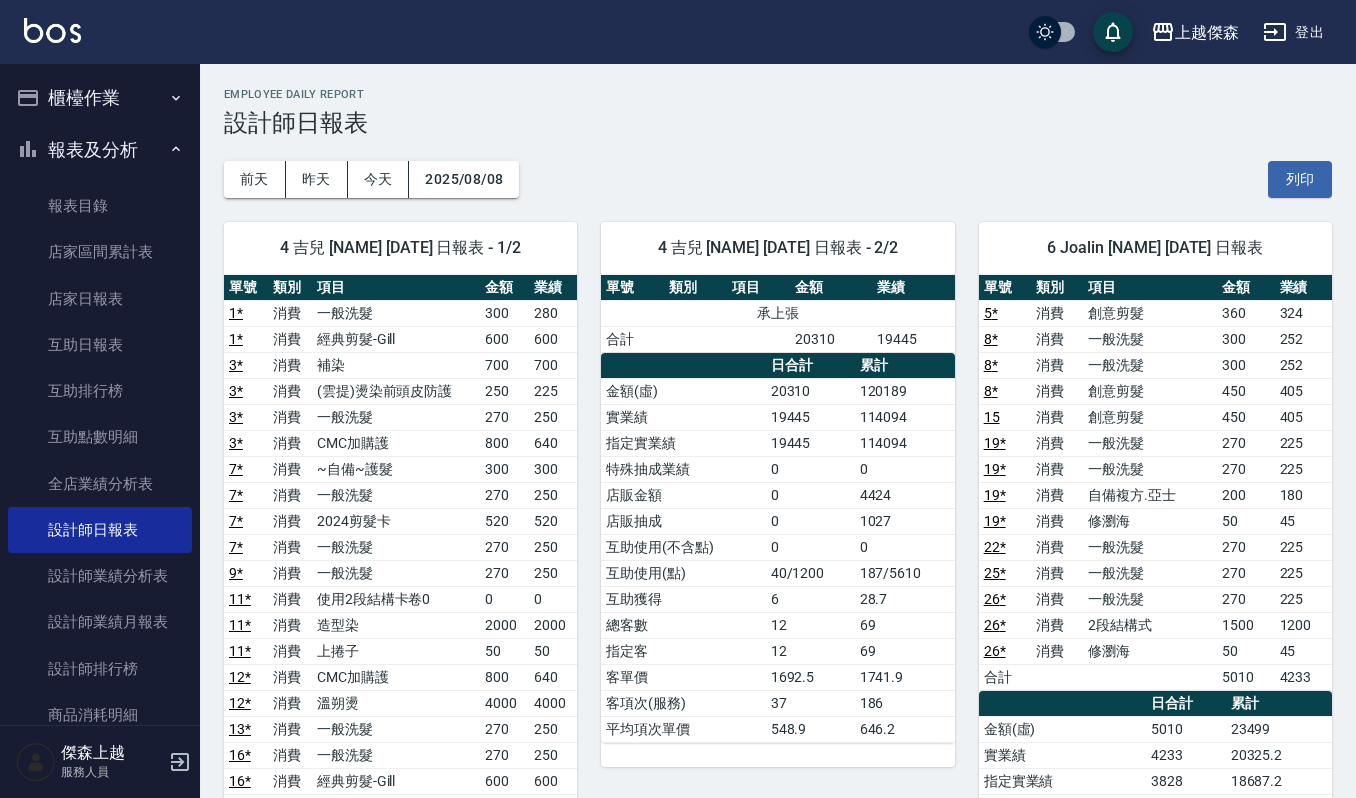 click on "櫃檯作業" at bounding box center [100, 98] 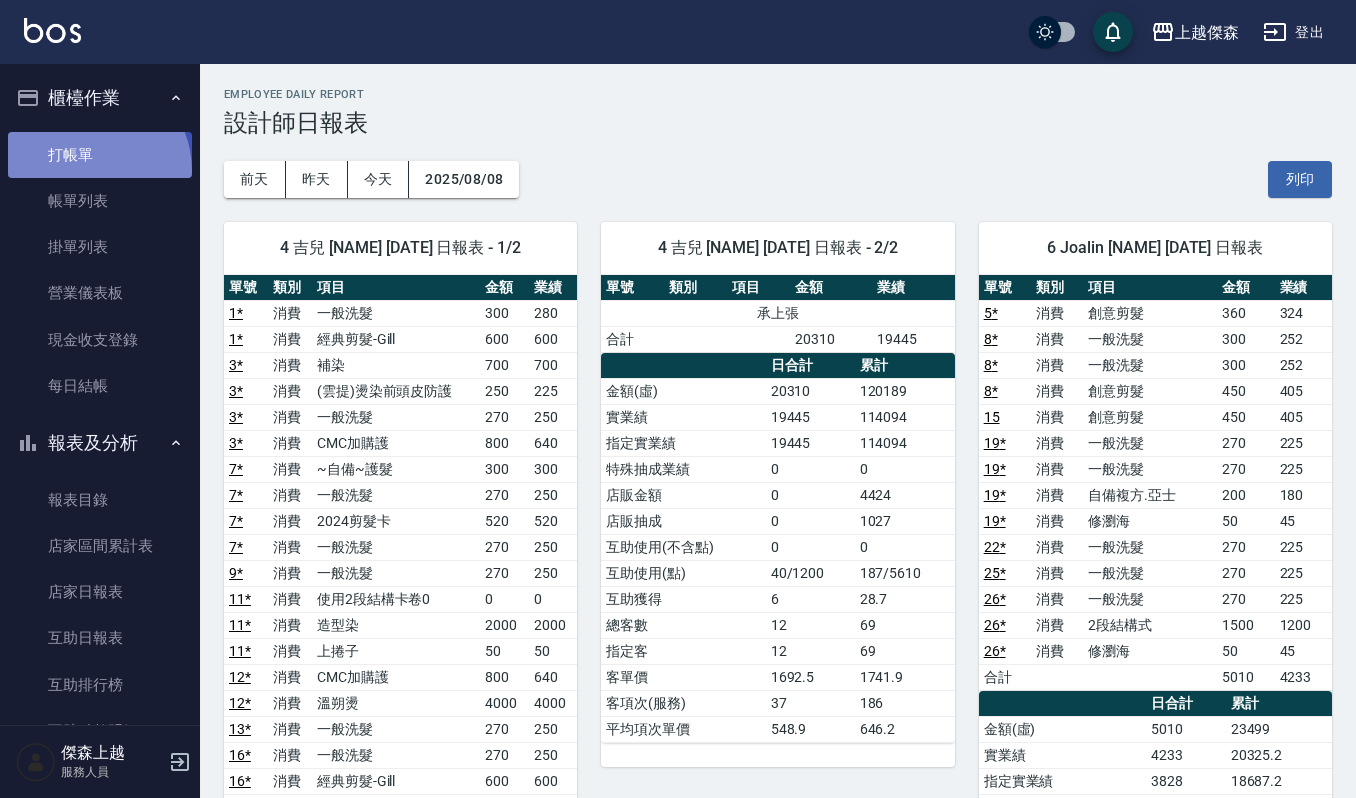 click on "打帳單" at bounding box center (100, 155) 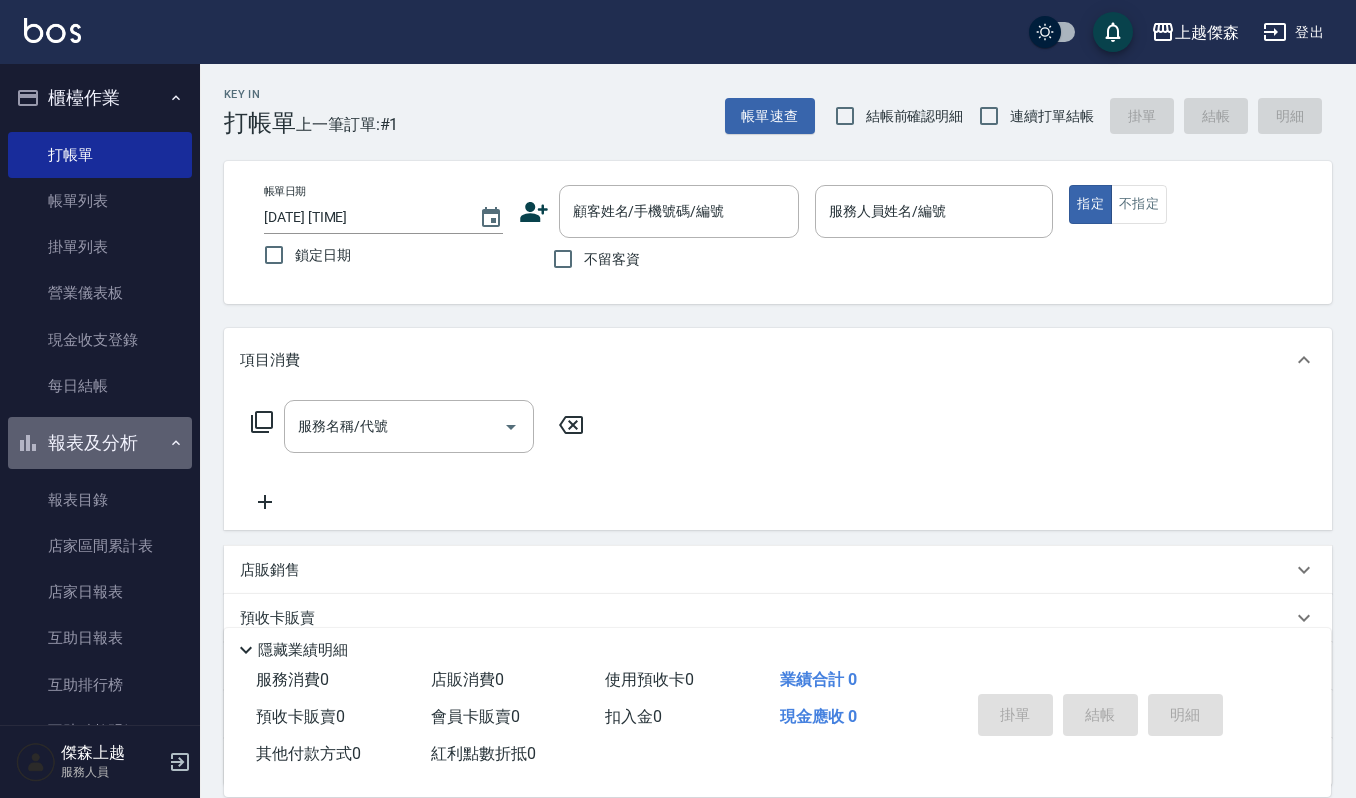 click on "報表及分析" at bounding box center (100, 443) 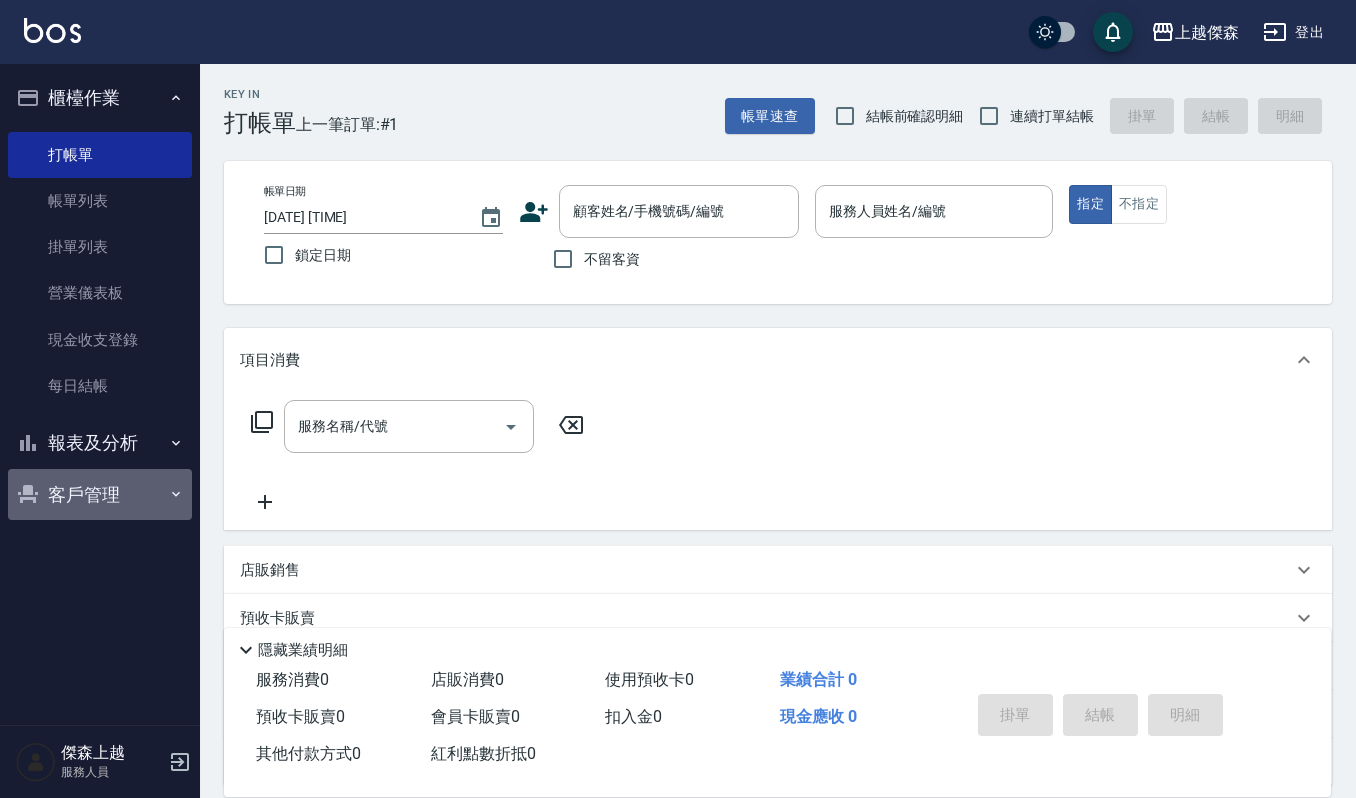 click on "客戶管理" at bounding box center [100, 495] 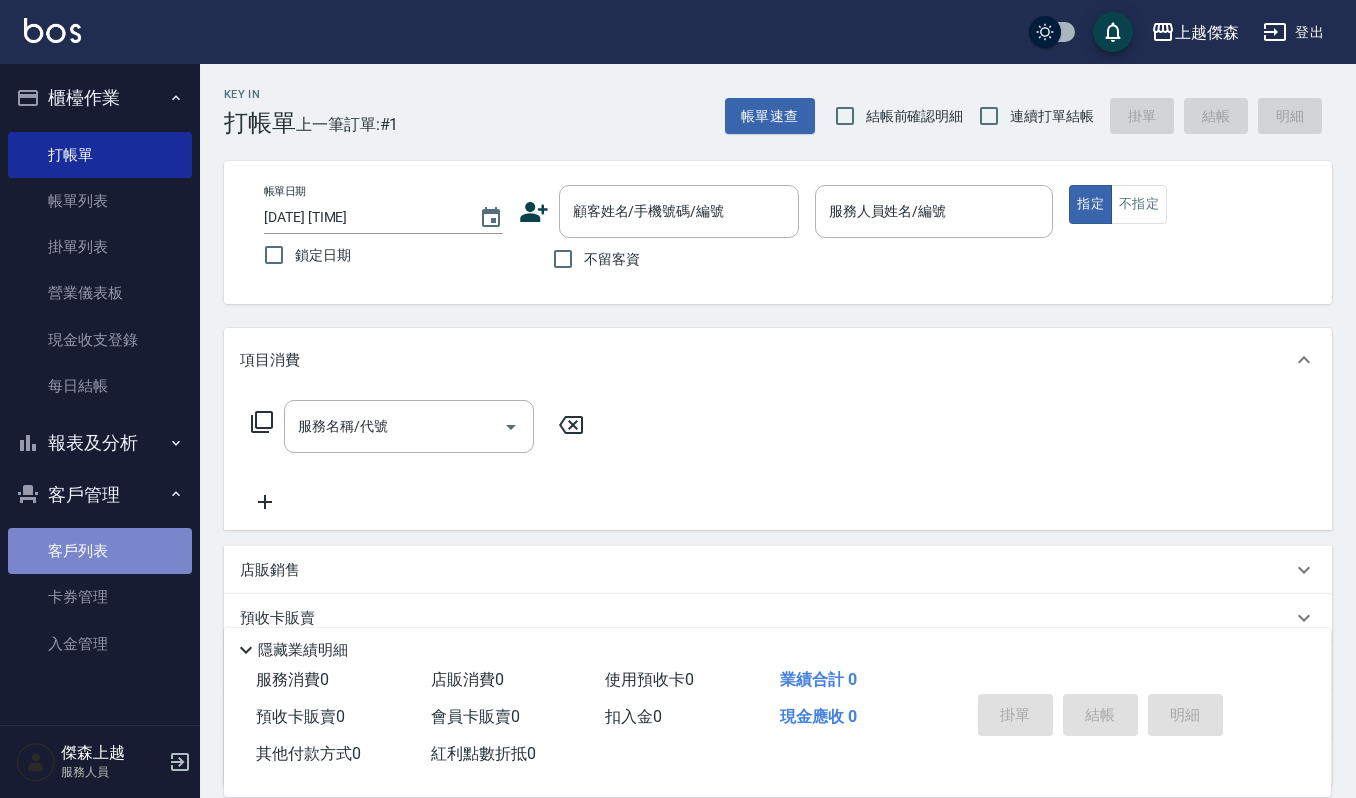 click on "客戶列表" at bounding box center [100, 551] 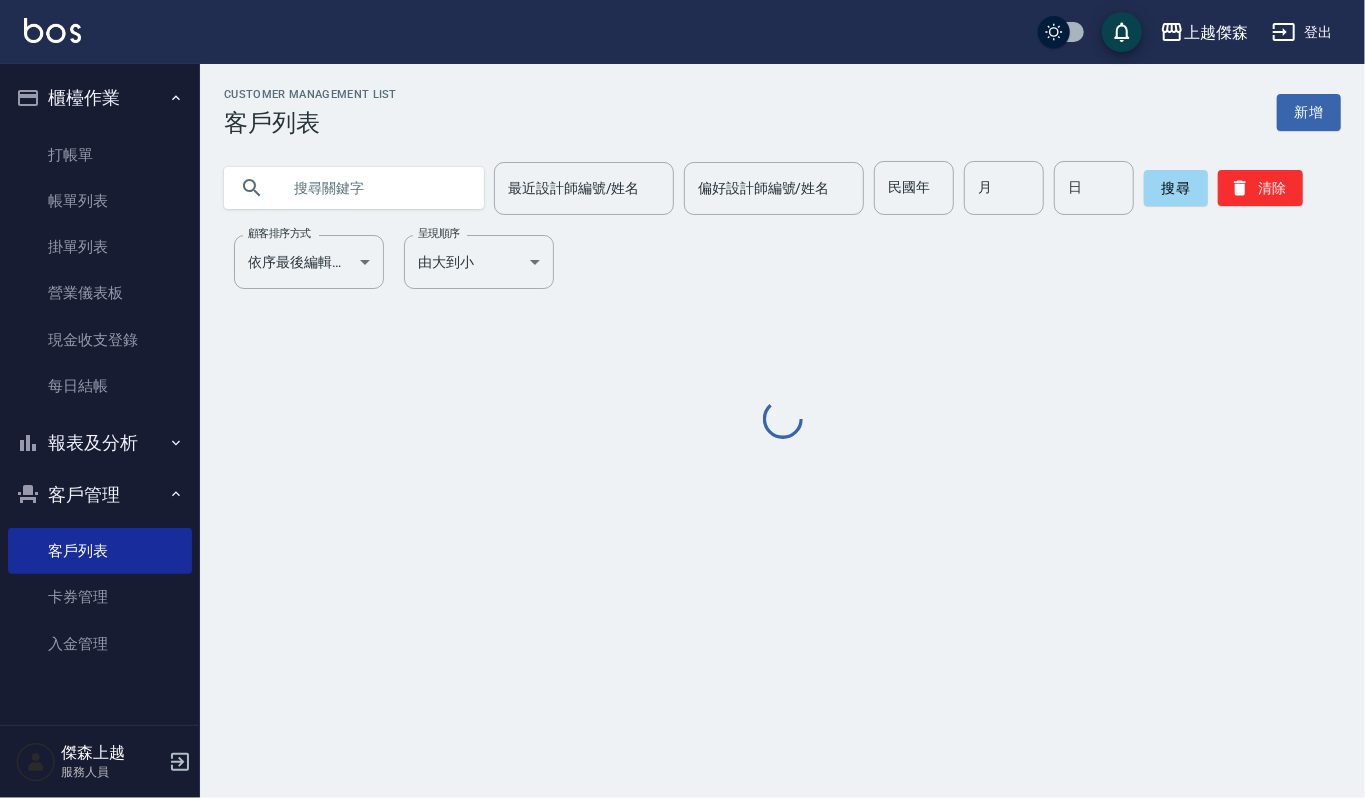 click at bounding box center [374, 188] 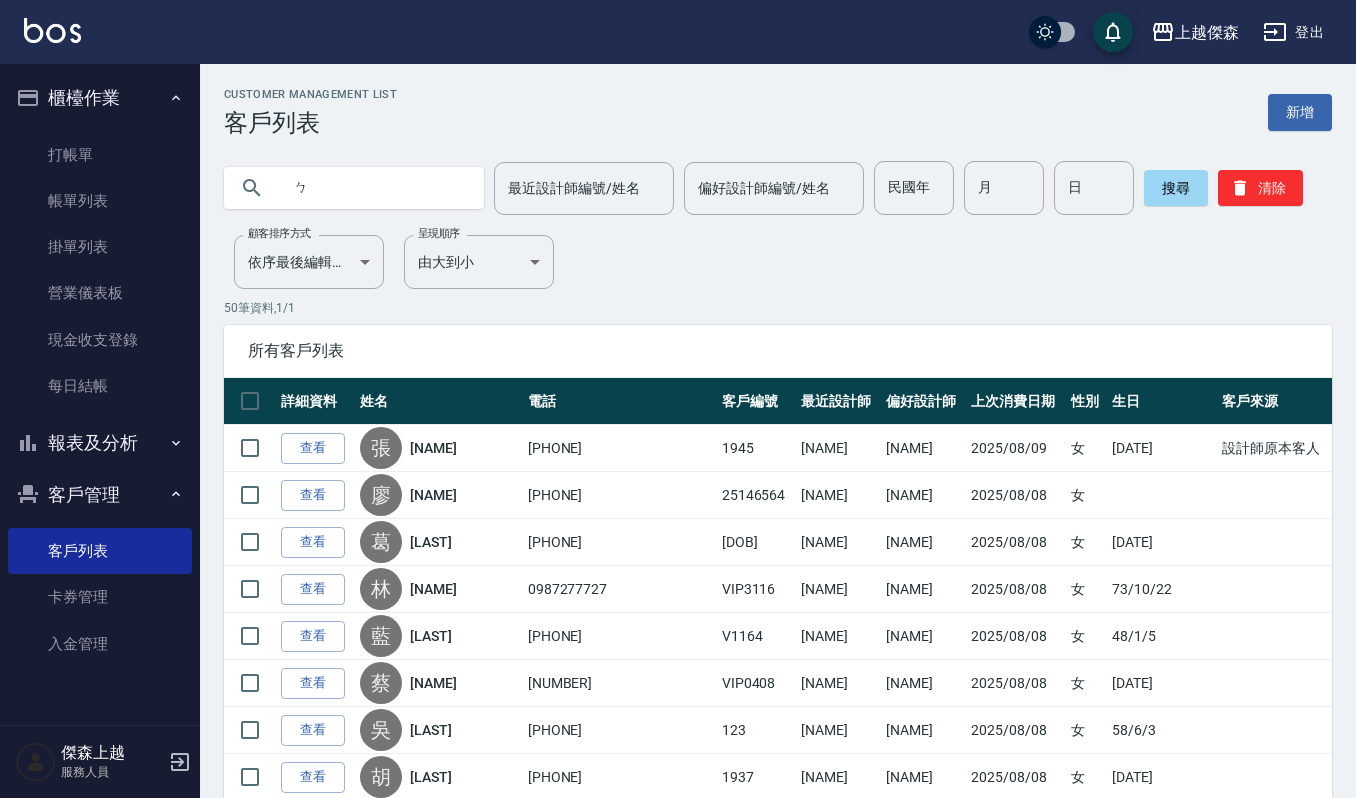 type on "ㄗ" 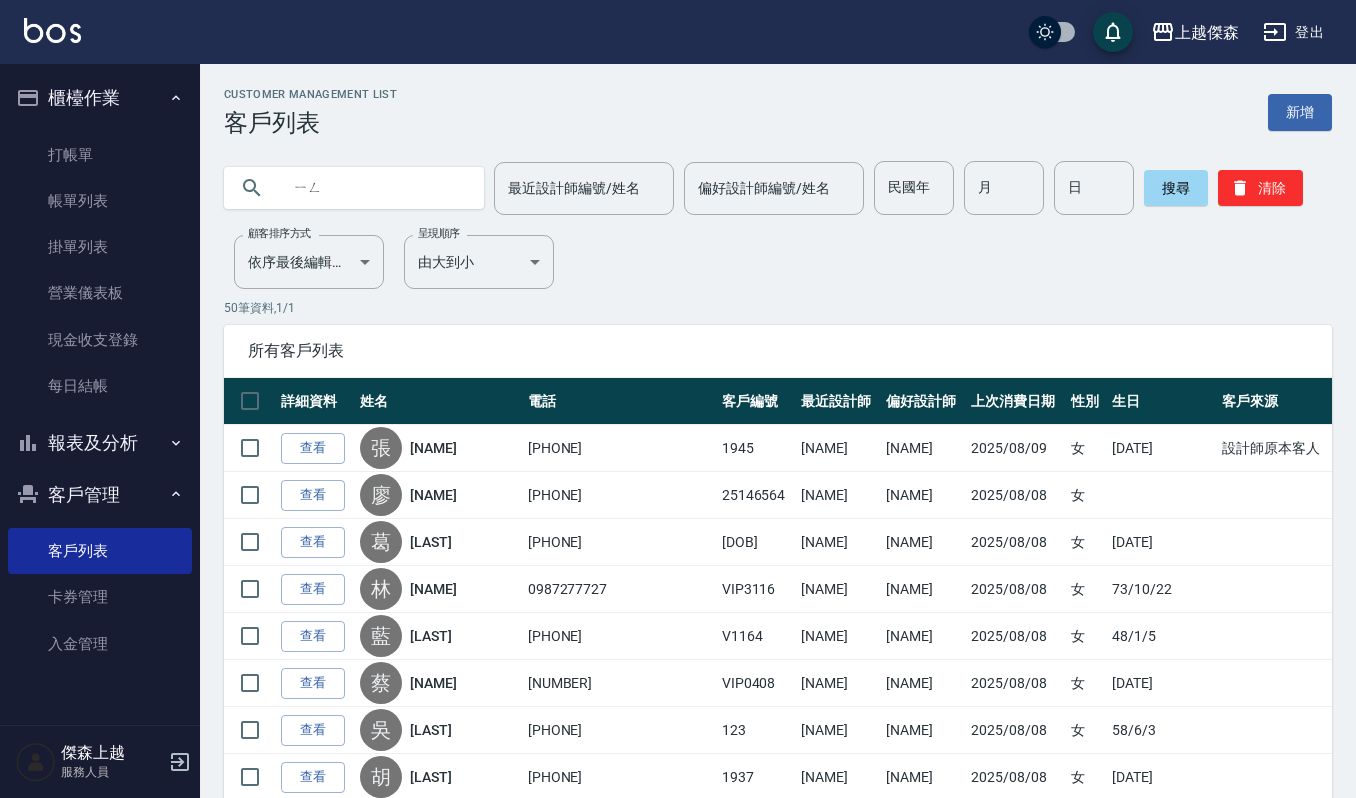 type on "影" 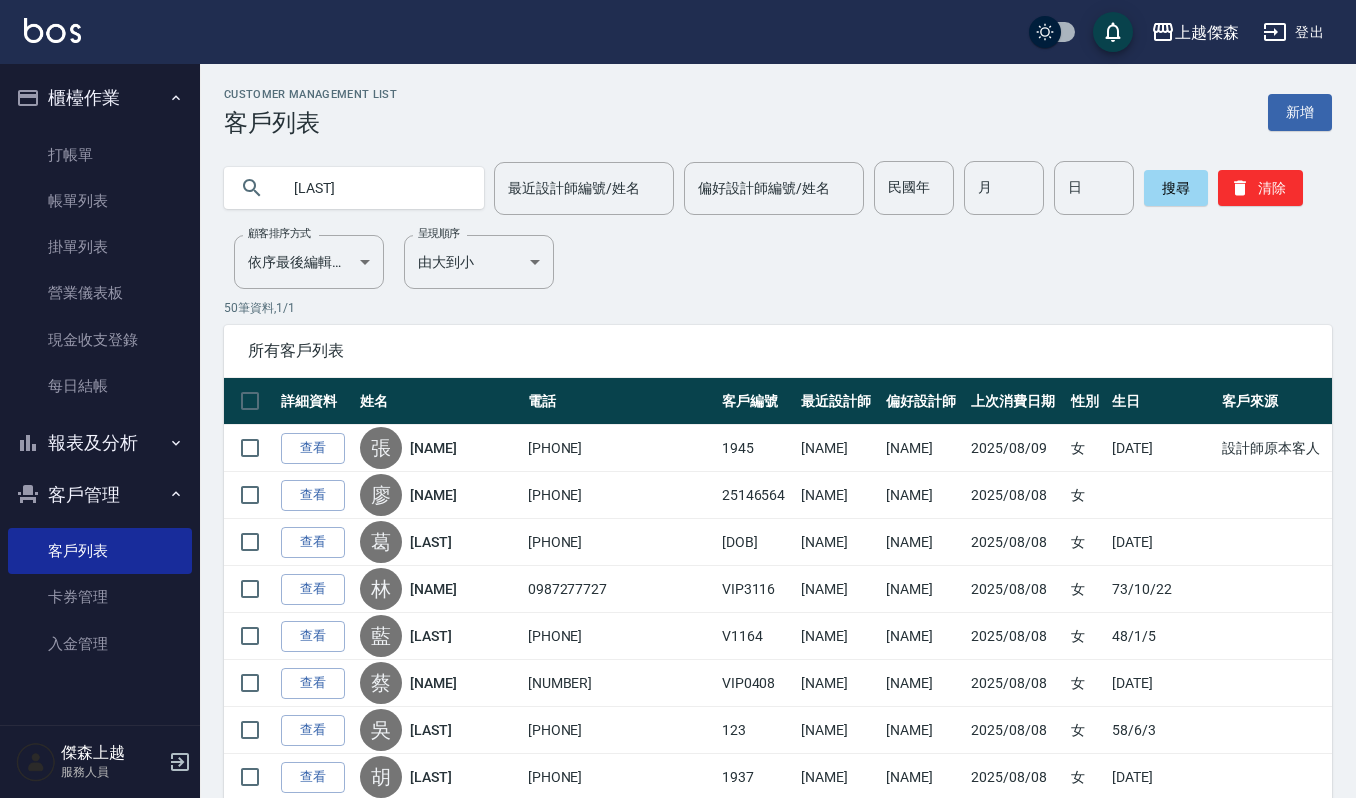 type on "[LAST]" 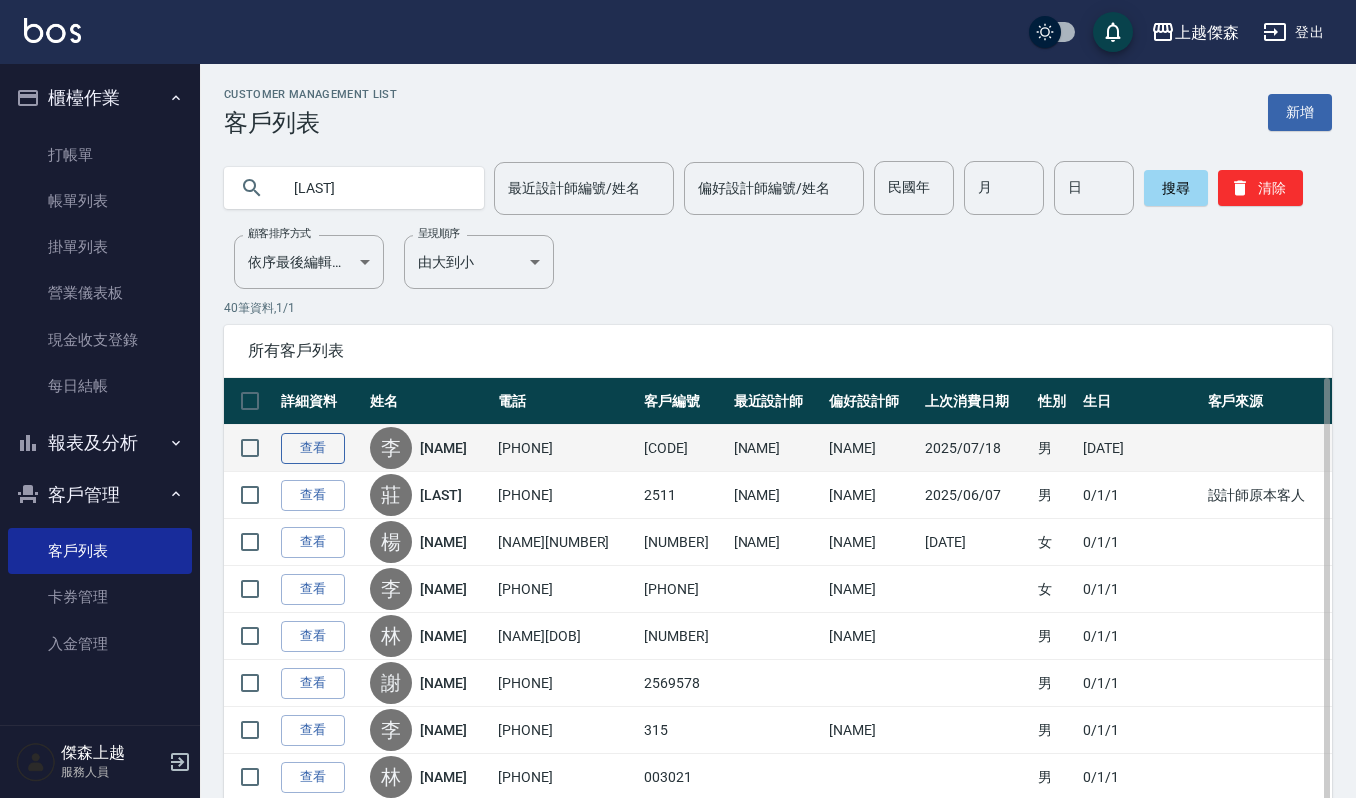 click on "查看" at bounding box center (313, 448) 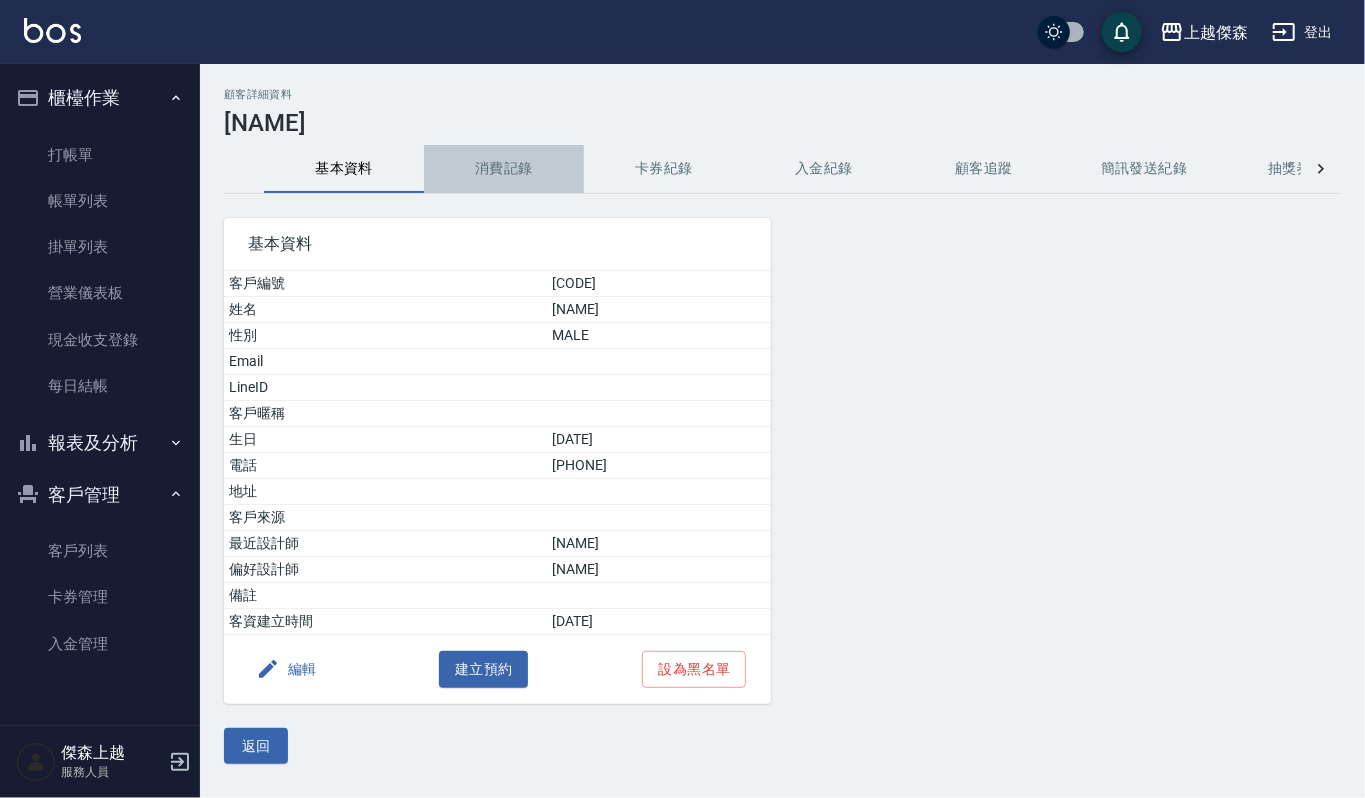 click on "消費記錄" at bounding box center (504, 169) 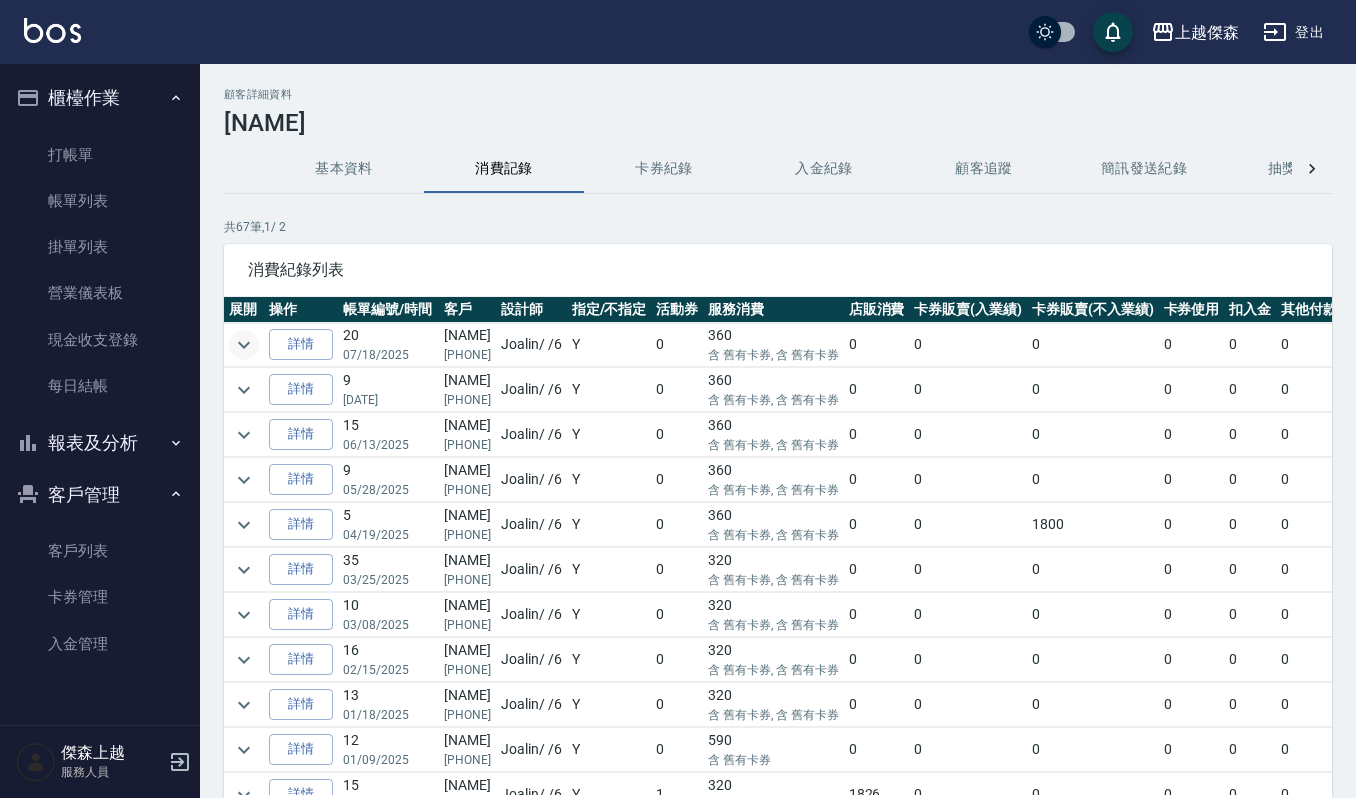 click 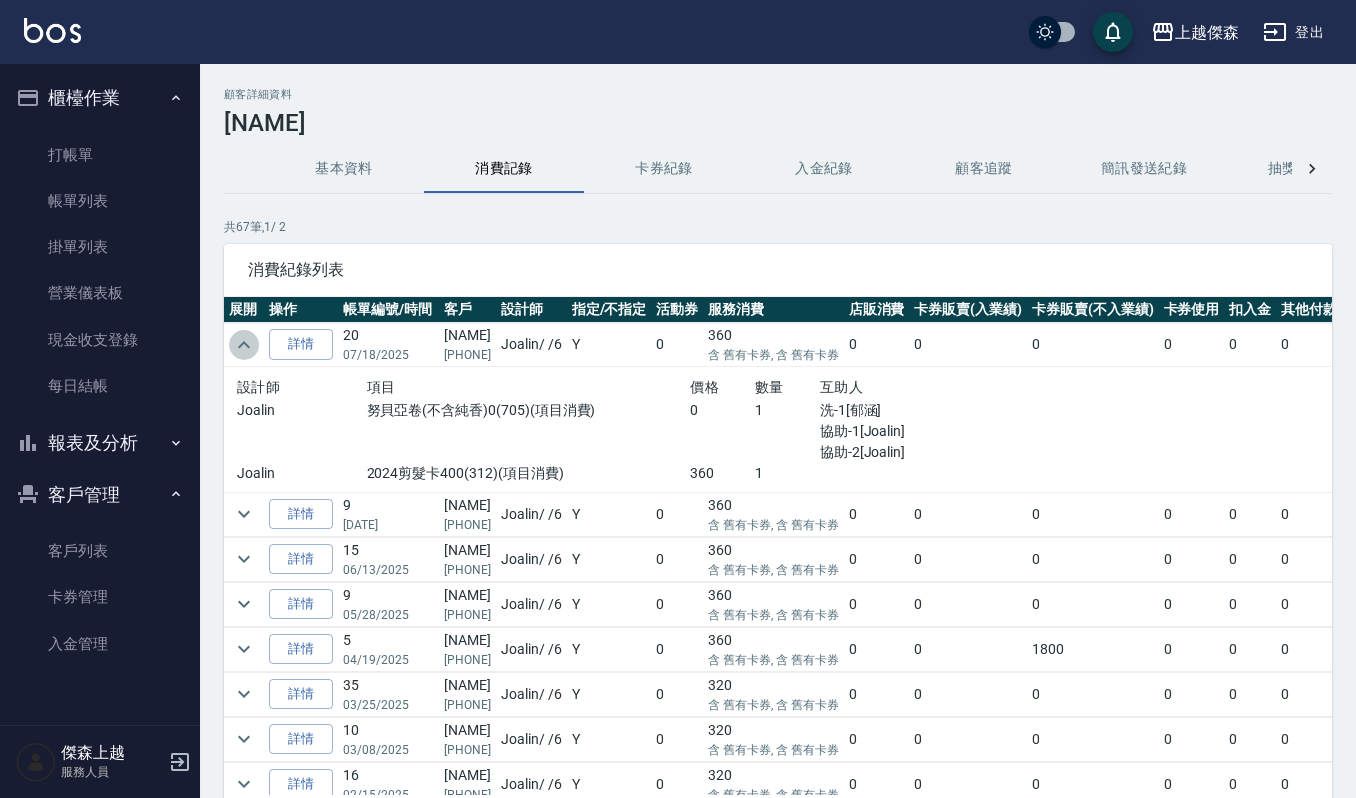 click 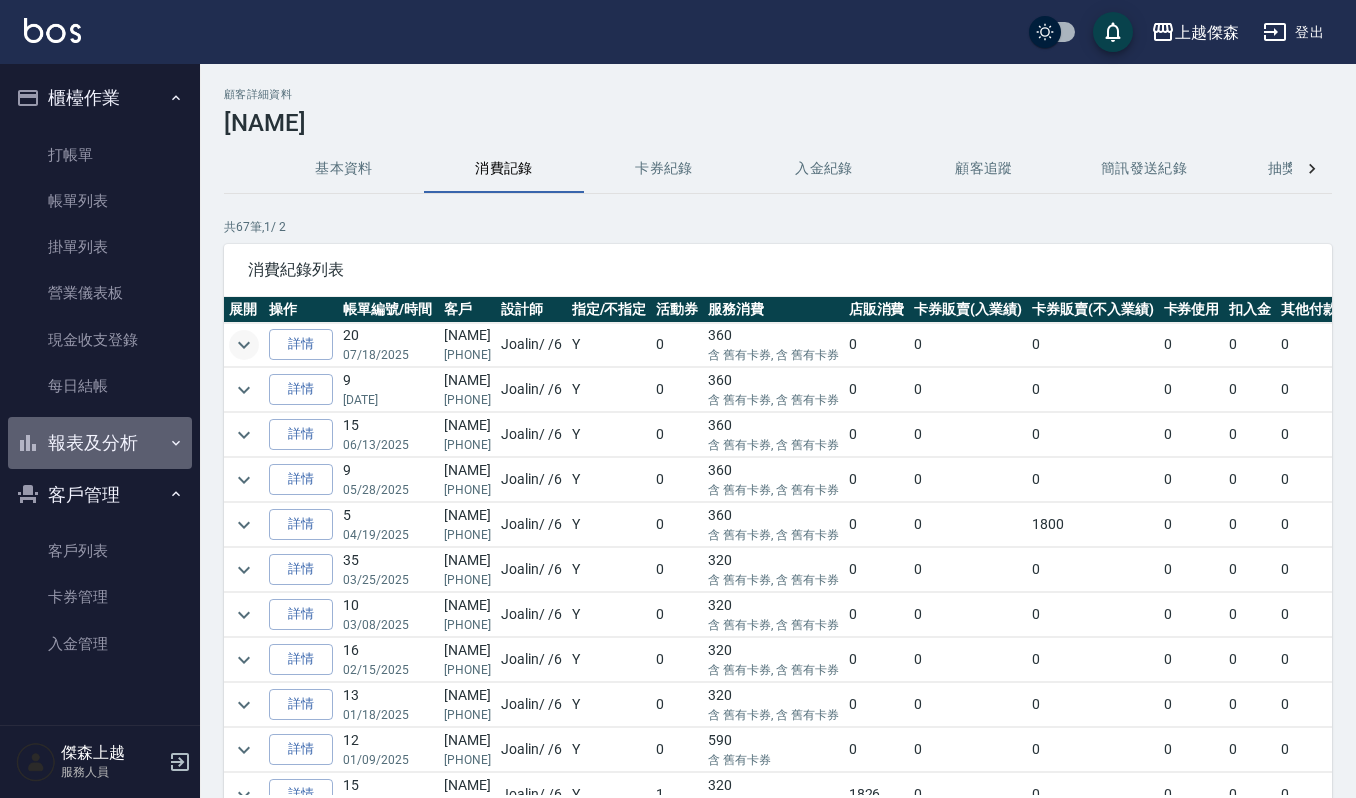 click on "報表及分析" at bounding box center [100, 443] 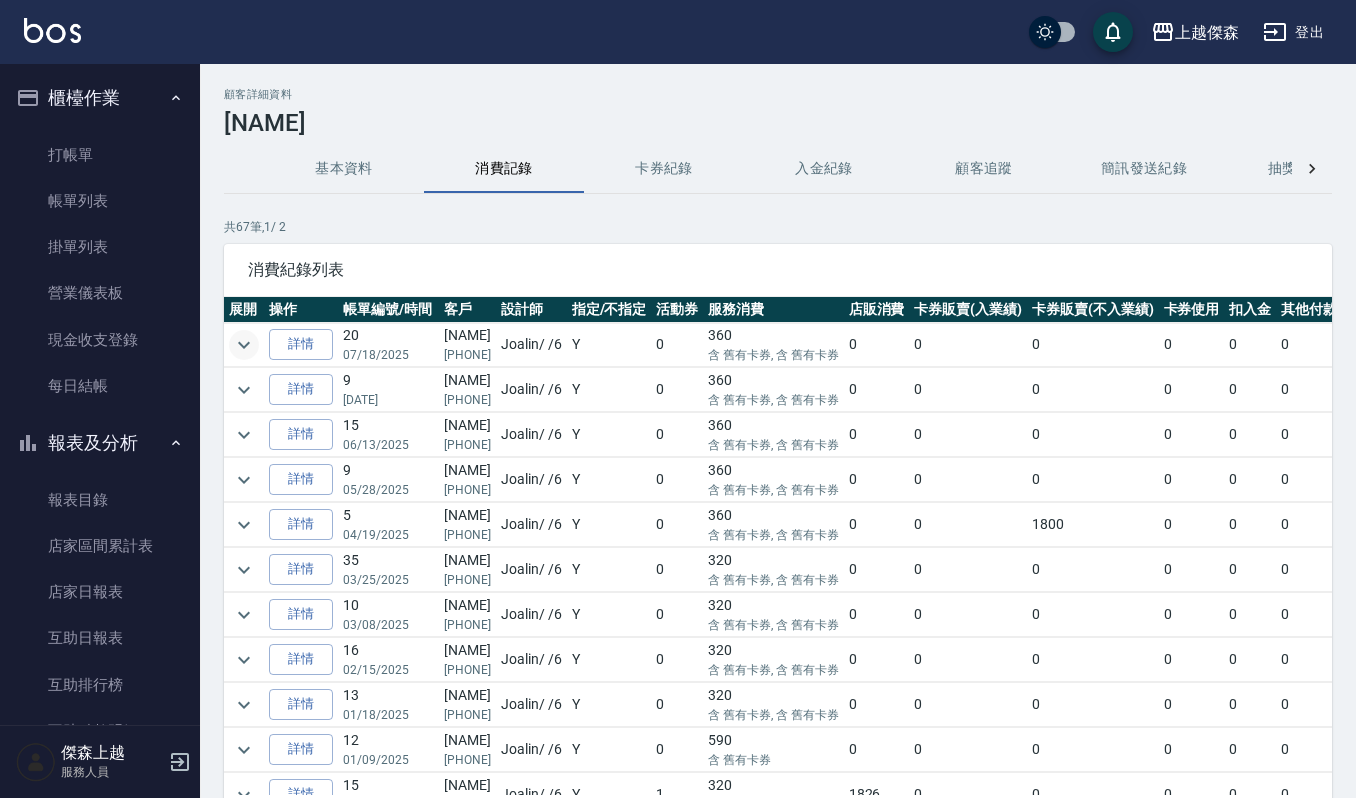 click 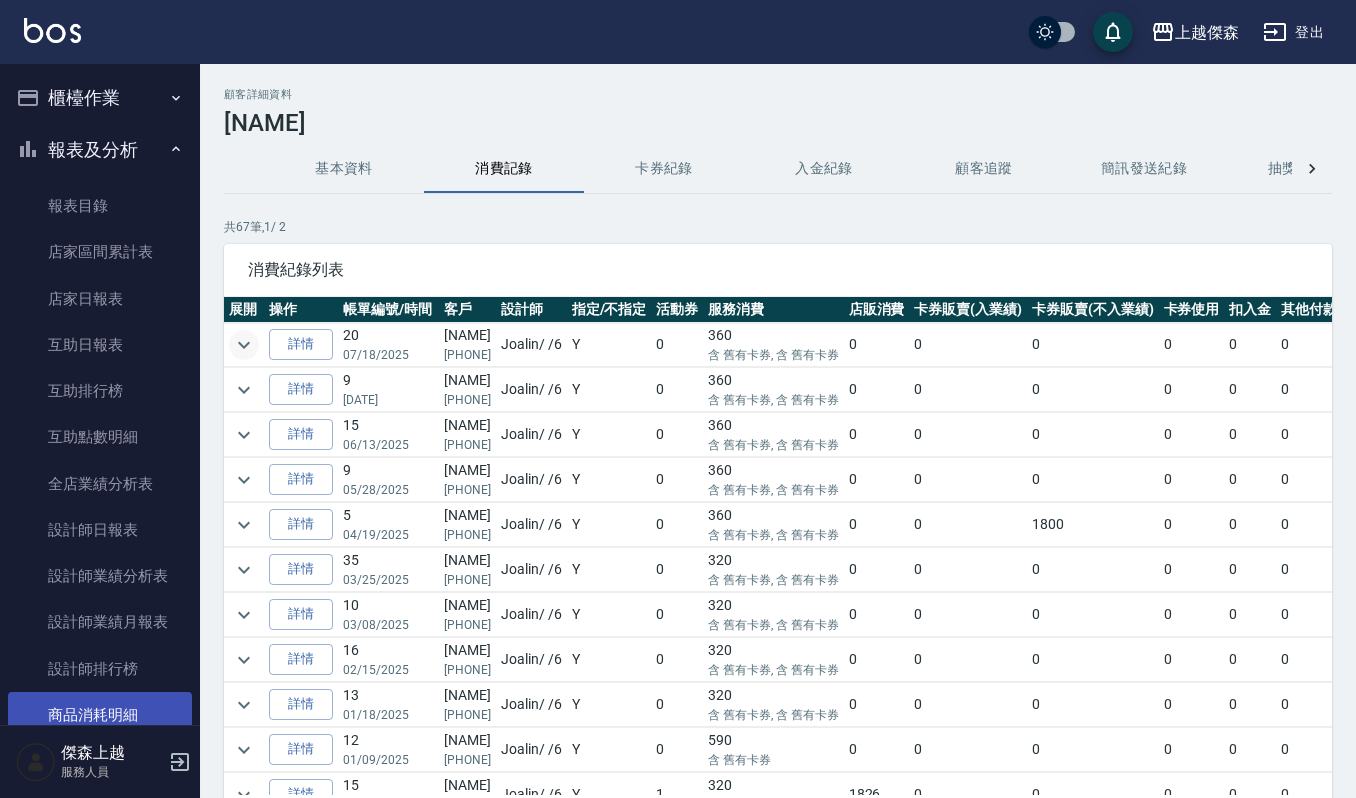click on "商品消耗明細" at bounding box center [100, 715] 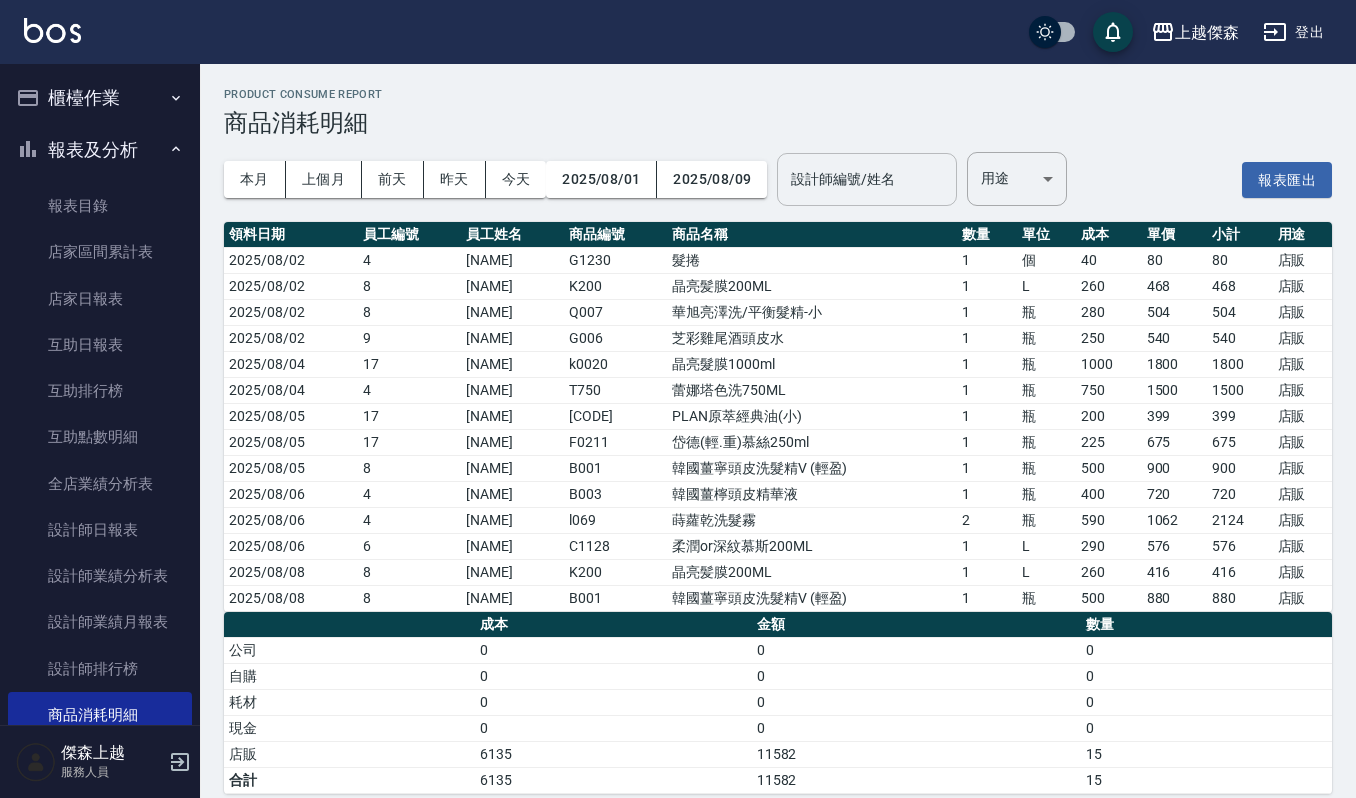 click on "設計師編號/姓名" at bounding box center (867, 179) 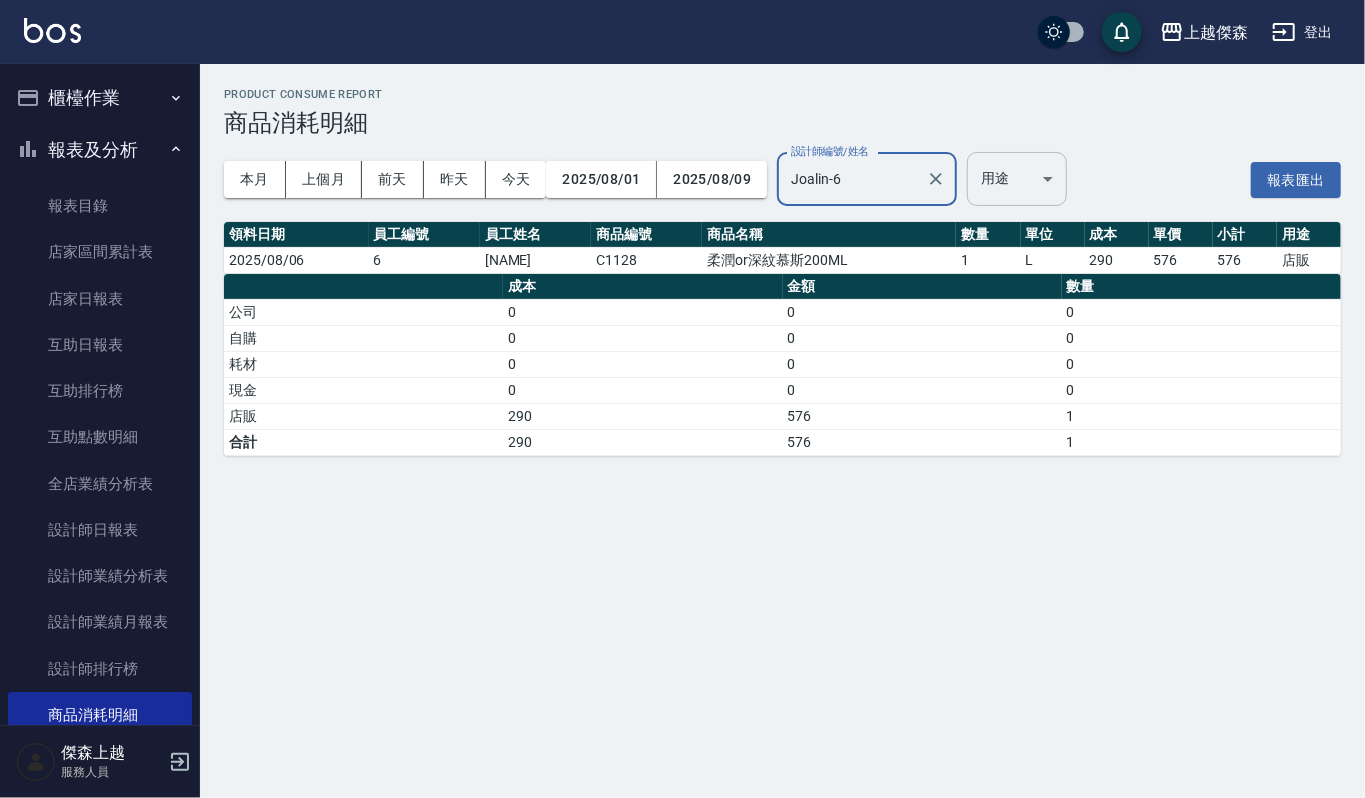 type on "Joalin-6" 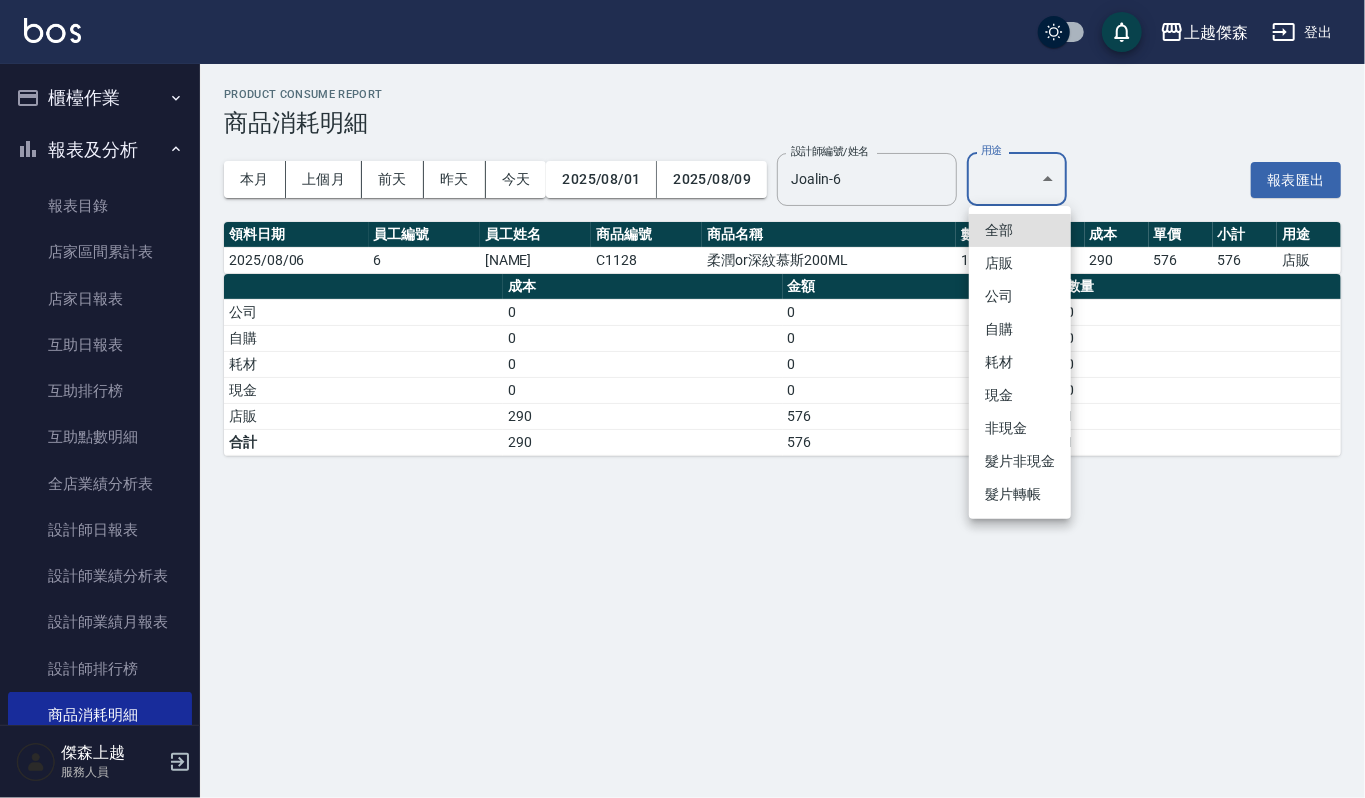 click on "上越傑森 登出 櫃檯作業 打帳單 帳單列表 掛單列表 營業儀表板 現金收支登錄 每日結帳 報表及分析 報表目錄 店家區間累計表 店家日報表 互助日報表 互助排行榜 互助點數明細 全店業績分析表 設計師日報表 設計師業績分析表 設計師業績月報表 設計師排行榜 商品消耗明細 店販抽成明細 收支分類明細表 客戶管理 客戶列表 卡券管理 入金管理 傑森上越 服務人員 Product Consume Report 商品消耗明細 本月 上個月 前天 昨天 今天 [DATE] [DATE] 設計師編號/姓名 [NAME] 設計師編號/姓名 用途 用途 報表匯出 領料日期 員工編號 員工姓名 商品編號 商品名稱 數量 單位 成本 單價 小計 用途 [DATE] 6 [NAME] C1128 柔潤or深紋慕斯200ML 1 L 290 576 576 店販 成本 金額 數量 公司 0 0 0 自購 0 0 0 耗材 0 0 0 現金 0 0 0 店販 290 576 1 合計 290 576 1 全部 店販 公司 自購 耗材 現金 非現金" at bounding box center (682, 399) 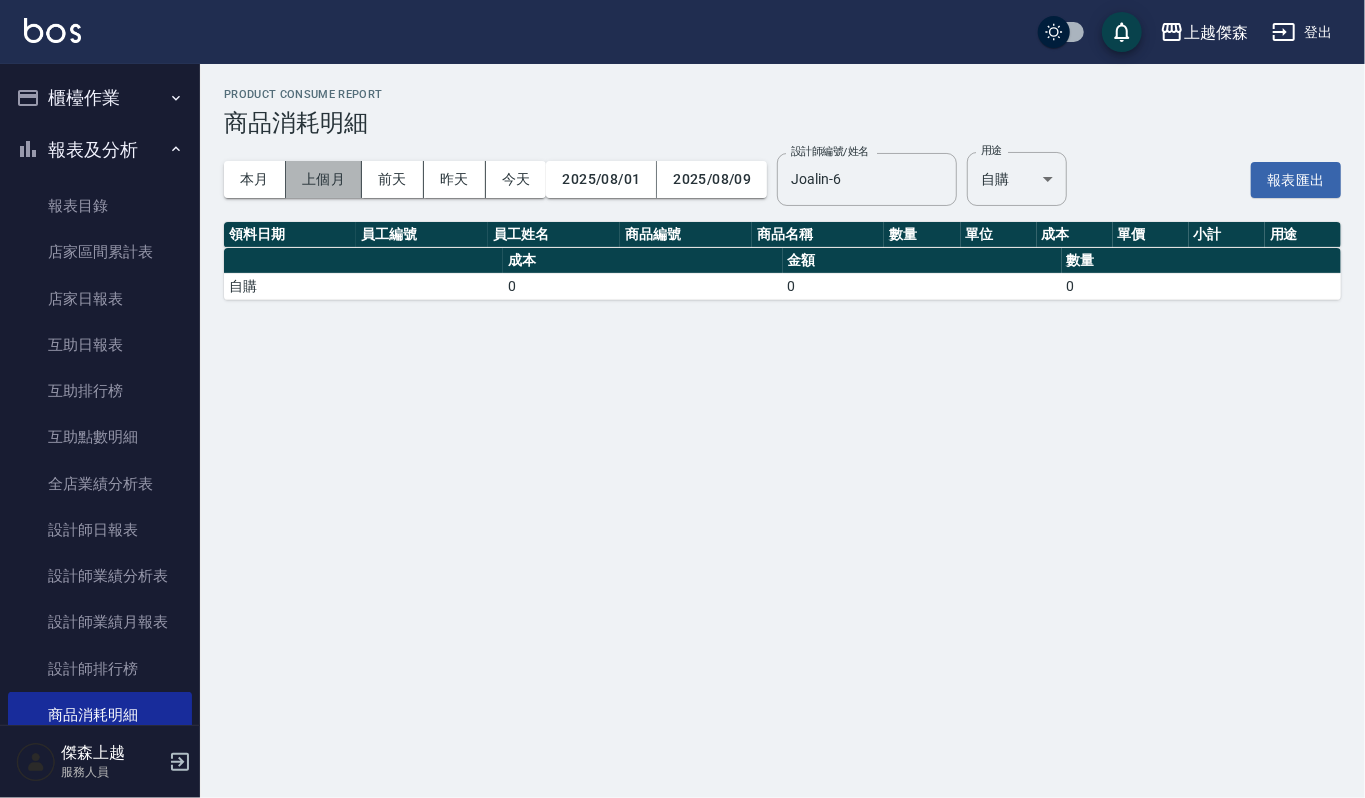 click on "上個月" at bounding box center (324, 179) 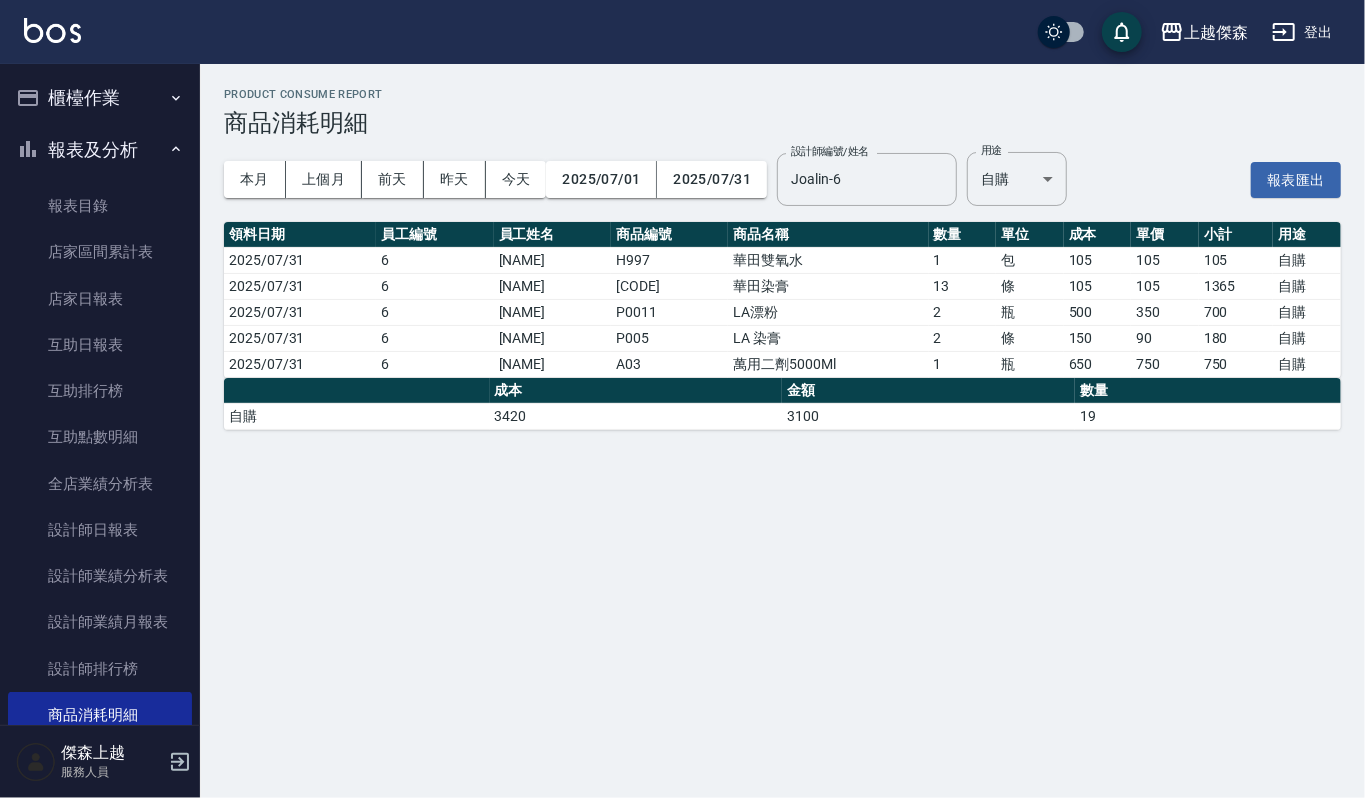 click on "櫃檯作業" at bounding box center (100, 98) 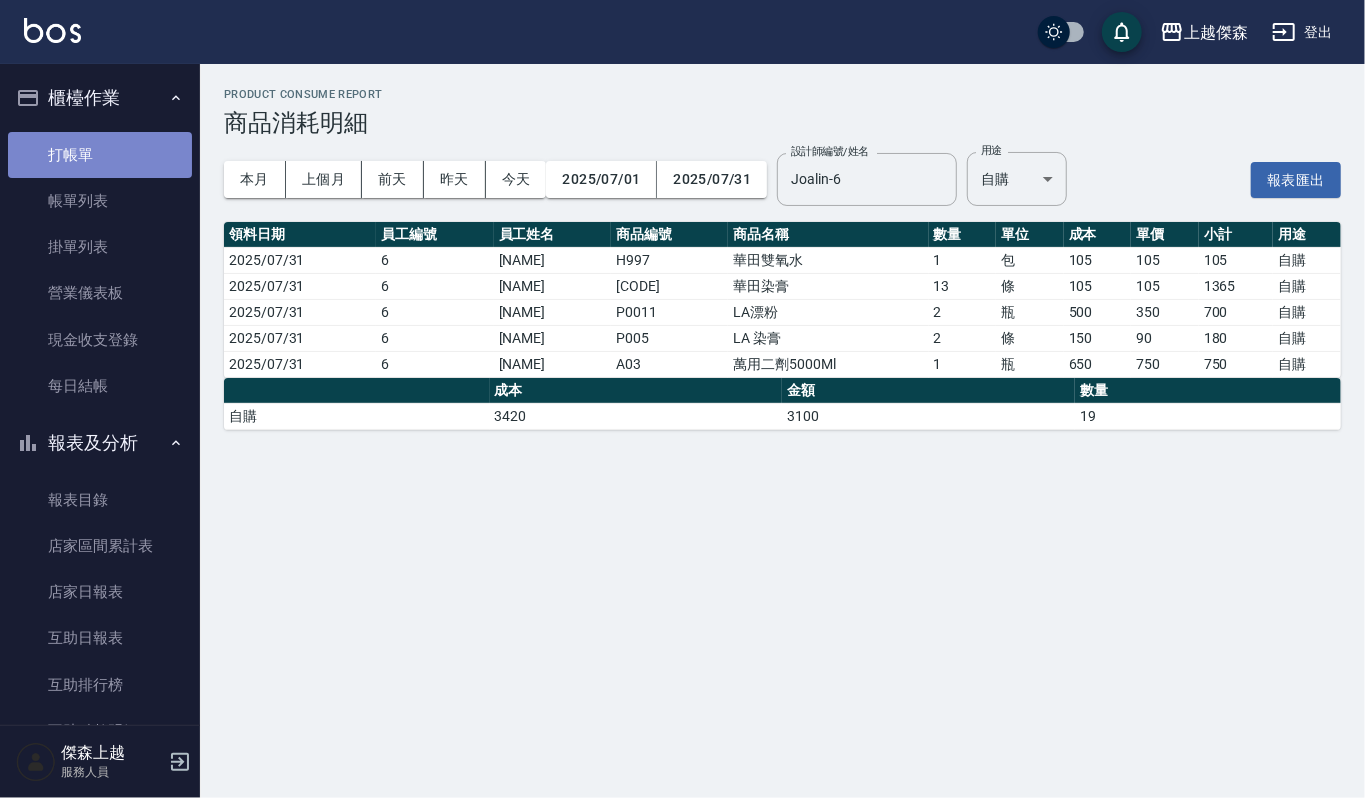 click on "打帳單" at bounding box center (100, 155) 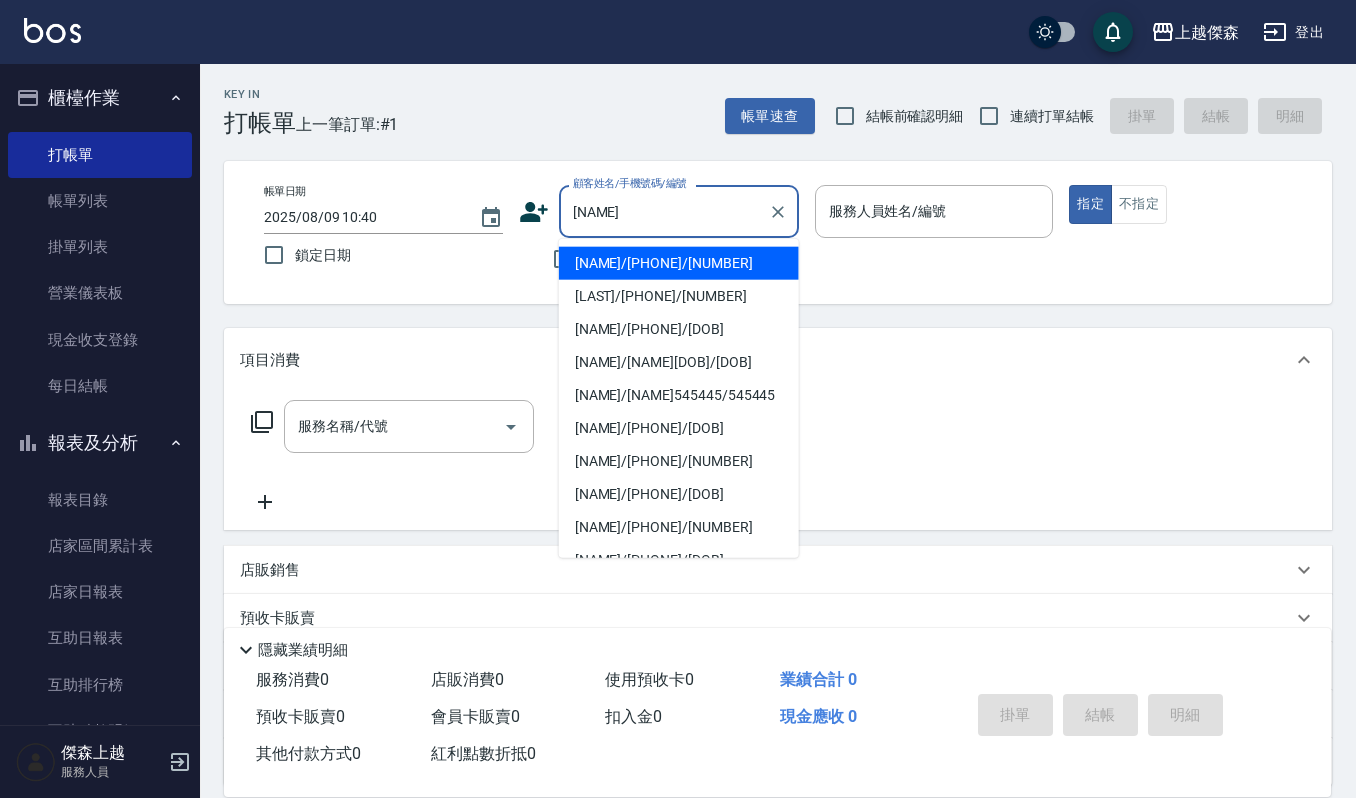 click on "[NAME]/[PHONE]/[NUMBER]" at bounding box center (679, 263) 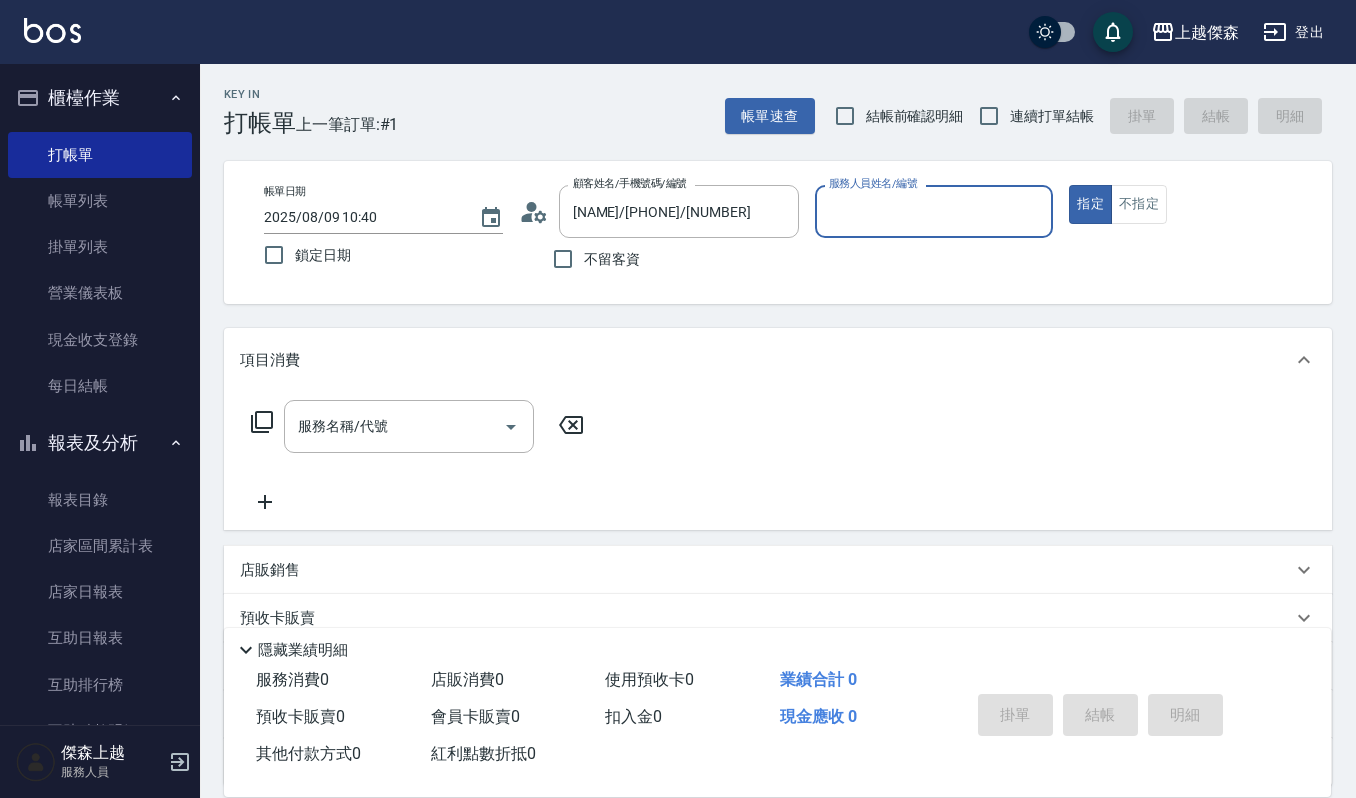 type on "吉兒-4" 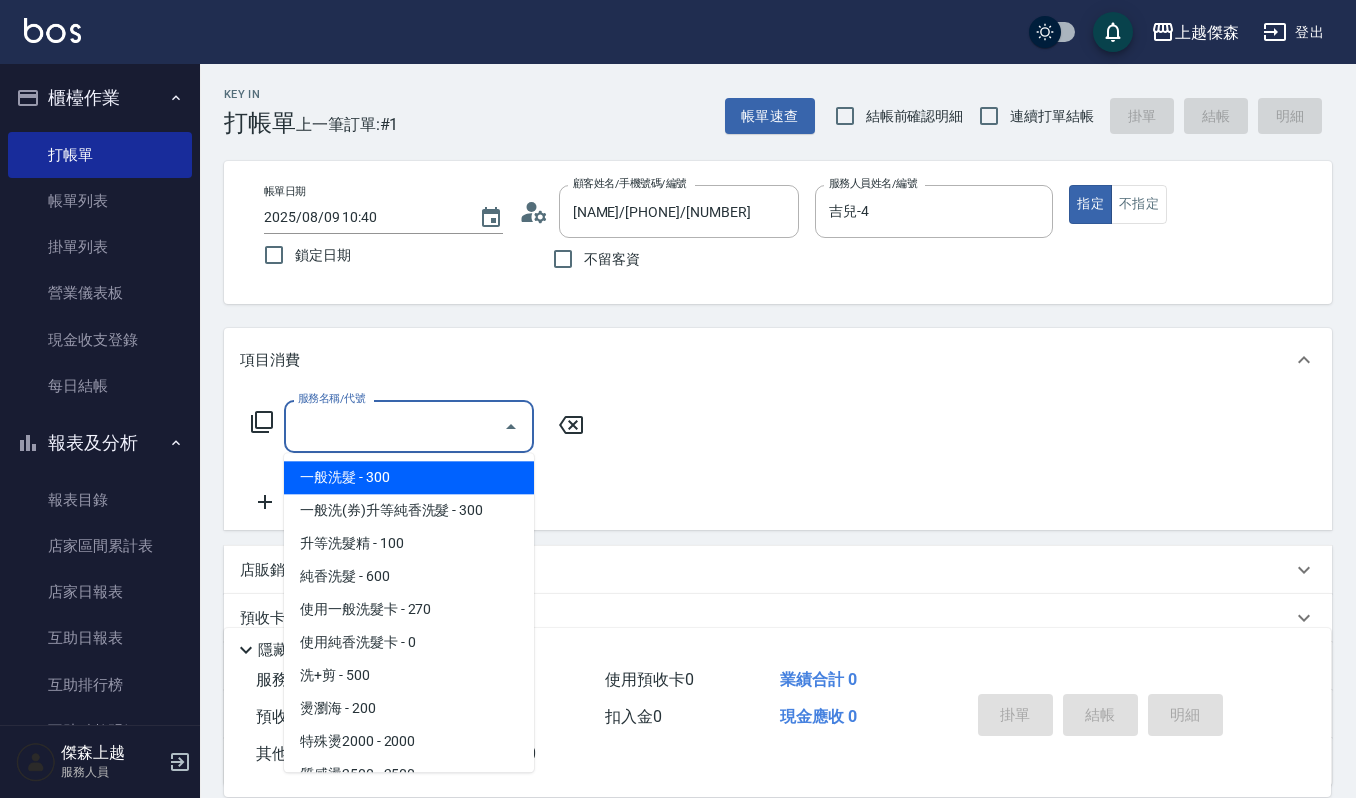 click on "服務名稱/代號" at bounding box center (394, 426) 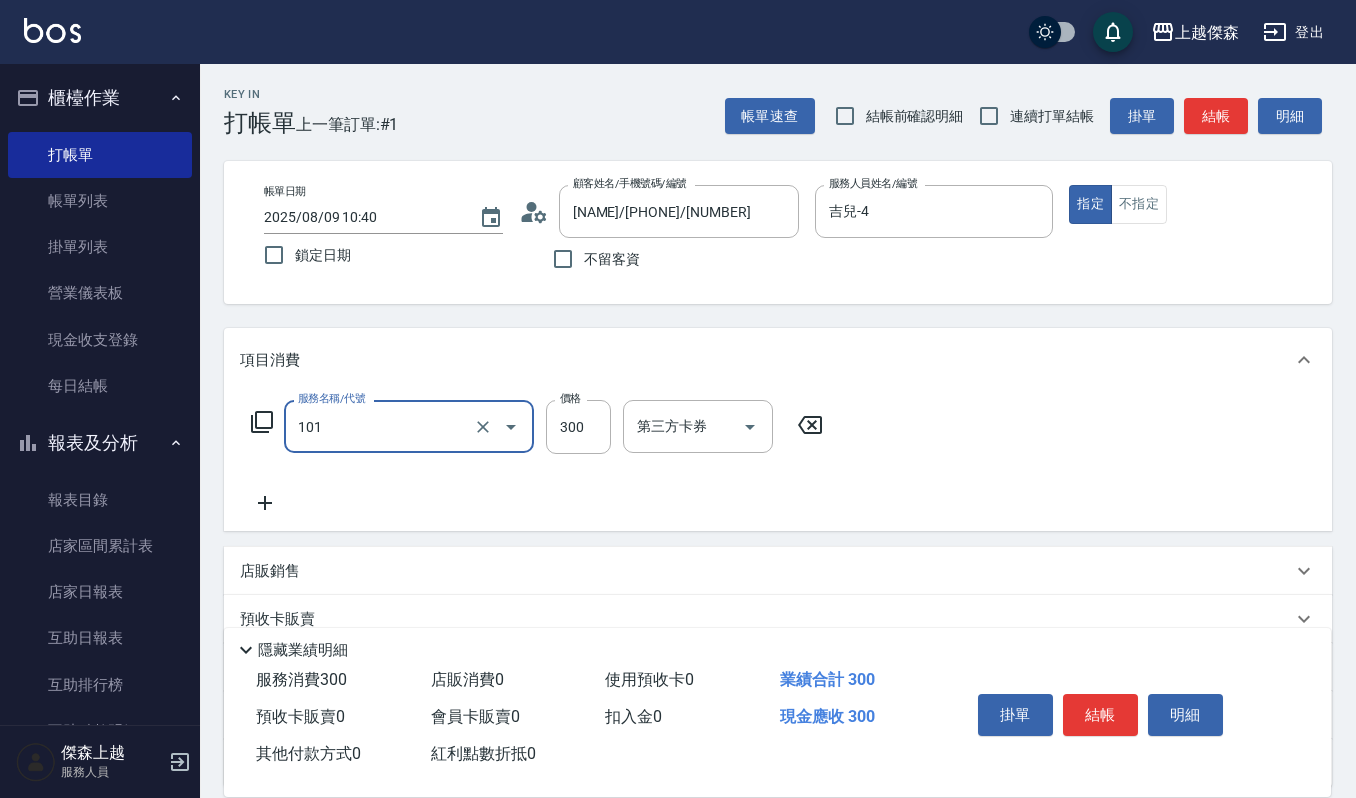type on "一般洗髮(101)" 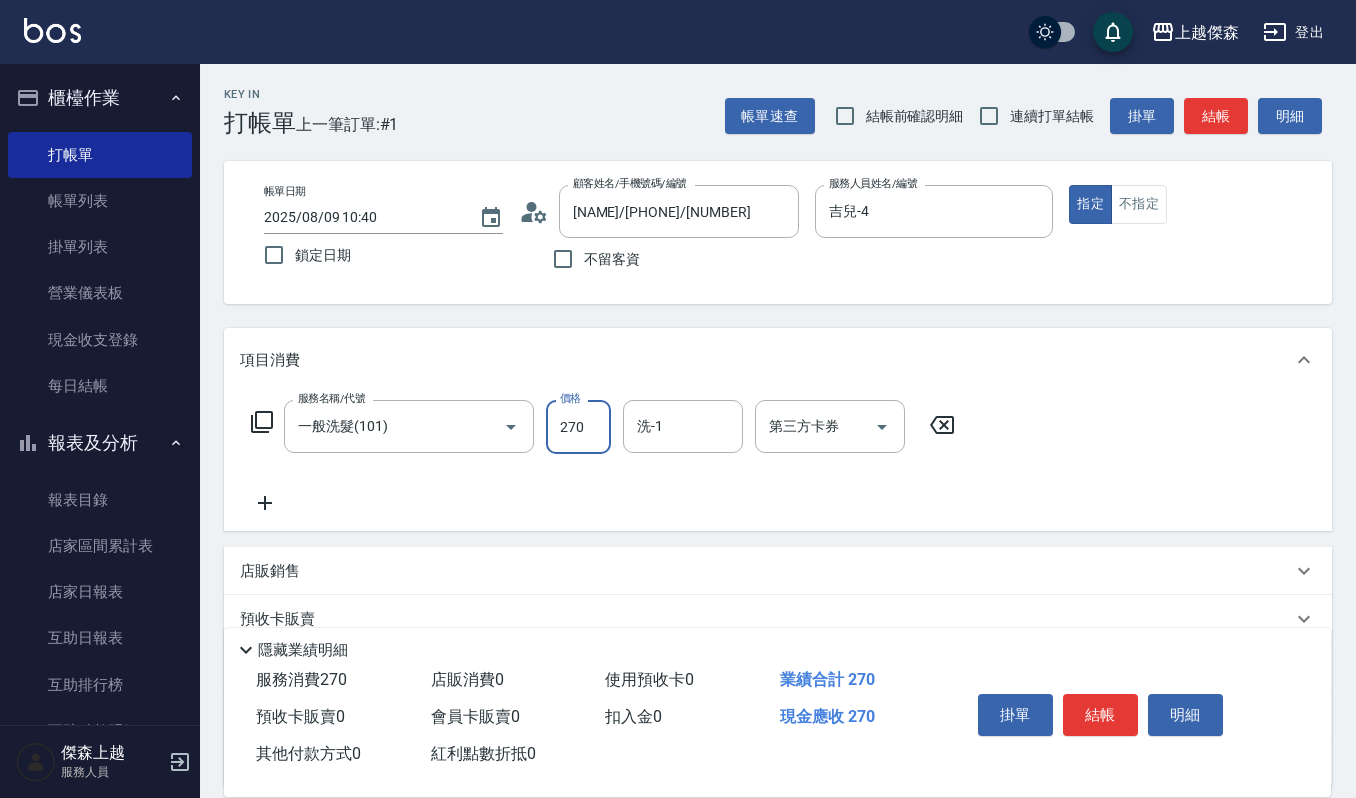 type on "270" 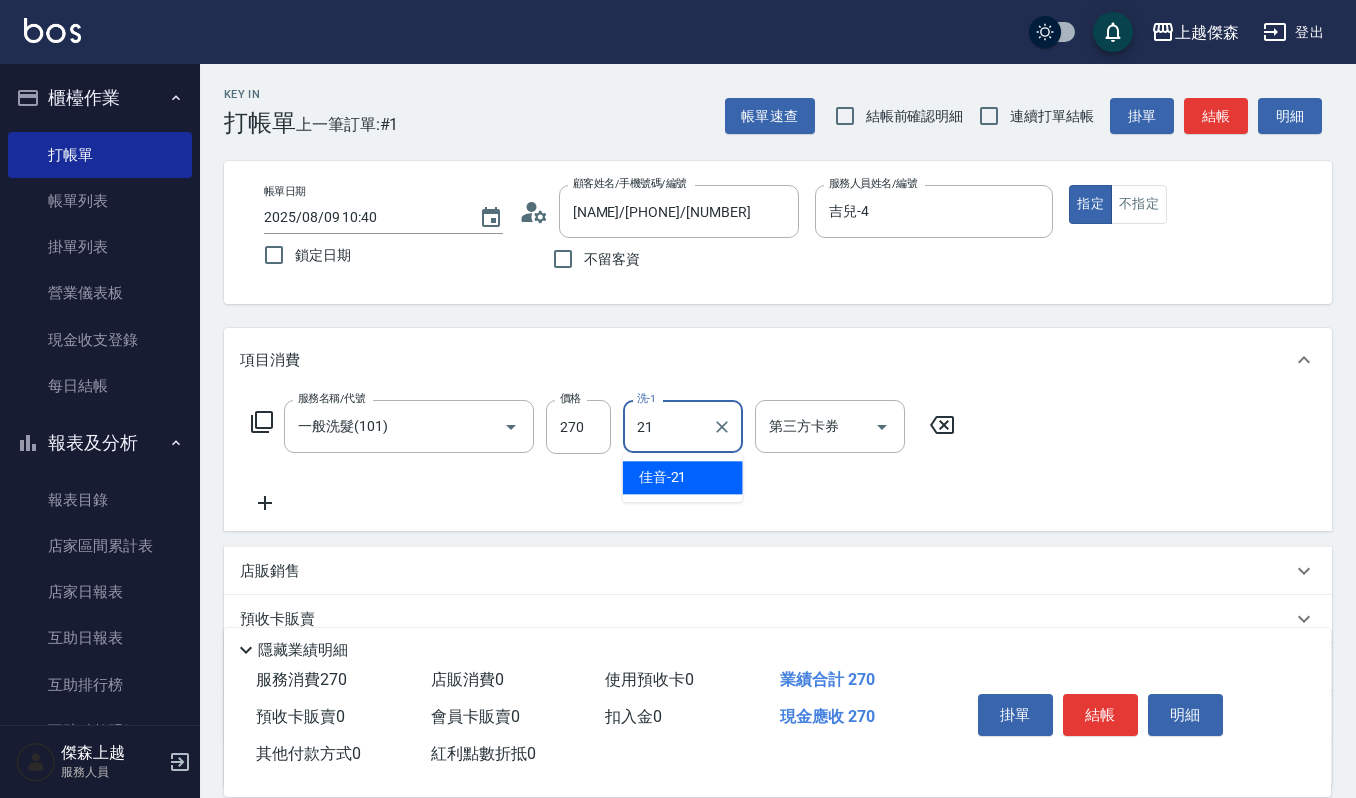 type on "佳音-21" 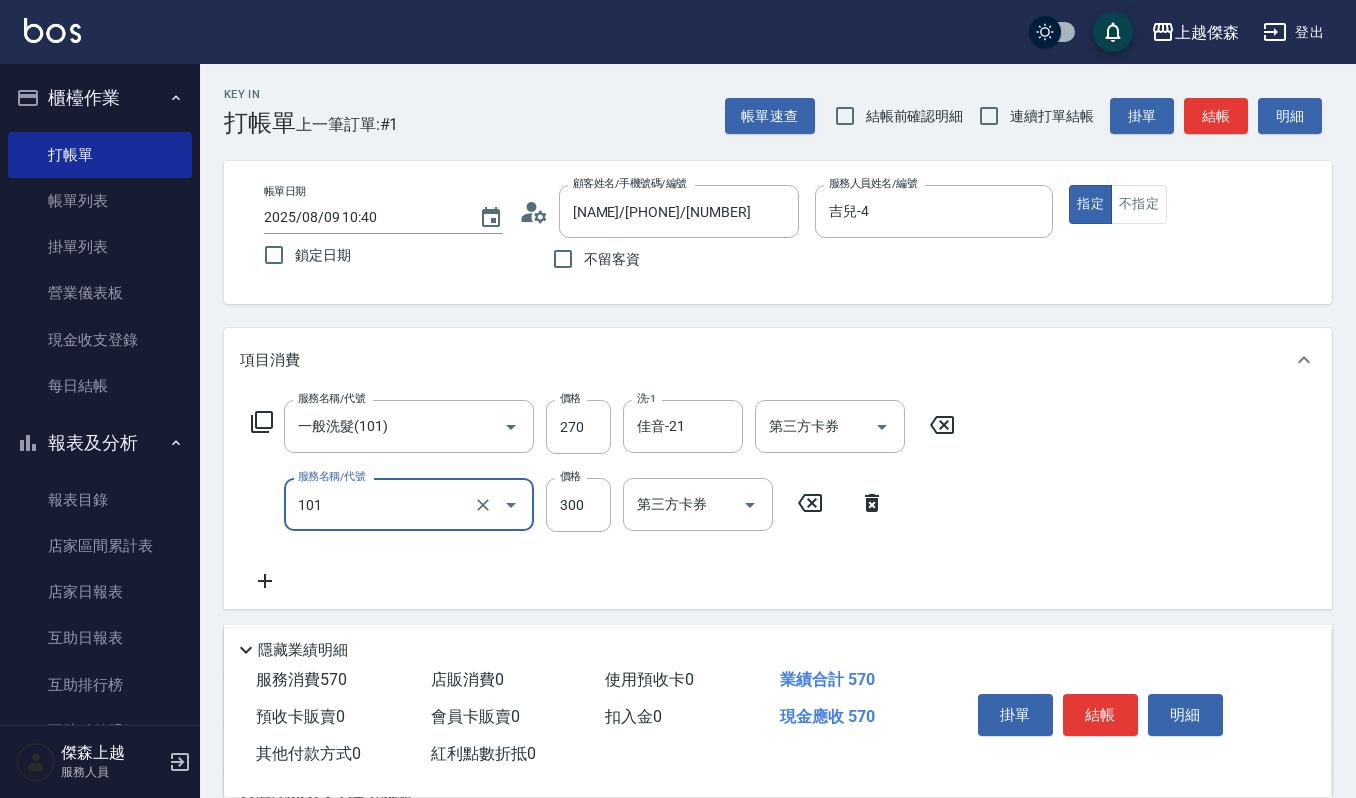 type on "一般洗髮(101)" 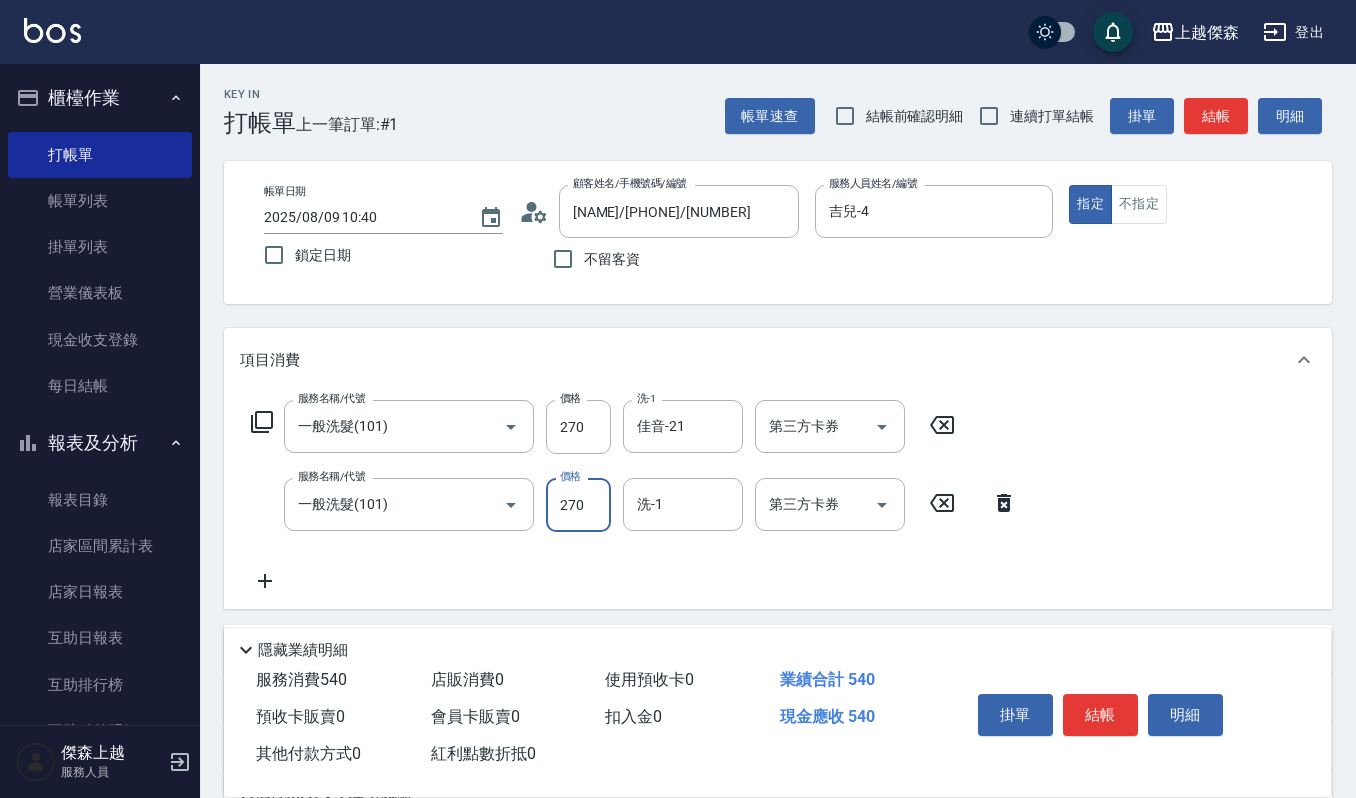 type on "270" 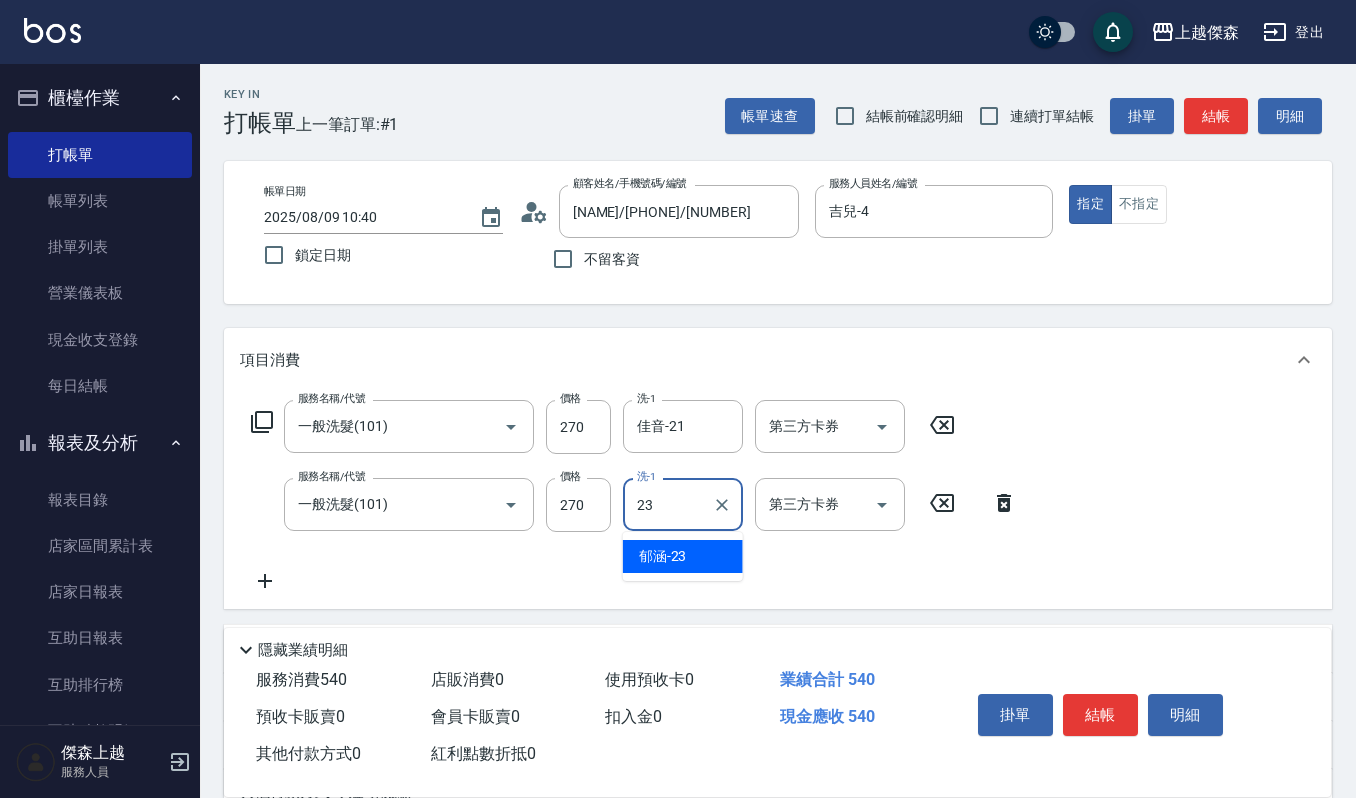 type on "[NAME]-[NUMBER]" 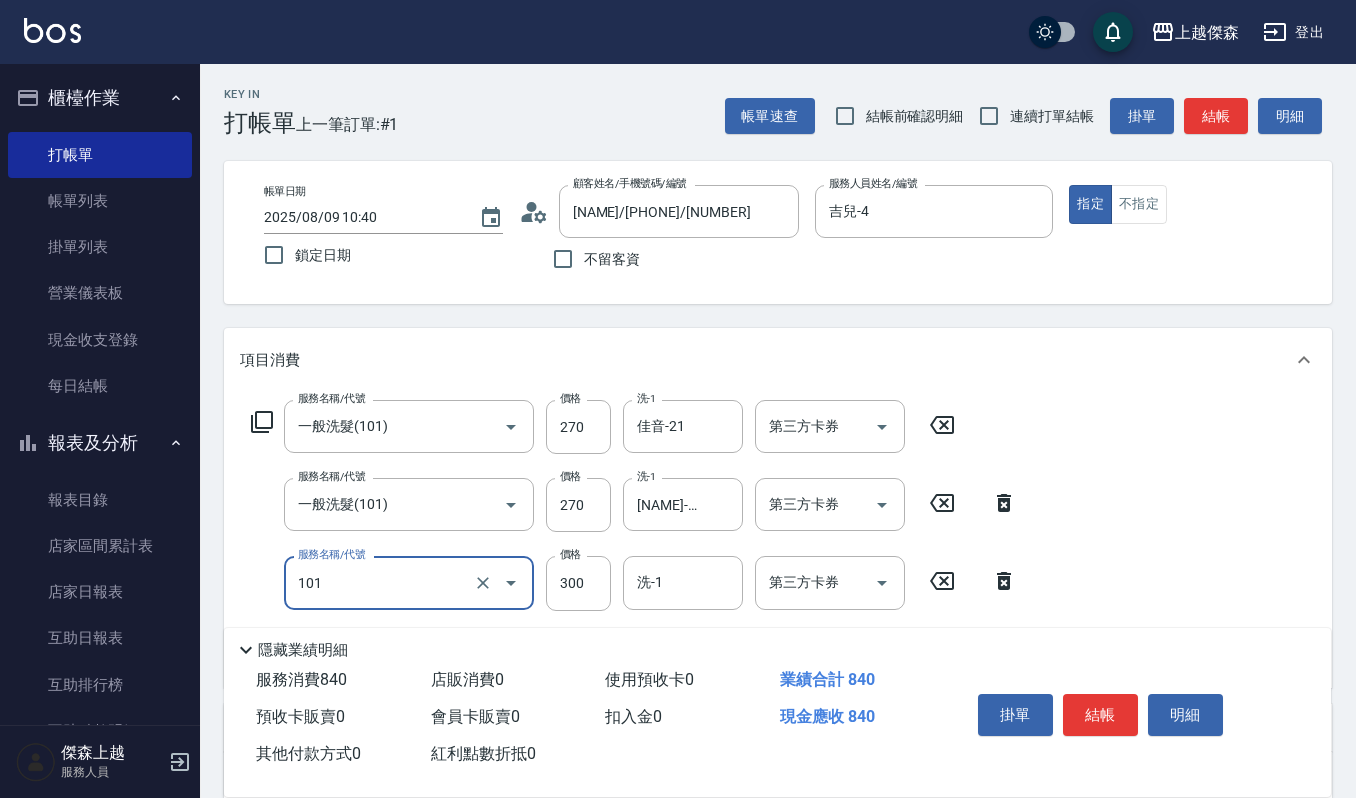 type on "一般洗髮(101)" 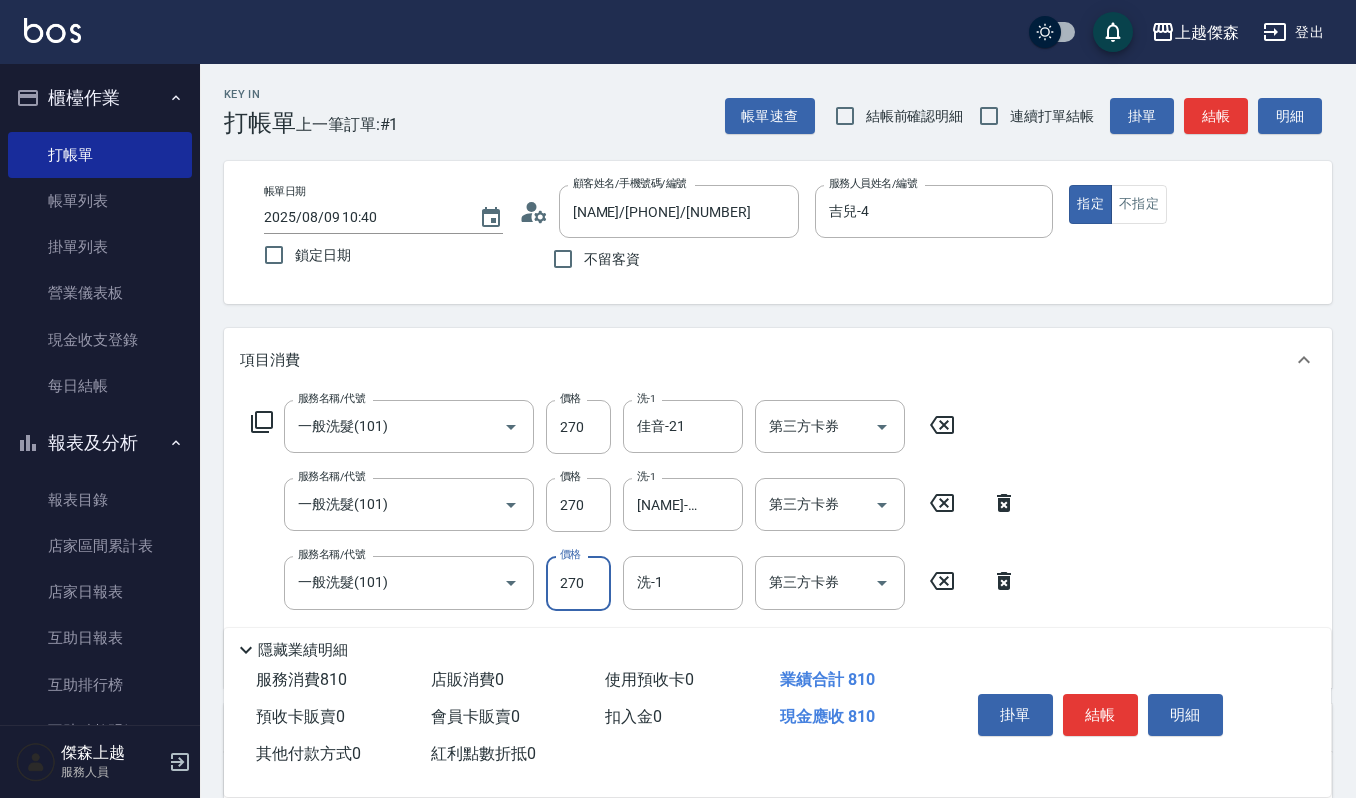 type on "270" 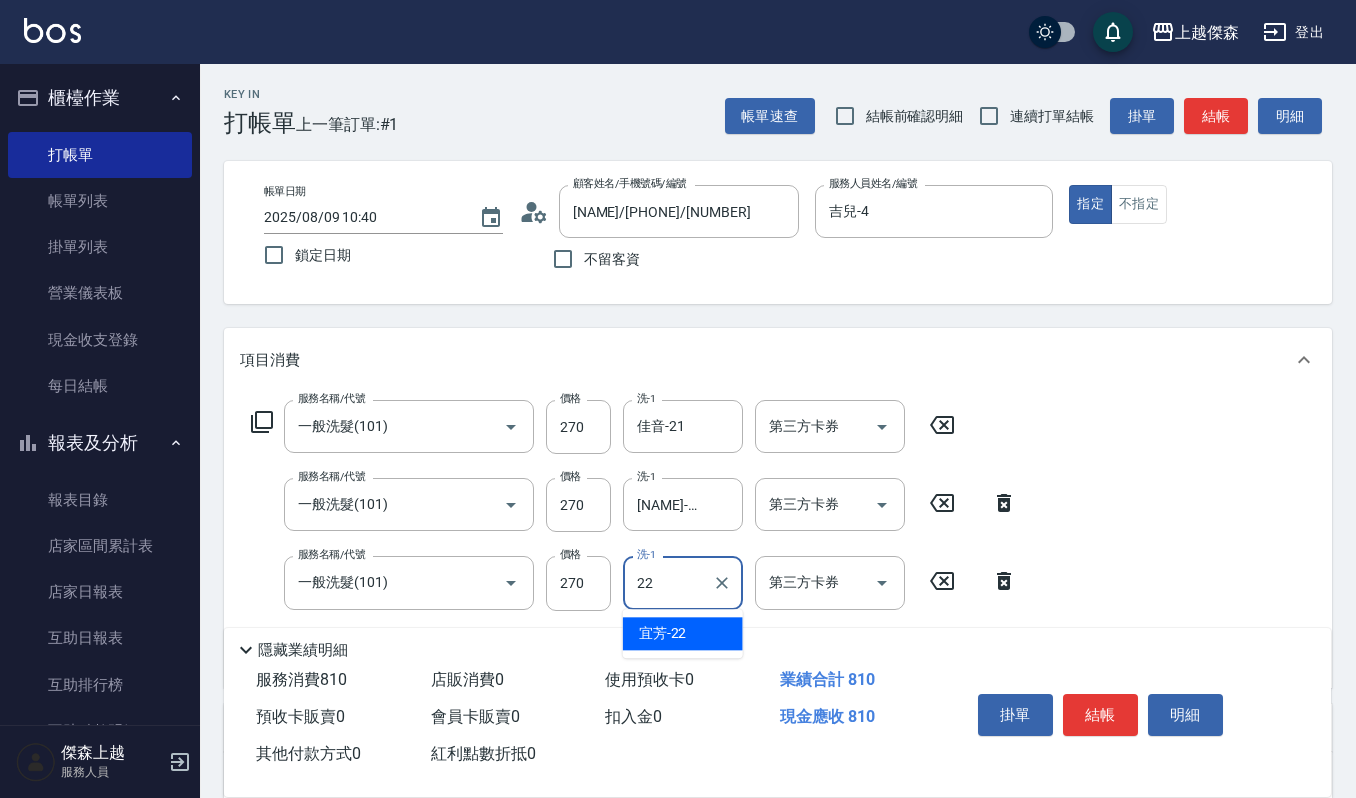 type on "宜芳-22" 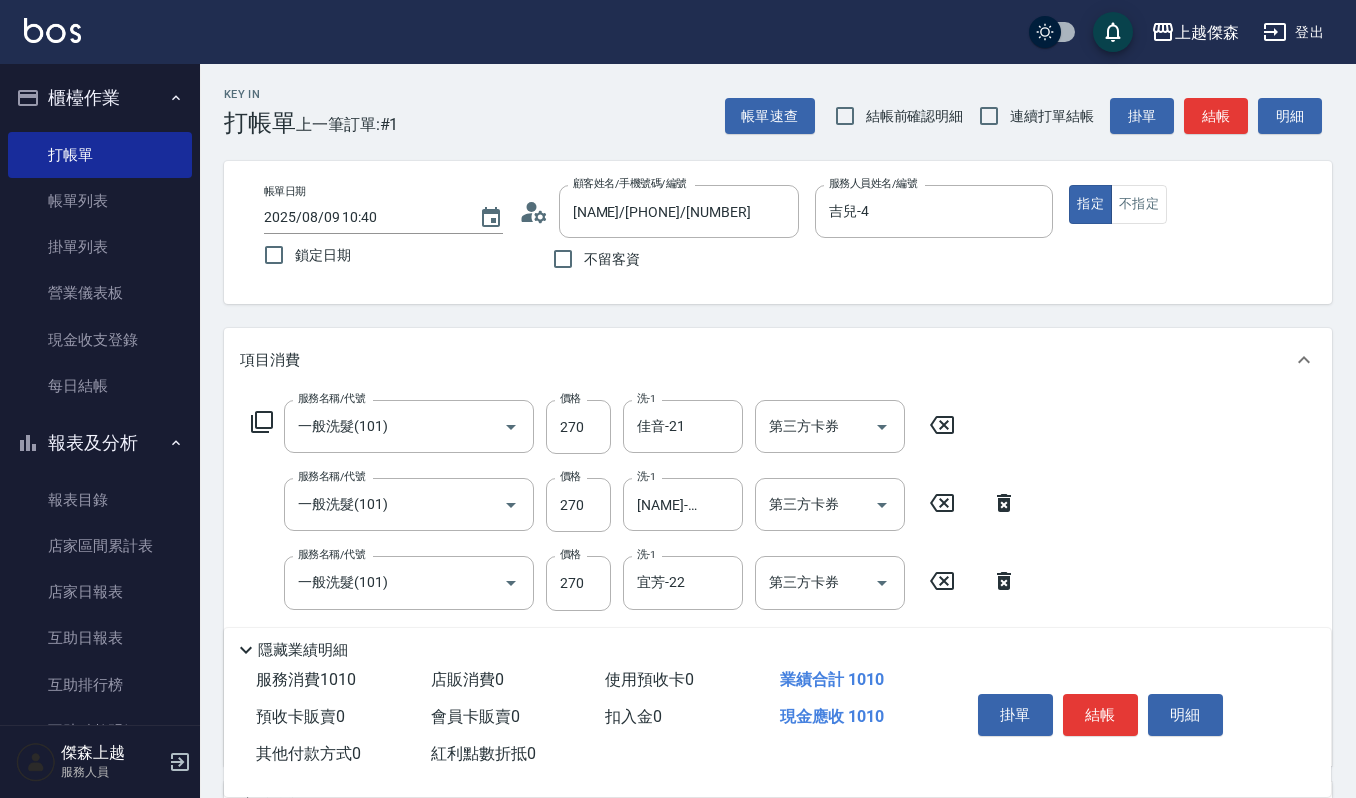 type on "自備複方.亞士(532)" 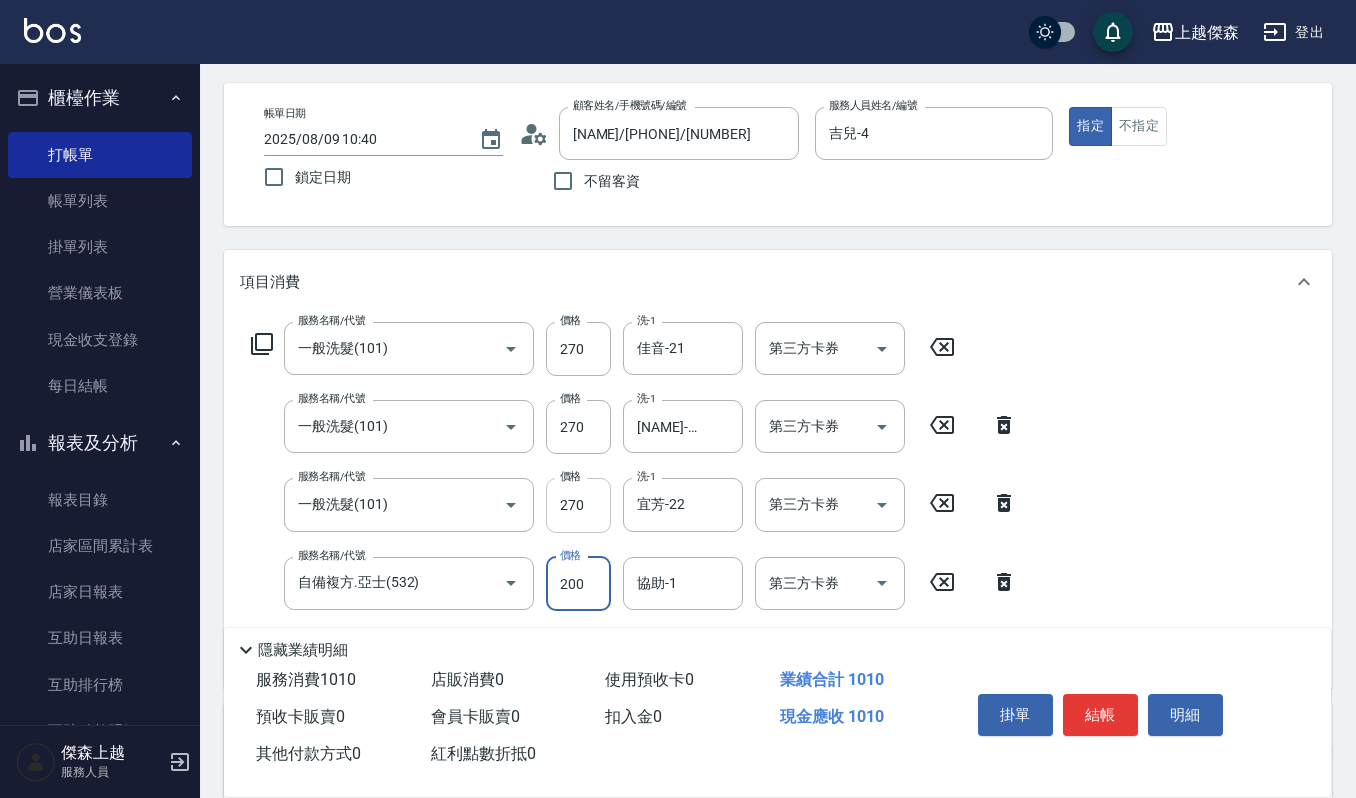 scroll, scrollTop: 133, scrollLeft: 0, axis: vertical 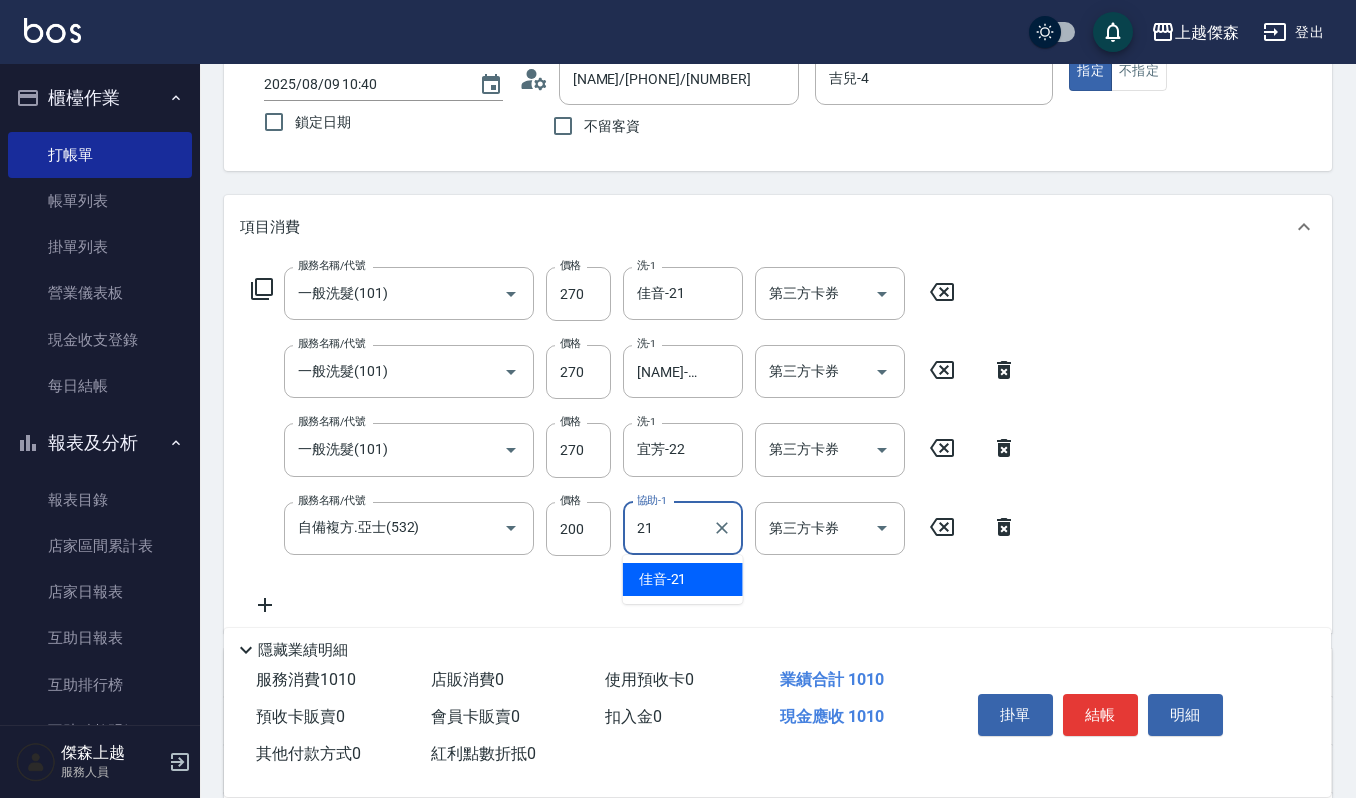 type on "佳音-21" 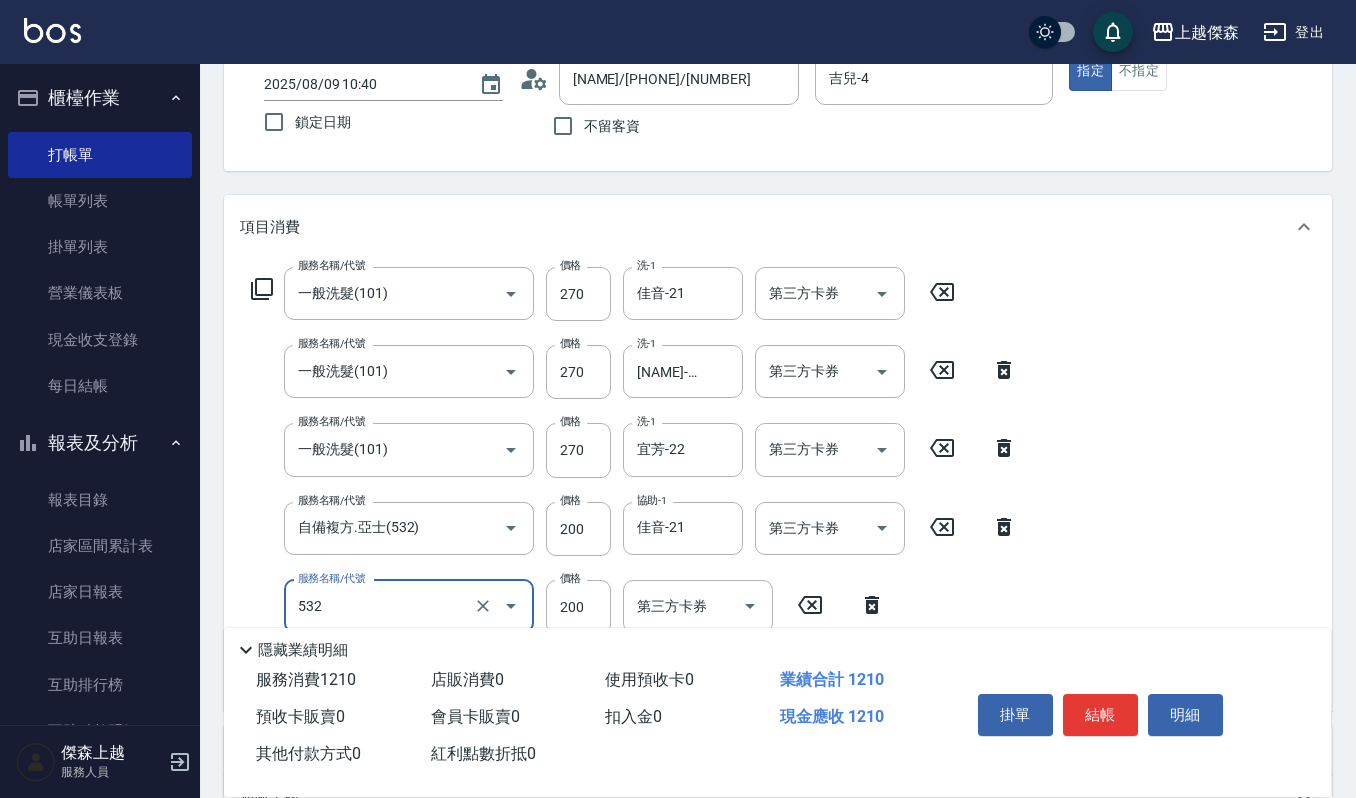 type on "自備複方.亞士(532)" 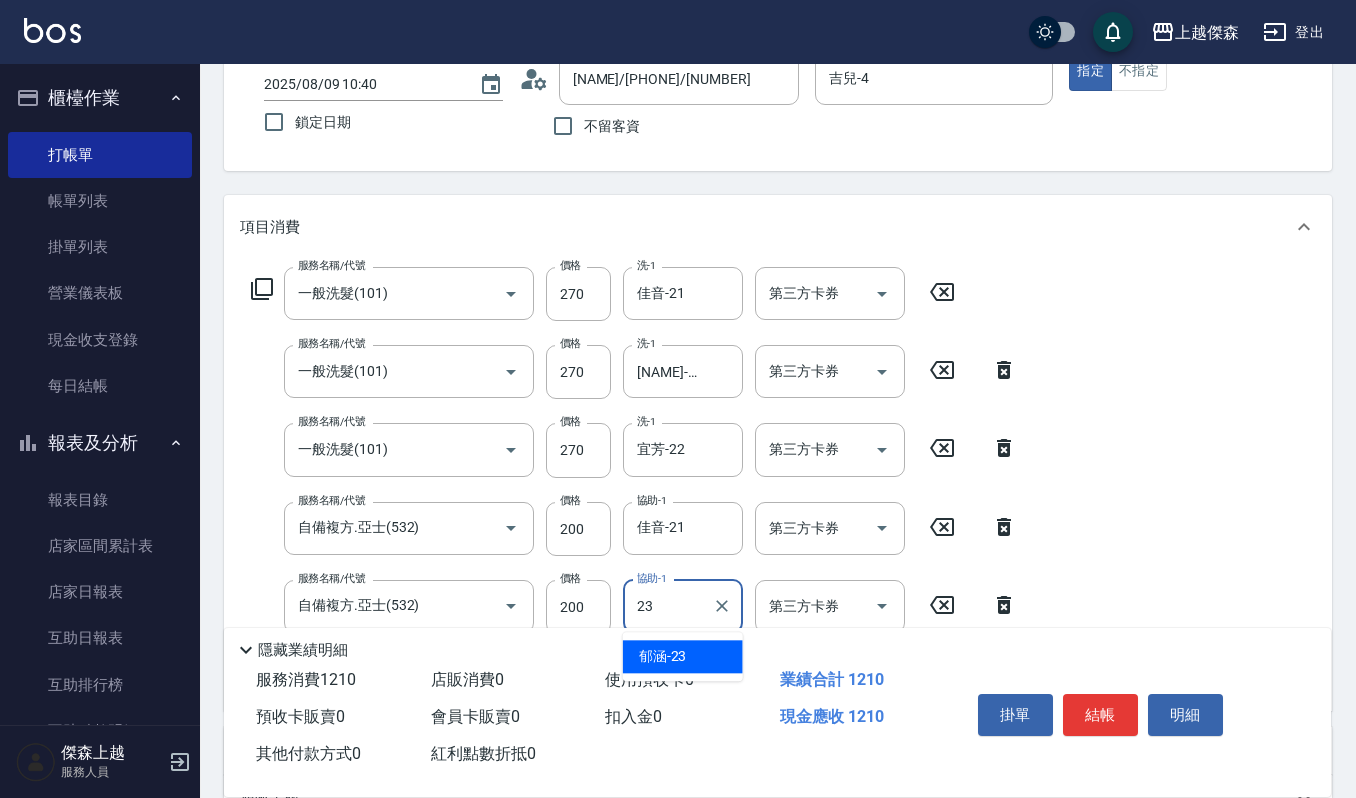 type on "[NAME]-[NUMBER]" 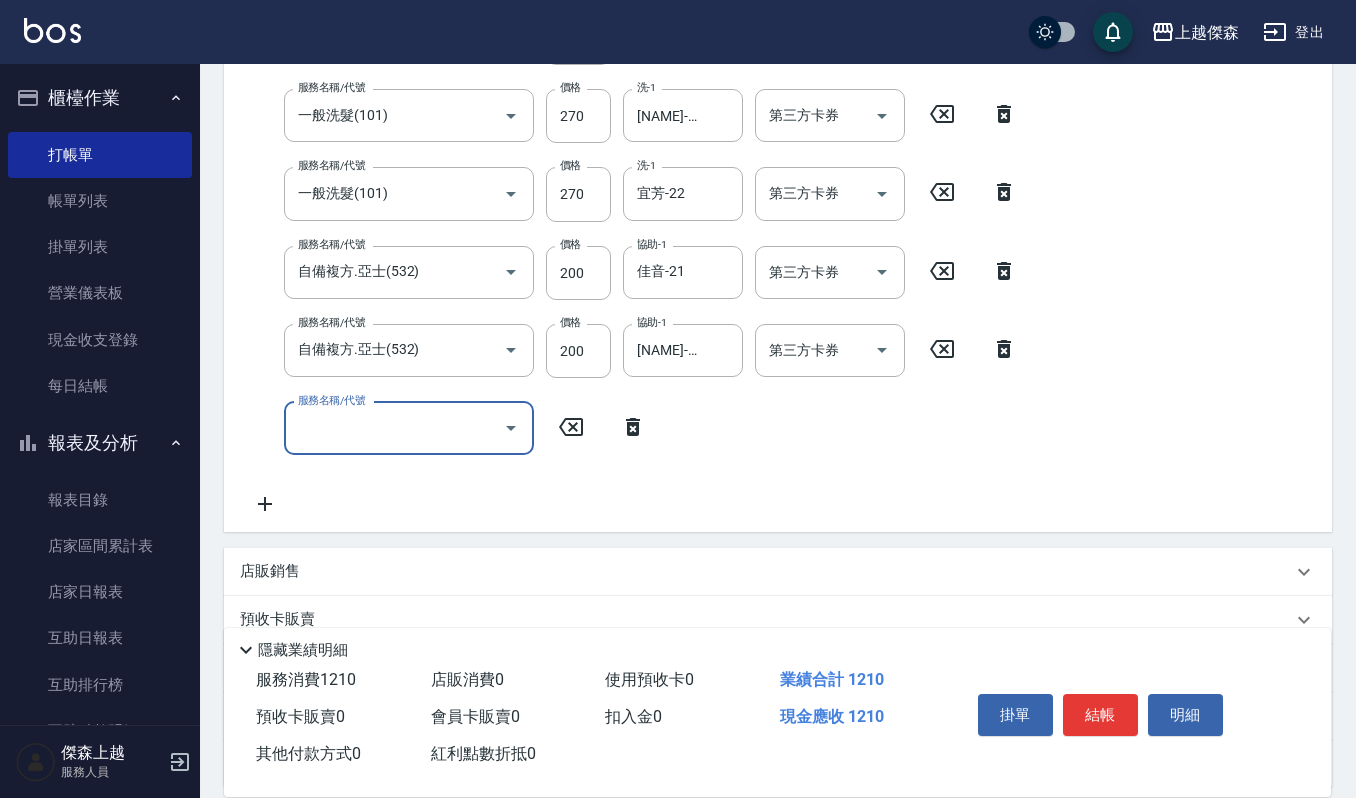 scroll, scrollTop: 400, scrollLeft: 0, axis: vertical 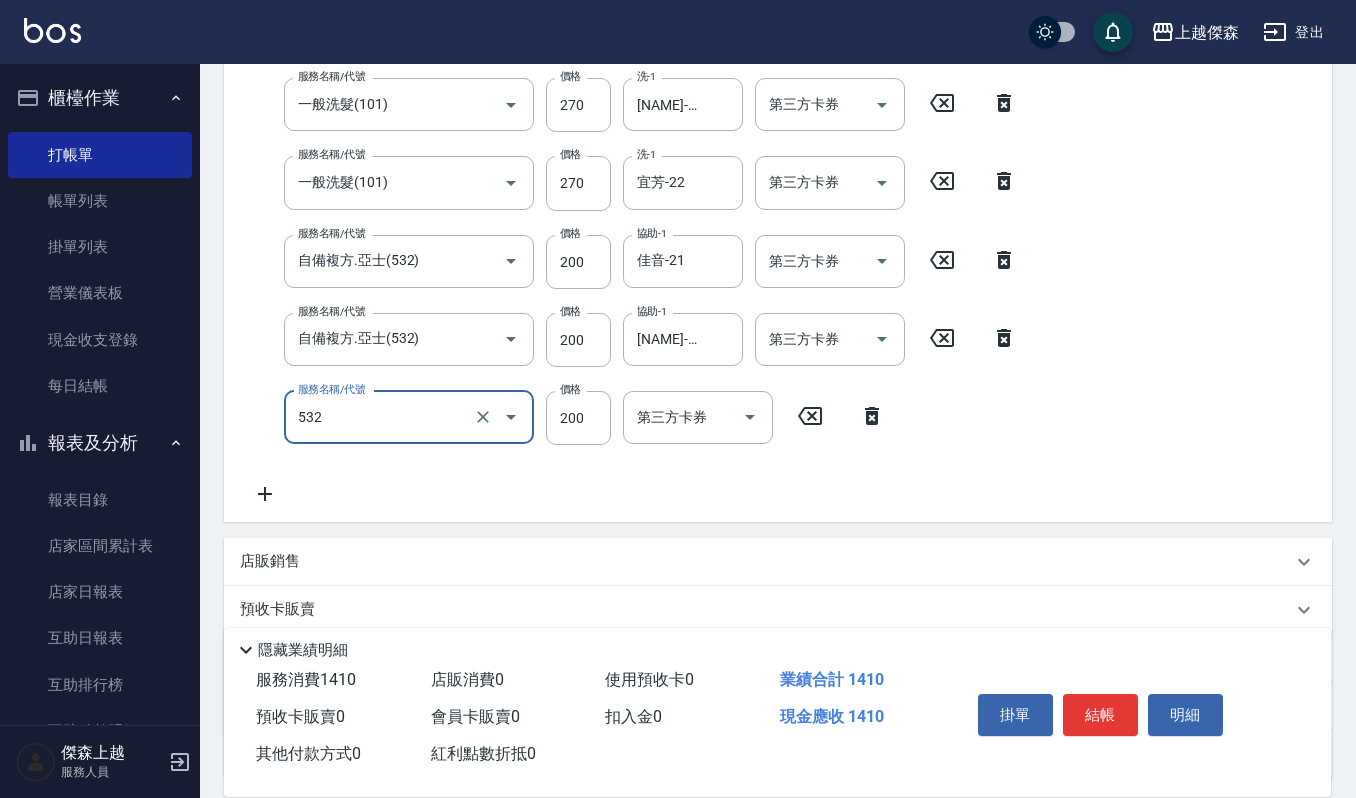 type on "自備複方.亞士(532)" 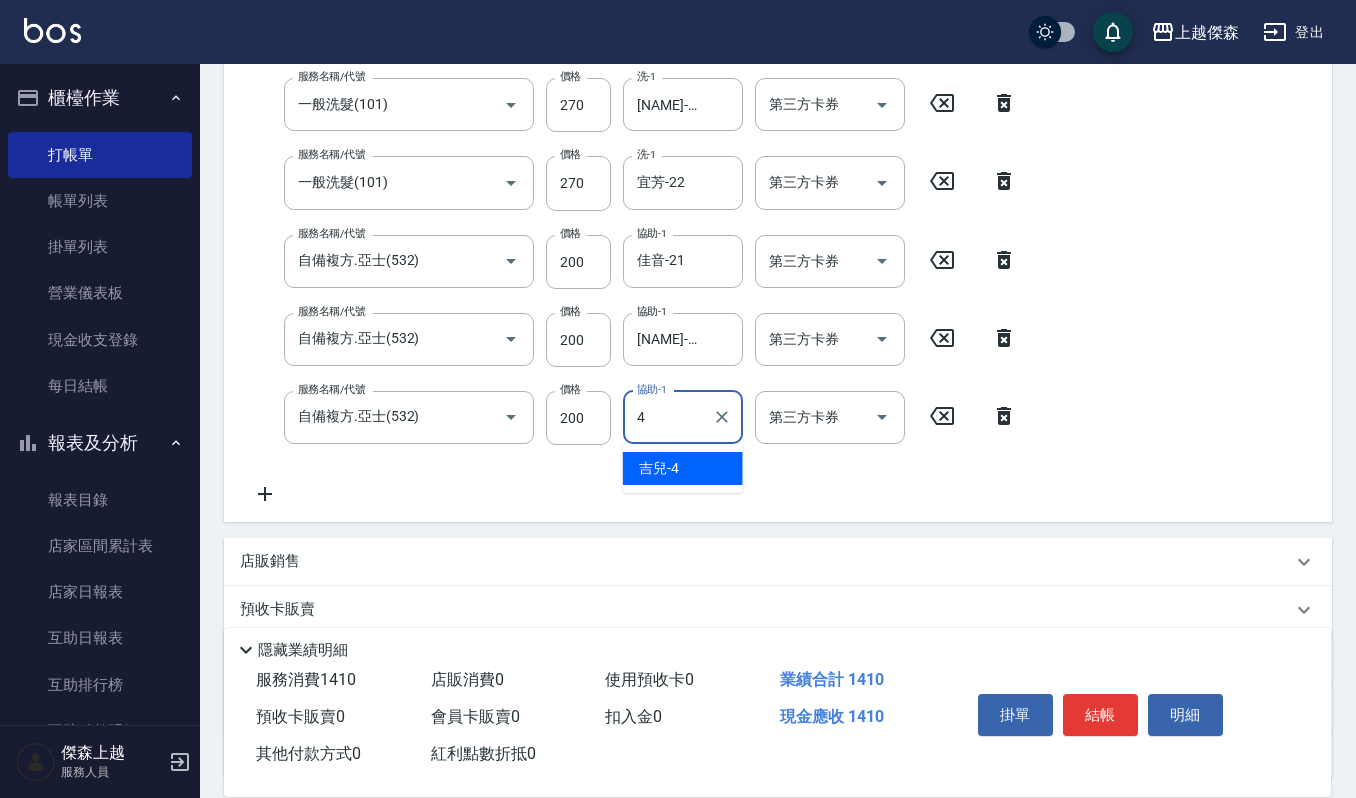 type on "吉兒-4" 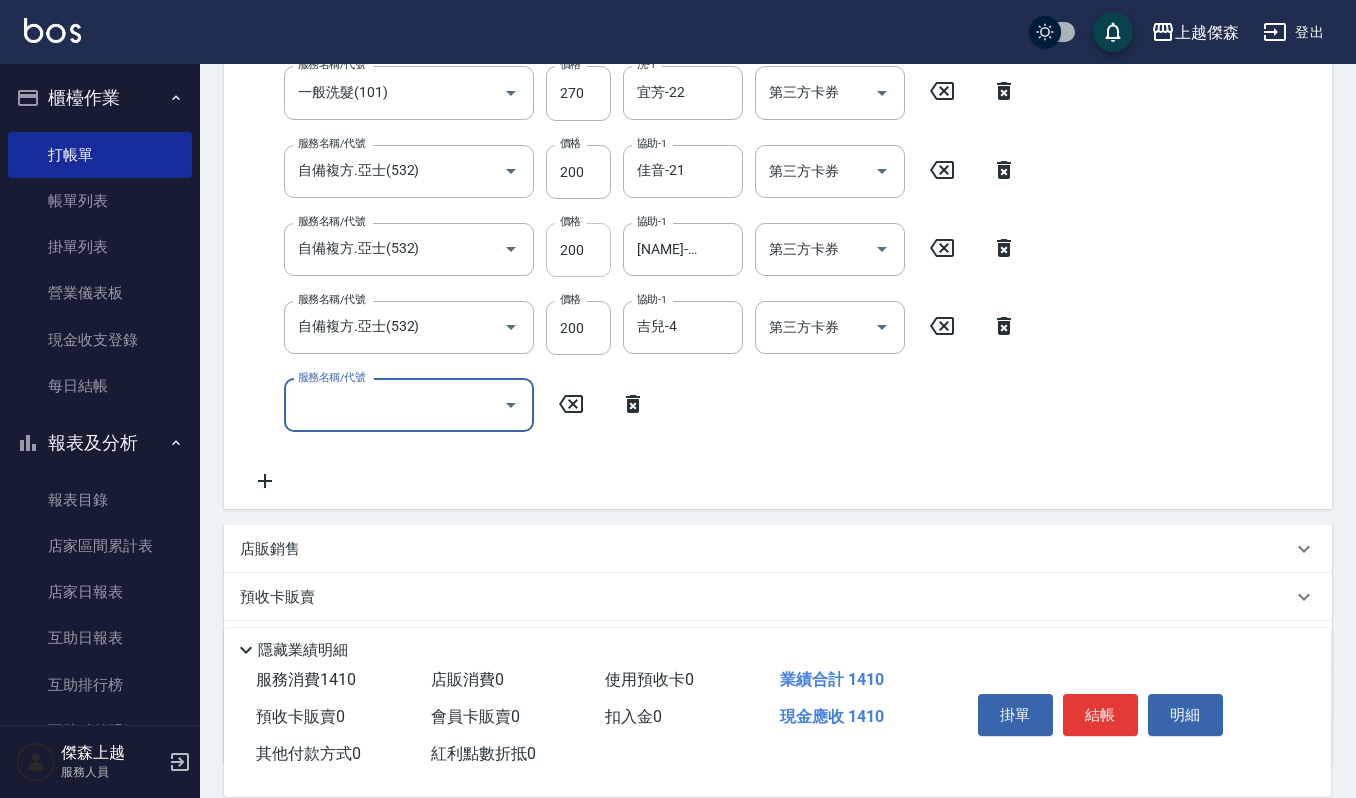 scroll, scrollTop: 533, scrollLeft: 0, axis: vertical 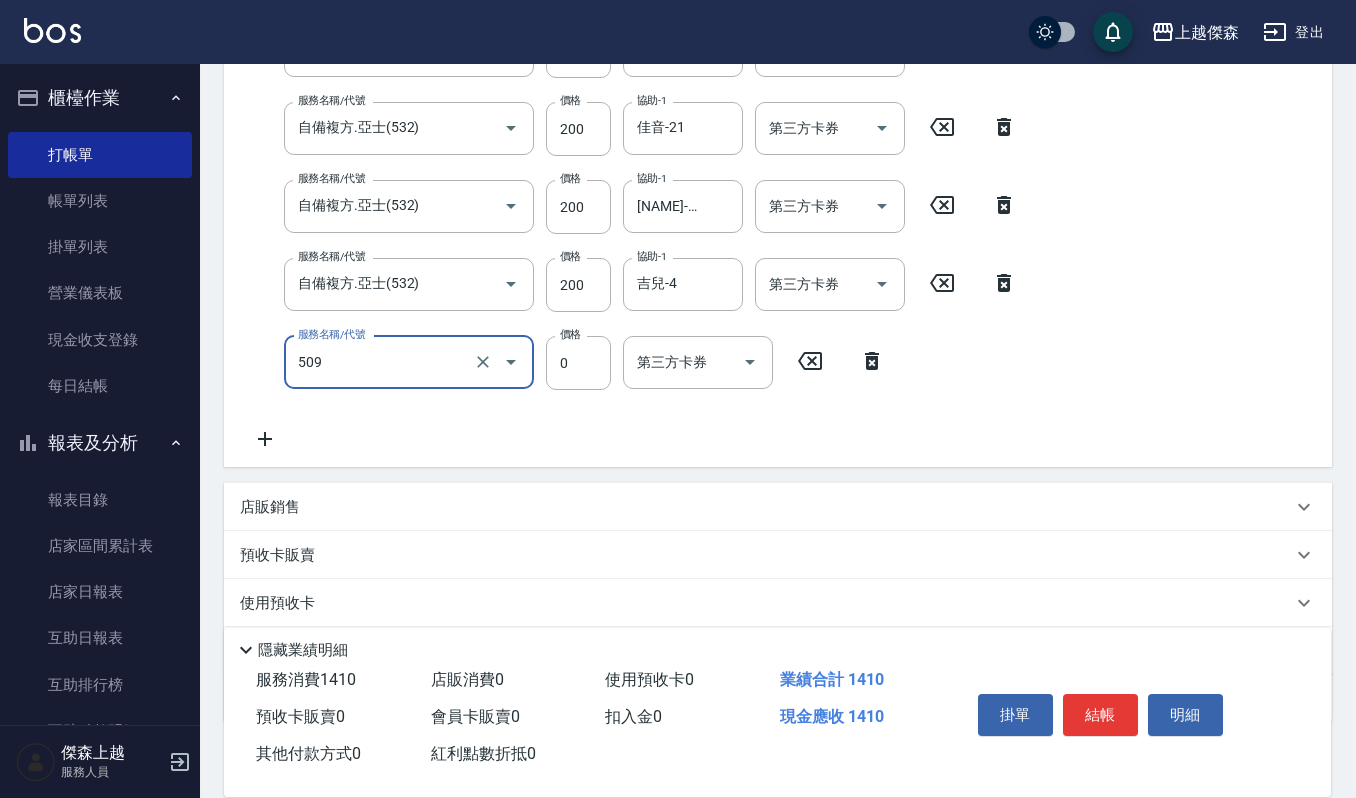 type on "頭皮頭髮大掃除券(509)" 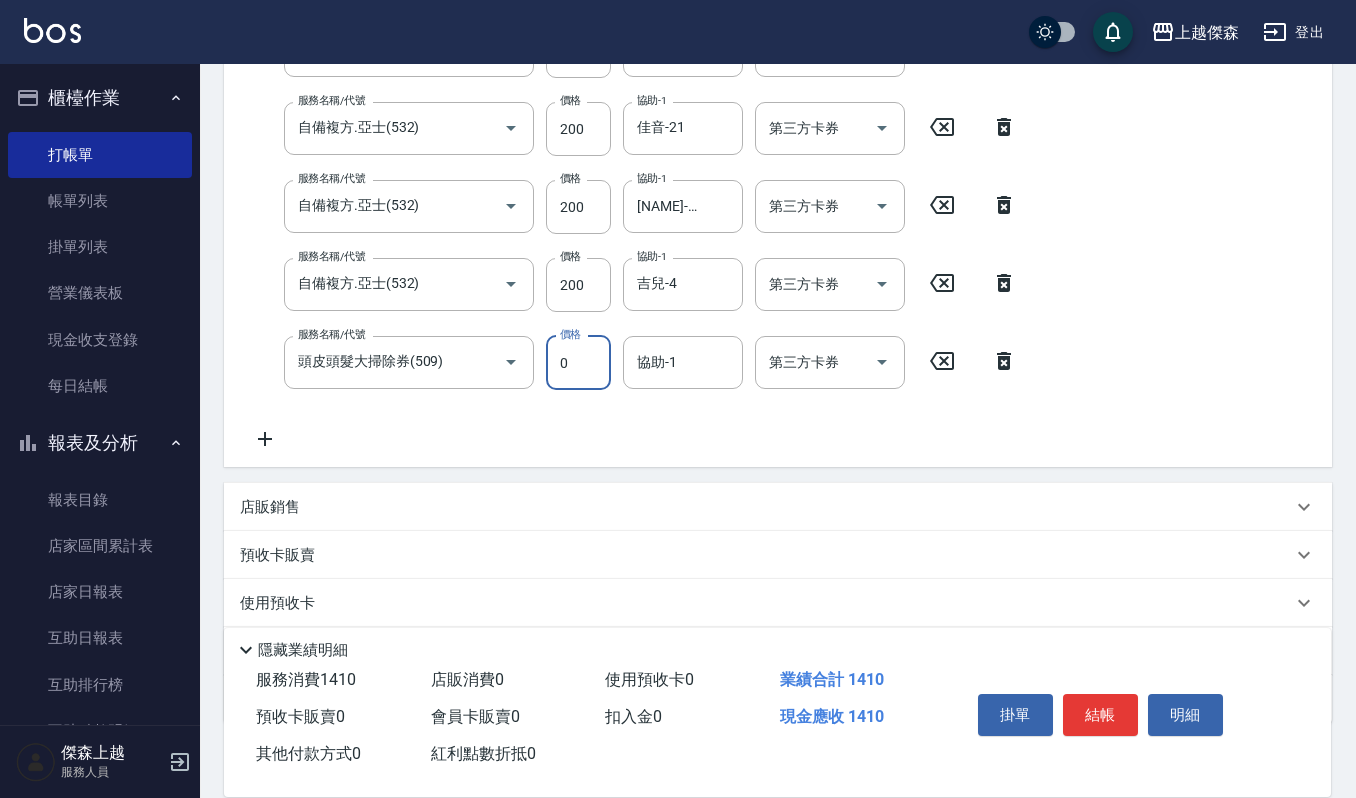 scroll, scrollTop: 496, scrollLeft: 0, axis: vertical 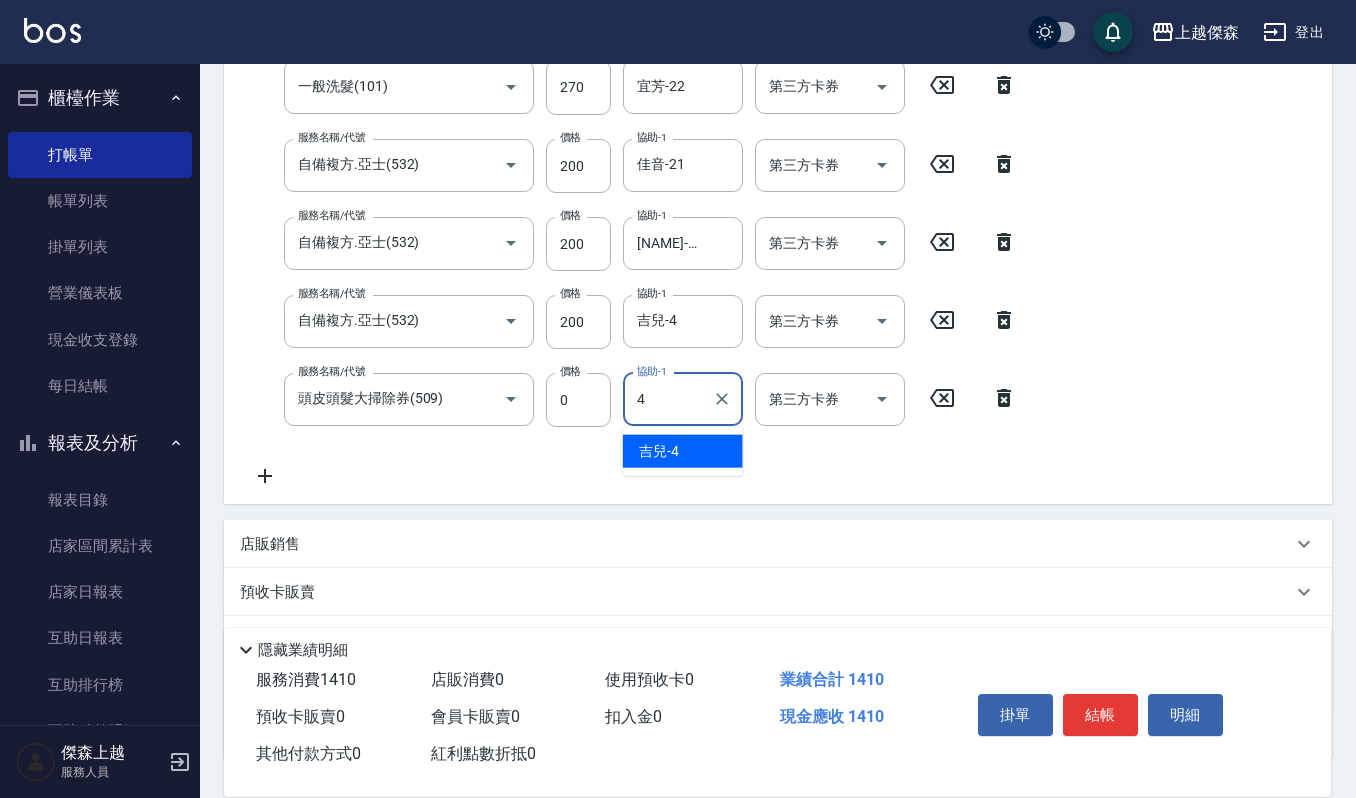 type on "吉兒-4" 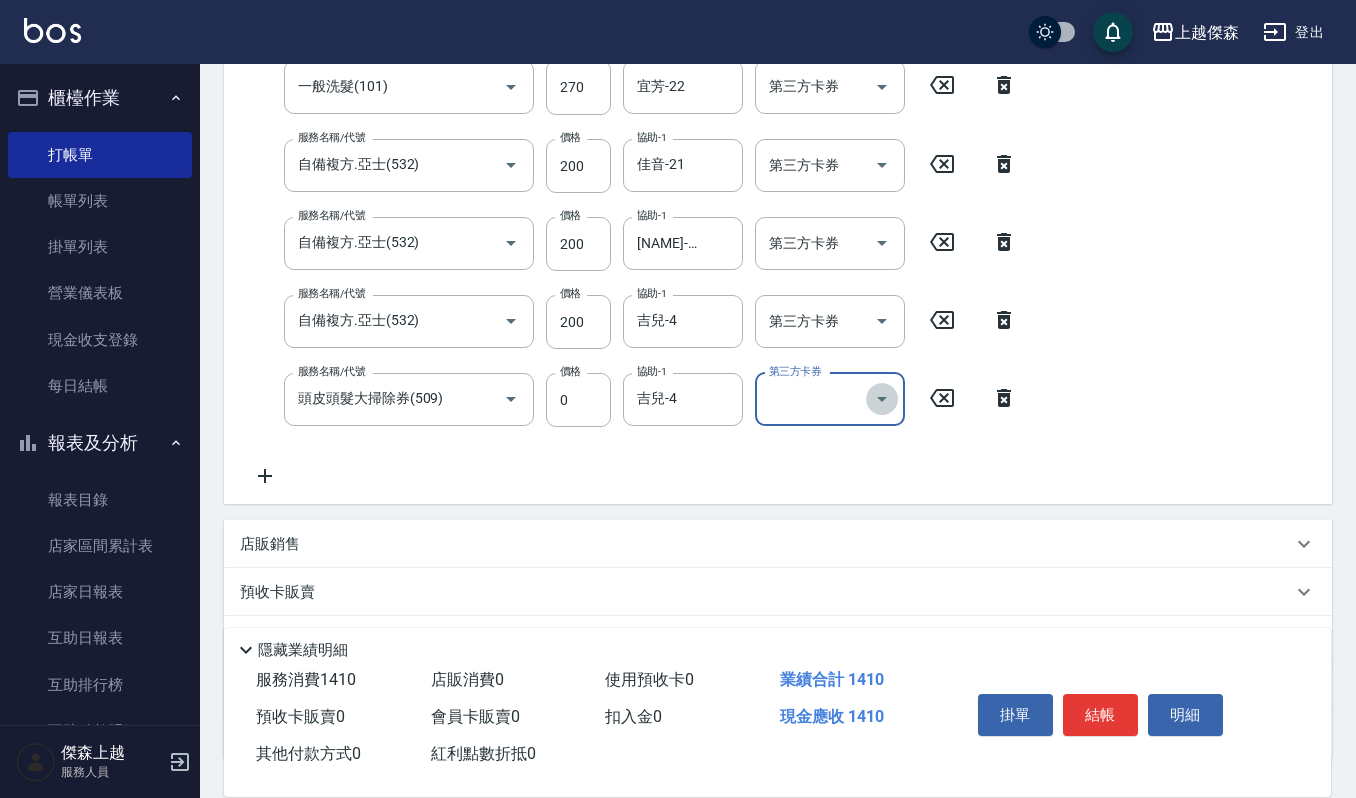 click 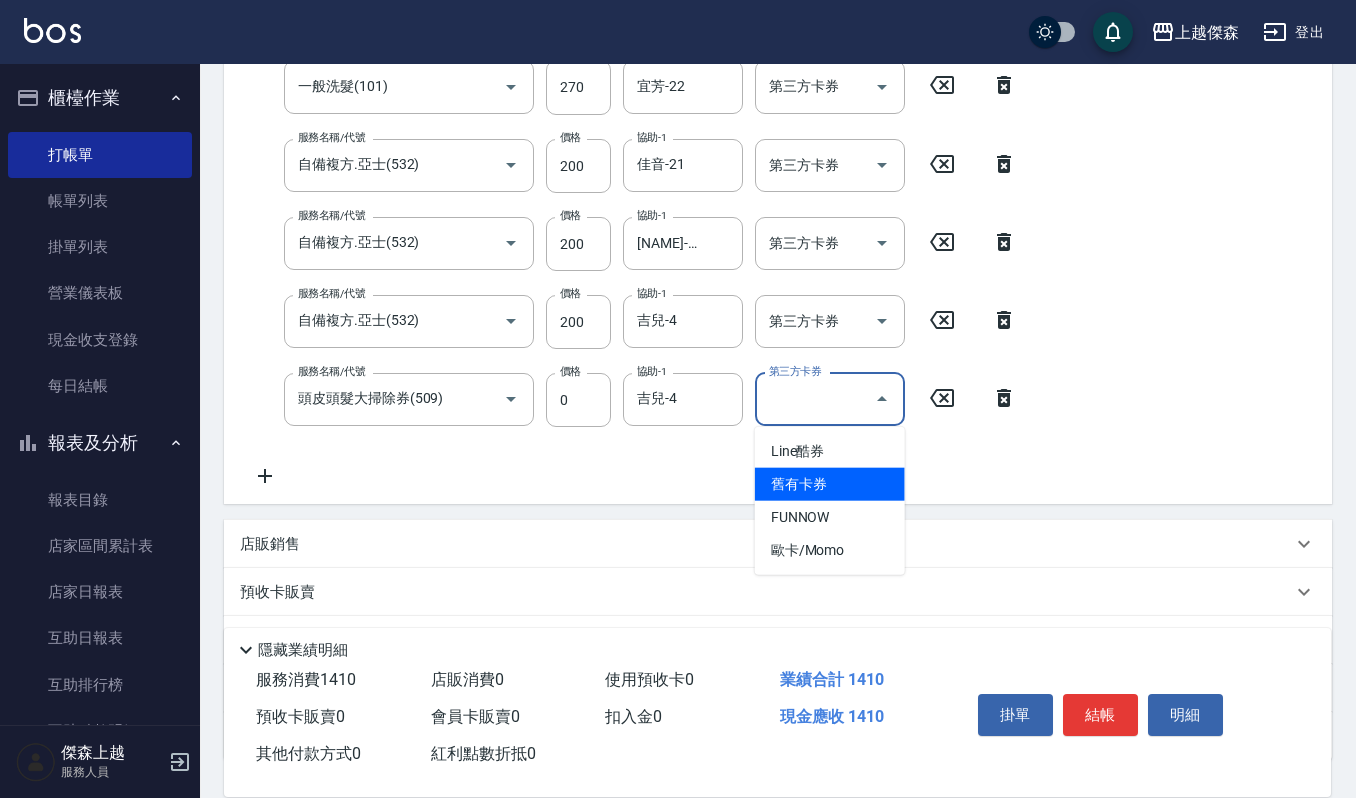 click on "舊有卡券" at bounding box center (830, 484) 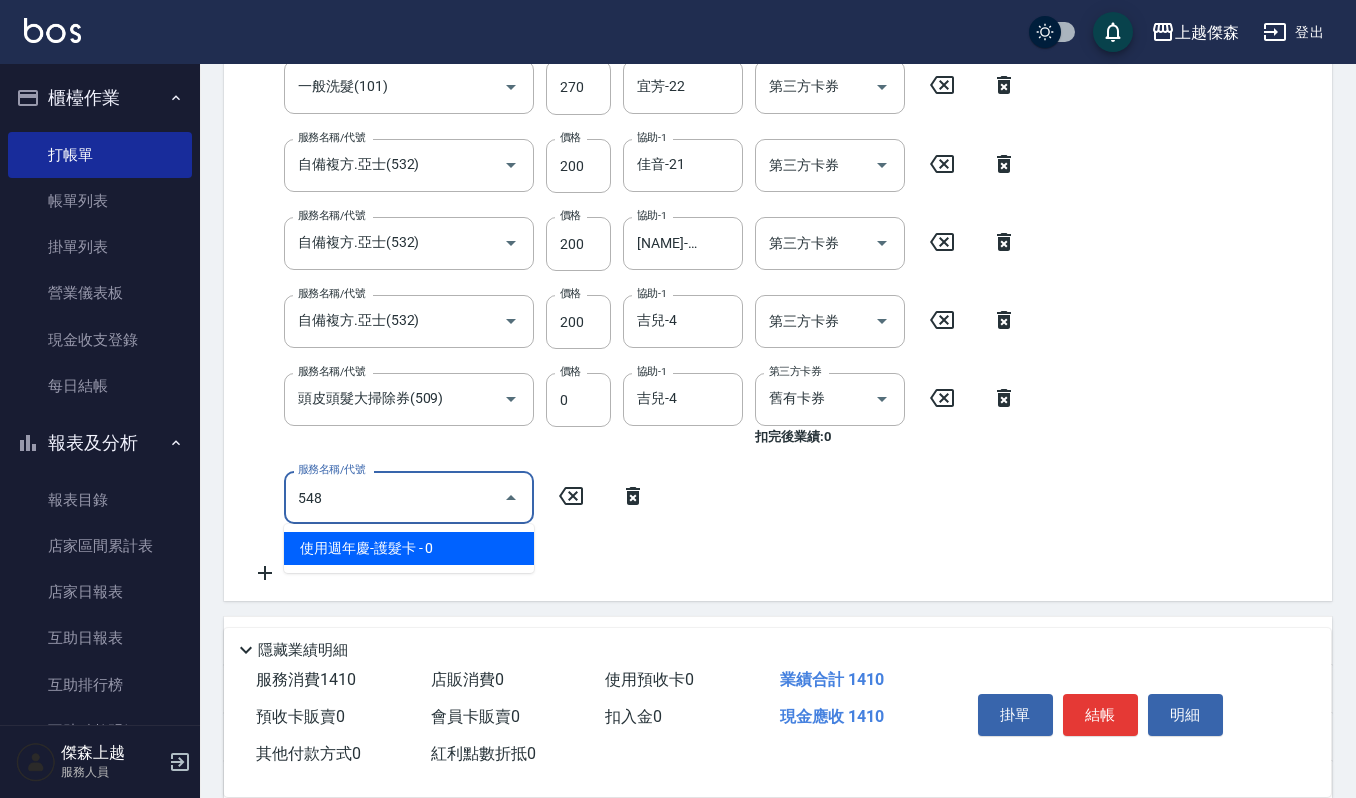 type on "使用週年慶-護髮卡(548)" 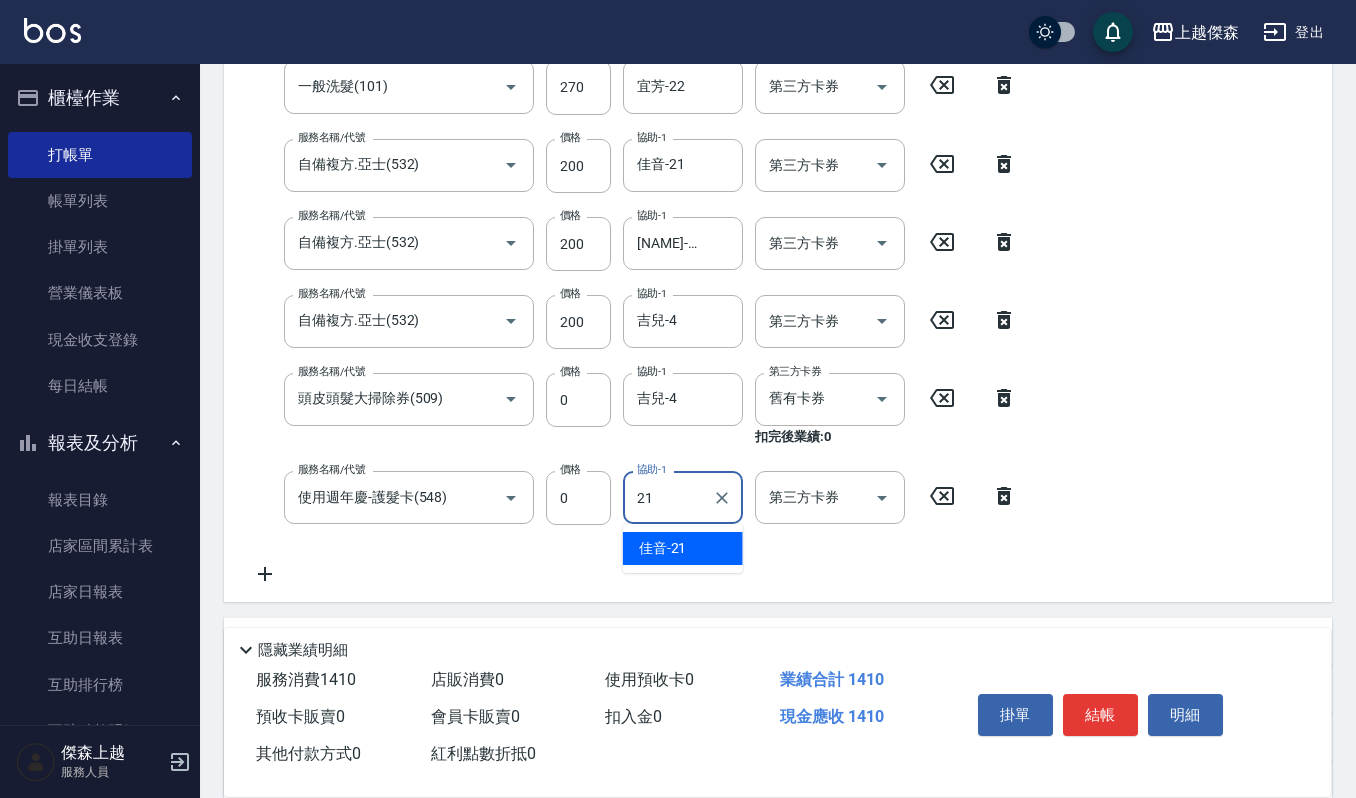 type on "佳音-21" 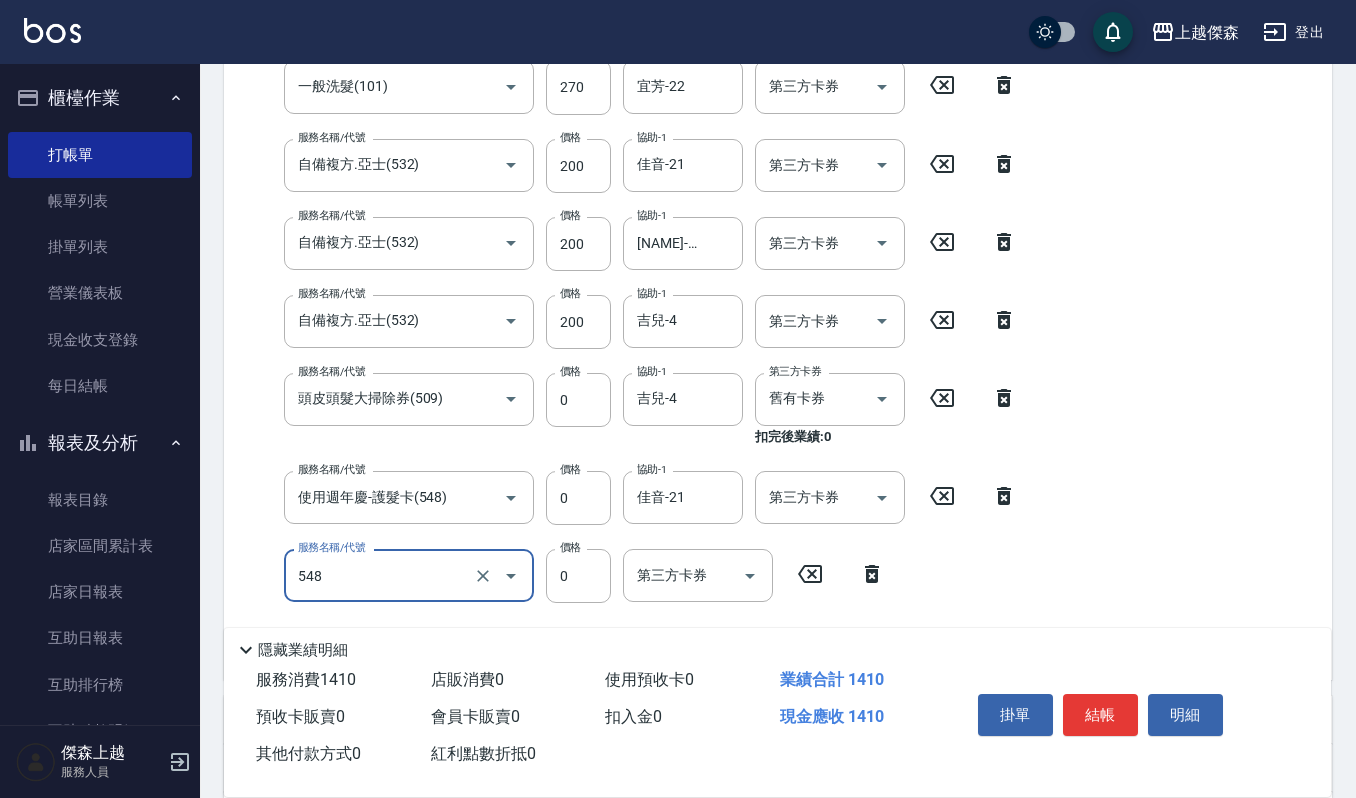 type on "使用週年慶-護髮卡(548)" 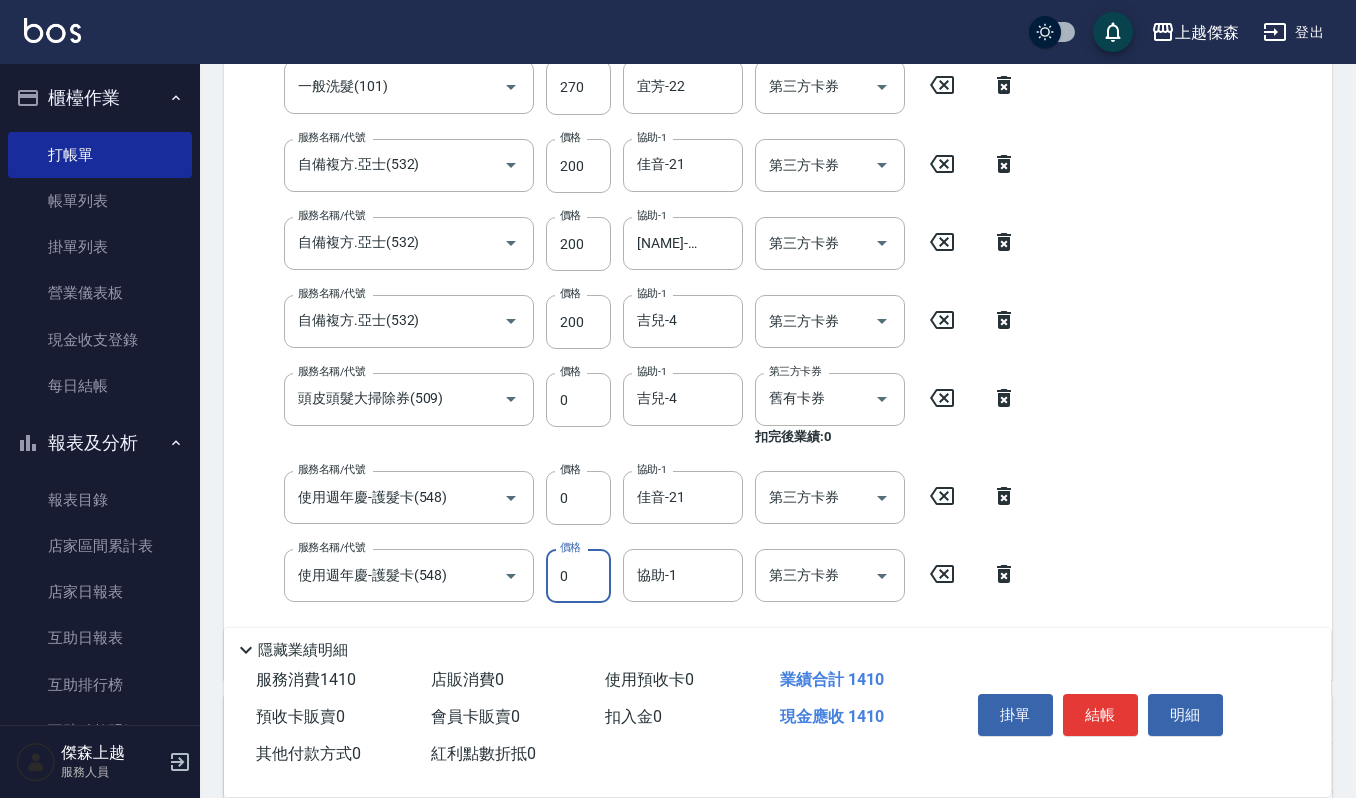 type on "0" 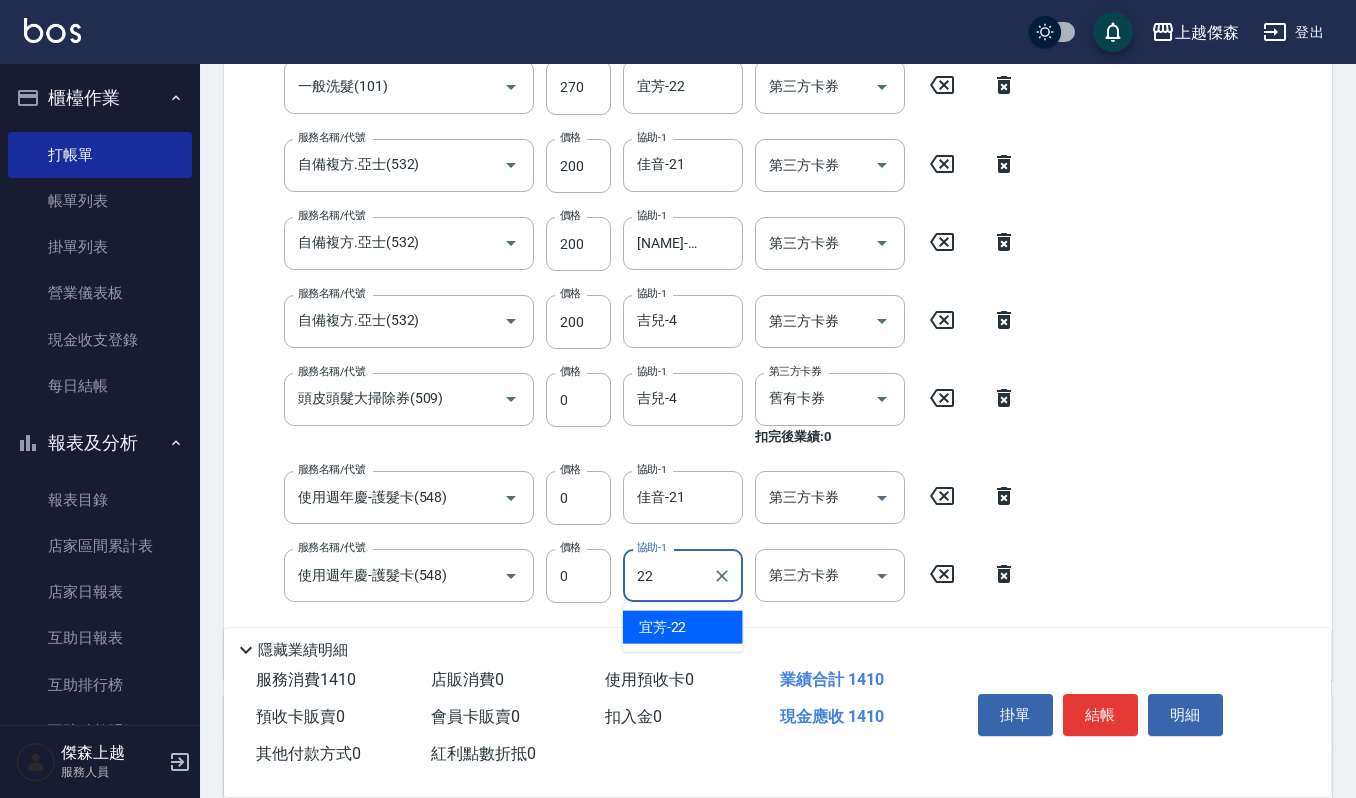 type on "宜芳-22" 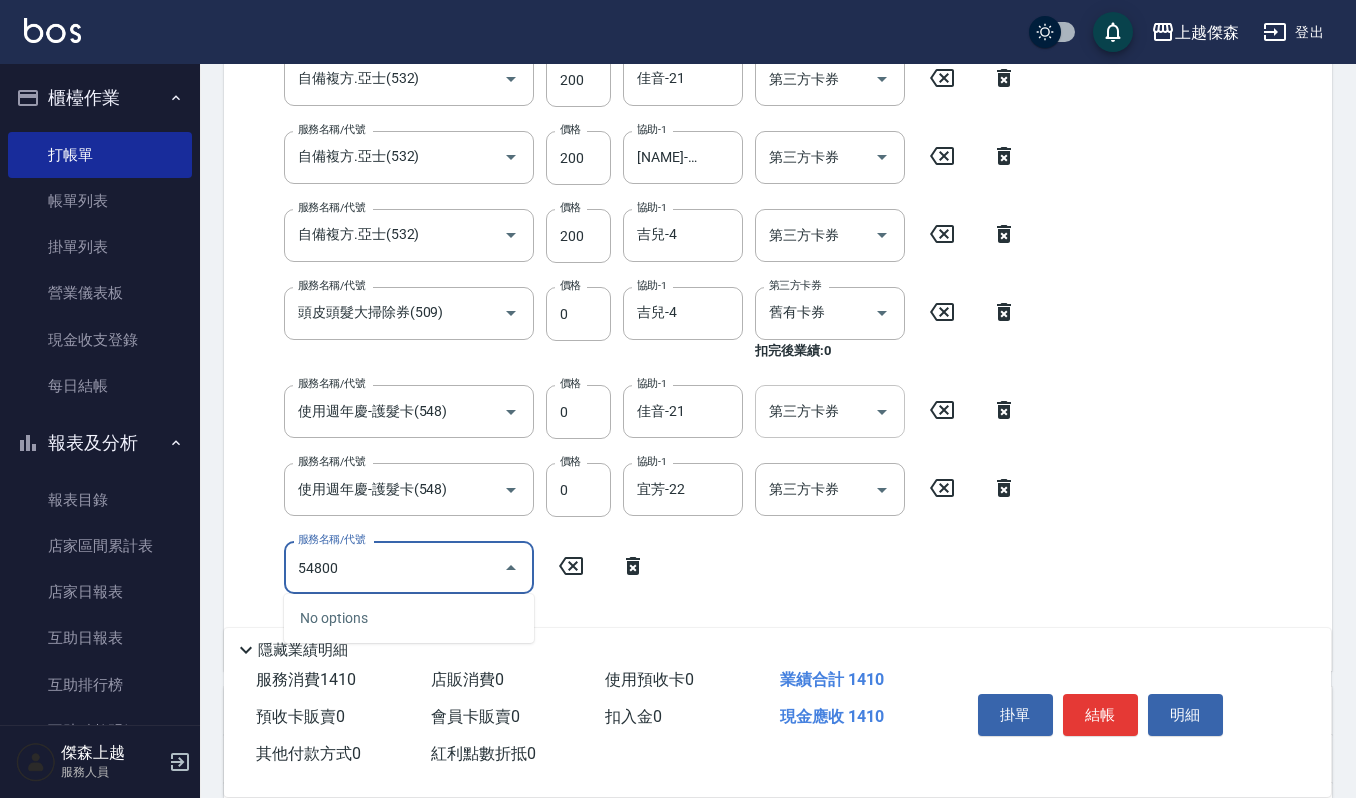 scroll, scrollTop: 629, scrollLeft: 0, axis: vertical 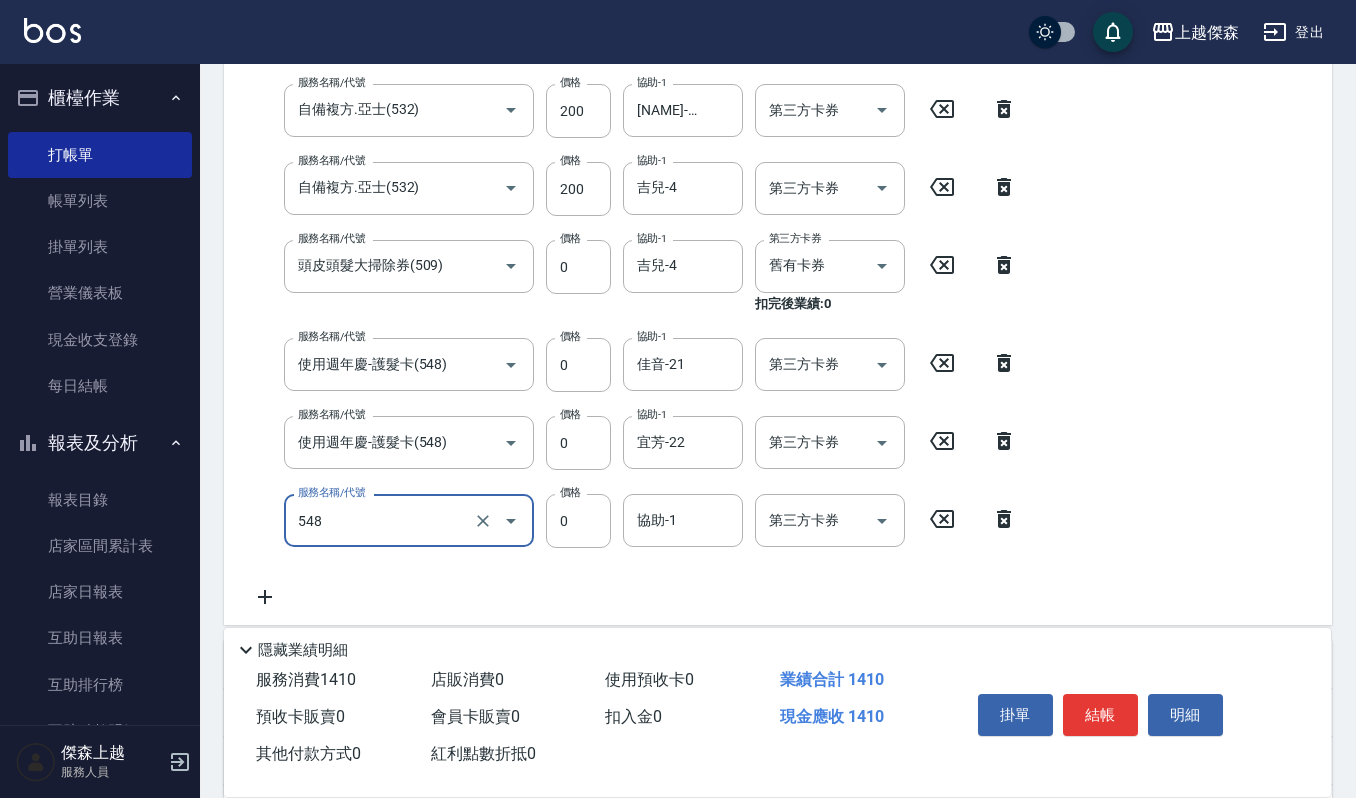 type on "使用週年慶-護髮卡(548)" 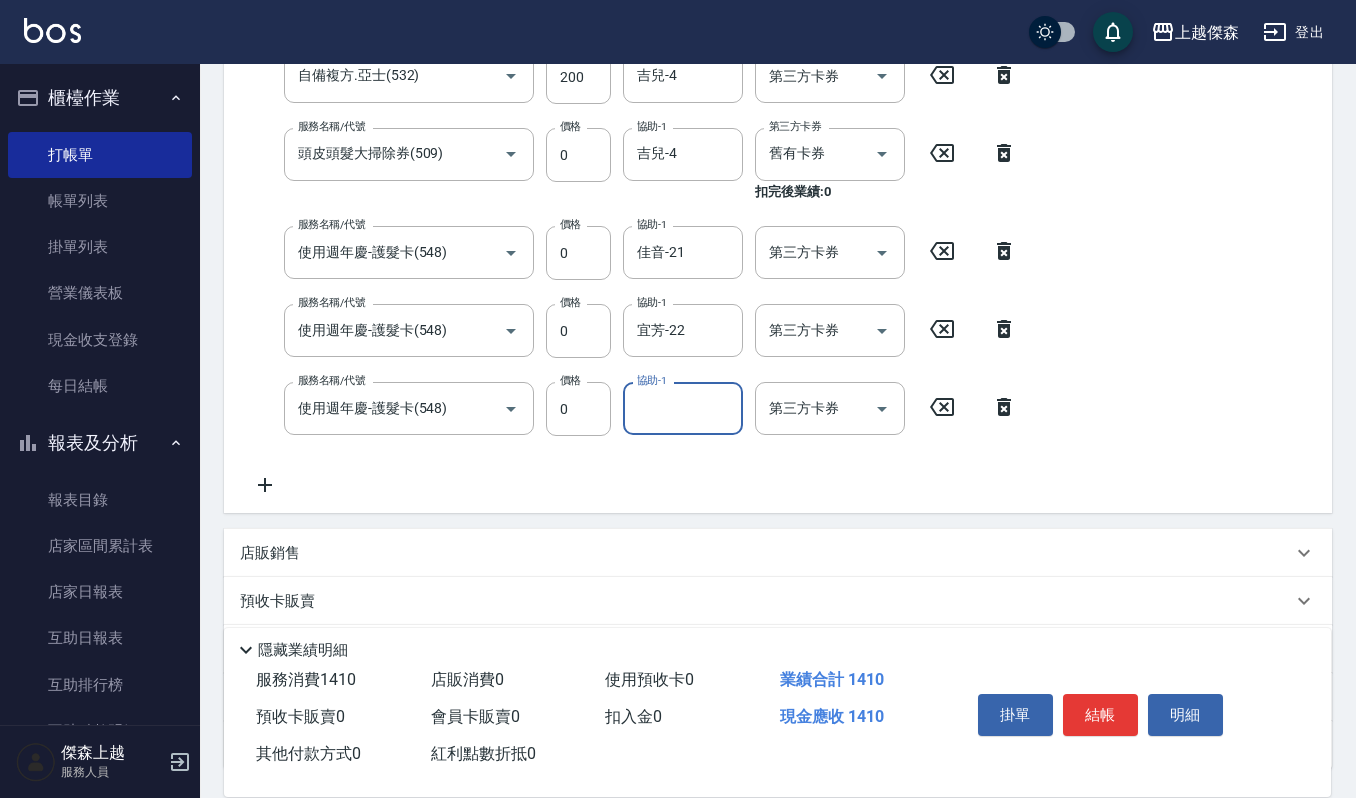 scroll, scrollTop: 762, scrollLeft: 0, axis: vertical 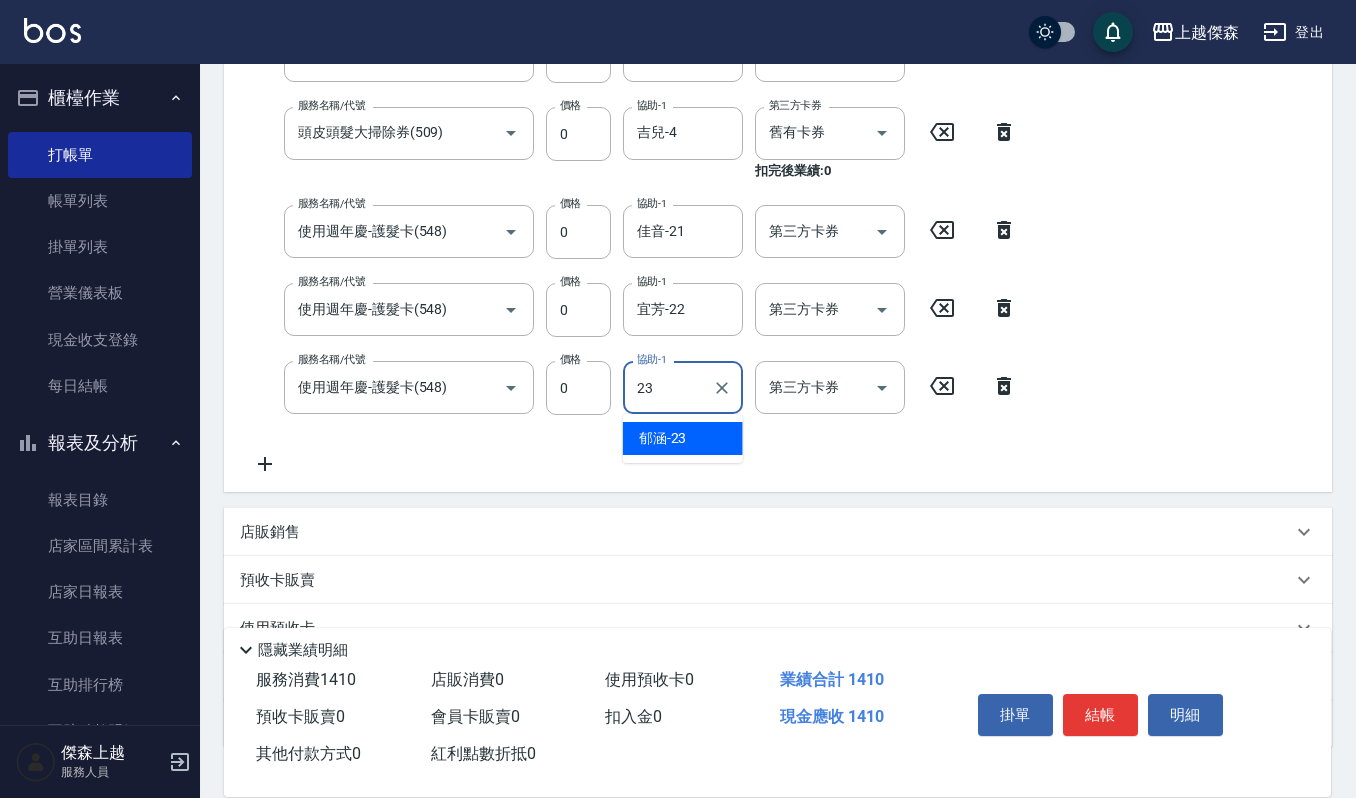 type on "[NAME]-[NUMBER]" 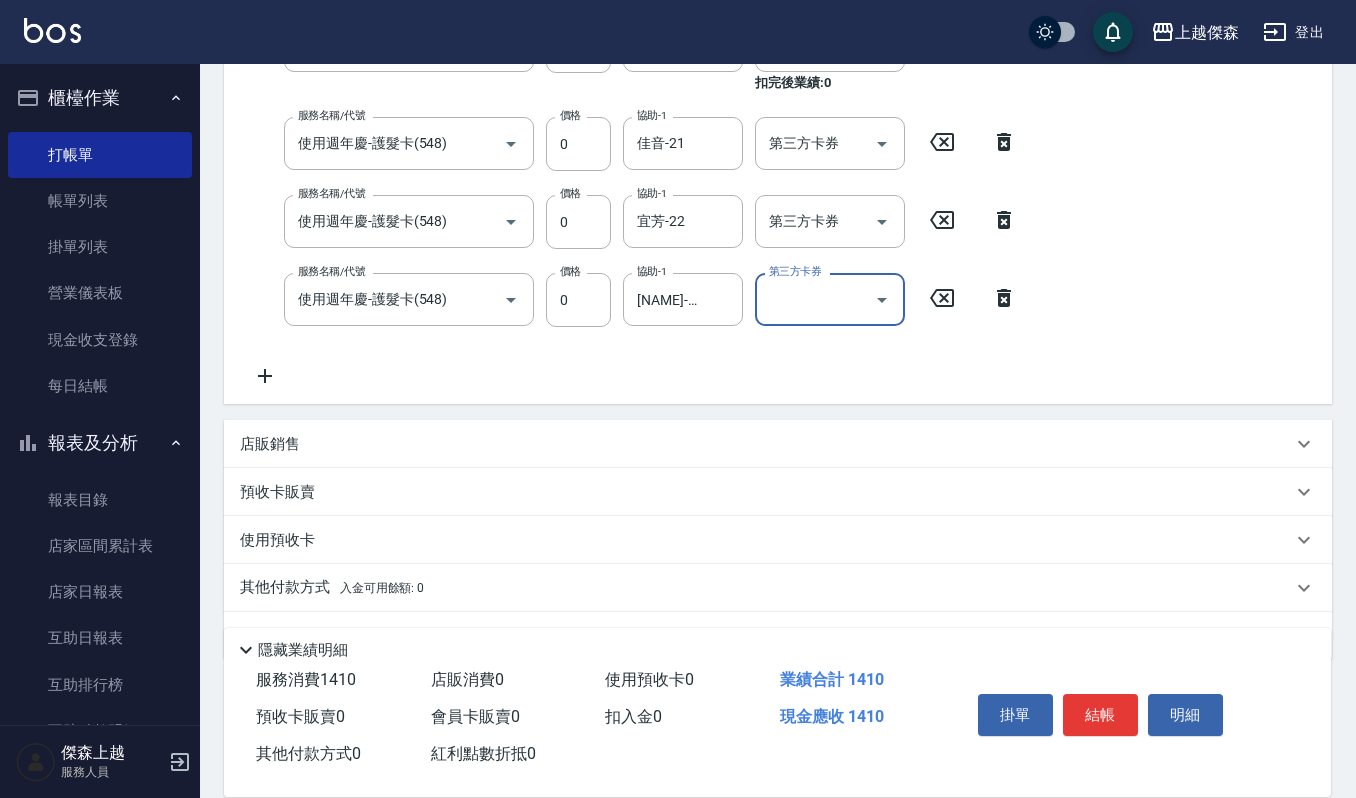 scroll, scrollTop: 896, scrollLeft: 0, axis: vertical 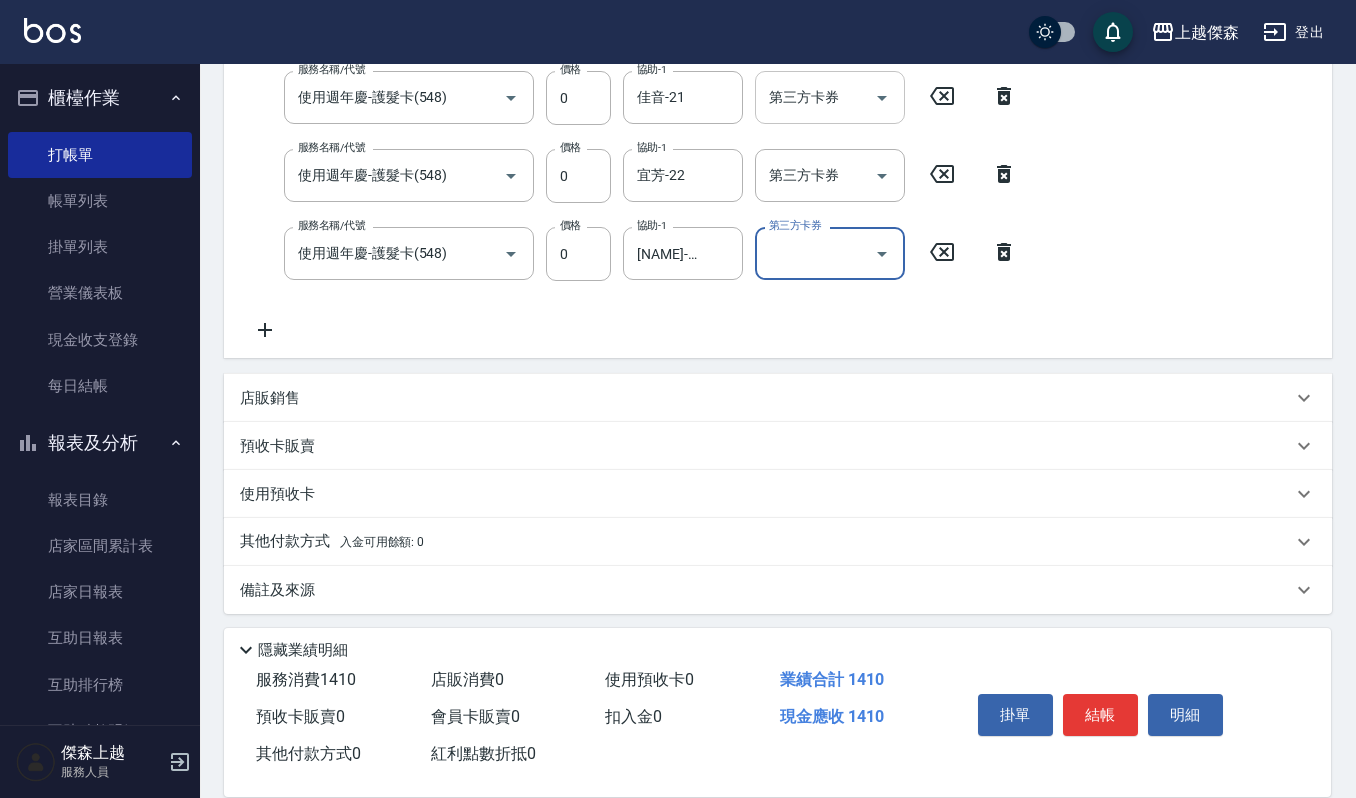 click 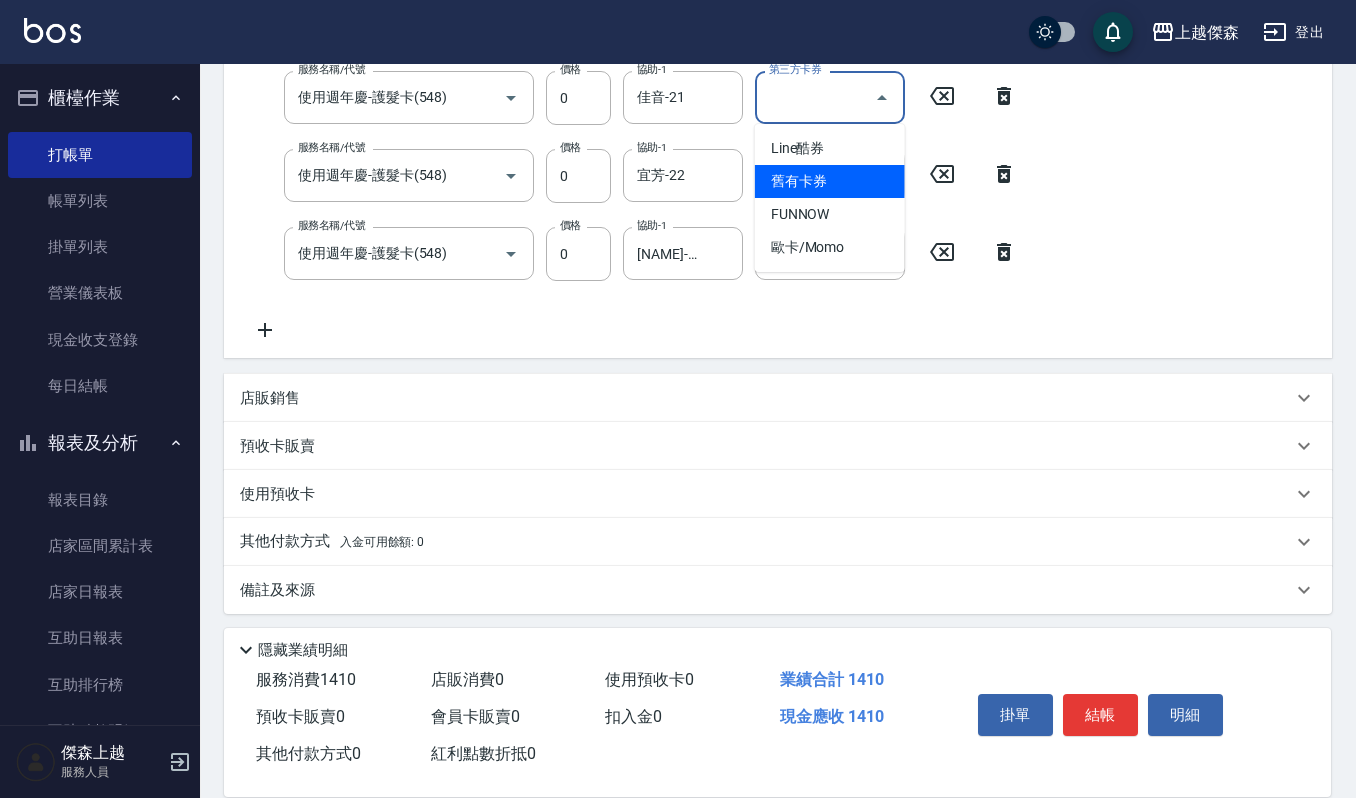 click on "舊有卡券" at bounding box center [830, 181] 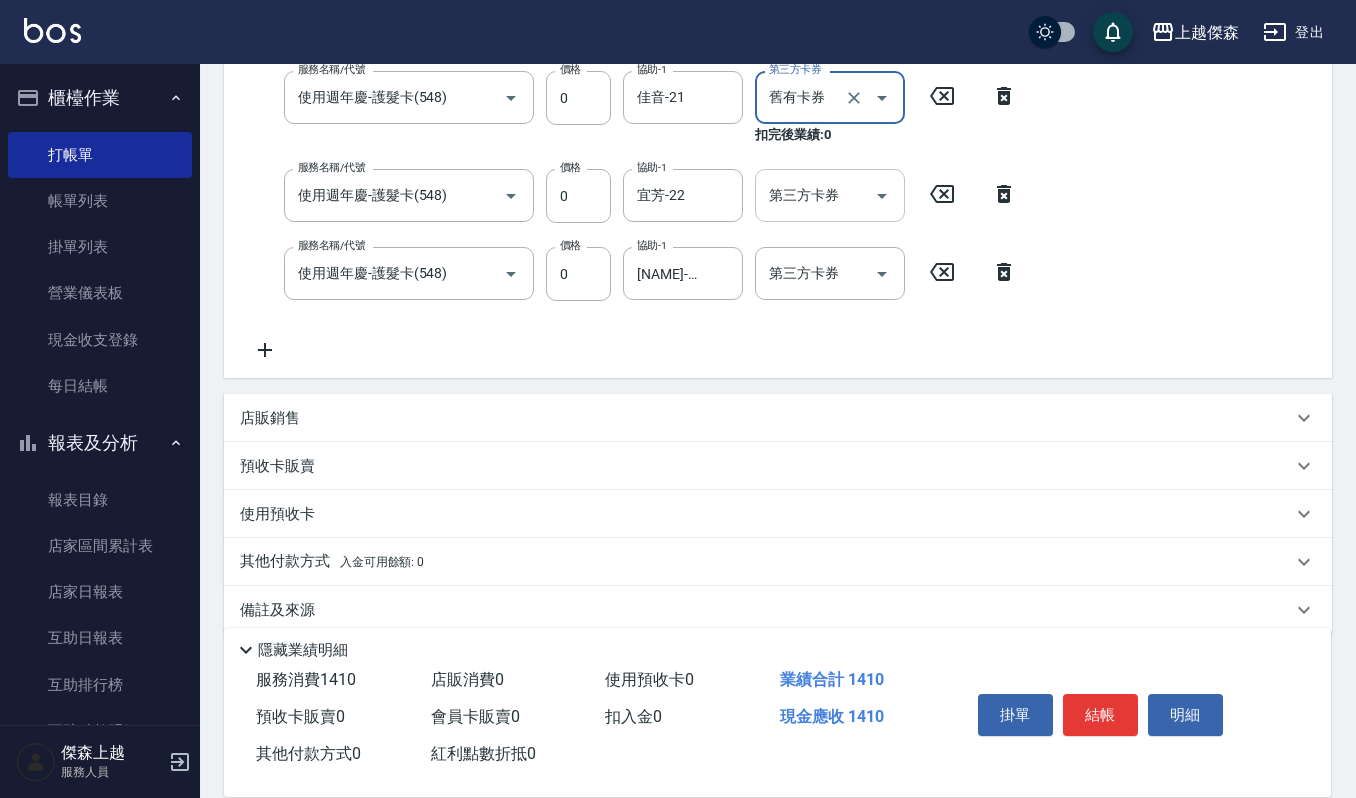 click 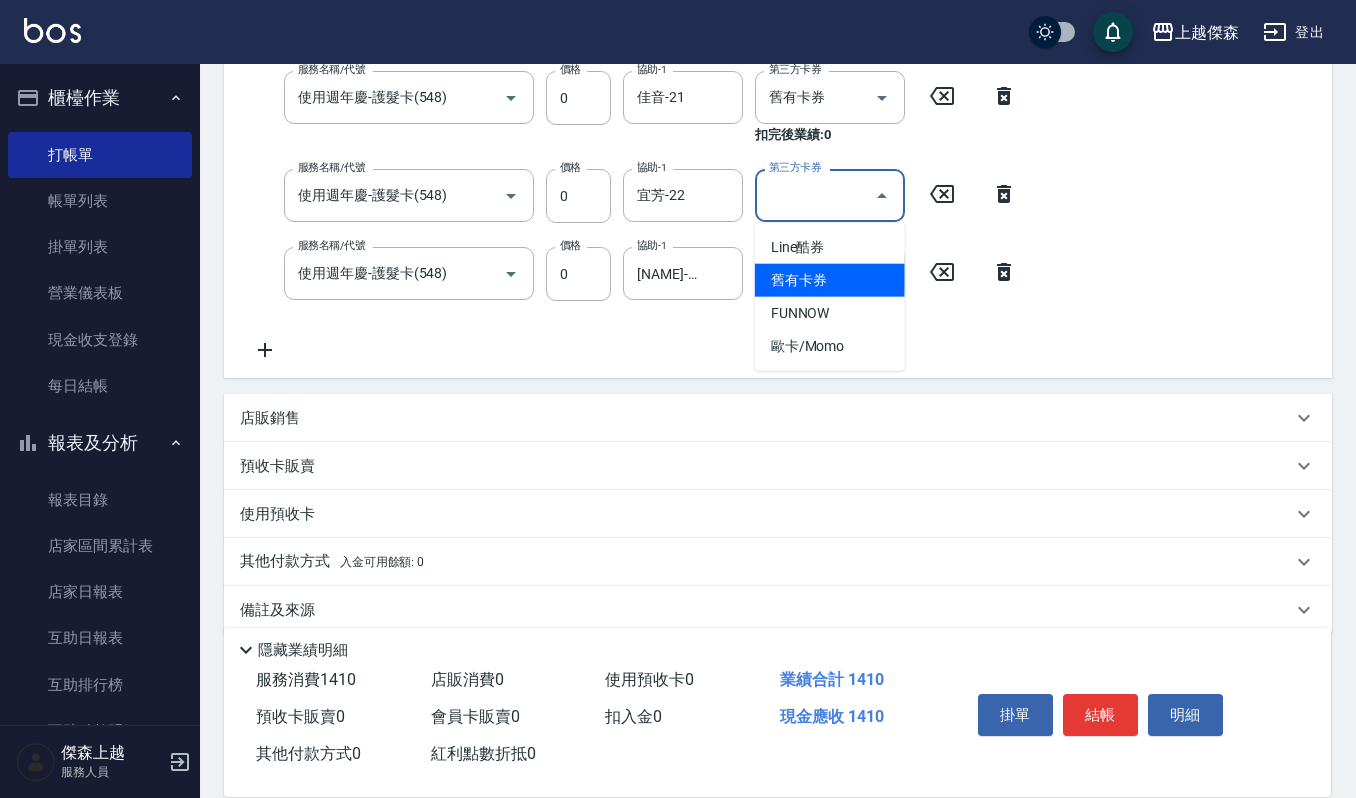 click on "舊有卡券" at bounding box center [830, 280] 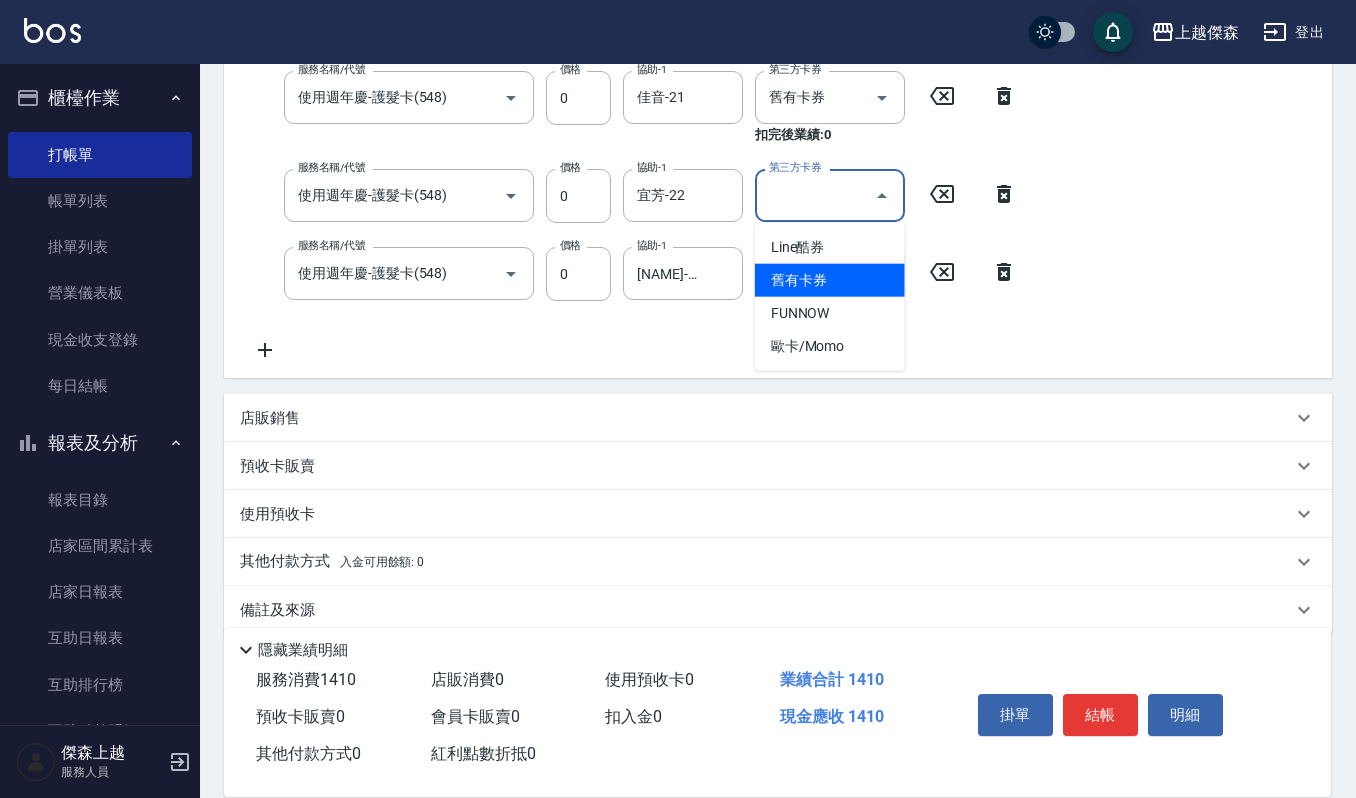 type on "舊有卡券" 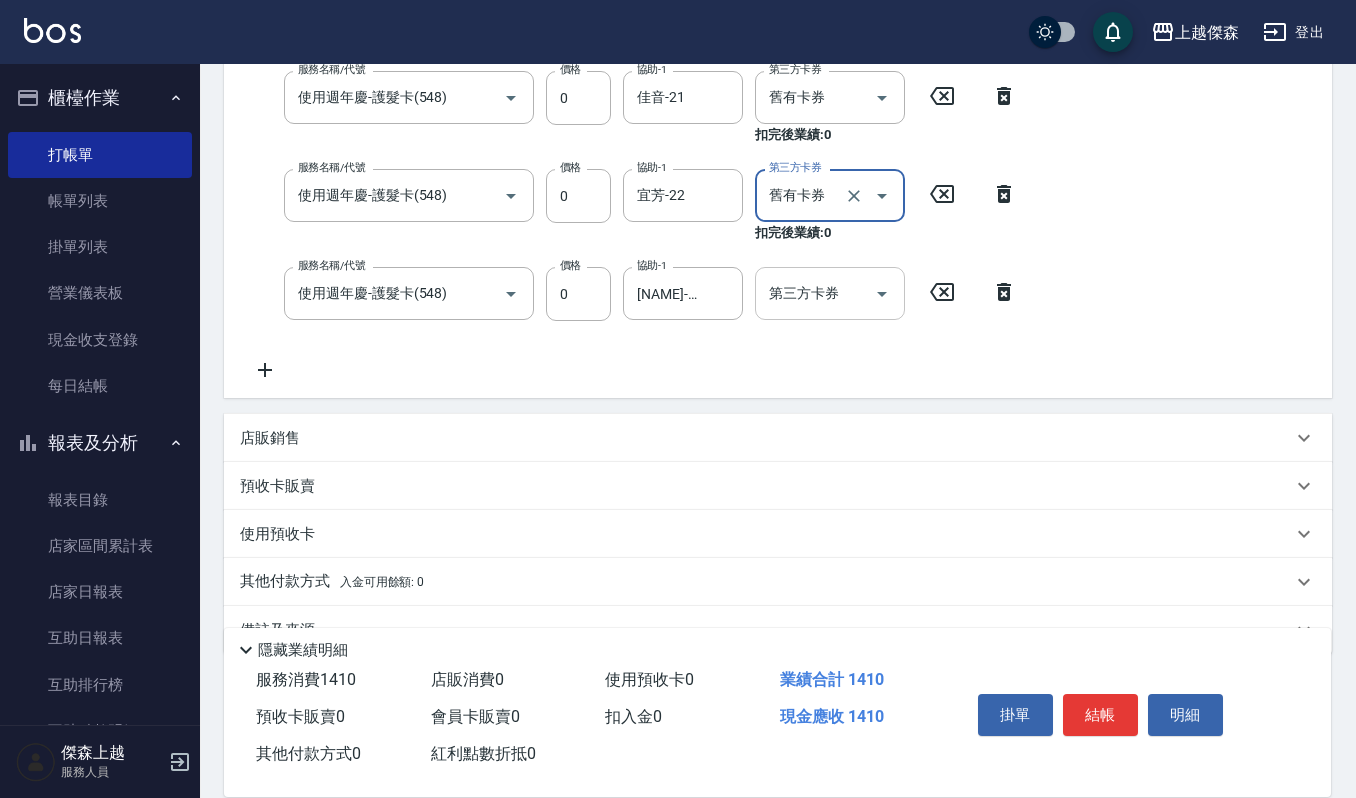 click at bounding box center (882, 294) 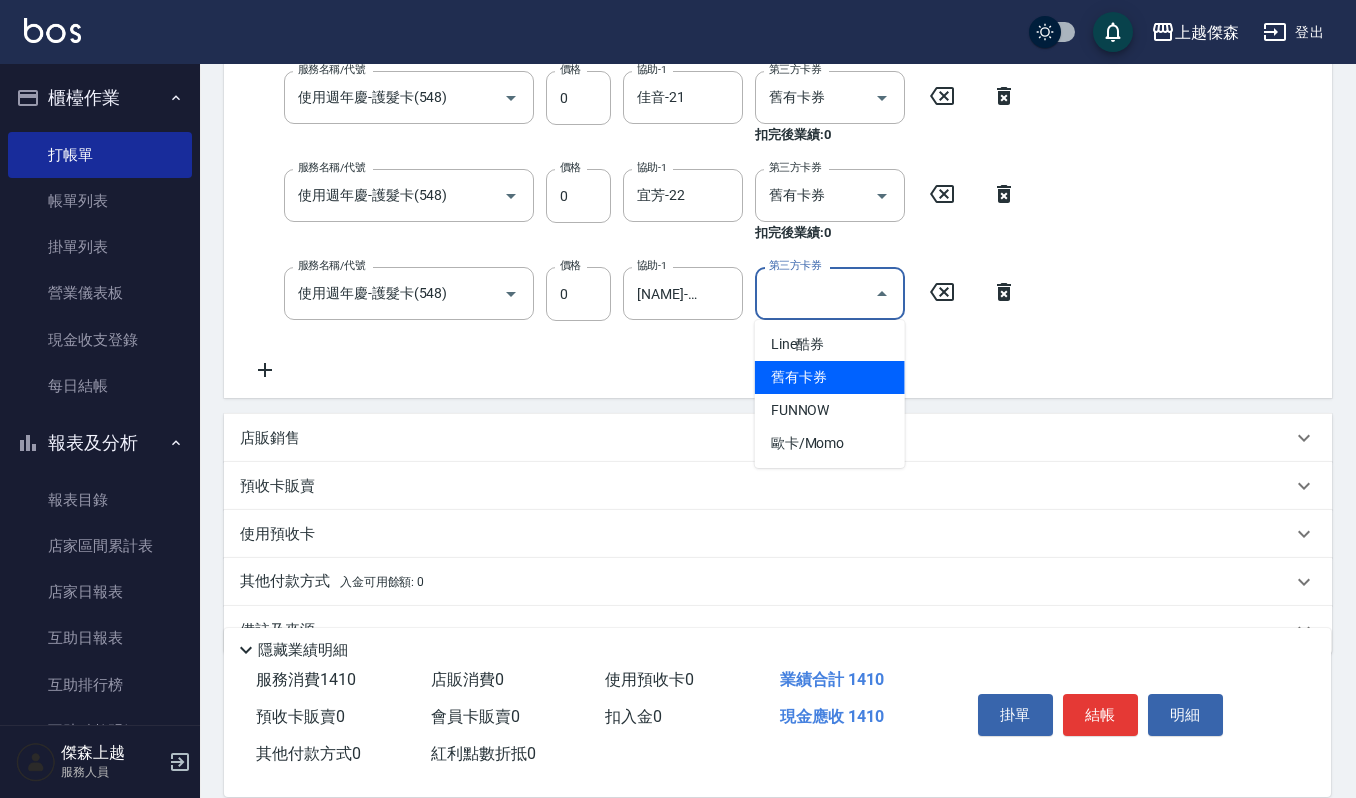 click on "舊有卡券" at bounding box center (830, 377) 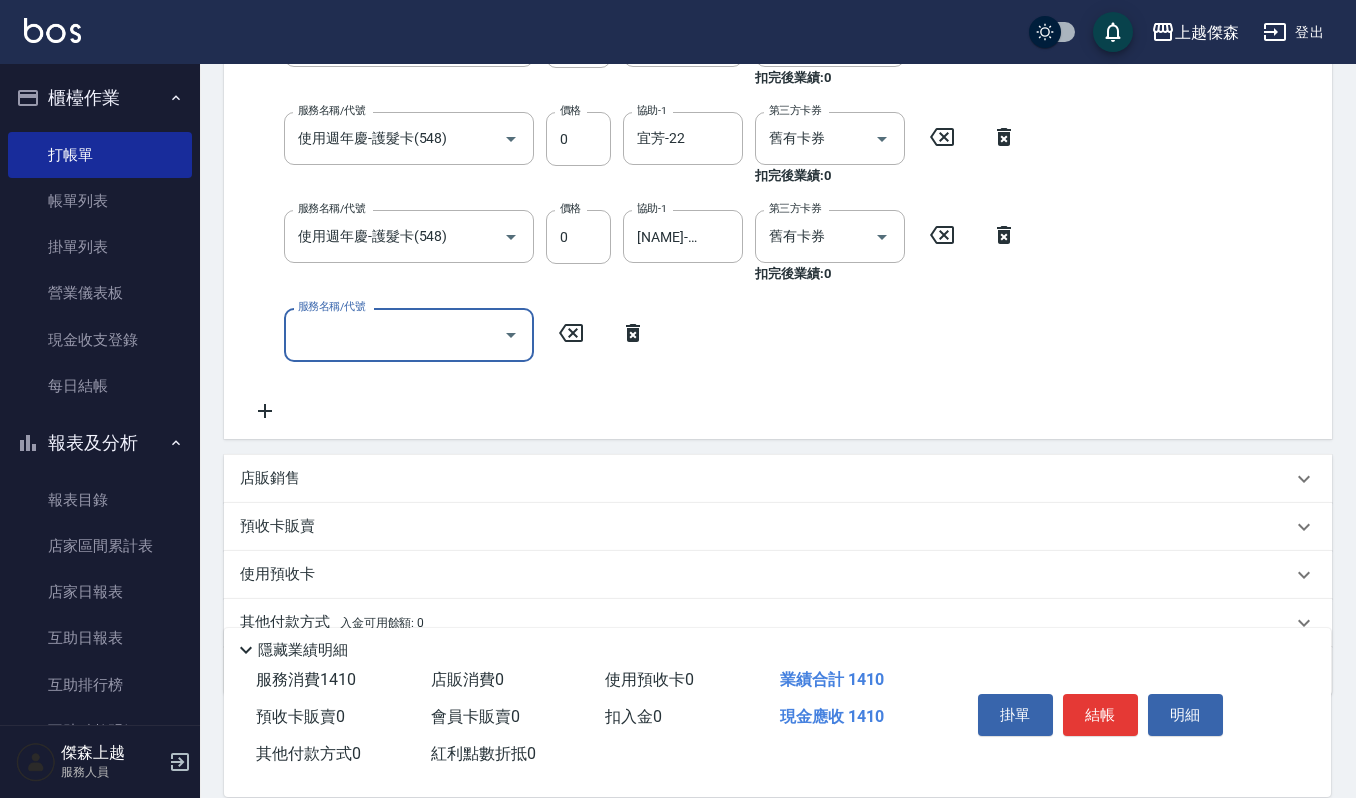 scroll, scrollTop: 1037, scrollLeft: 0, axis: vertical 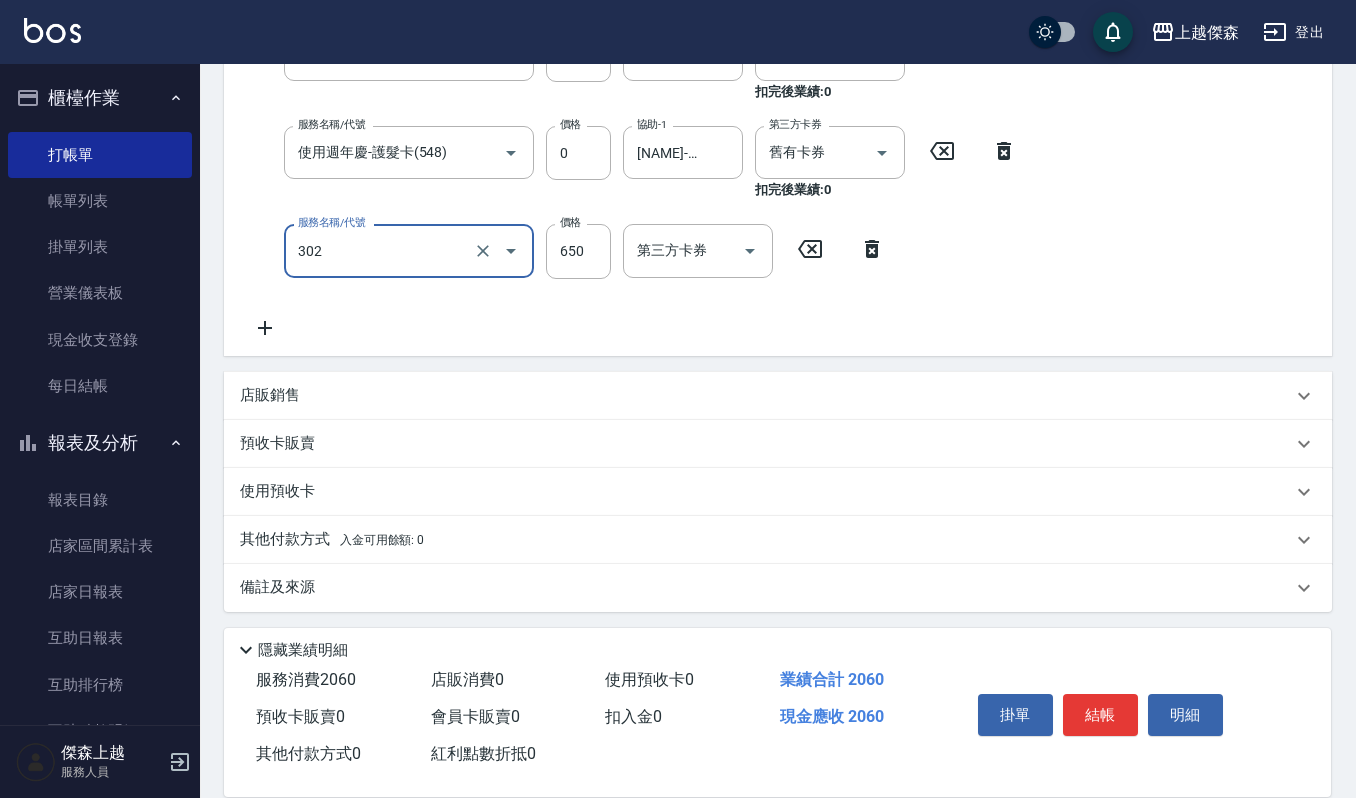 type on "經典剪髮-Gill(302)" 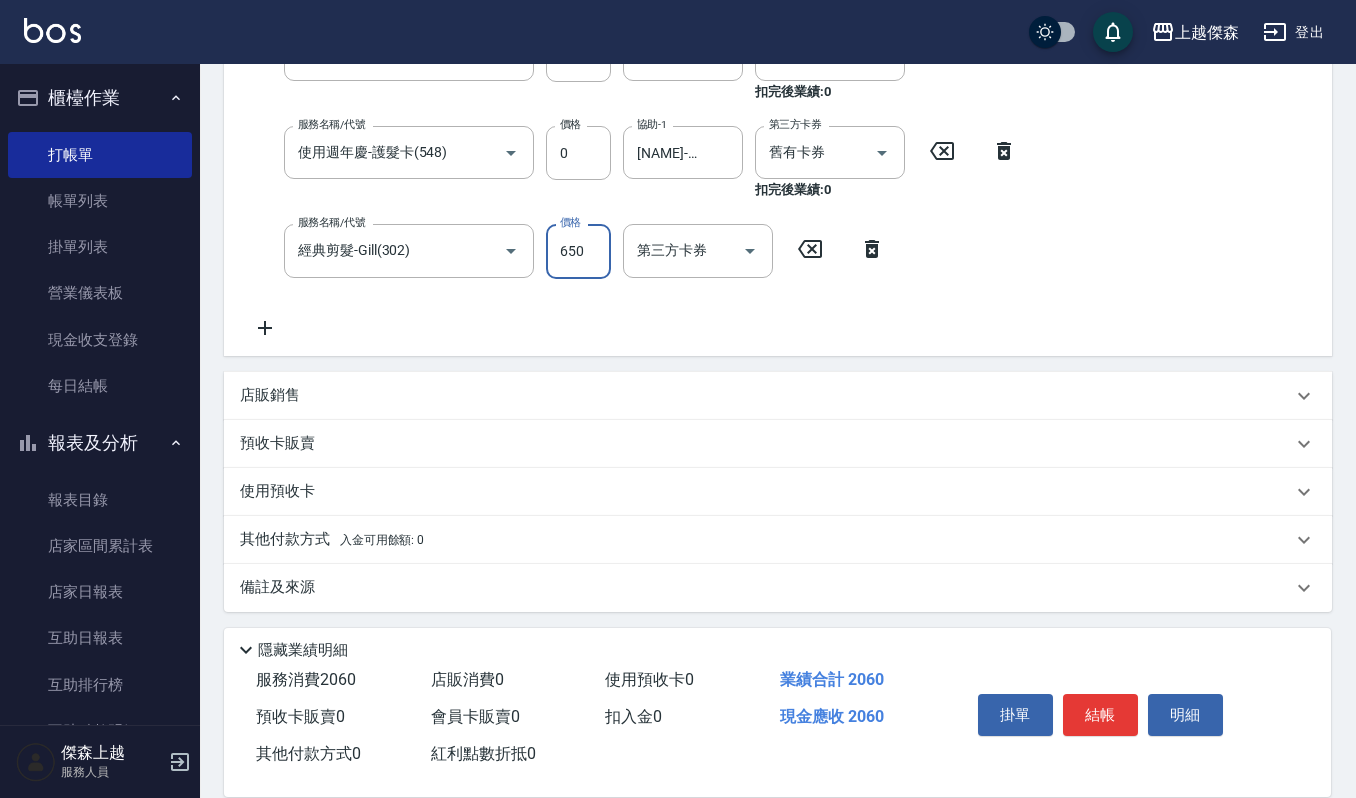 scroll, scrollTop: 517, scrollLeft: 0, axis: vertical 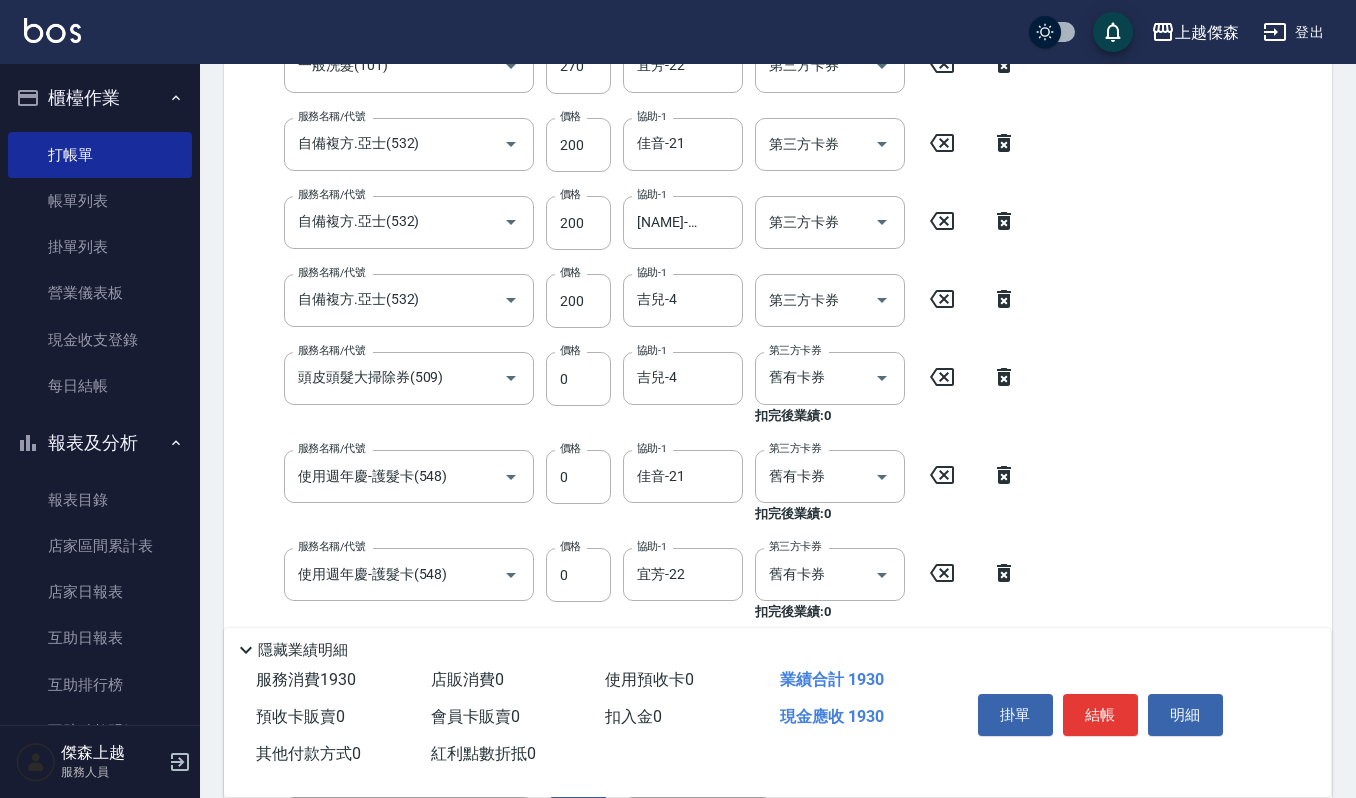 type on "520" 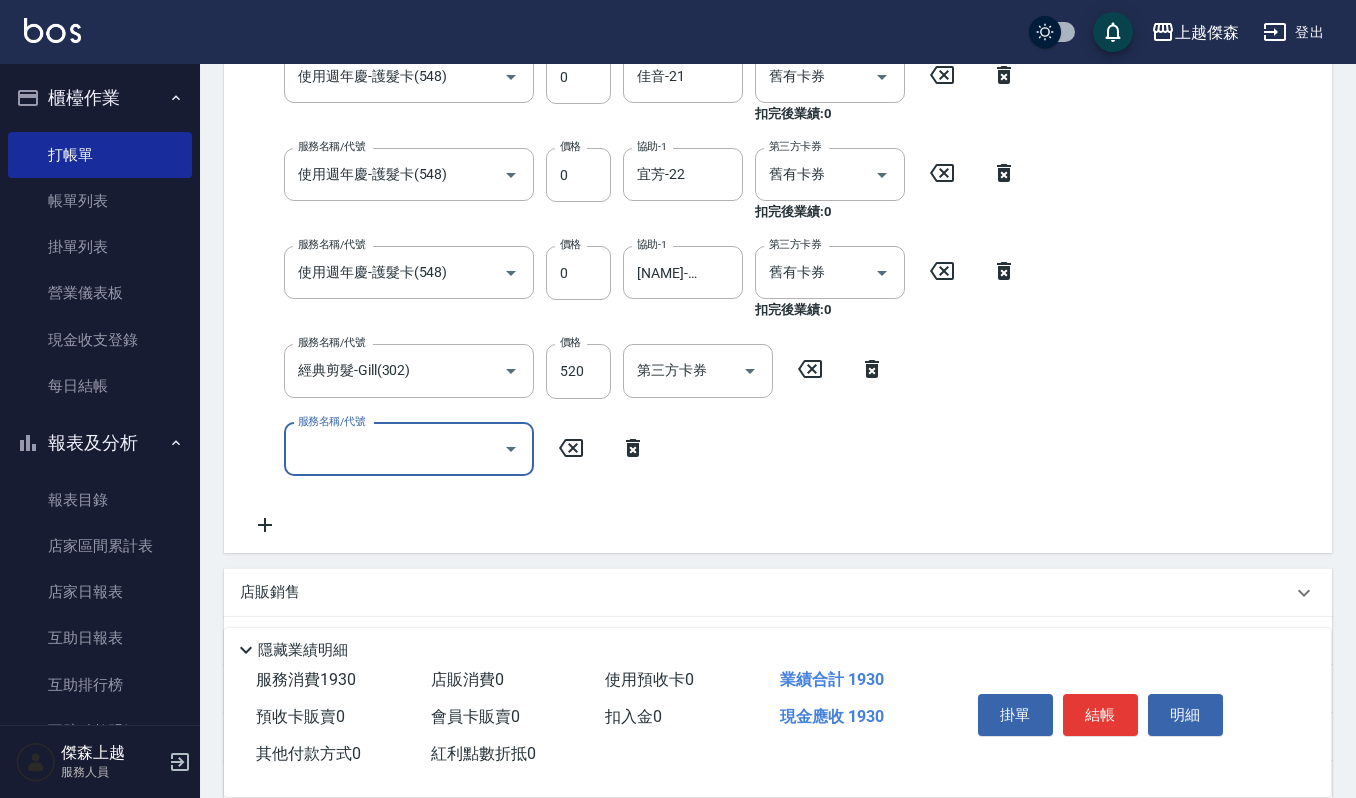 scroll, scrollTop: 966, scrollLeft: 0, axis: vertical 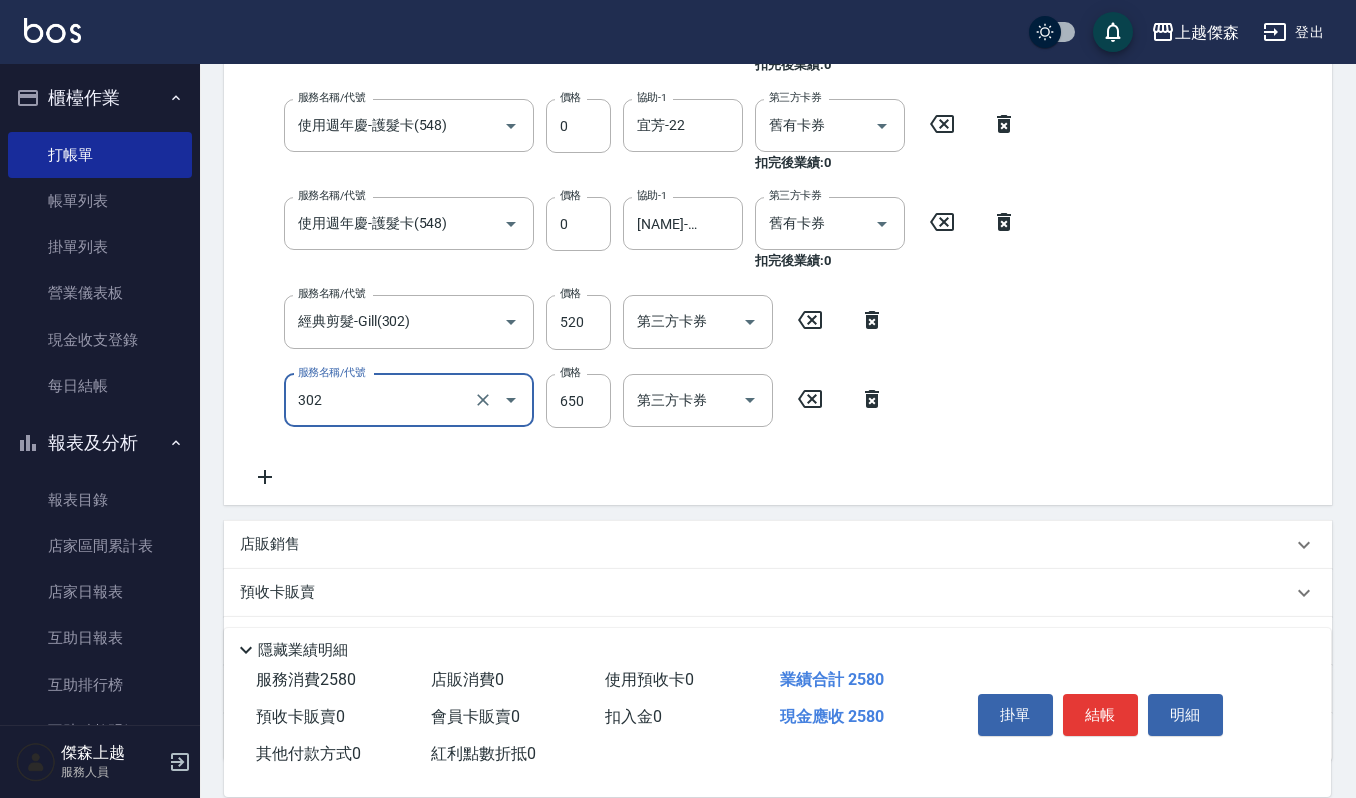 type on "經典剪髮-Gill(302)" 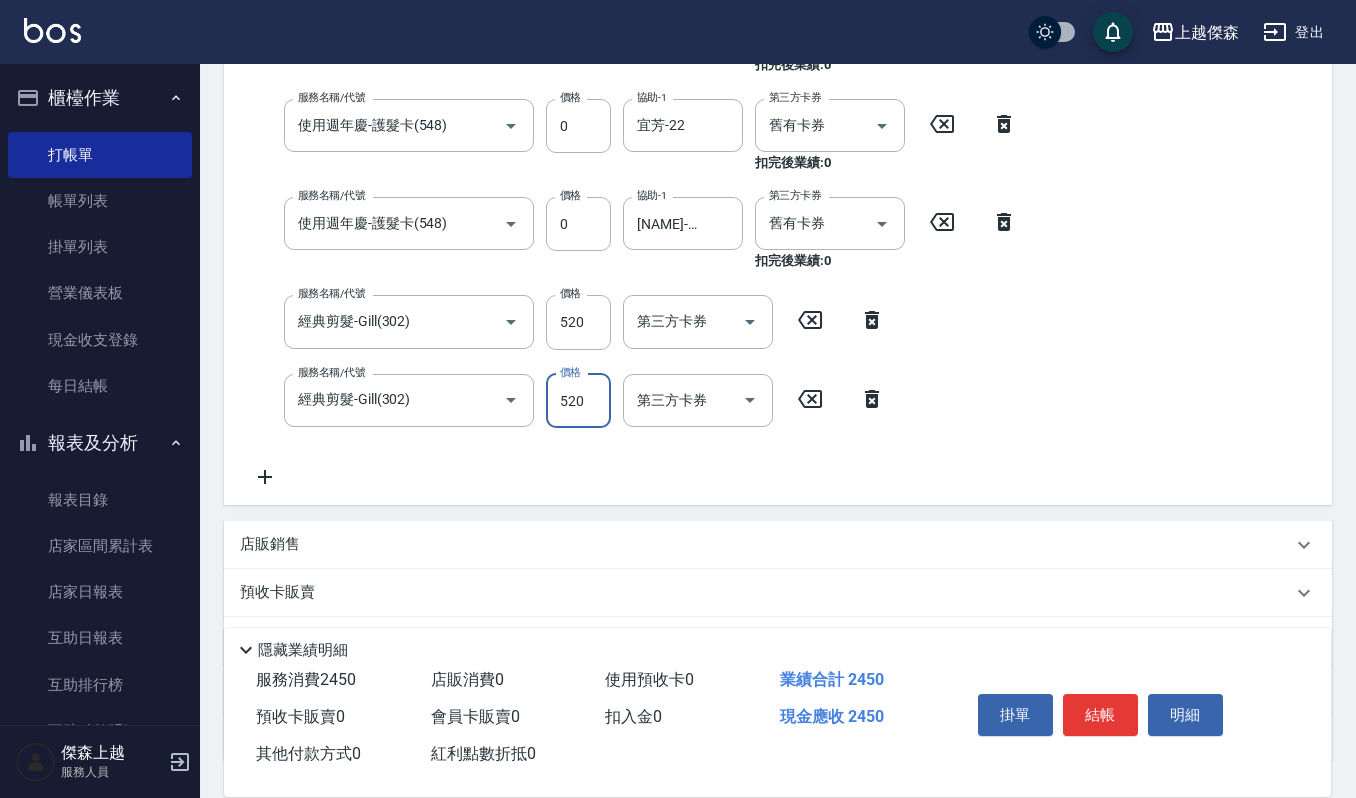 type on "520" 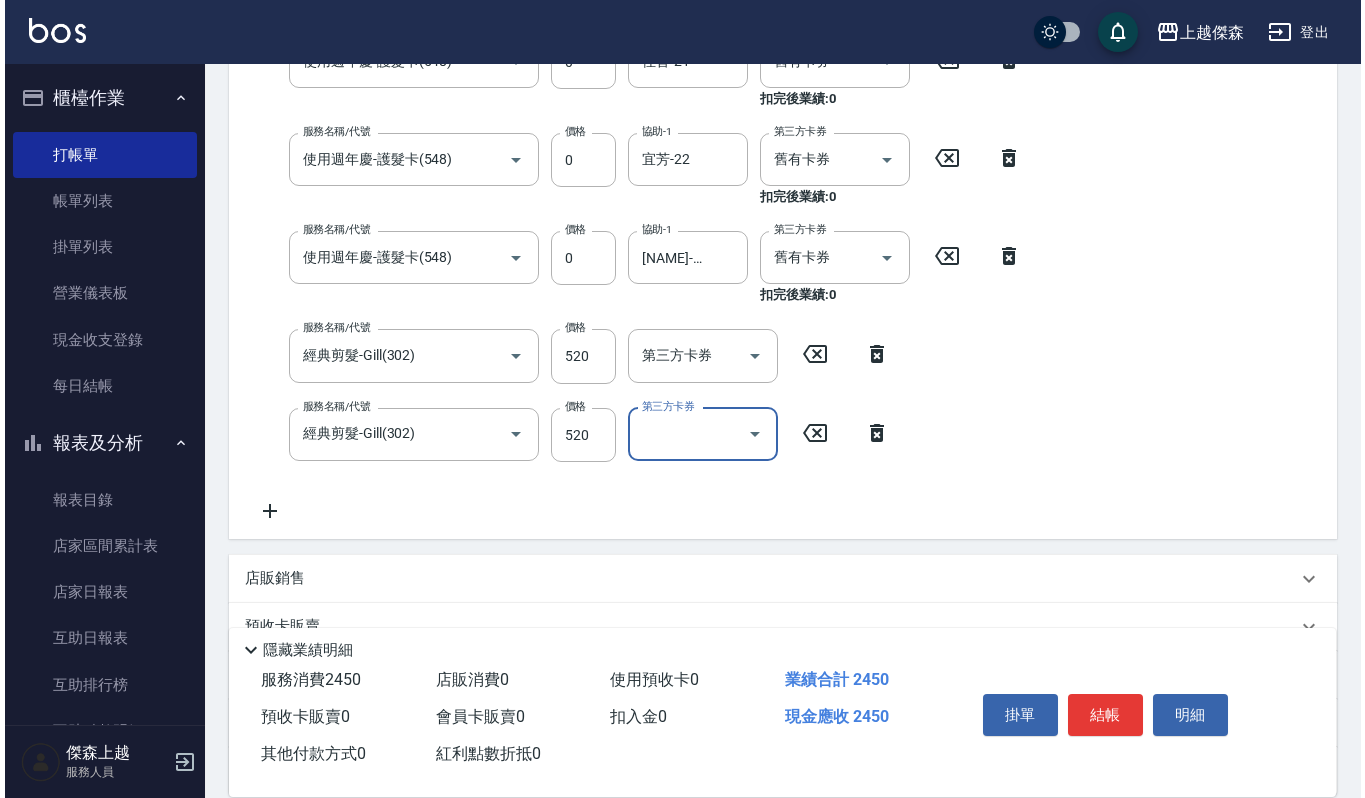 scroll, scrollTop: 933, scrollLeft: 0, axis: vertical 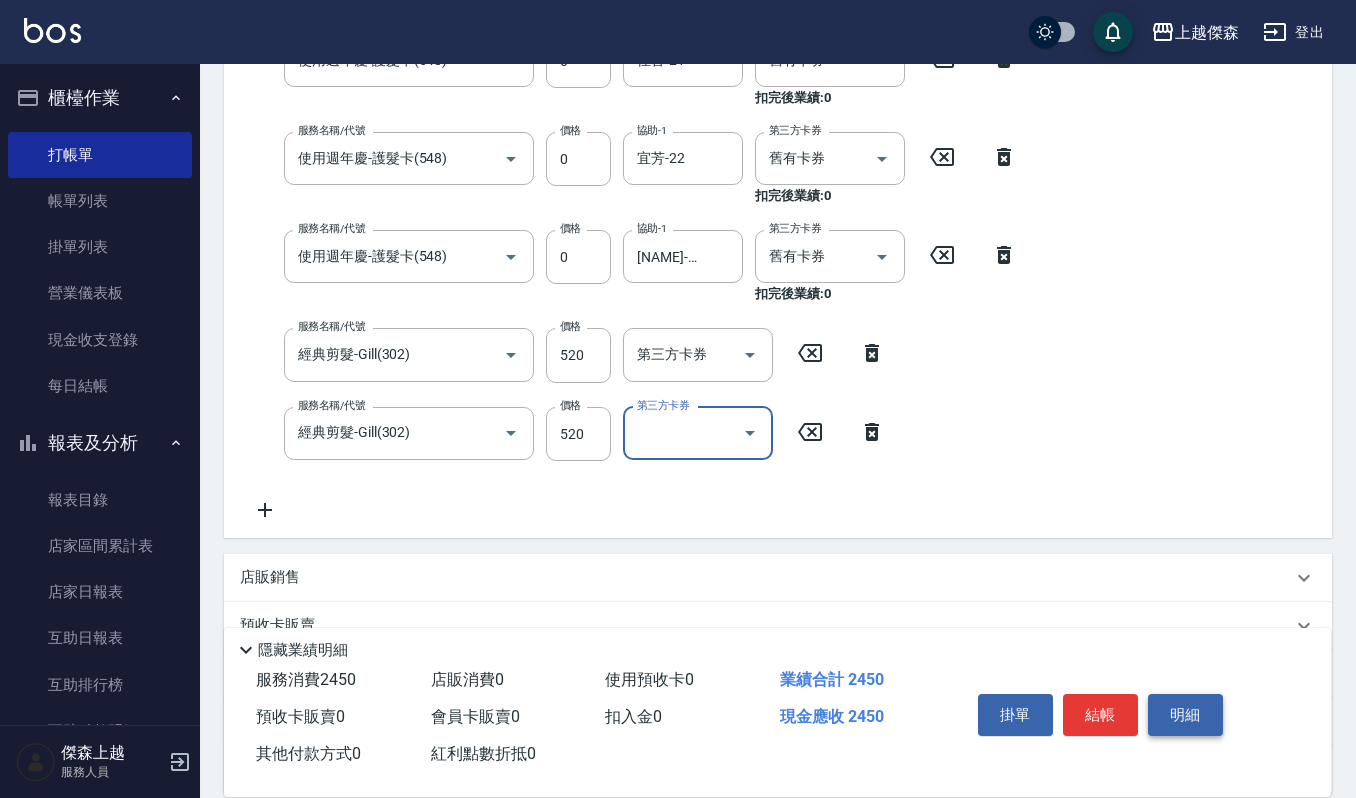 click on "明細" at bounding box center [1185, 715] 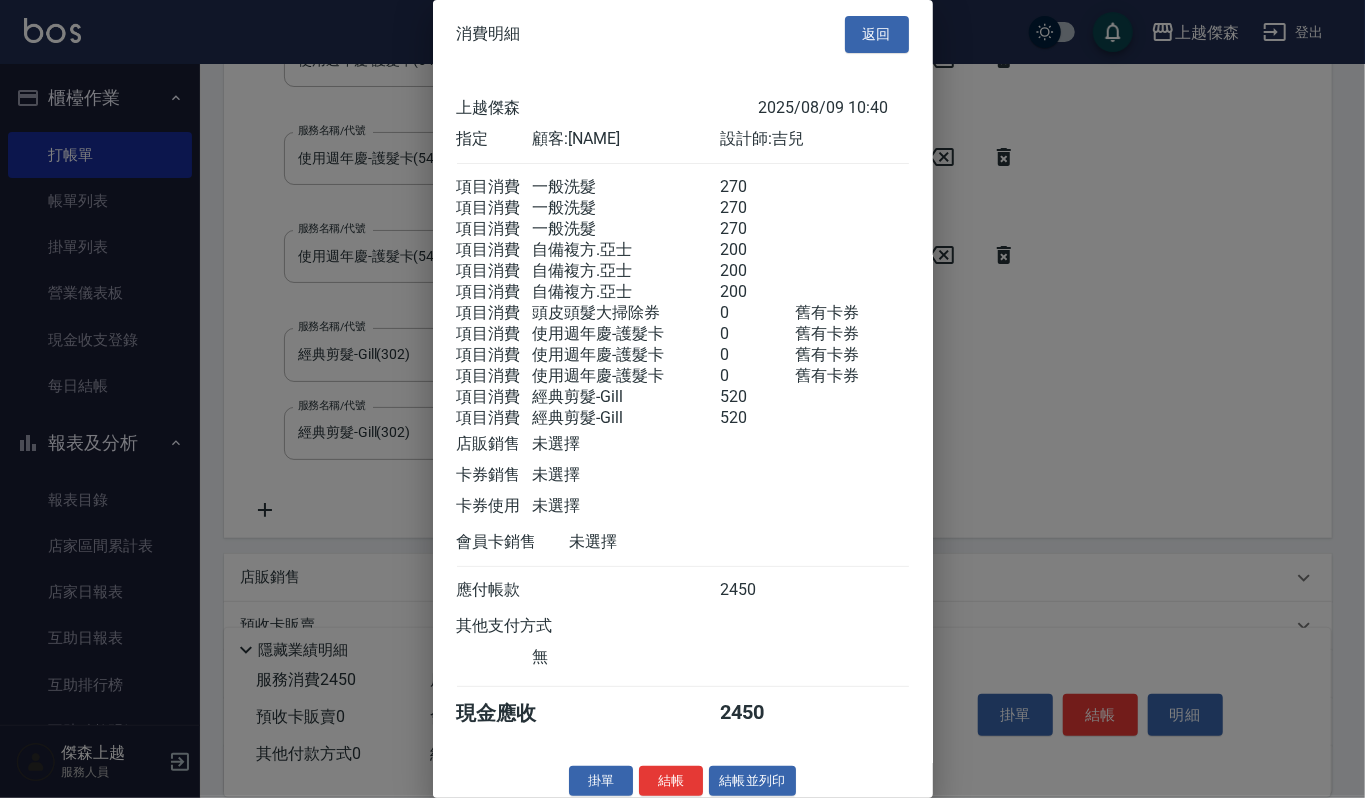 scroll, scrollTop: 44, scrollLeft: 0, axis: vertical 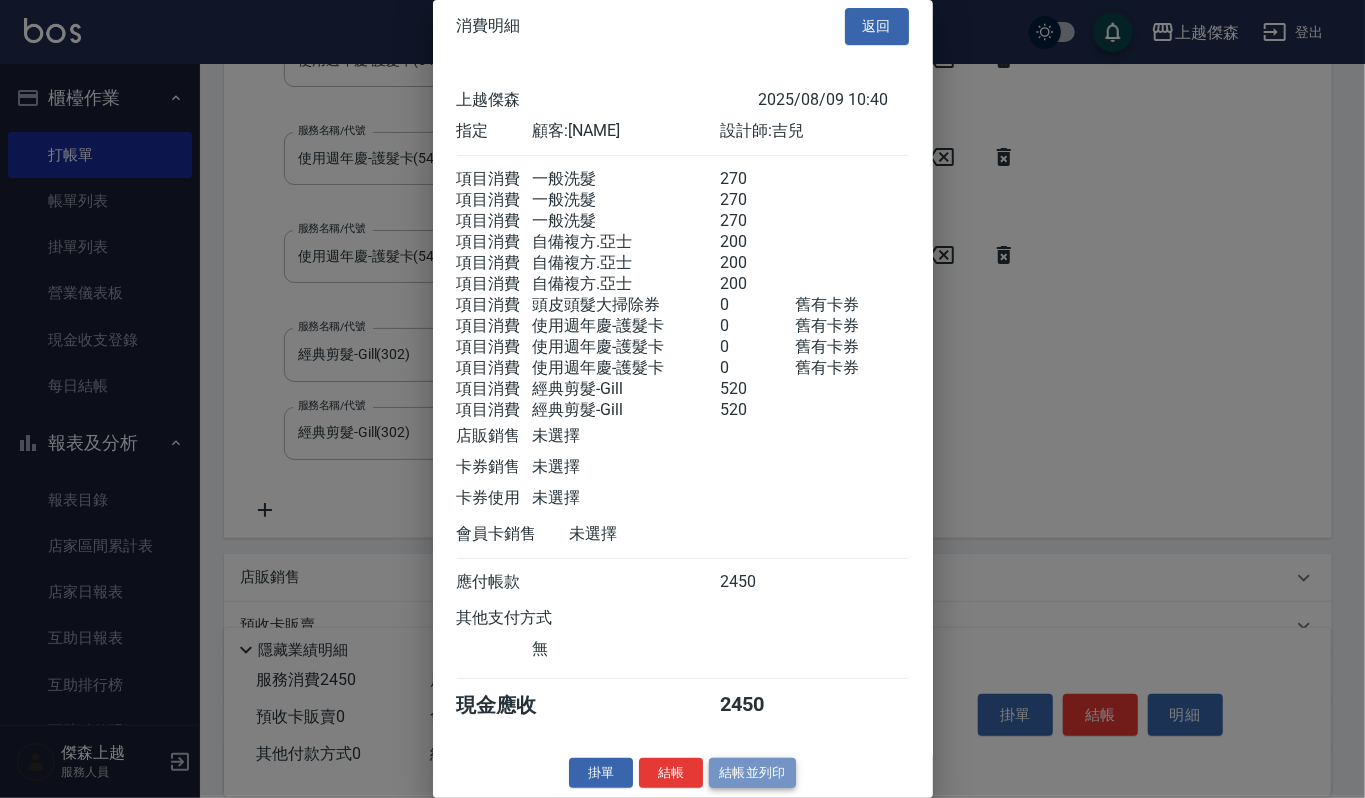 click on "結帳並列印" at bounding box center (752, 773) 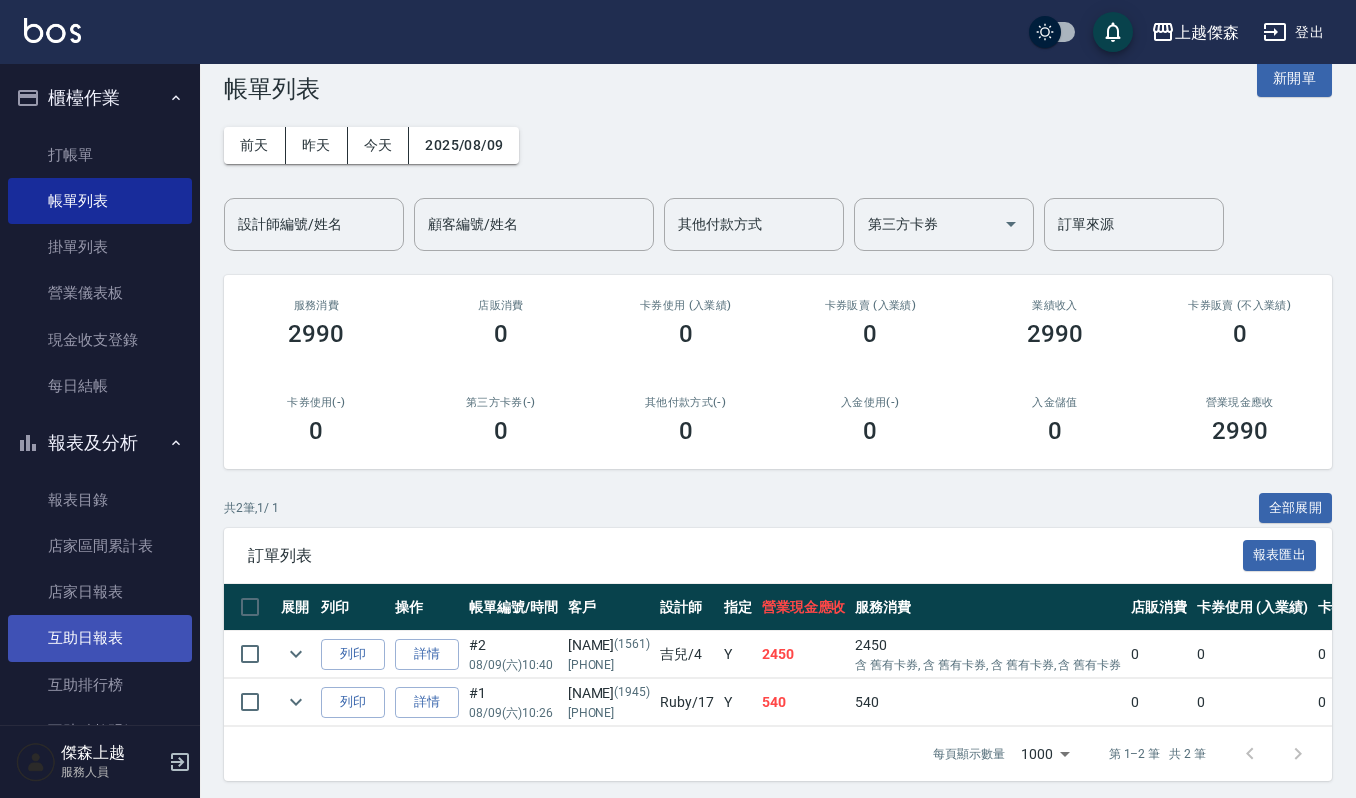scroll, scrollTop: 62, scrollLeft: 0, axis: vertical 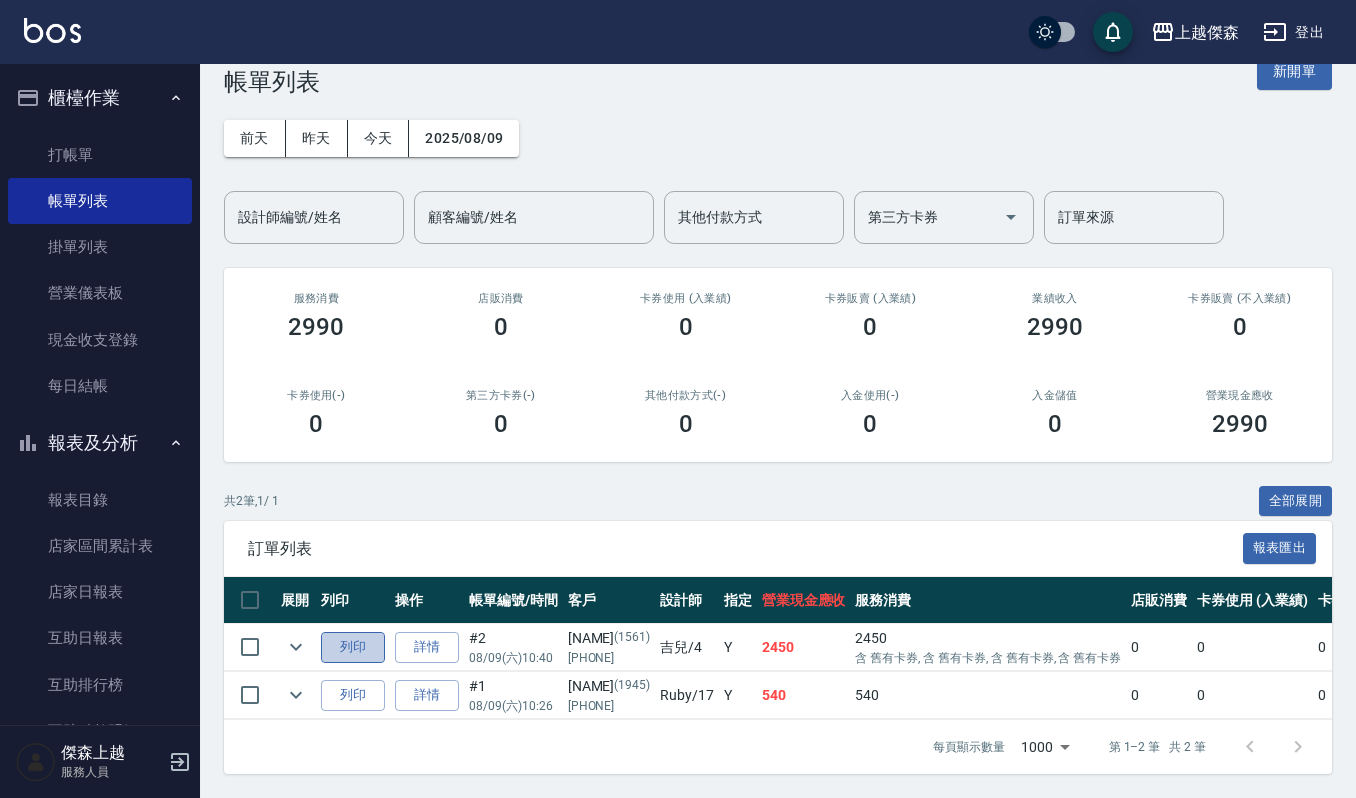 click on "列印" at bounding box center (353, 647) 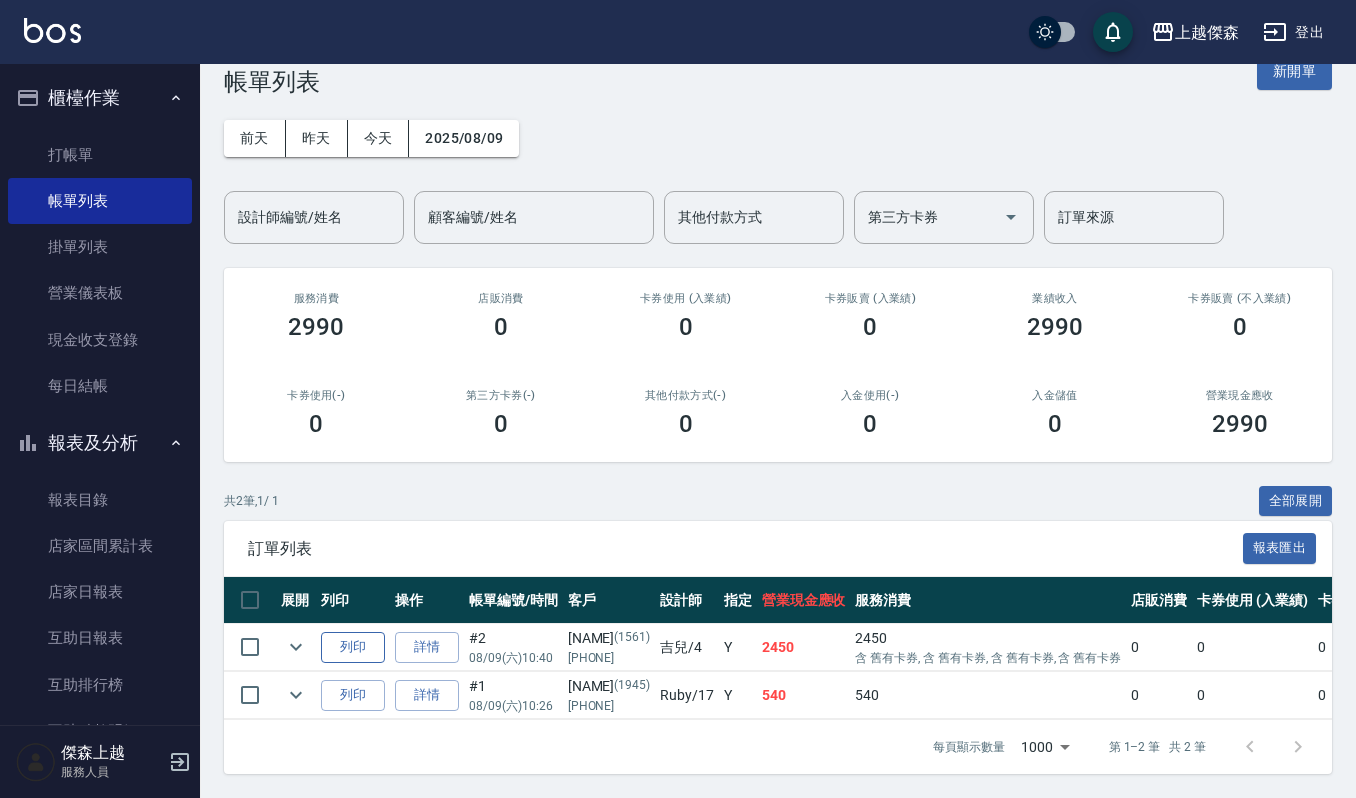 click on "列印" at bounding box center [353, 647] 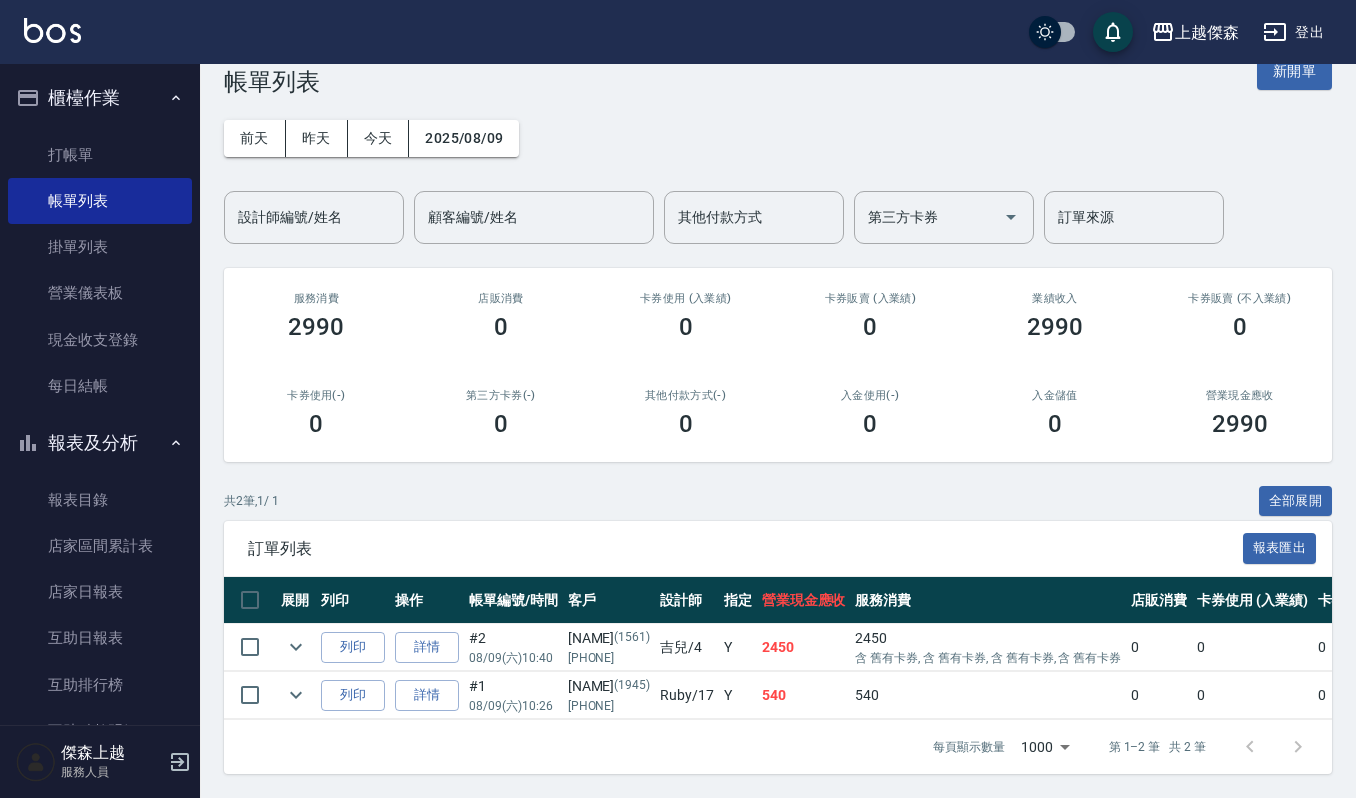 click on "詳情" at bounding box center (427, 647) 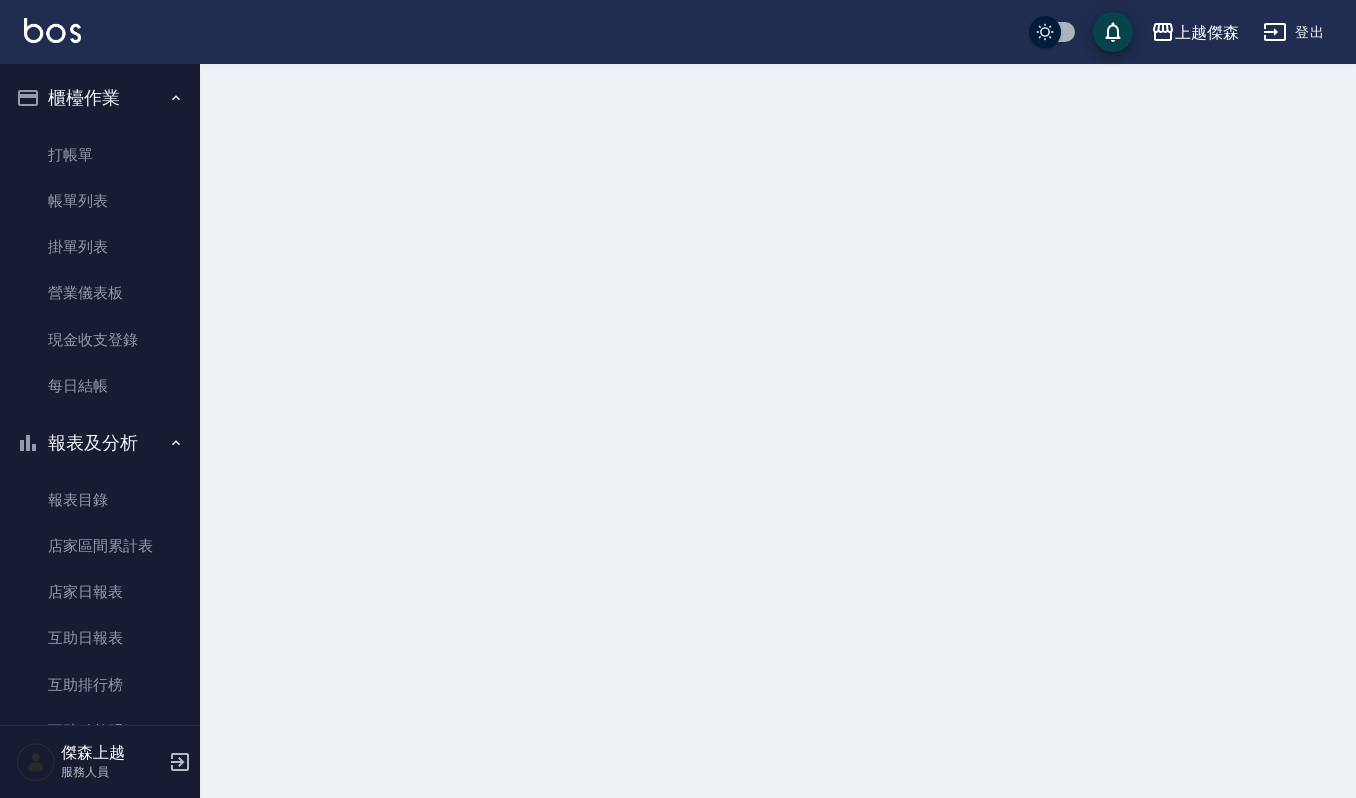 scroll, scrollTop: 0, scrollLeft: 0, axis: both 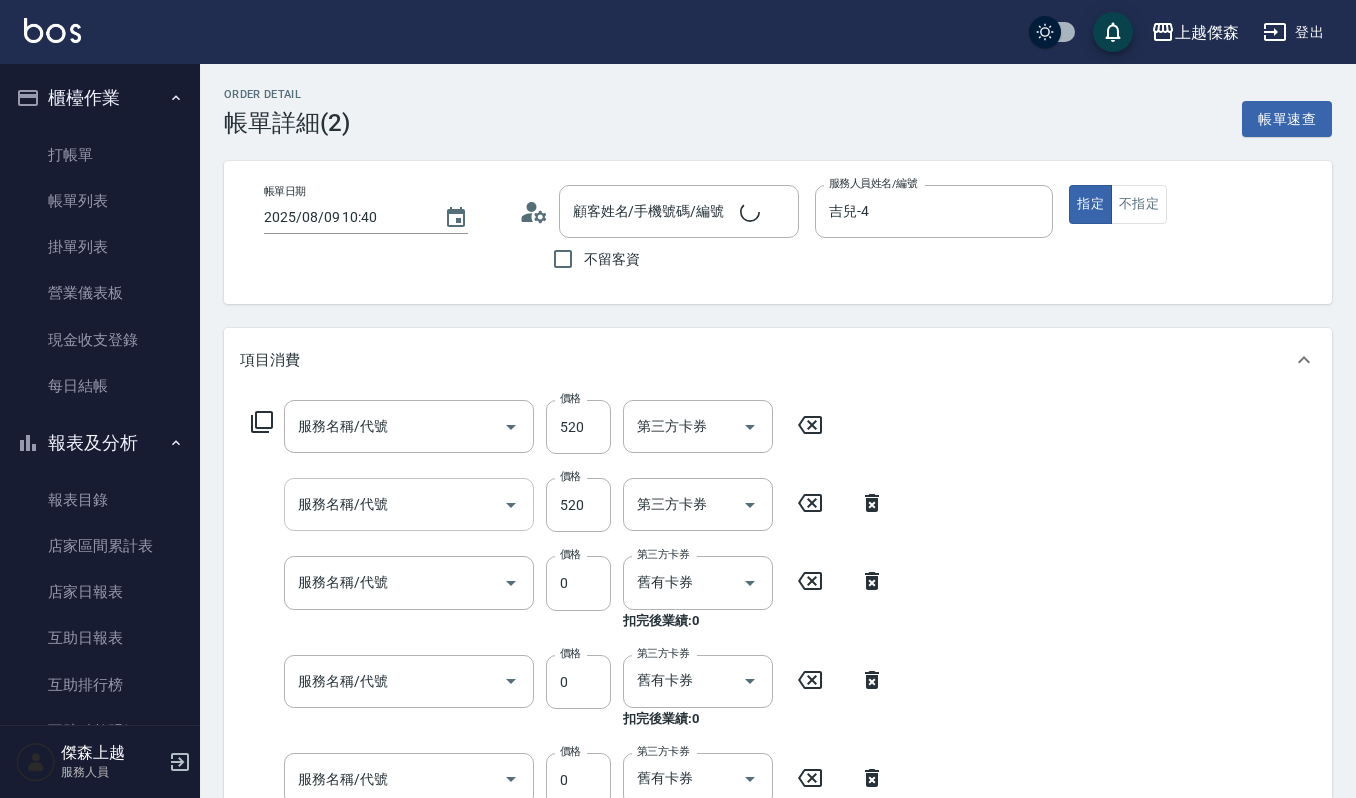 type on "2025/08/09 10:40" 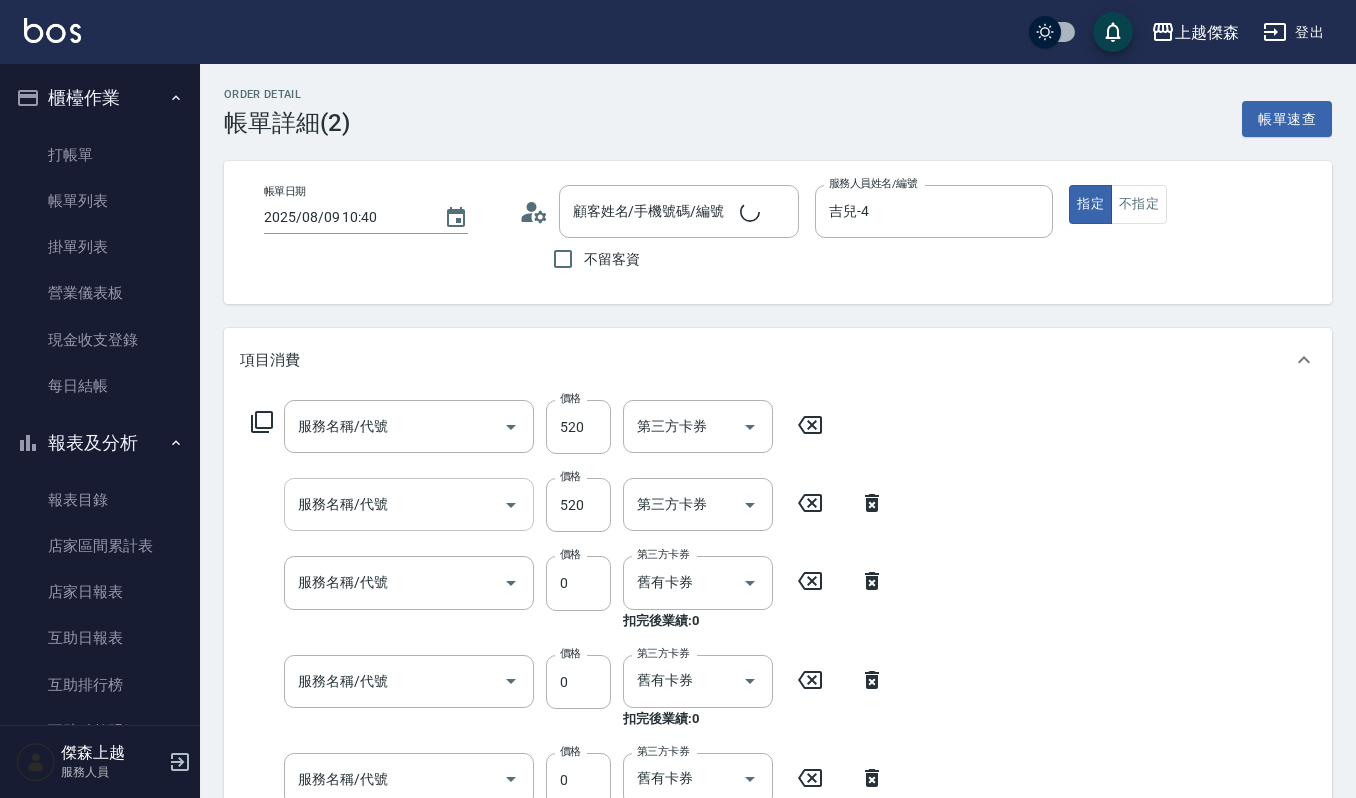 type on "吉兒-4" 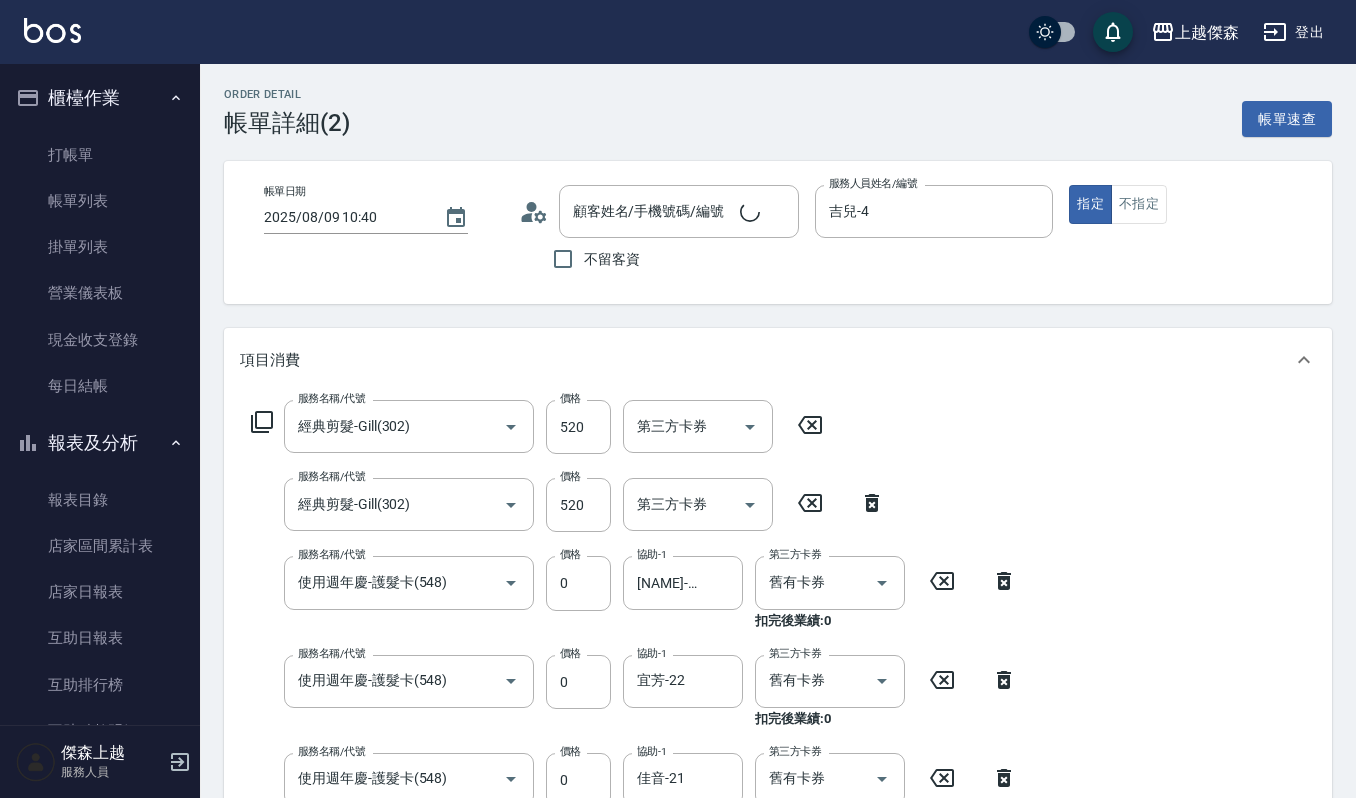 type on "經典剪髮-Gill(302)" 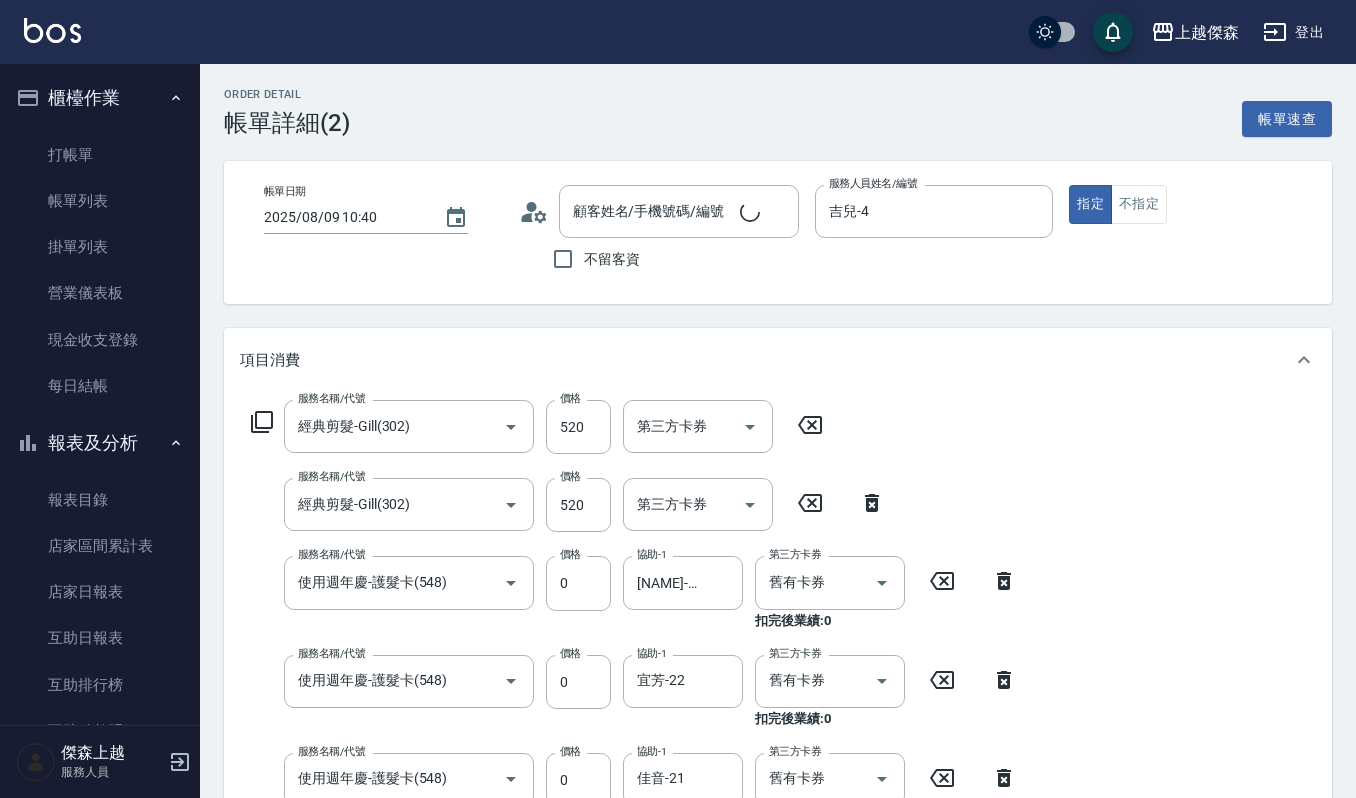 type on "經典剪髮-Gill(302)" 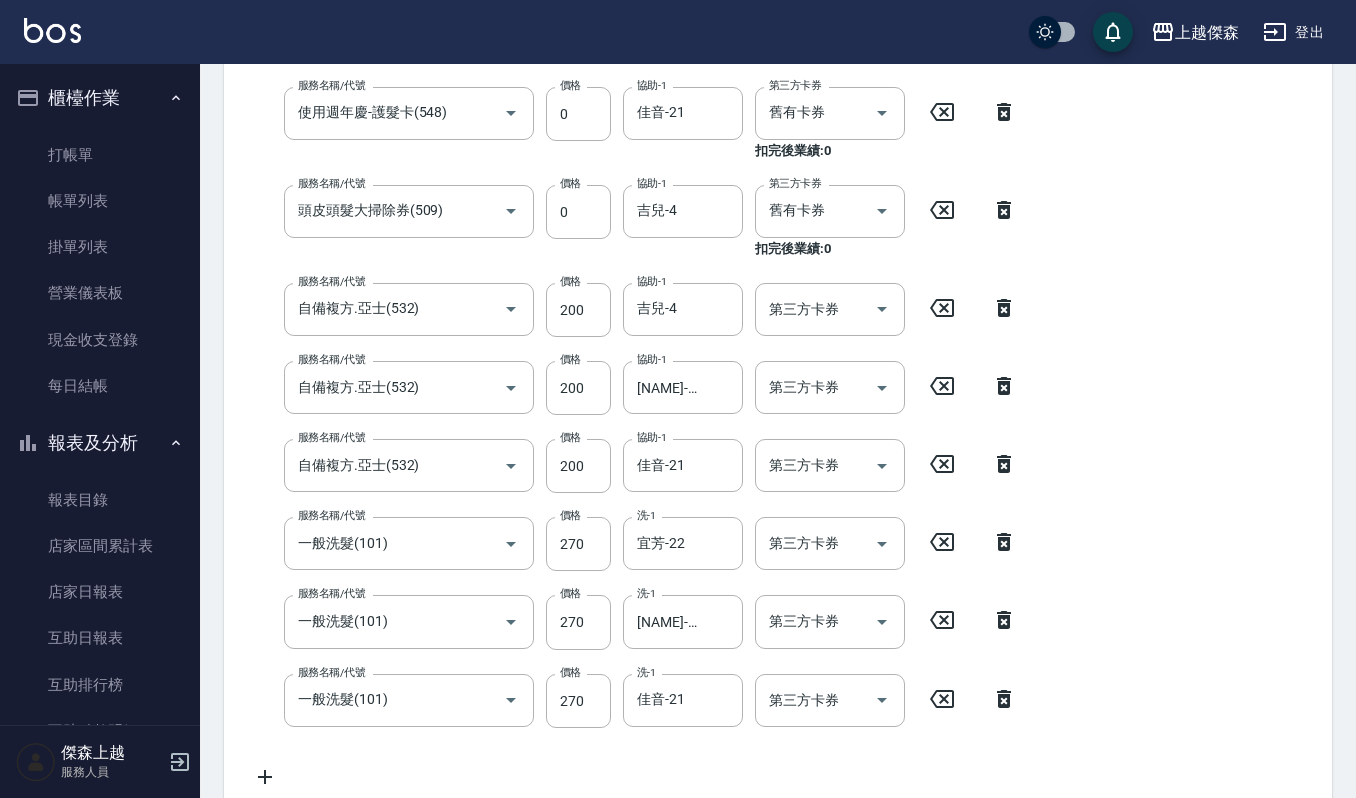 type on "[NAME]/[PHONE]/[NUMBER]" 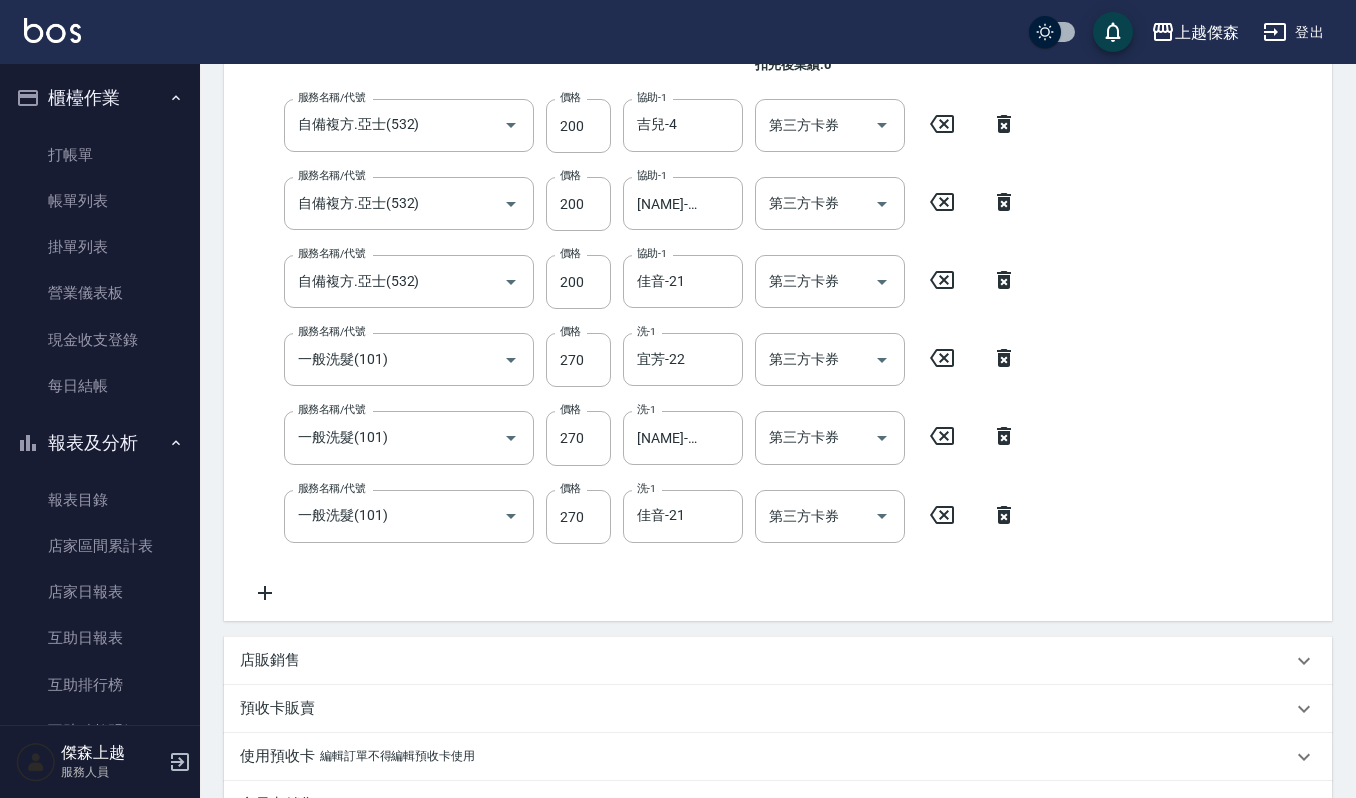 scroll, scrollTop: 933, scrollLeft: 0, axis: vertical 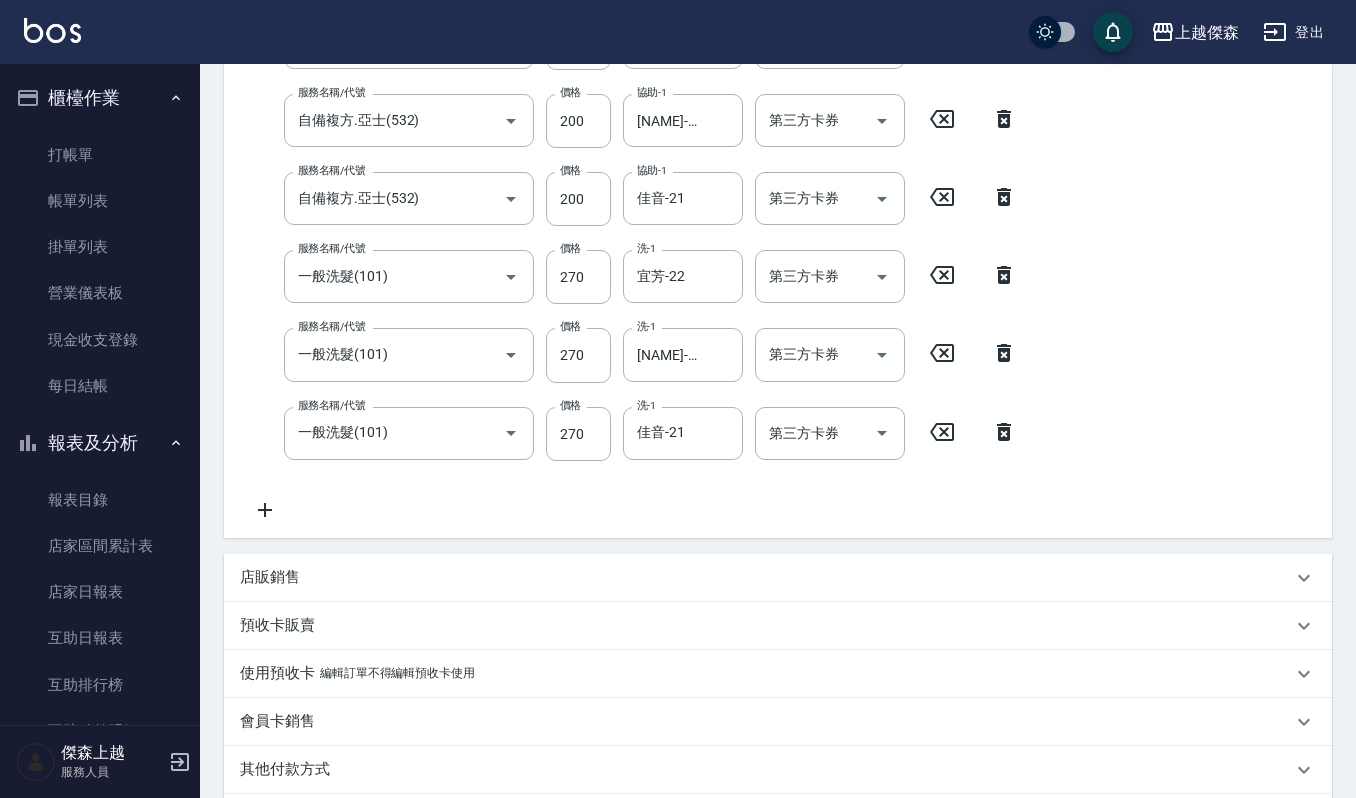 click 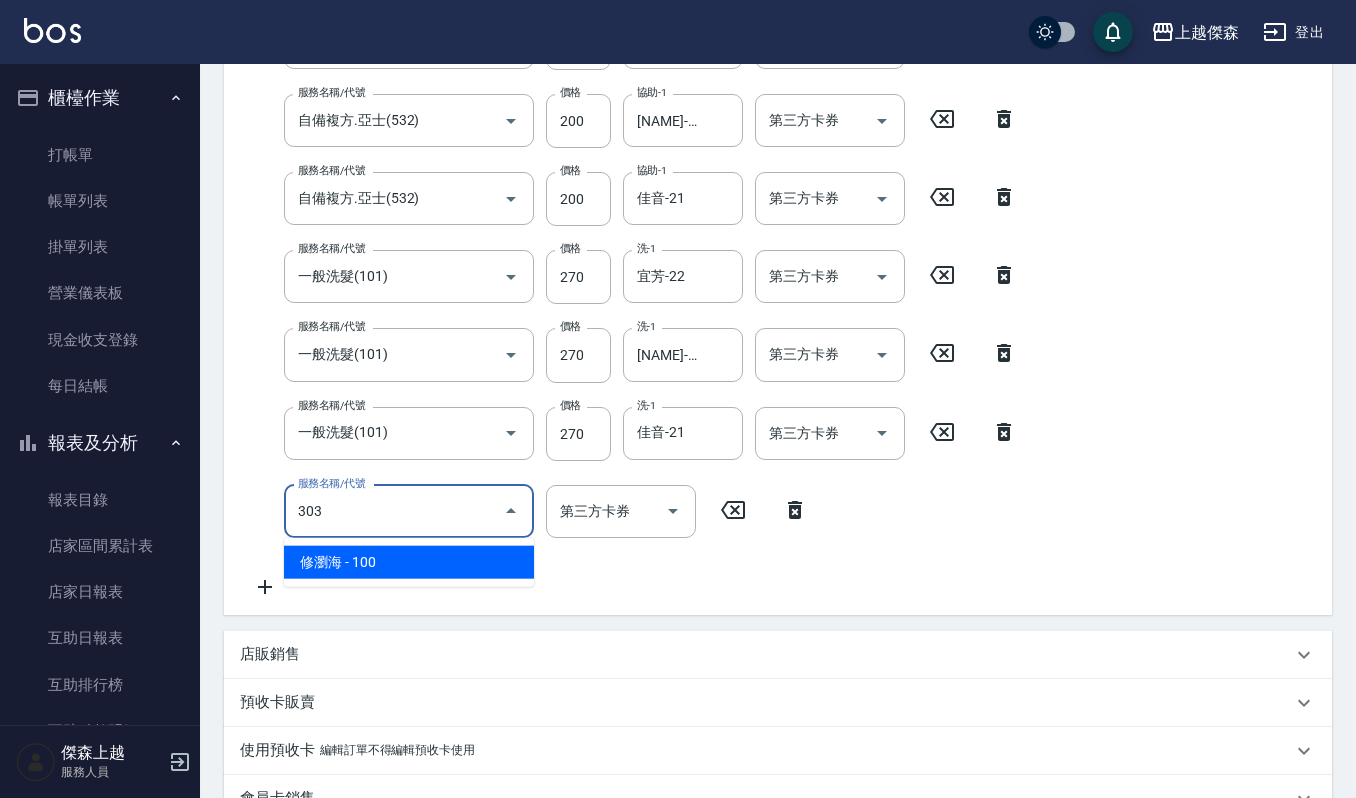 type on "修瀏海(303)" 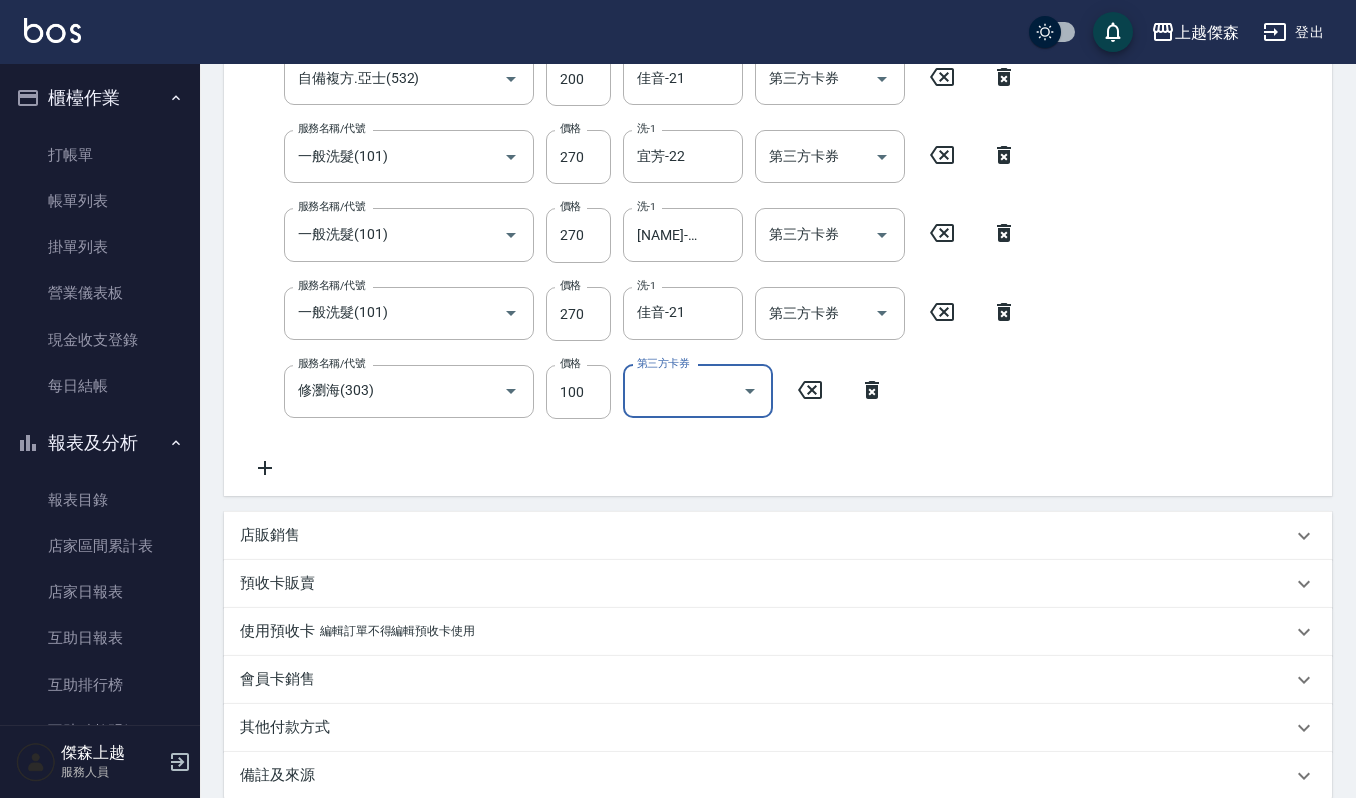 scroll, scrollTop: 1266, scrollLeft: 0, axis: vertical 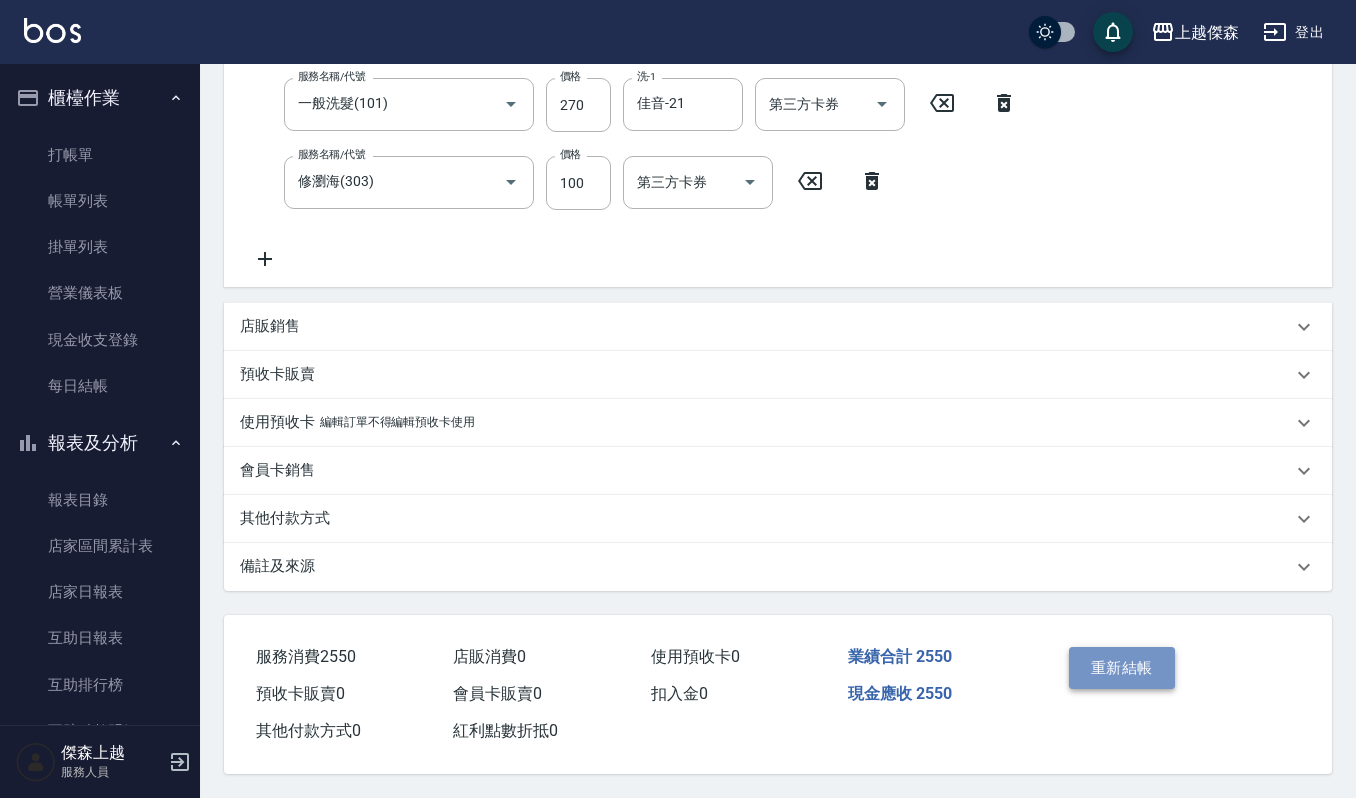 click on "重新結帳" at bounding box center (1122, 668) 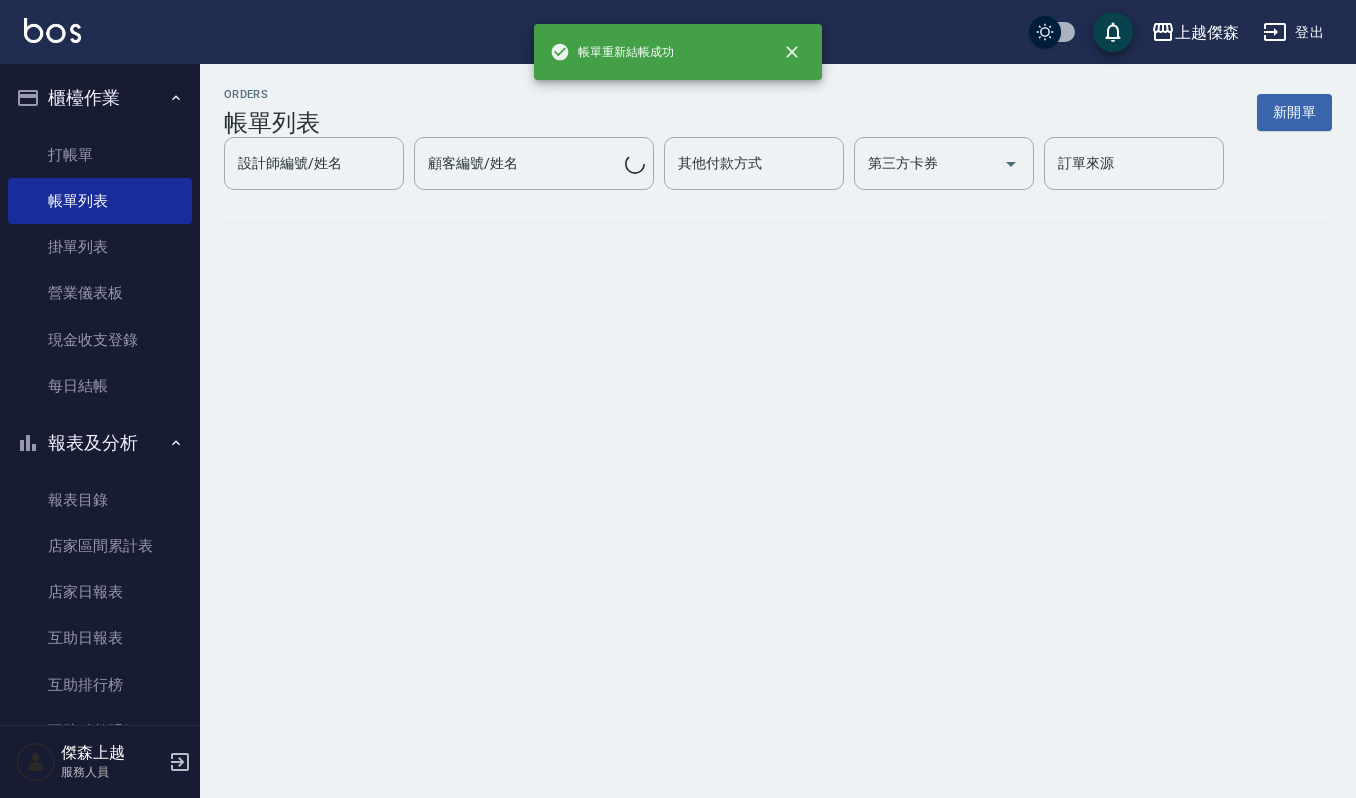 scroll, scrollTop: 0, scrollLeft: 0, axis: both 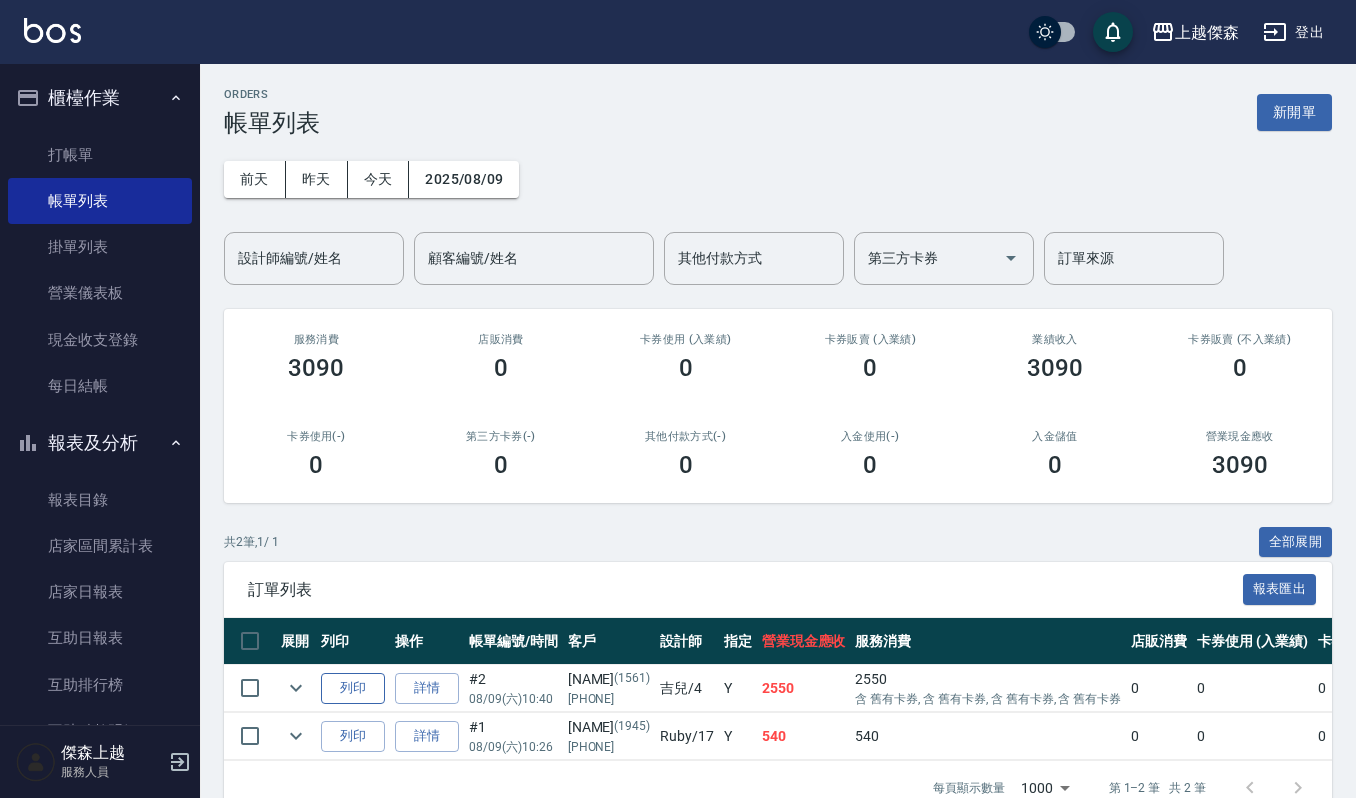 click on "列印" at bounding box center [353, 688] 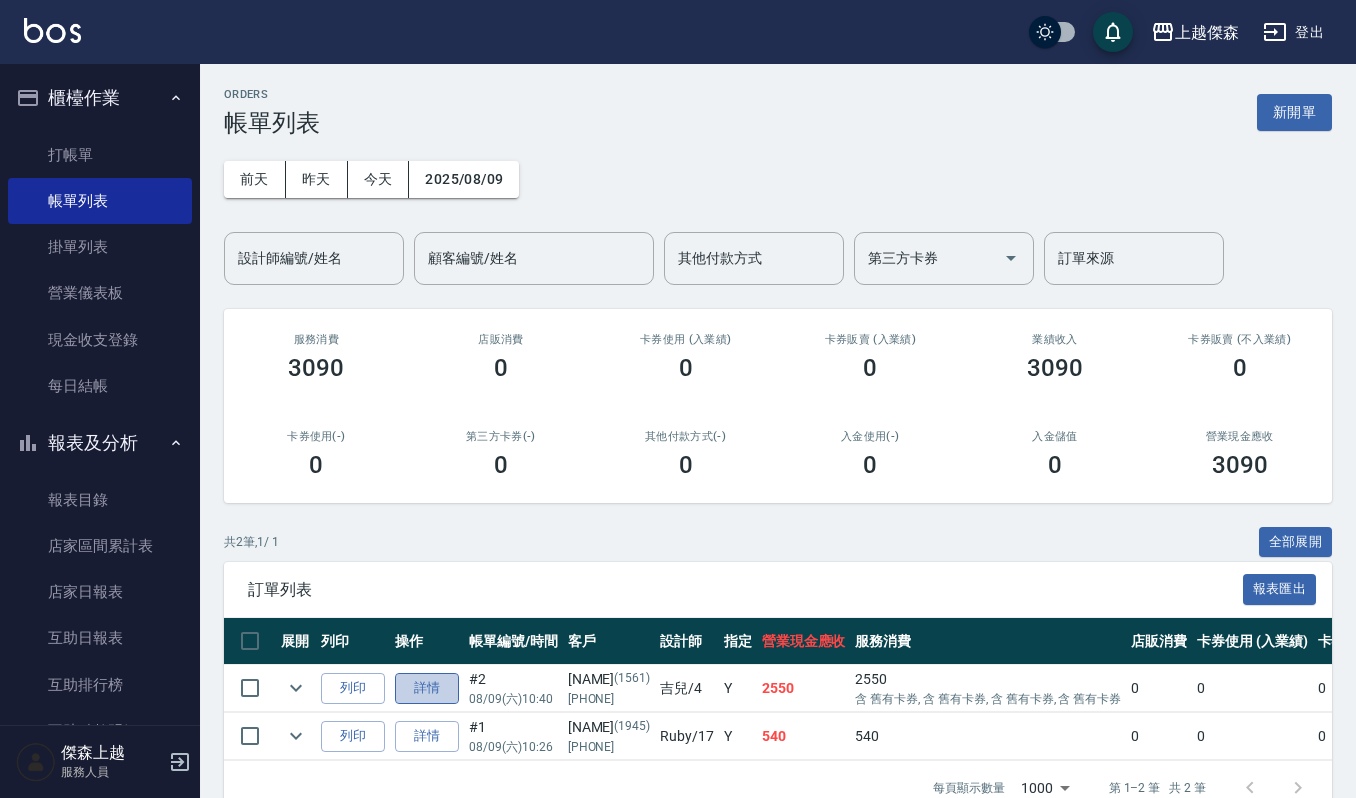 click on "詳情" at bounding box center (427, 688) 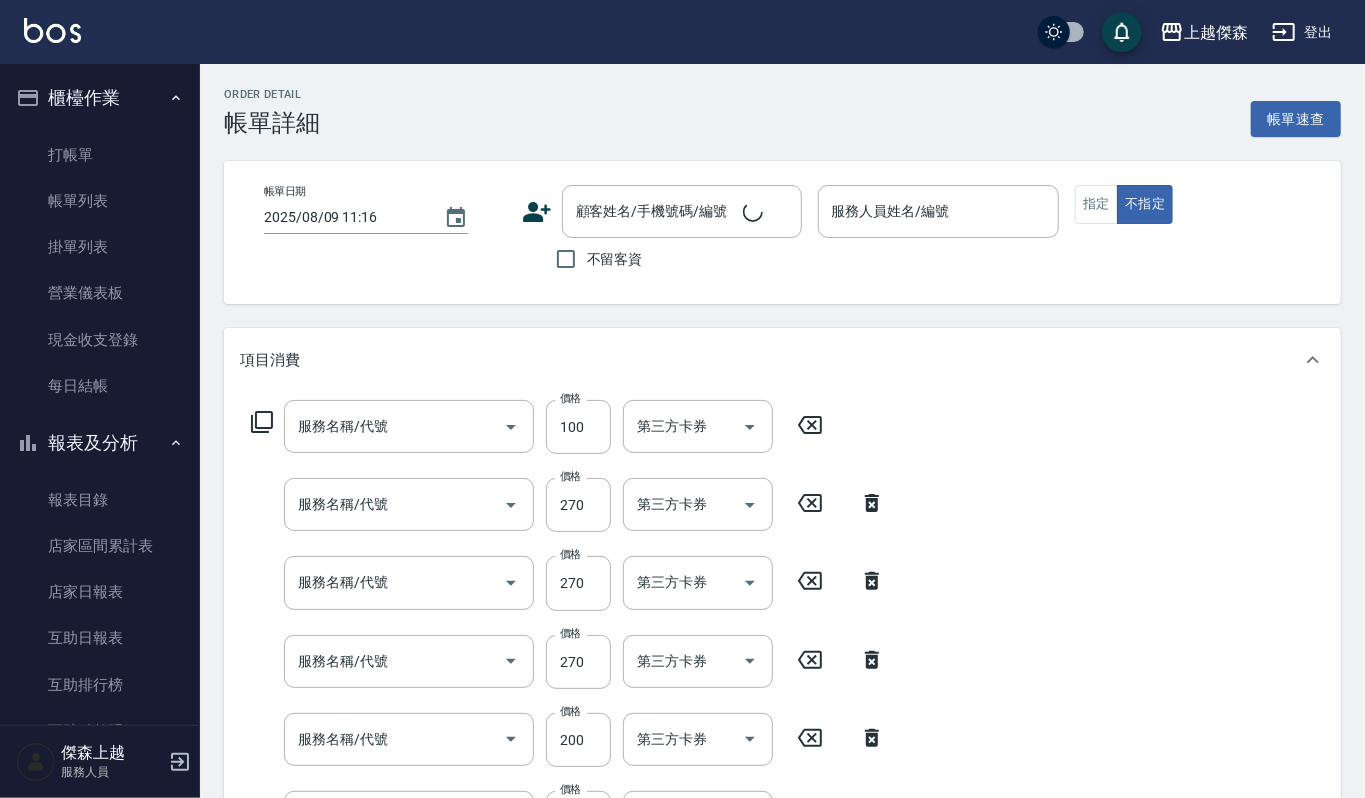 type on "2025/08/09 10:40" 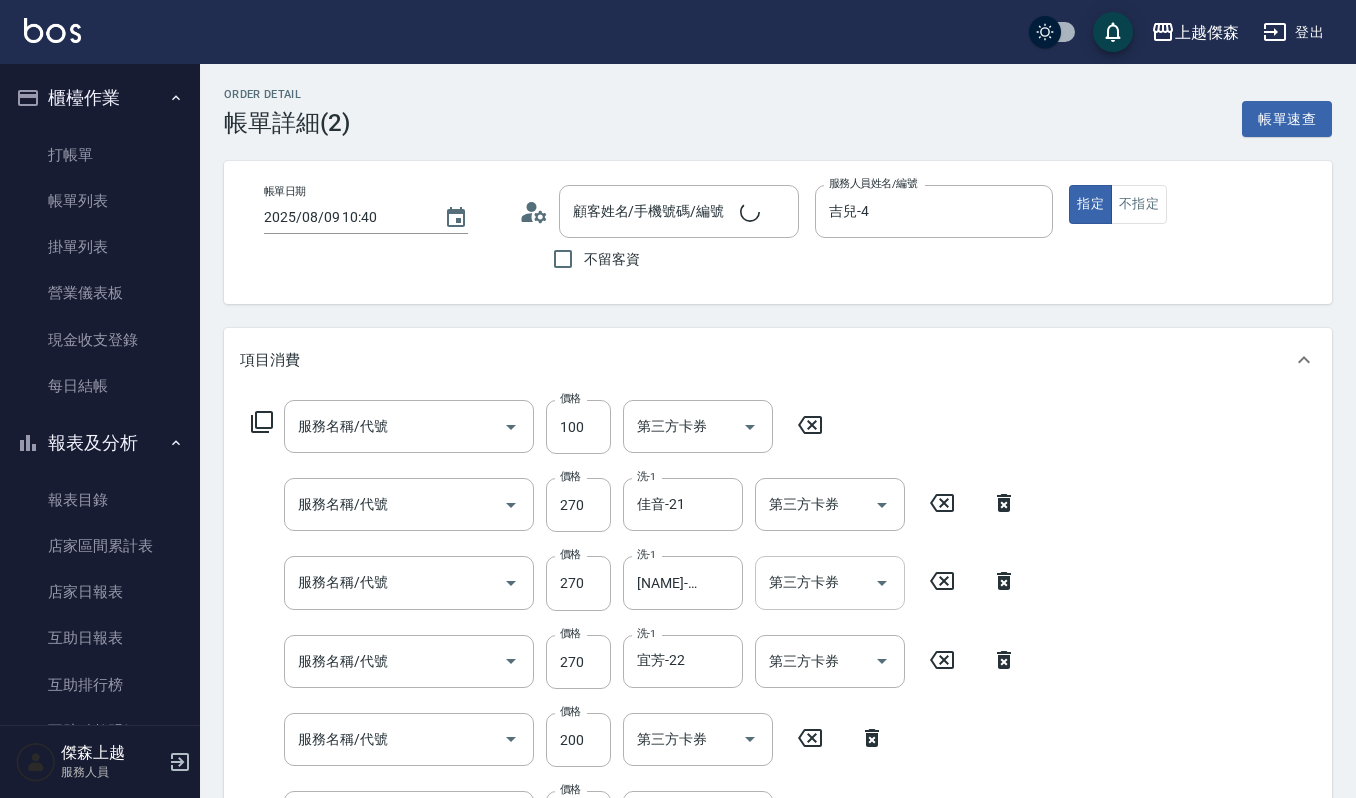 type on "修瀏海(303)" 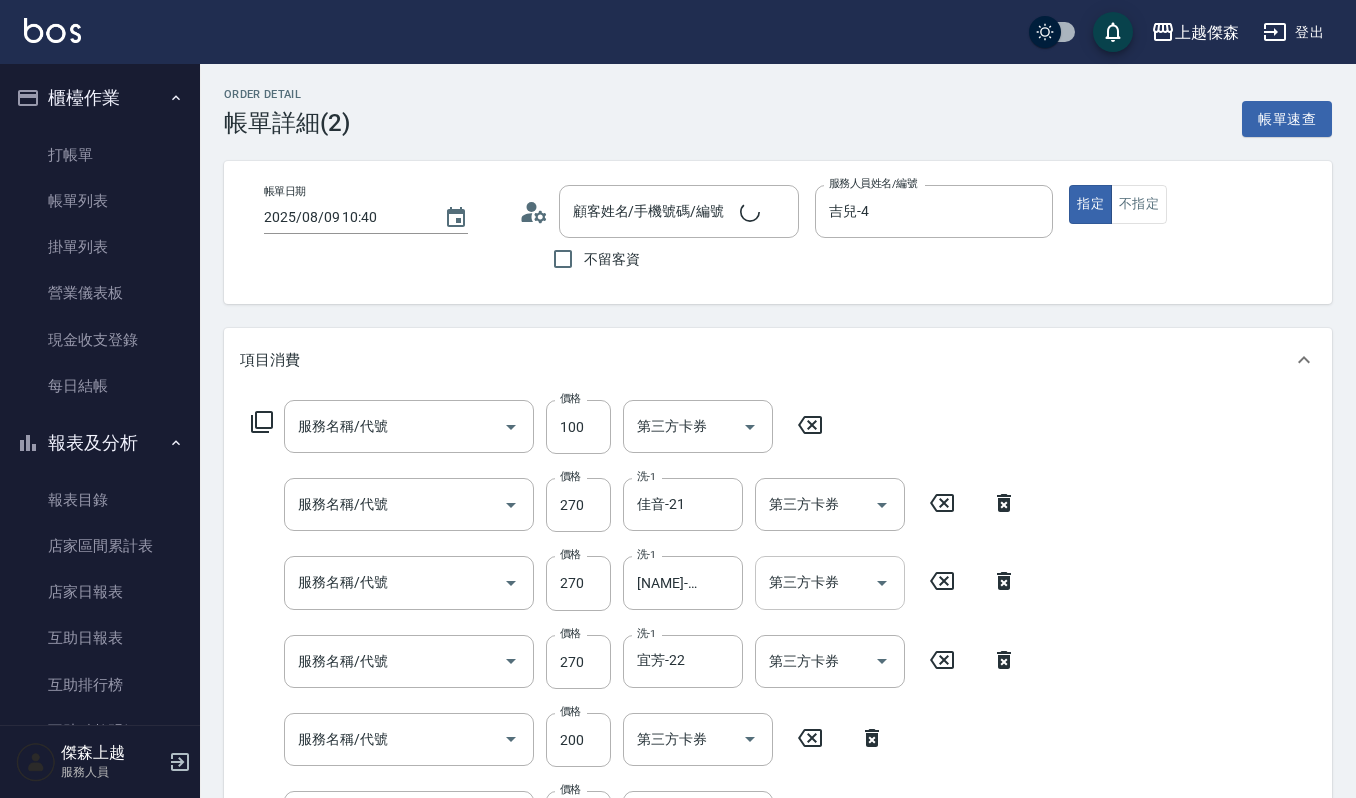 type on "一般洗髮(101)" 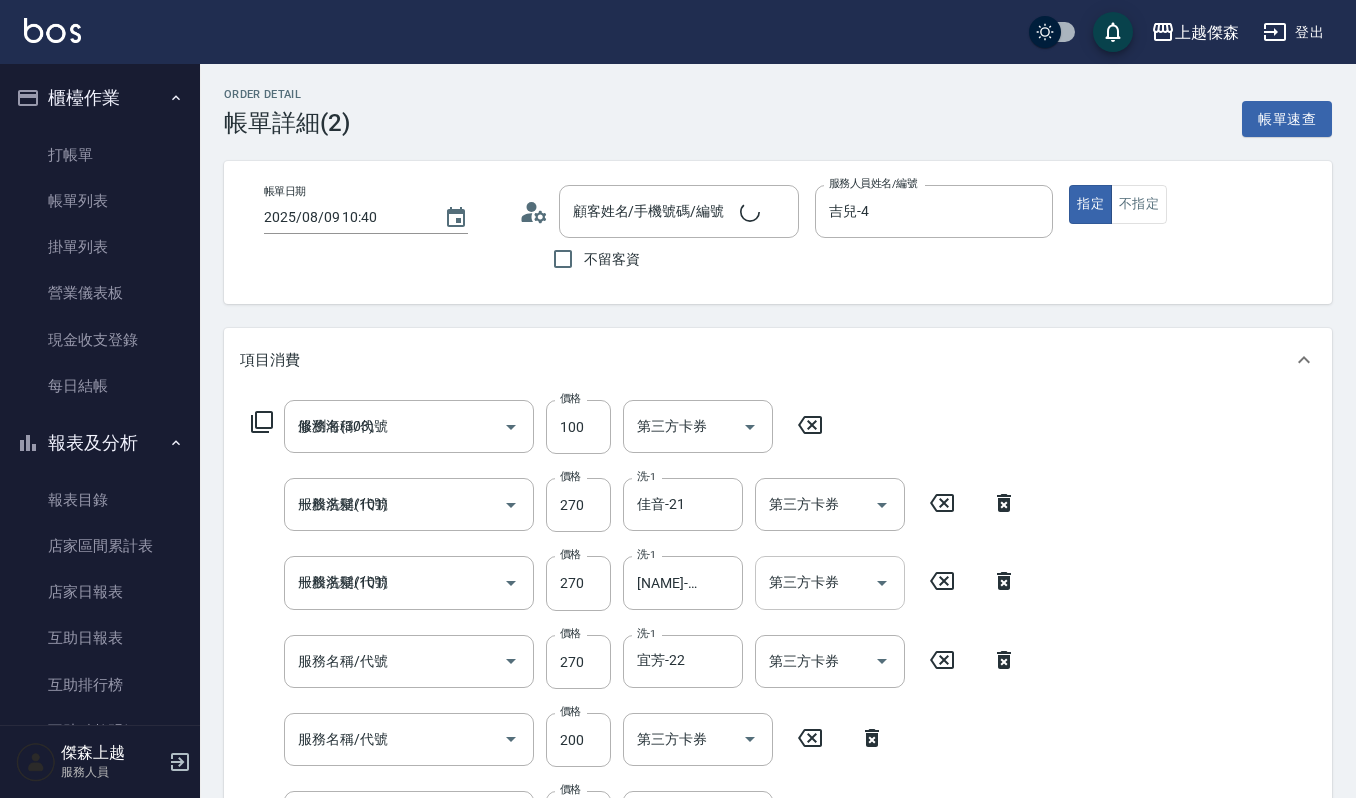 type on "一般洗髮(101)" 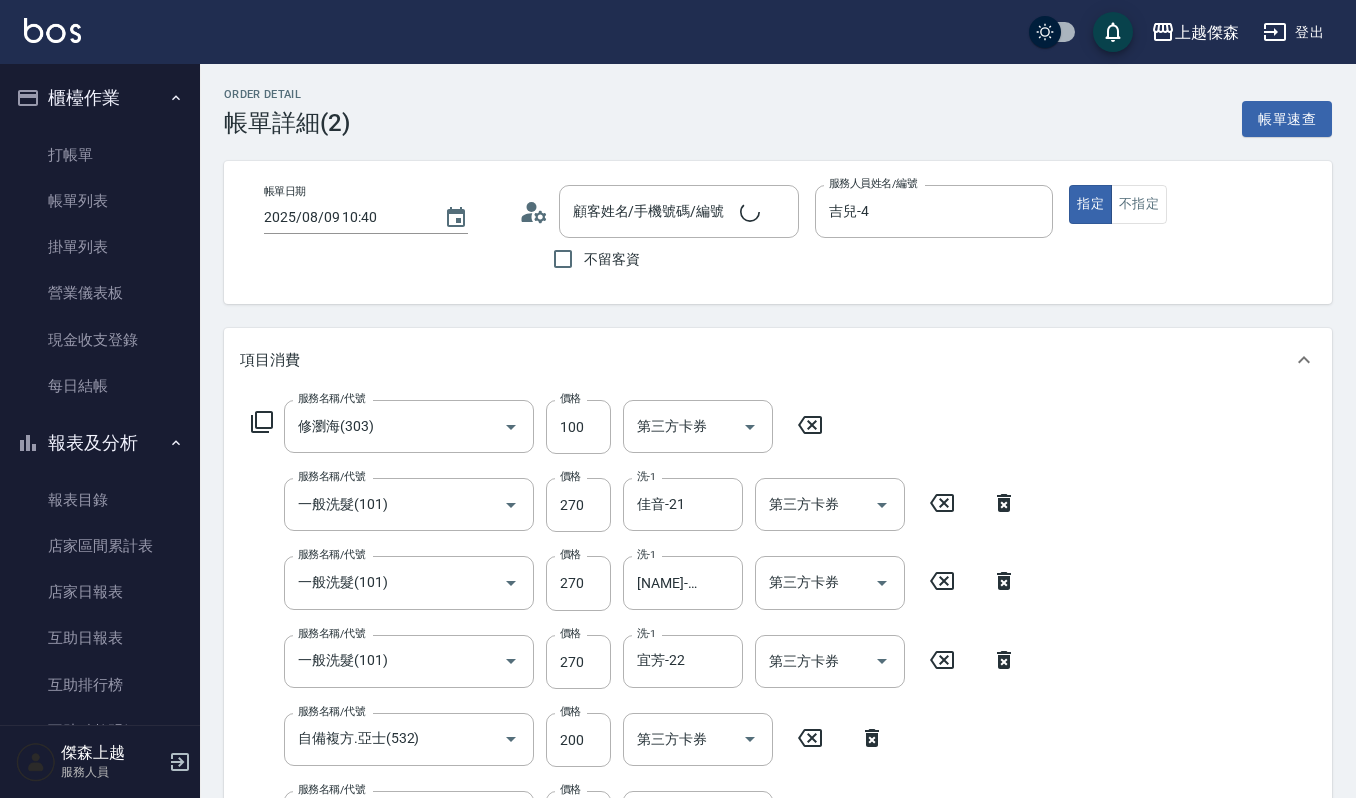 type on "[NAME]/[PHONE]/[NUMBER]" 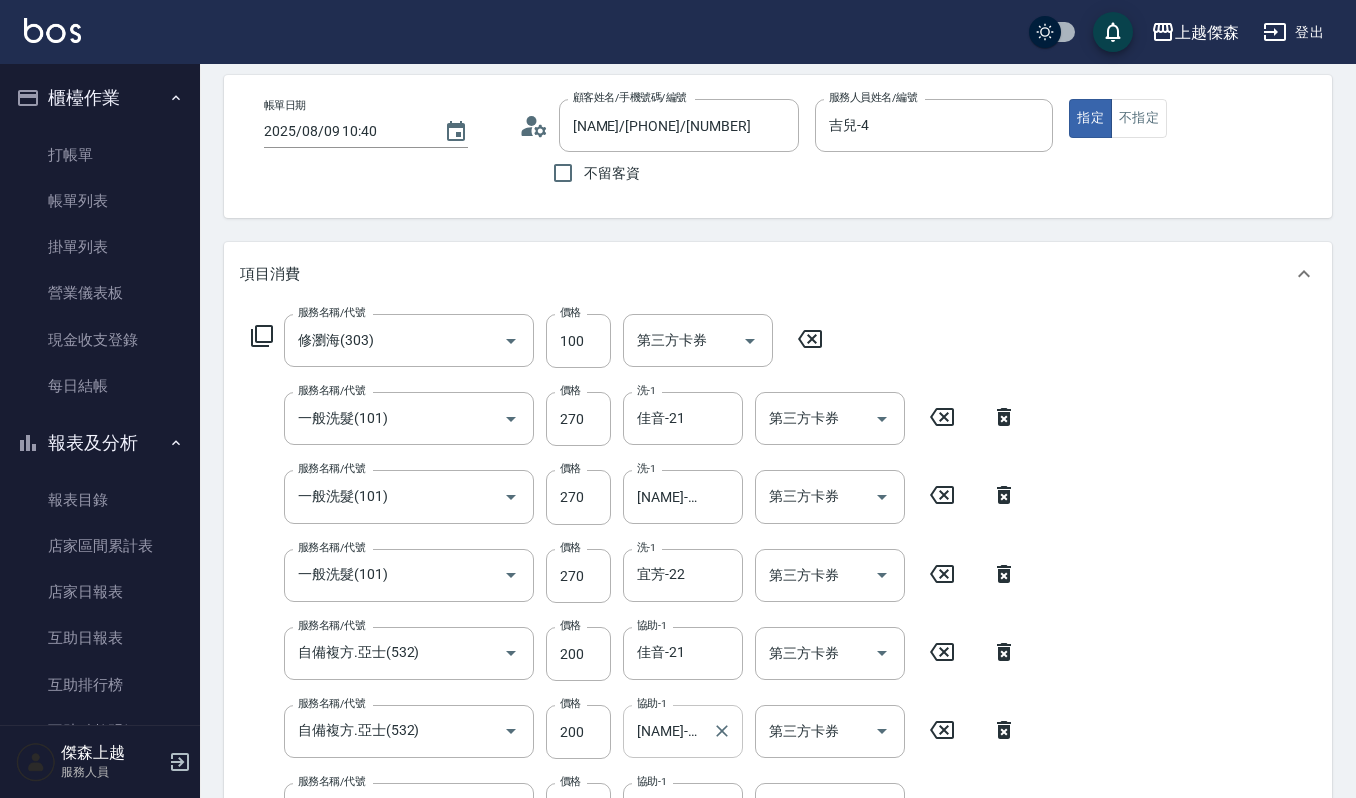 scroll, scrollTop: 133, scrollLeft: 0, axis: vertical 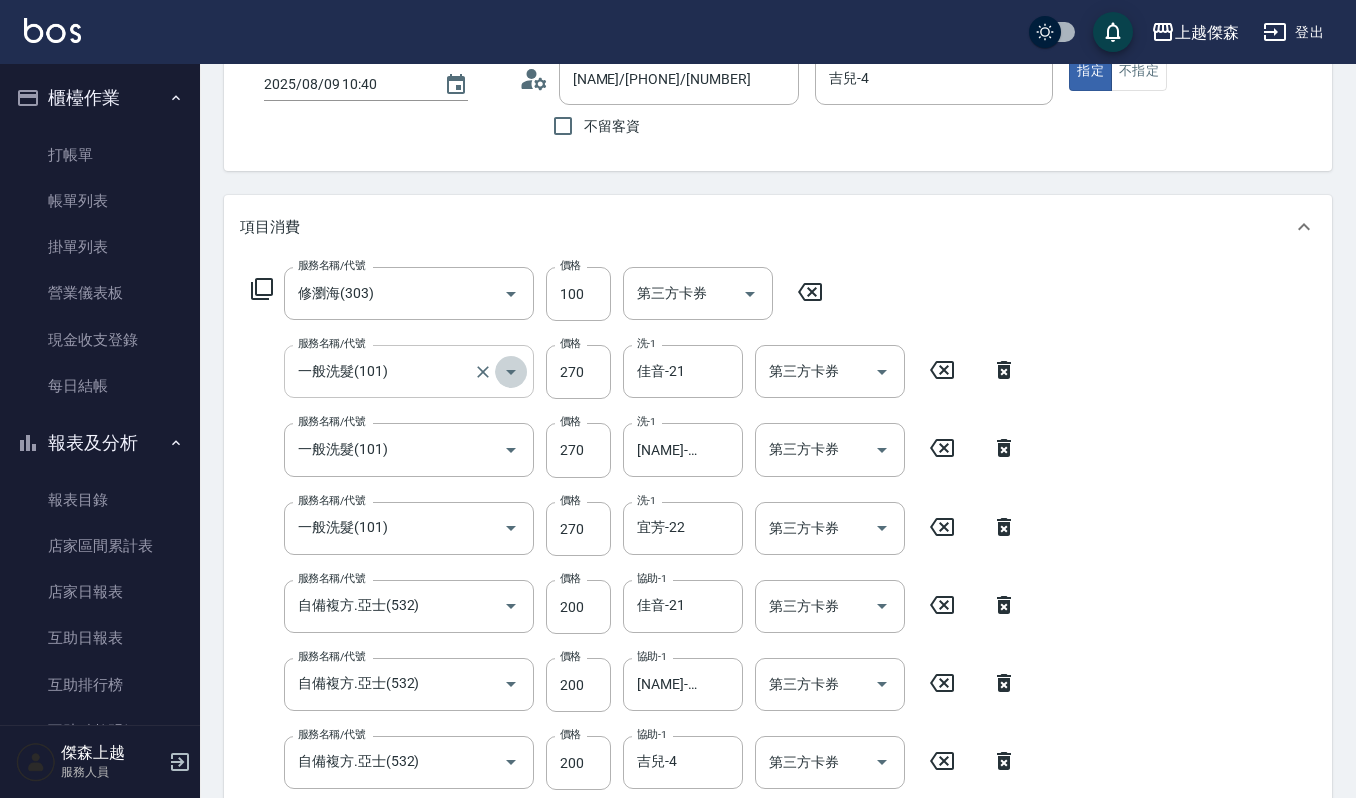 click 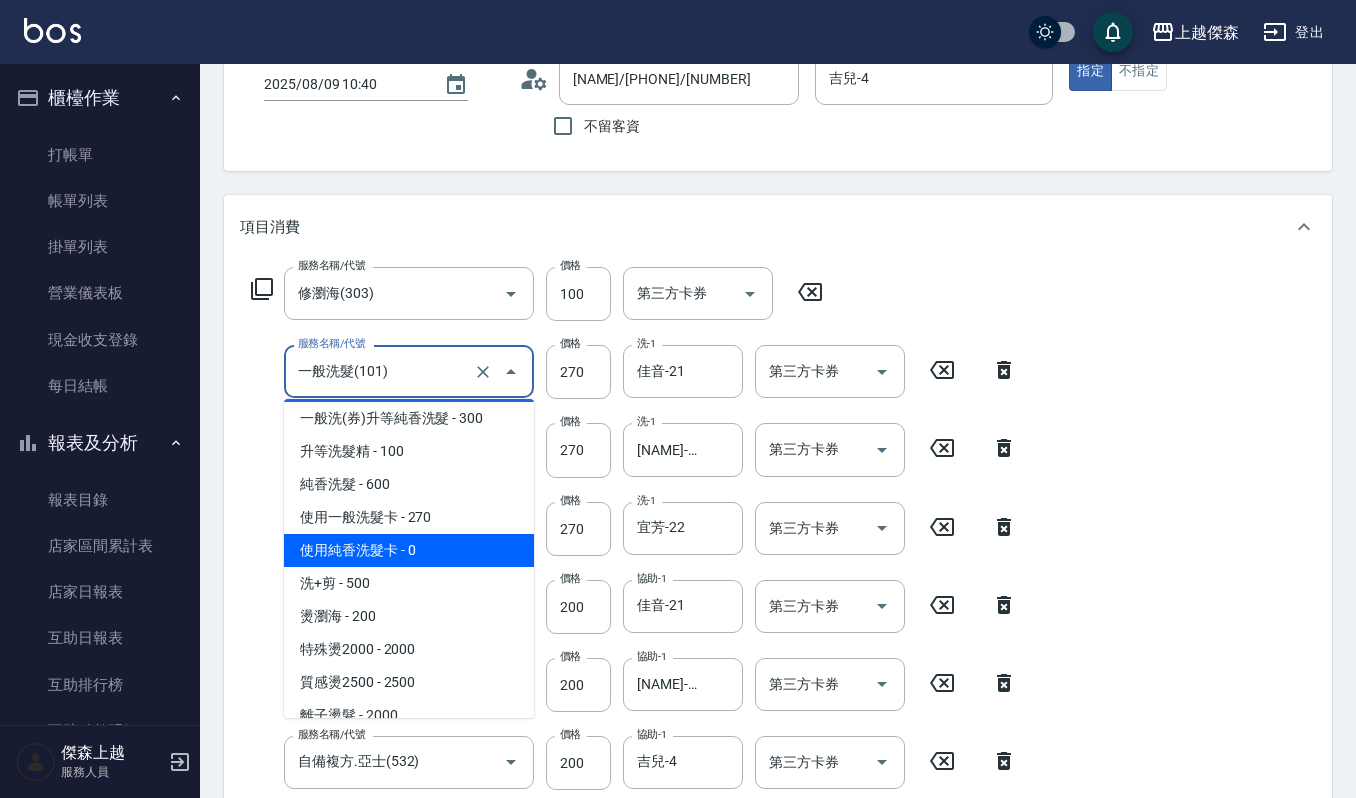 scroll, scrollTop: 0, scrollLeft: 0, axis: both 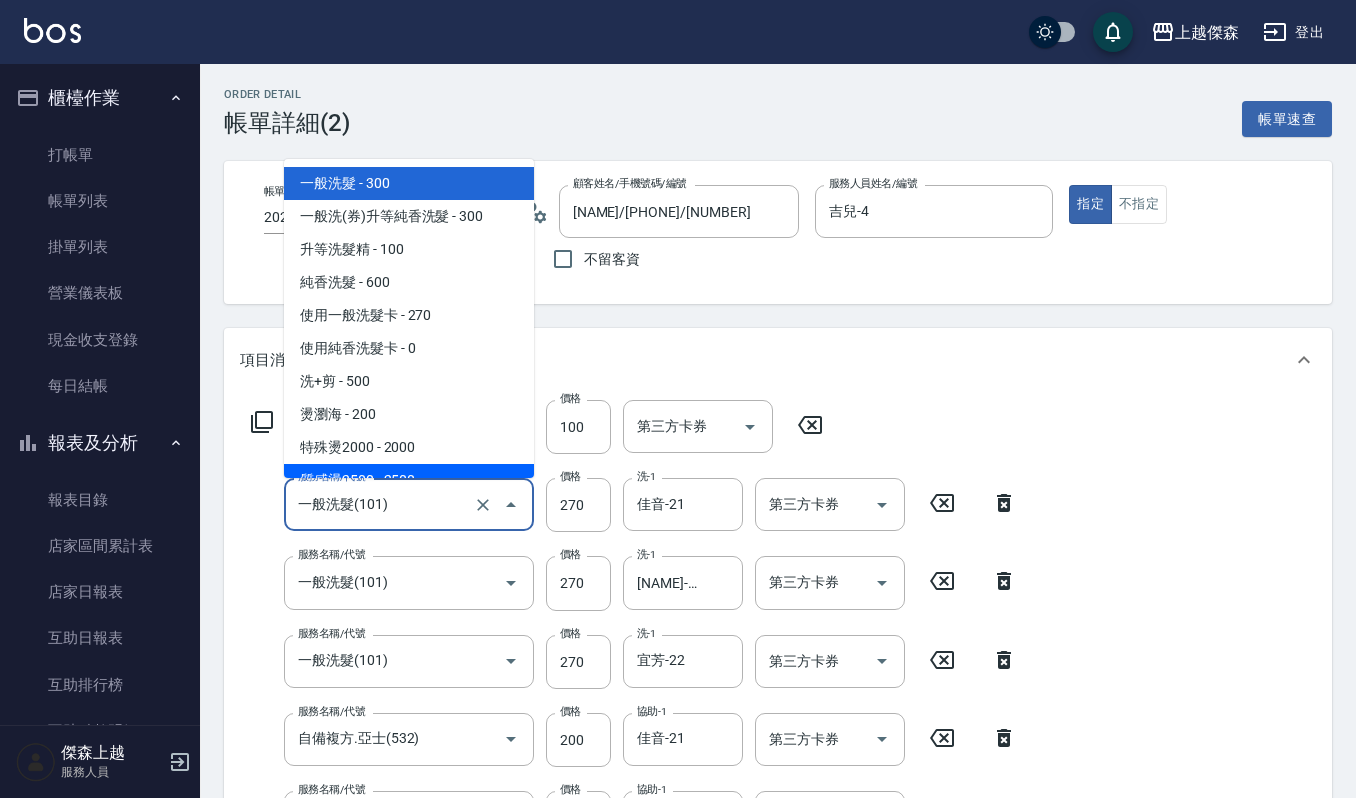 click on "服務名稱/代號 修瀏海(303) 服務名稱/代號 價格 100 價格 第三方卡券 第三方卡券 服務名稱/代號 一般洗髮(101) 服務名稱/代號 價格 270 價格 洗-1 佳音-21 洗-1 第三方卡券 第三方卡券 服務名稱/代號 一般洗髮(101) 服務名稱/代號 價格 270 價格 洗-1 郁涵-23 洗-1 第三方卡券 第三方卡券 服務名稱/代號 一般洗髮(101) 服務名稱/代號 價格 270 價格 洗-1 宜芳-22 洗-1 第三方卡券 第三方卡券 服務名稱/代號 自備複方.亞士(532) 服務名稱/代號 價格 200 價格 協助-1 佳音-21 協助-1 第三方卡券 第三方卡券 服務名稱/代號 自備複方.亞士(532) 服務名稱/代號 價格 200 價格 協助-1 郁涵-23 協助-1 第三方卡券 第三方卡券 服務名稱/代號 自備複方.亞士(532) 服務名稱/代號 價格 200 價格 協助-1 吉兒-4 協助-1 第三方卡券 第三方卡券 服務名稱/代號 頭皮頭髮大掃除券(509) 服務名稱/代號 價格 0 價格 協助-1 0 0 0" at bounding box center (634, 966) 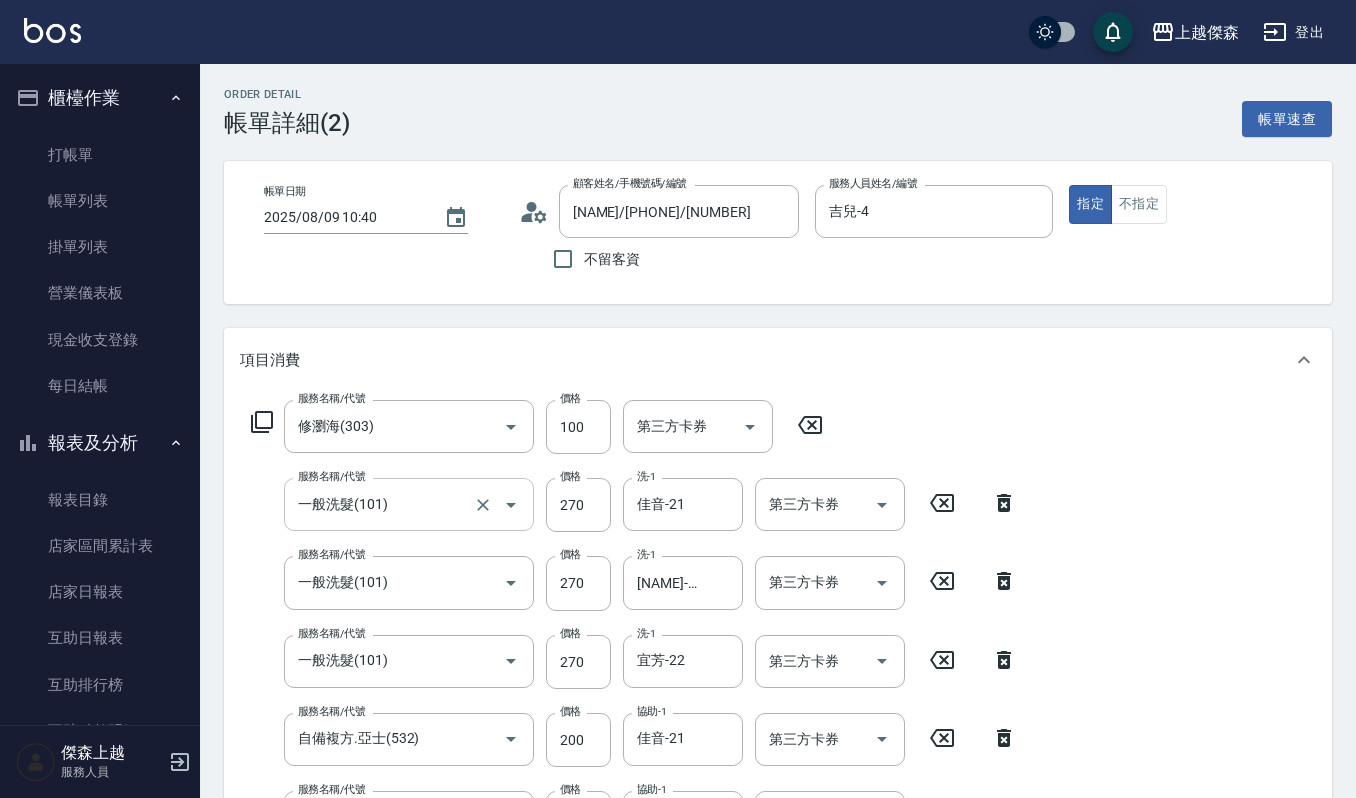 click 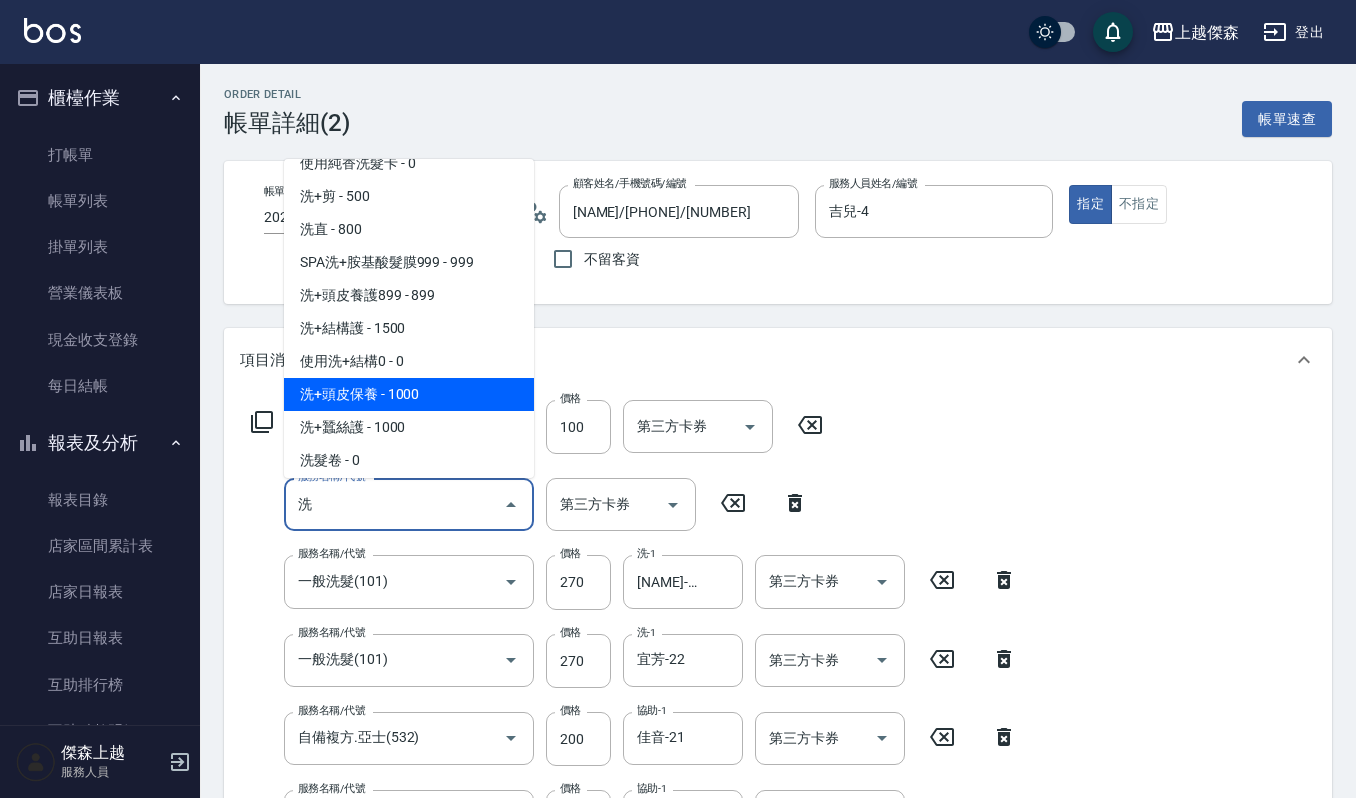 scroll, scrollTop: 190, scrollLeft: 0, axis: vertical 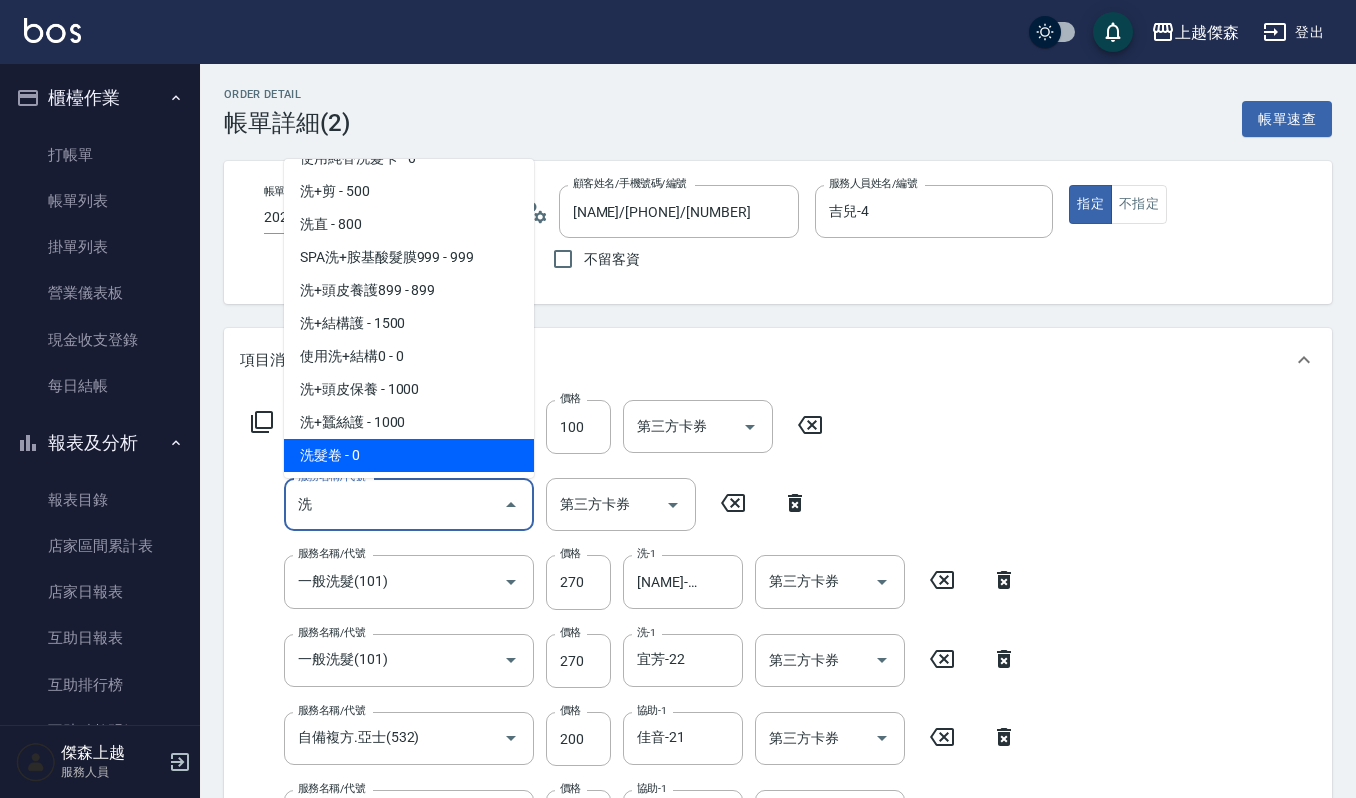 click on "SPA洗+胺基酸髮膜999 - 999" at bounding box center [409, 257] 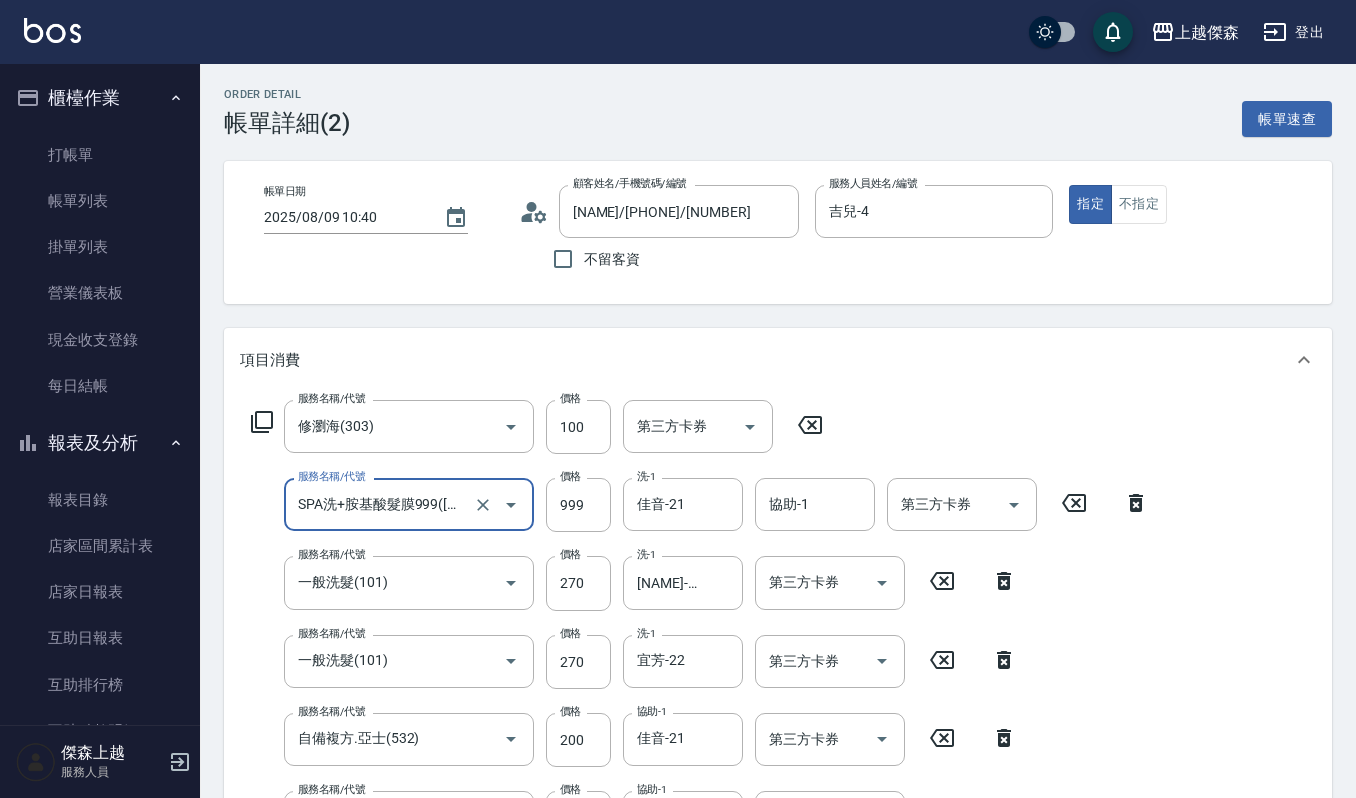 click 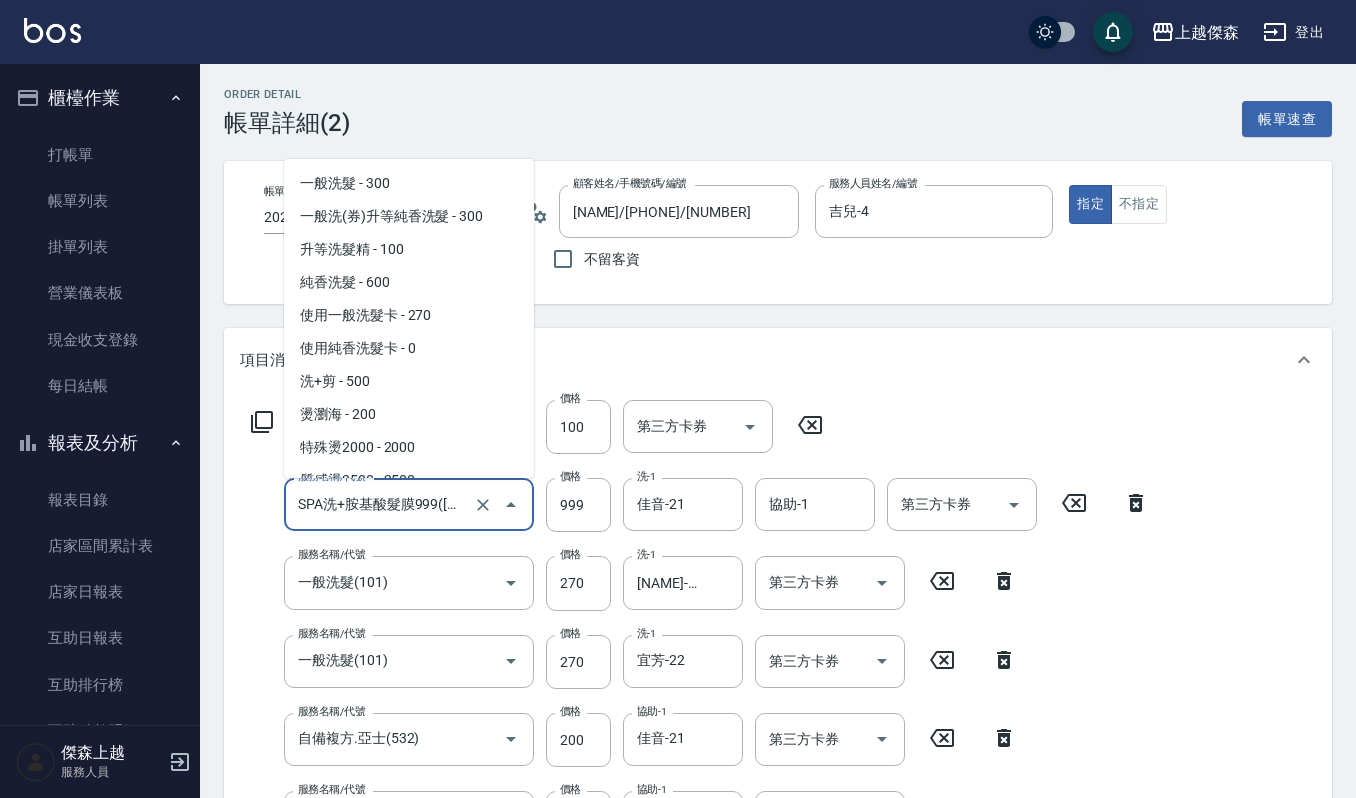 scroll, scrollTop: 1525, scrollLeft: 0, axis: vertical 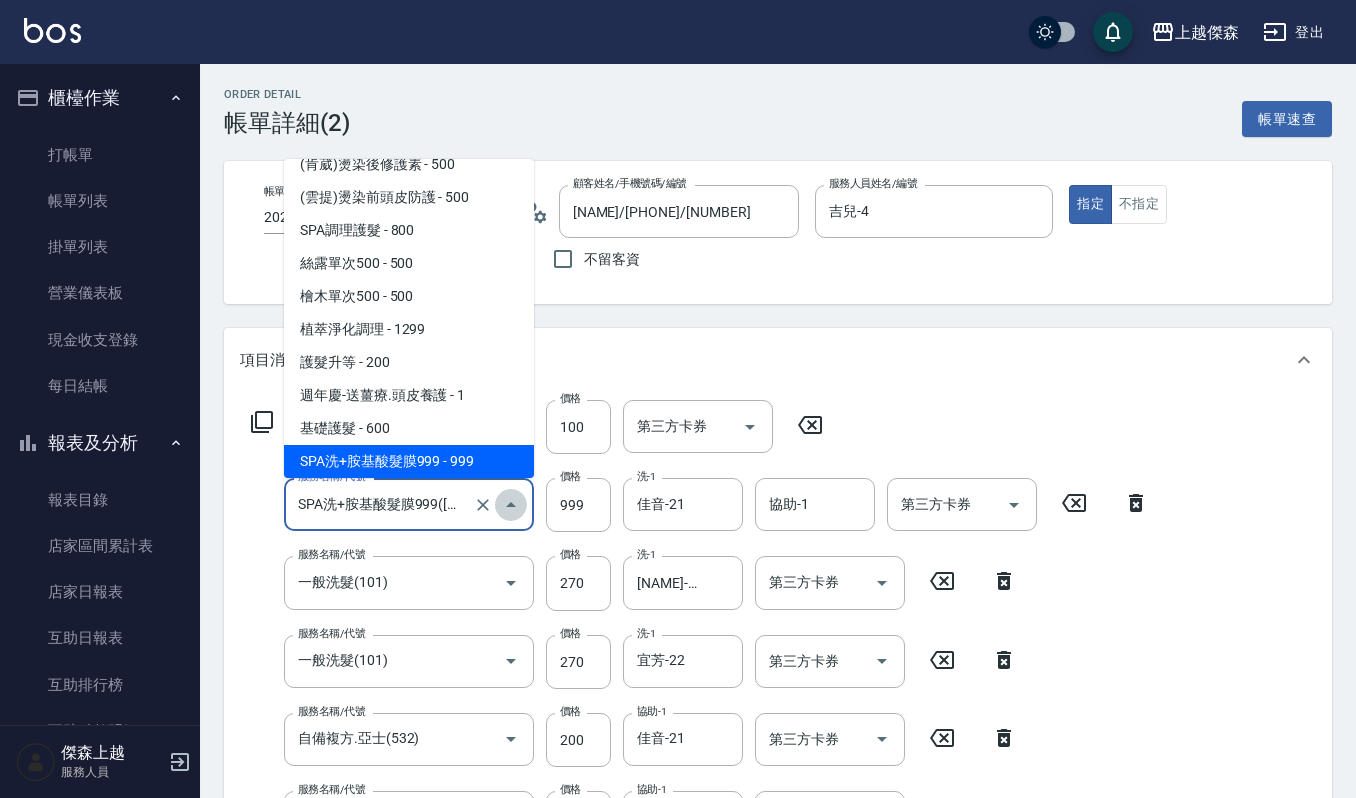 click 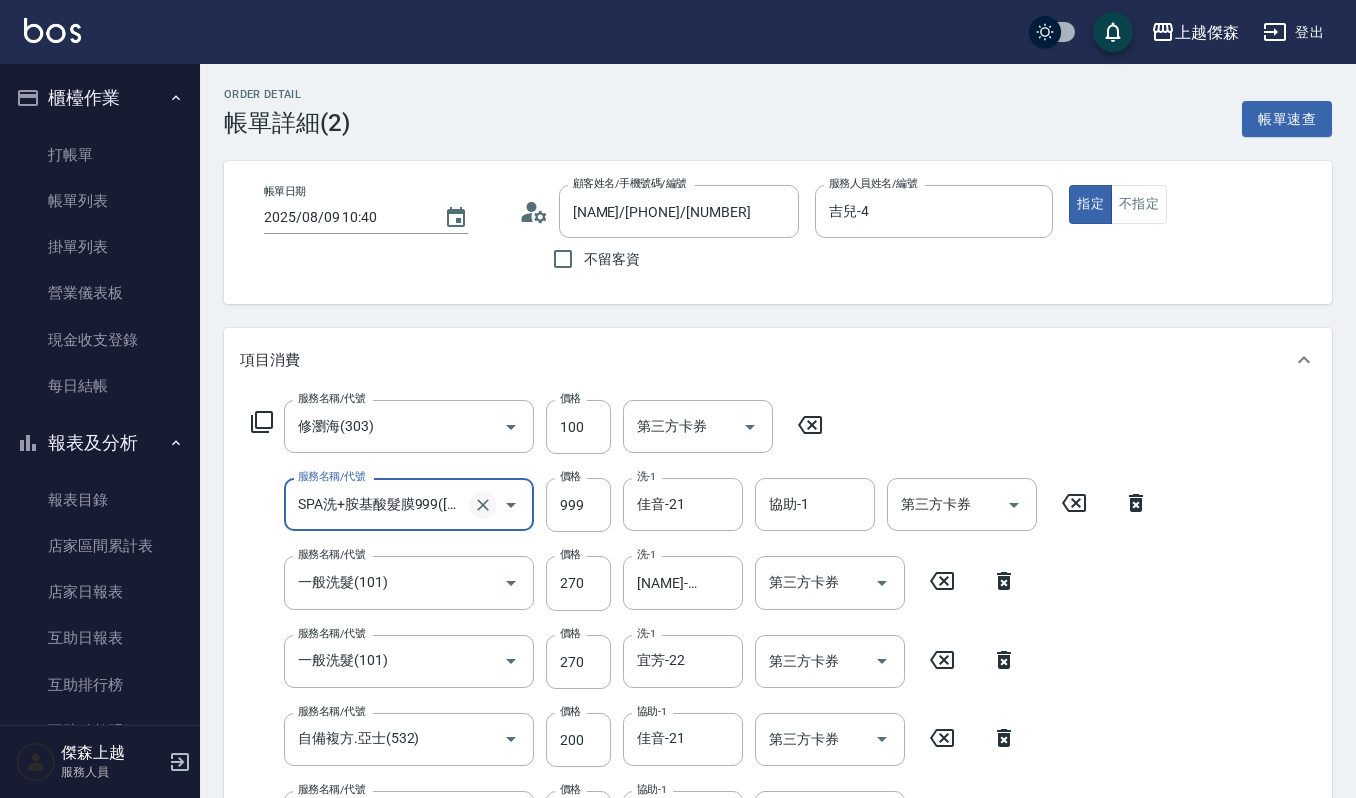 click 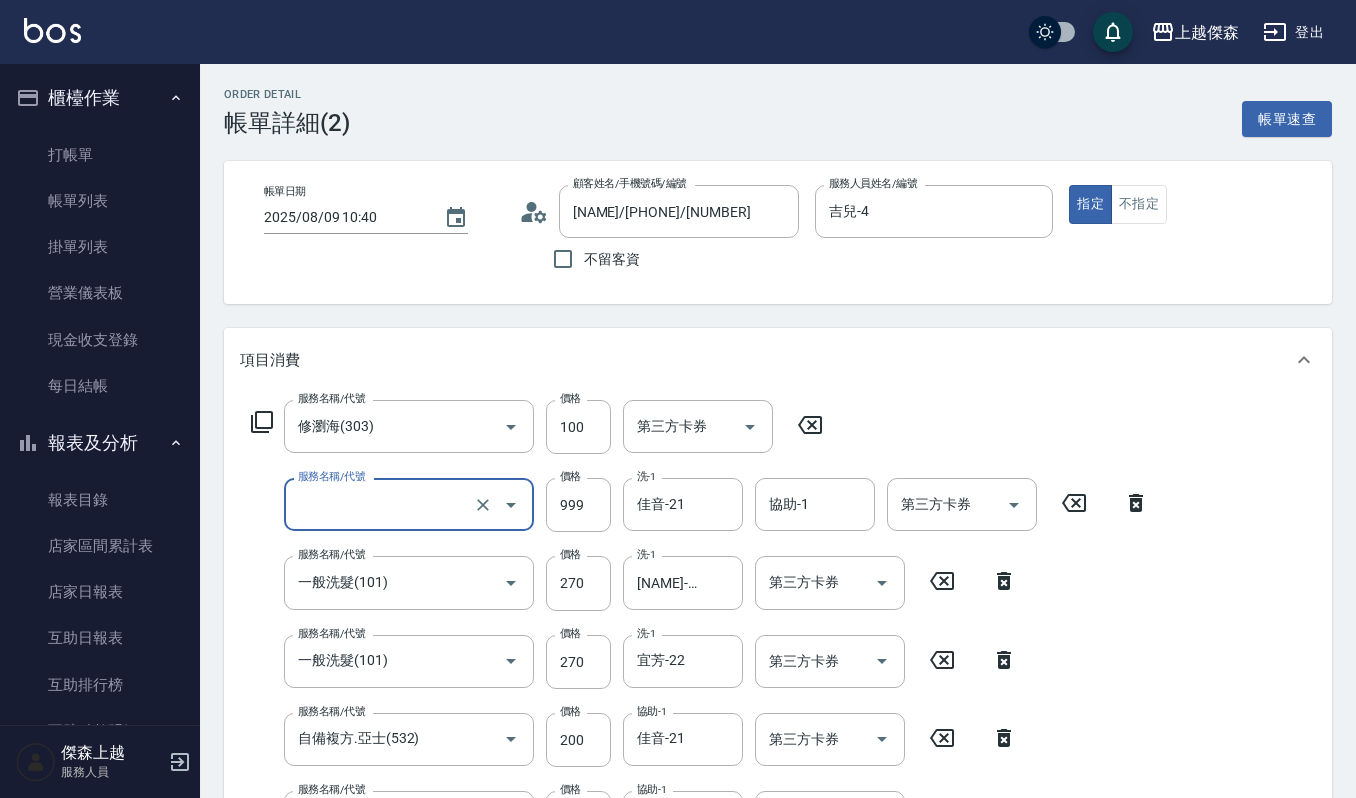 click on "服務名稱/代號" at bounding box center [381, 504] 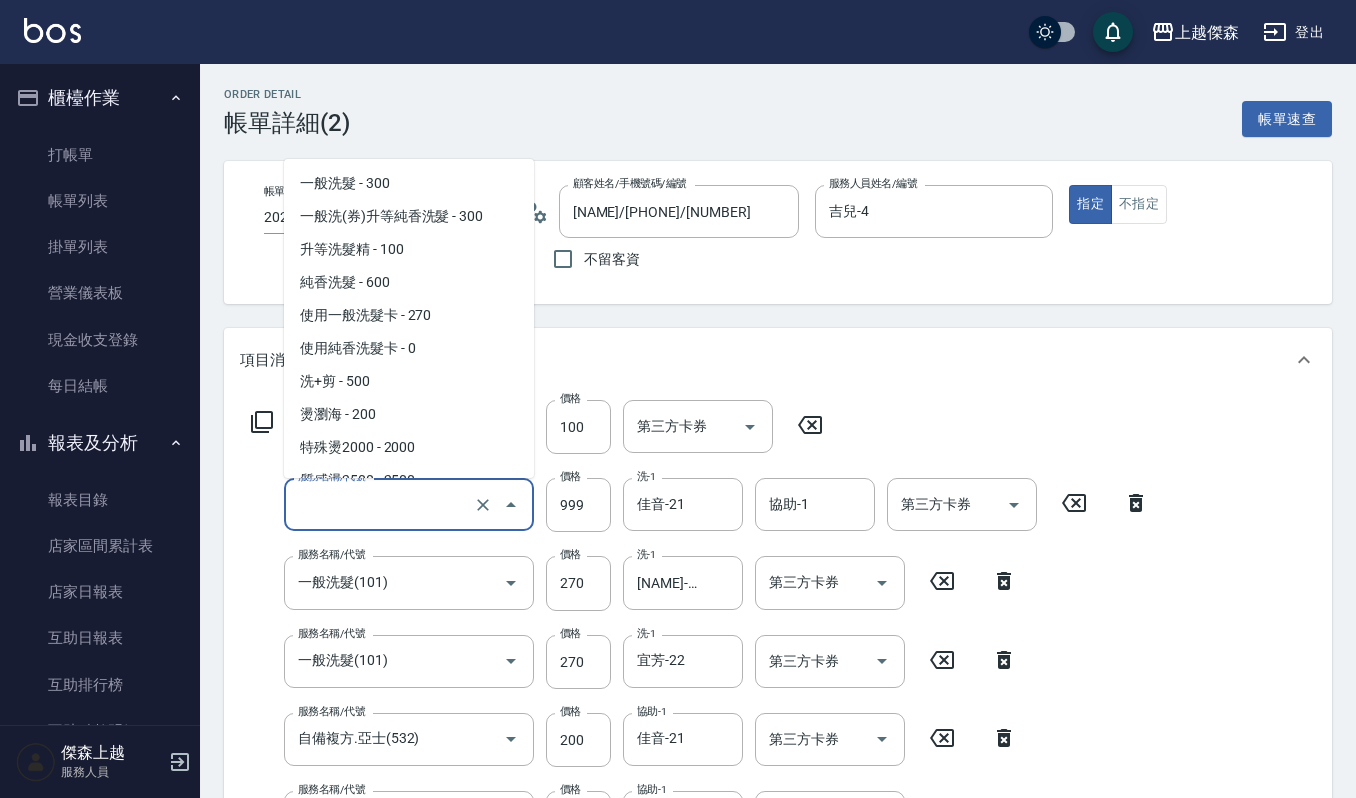 scroll, scrollTop: 1525, scrollLeft: 0, axis: vertical 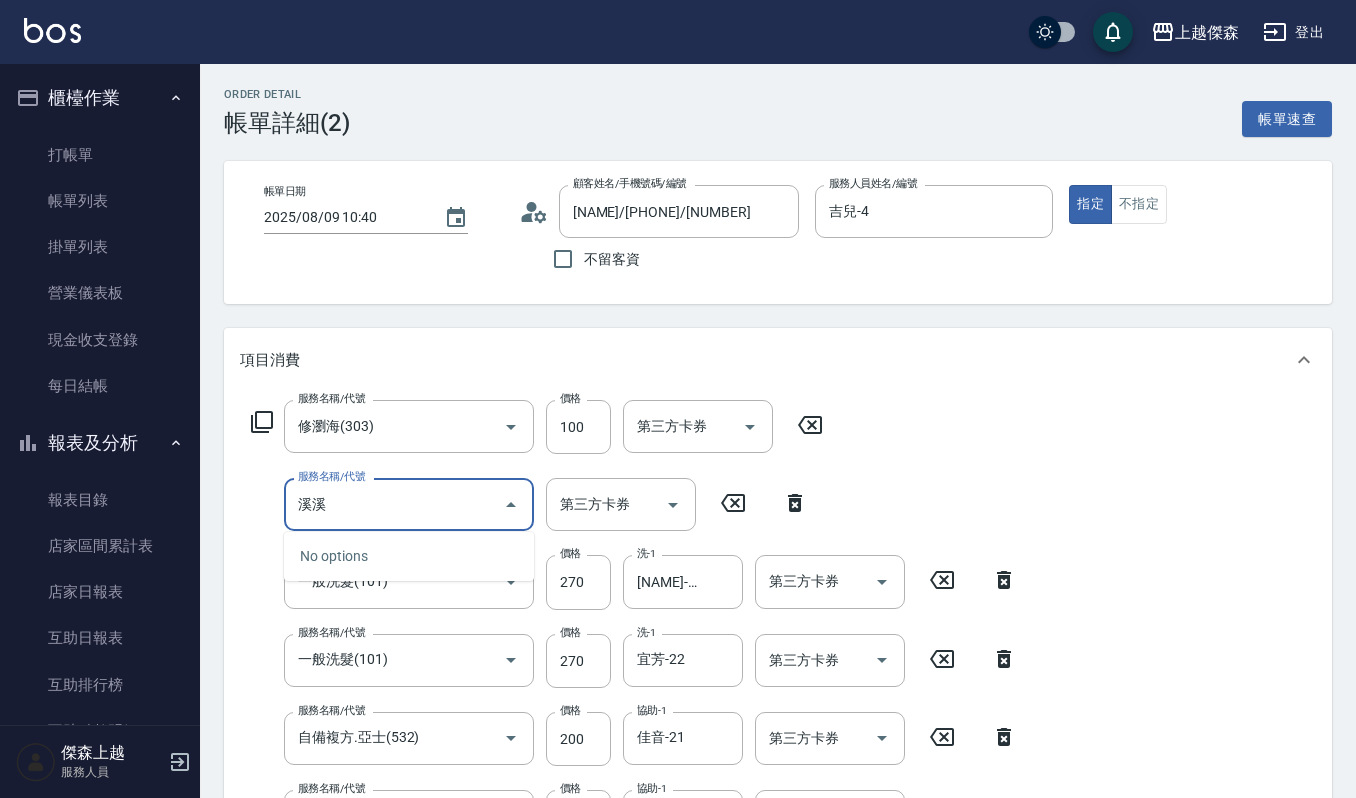 click 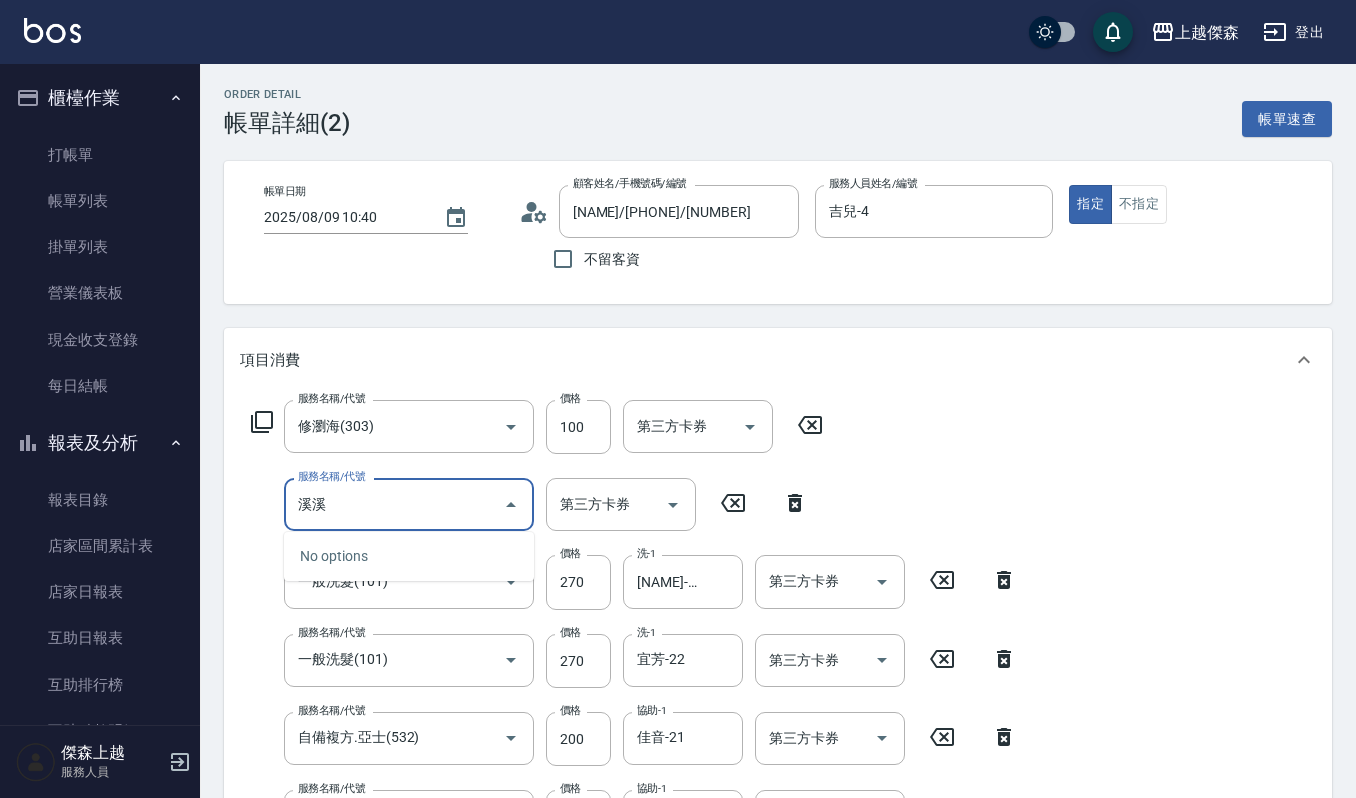 click on "溪溪" at bounding box center (394, 504) 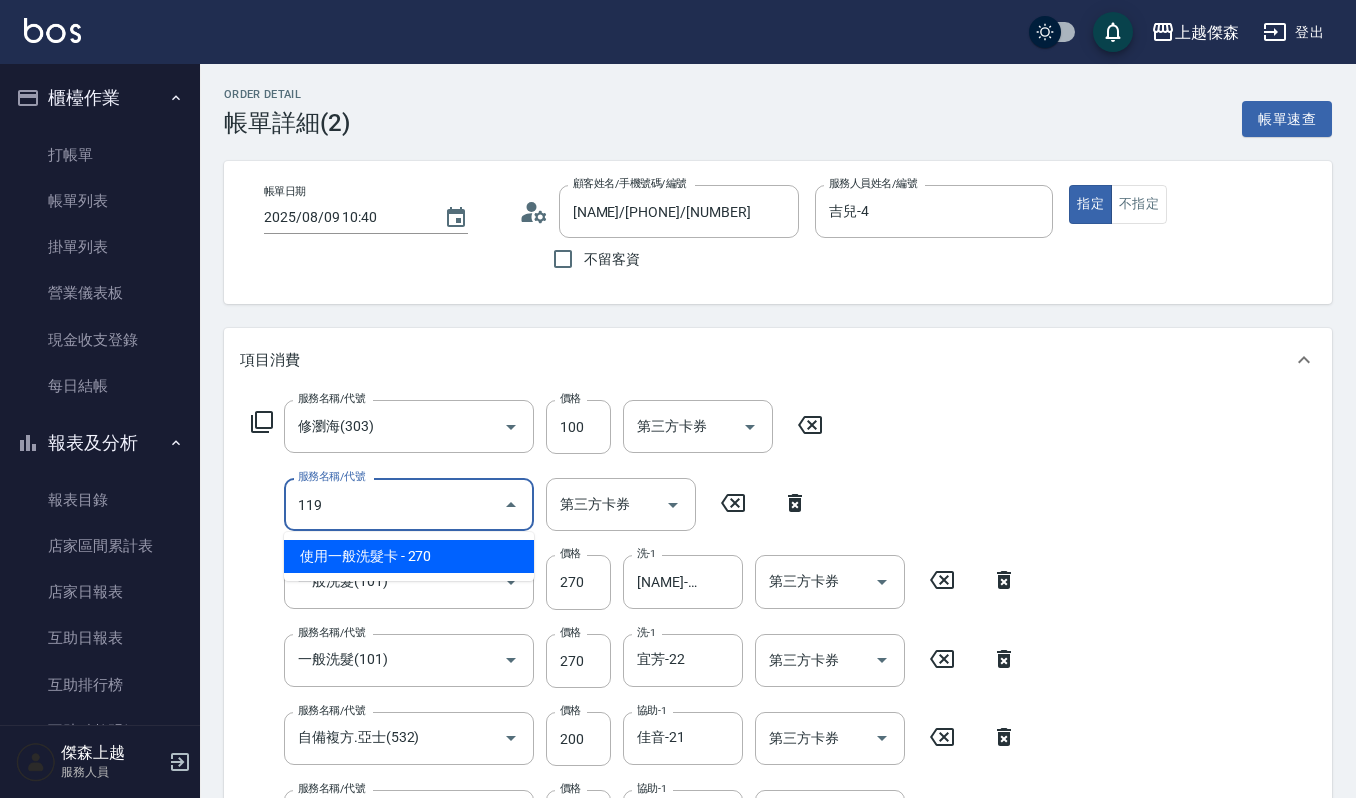 type on "使用一般洗髮卡(119)" 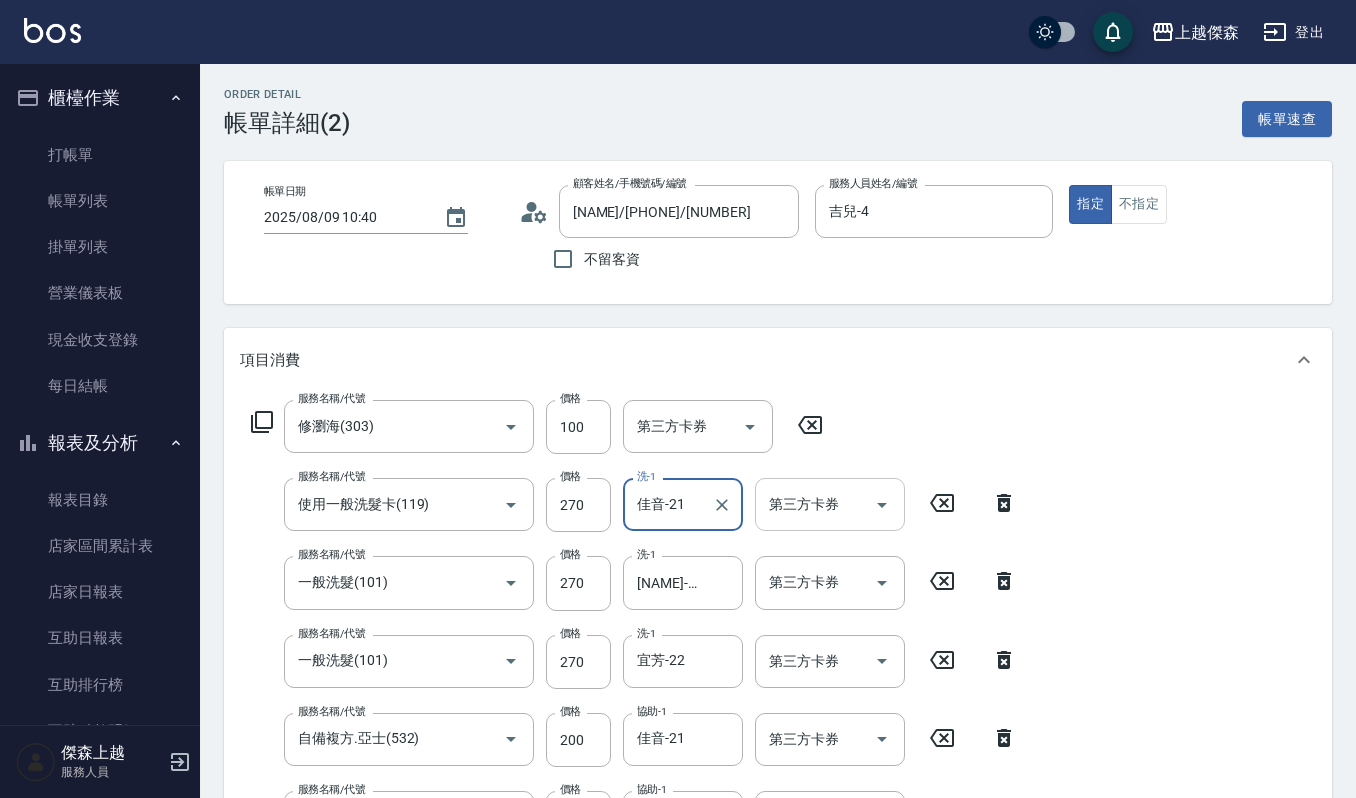 click at bounding box center [882, 505] 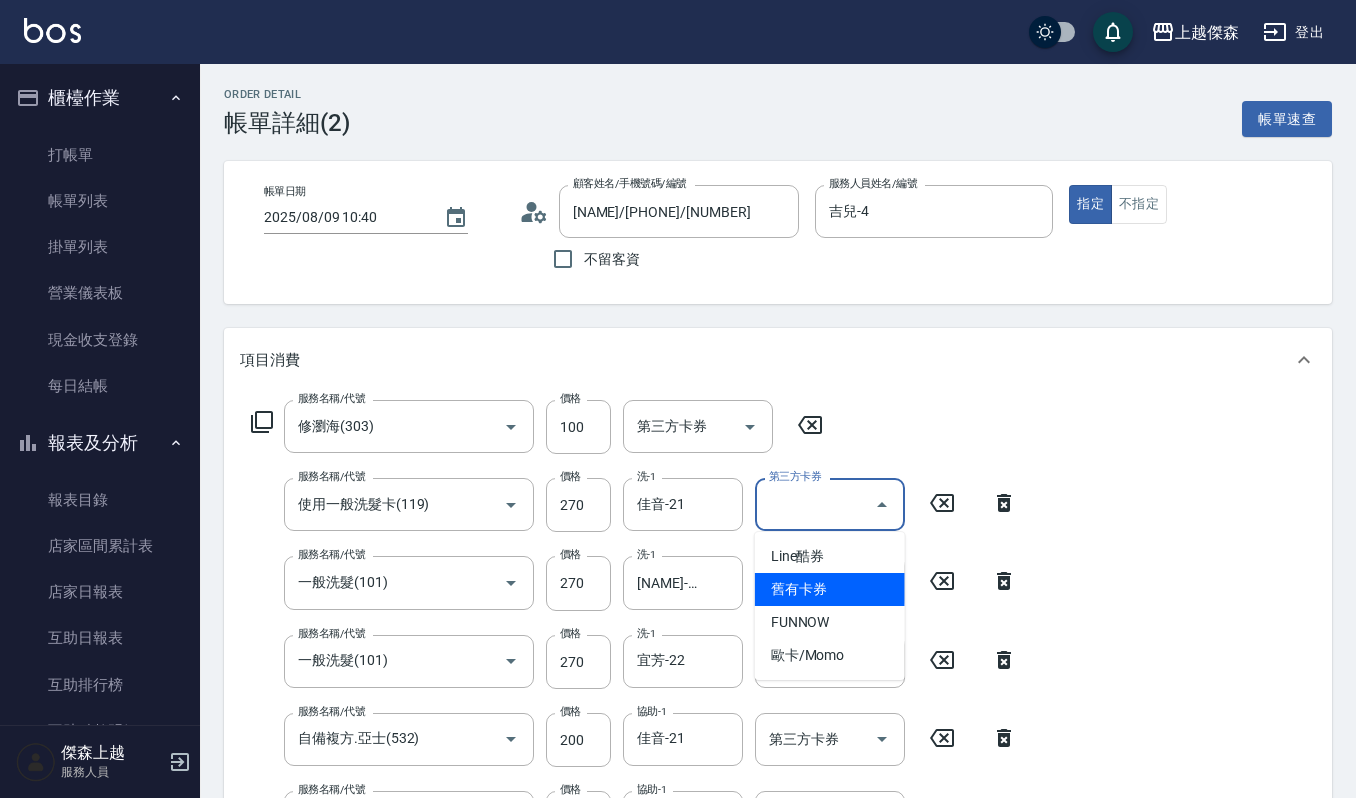 click on "舊有卡券" at bounding box center [830, 589] 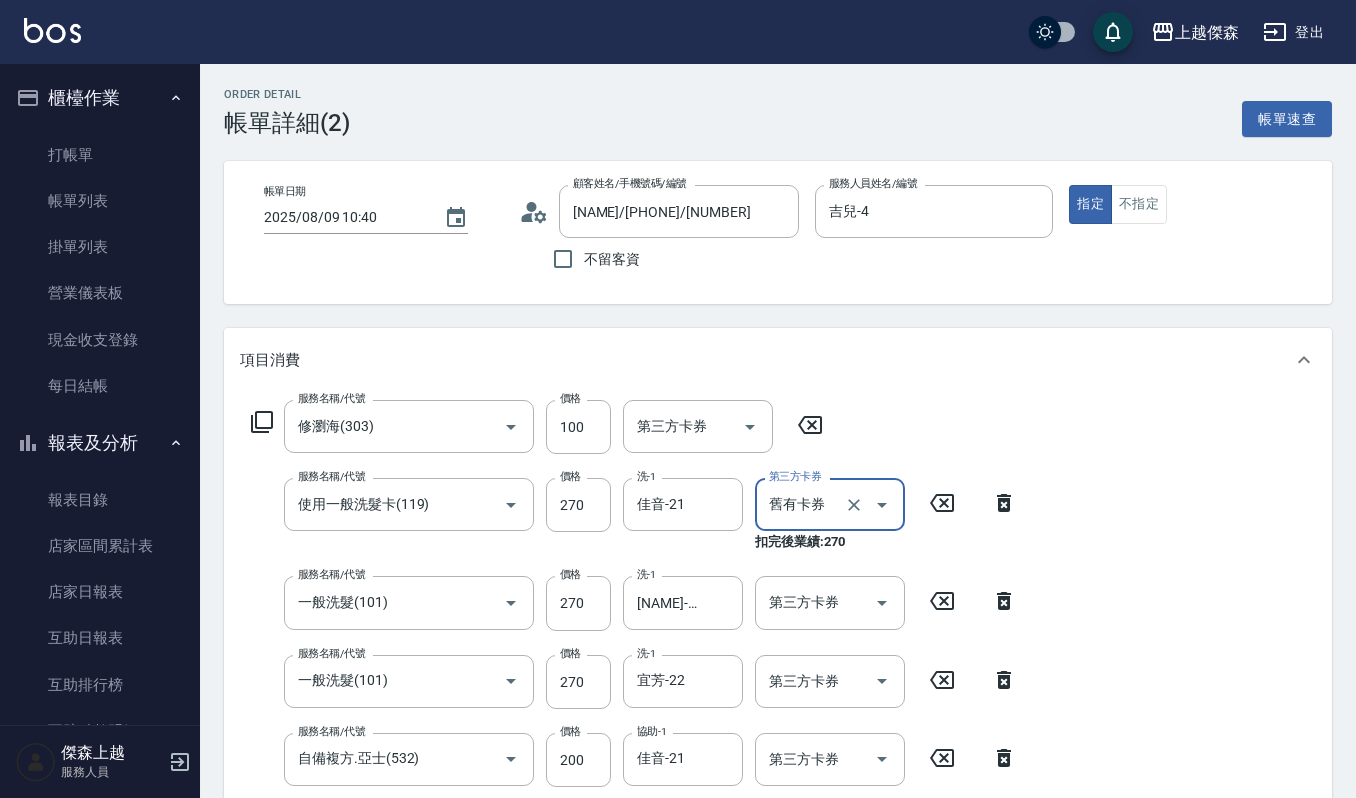 type on "舊有卡券" 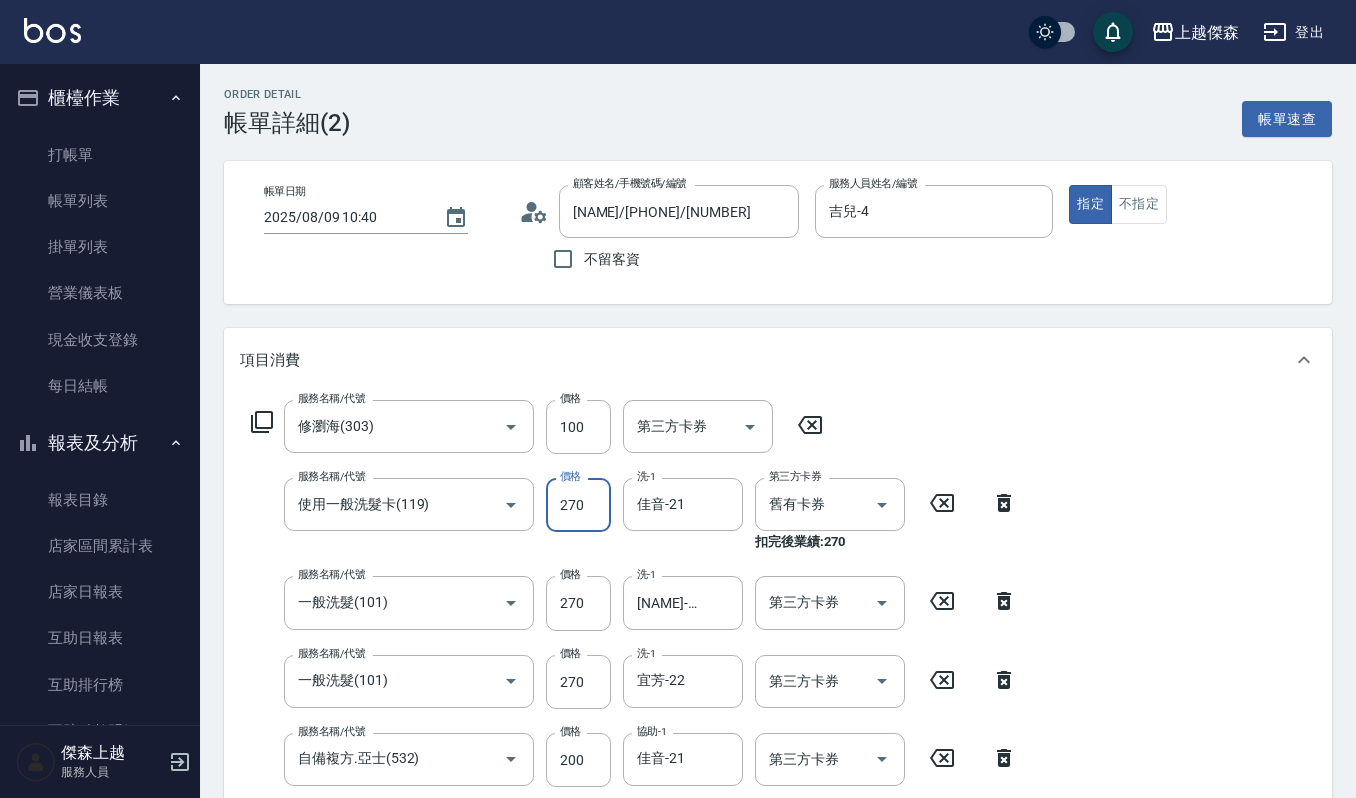 click on "270" at bounding box center [578, 505] 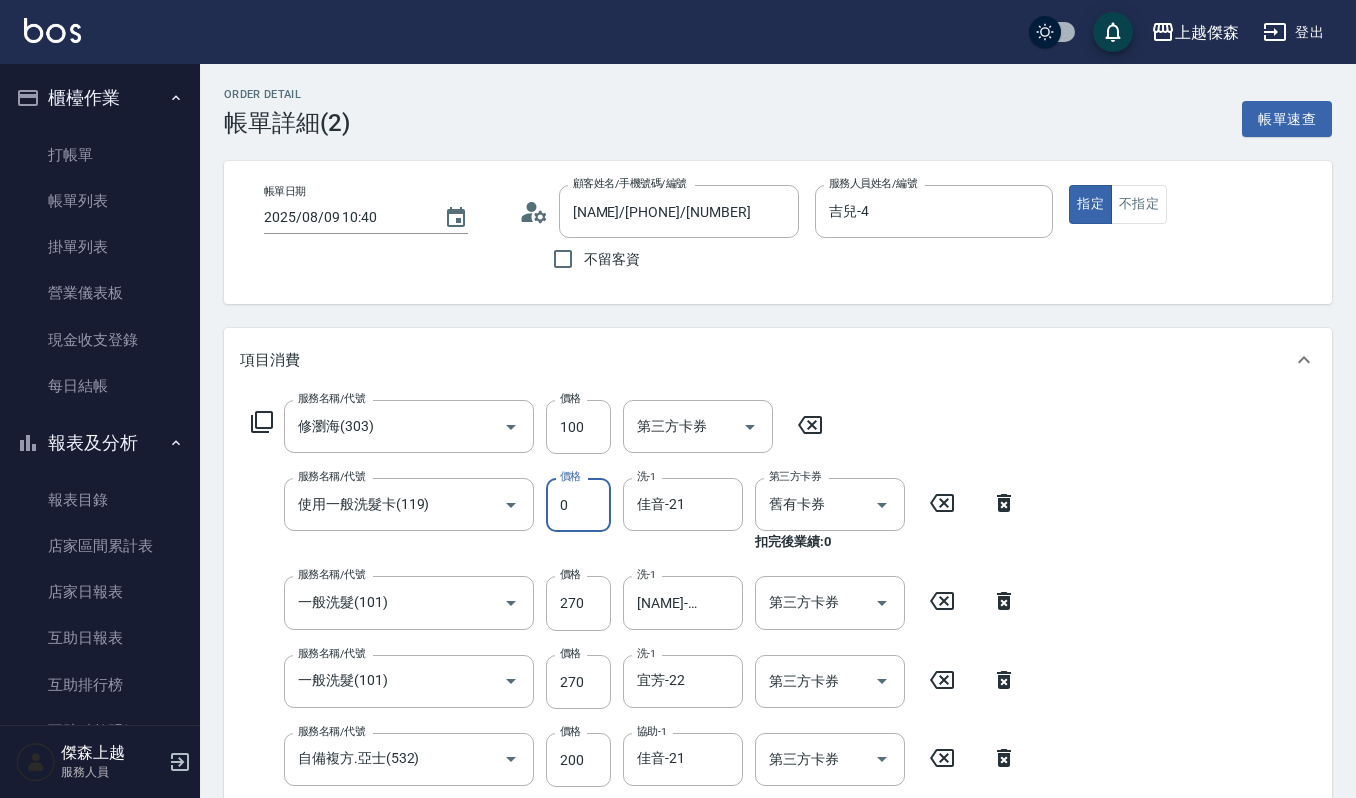 type on "0" 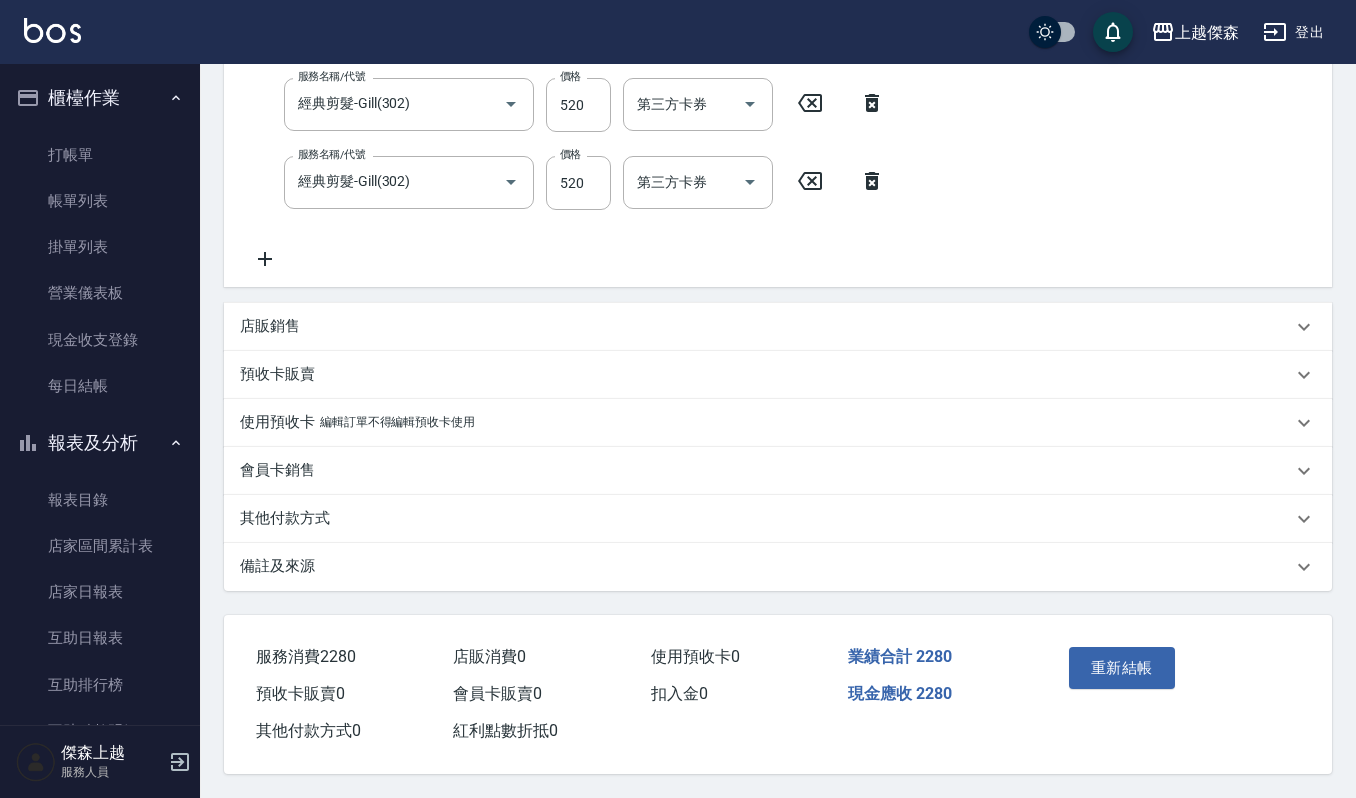 scroll, scrollTop: 1286, scrollLeft: 0, axis: vertical 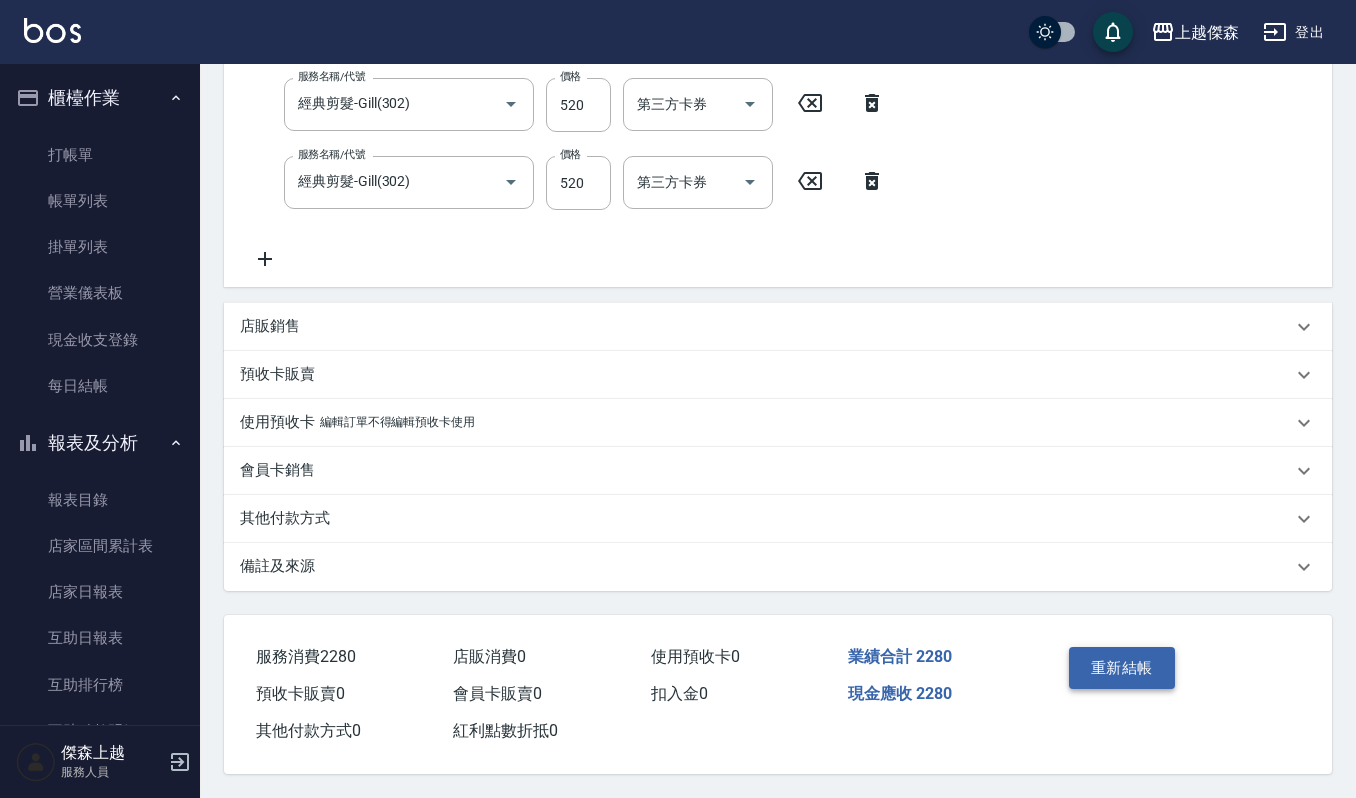 click on "重新結帳" at bounding box center [1122, 668] 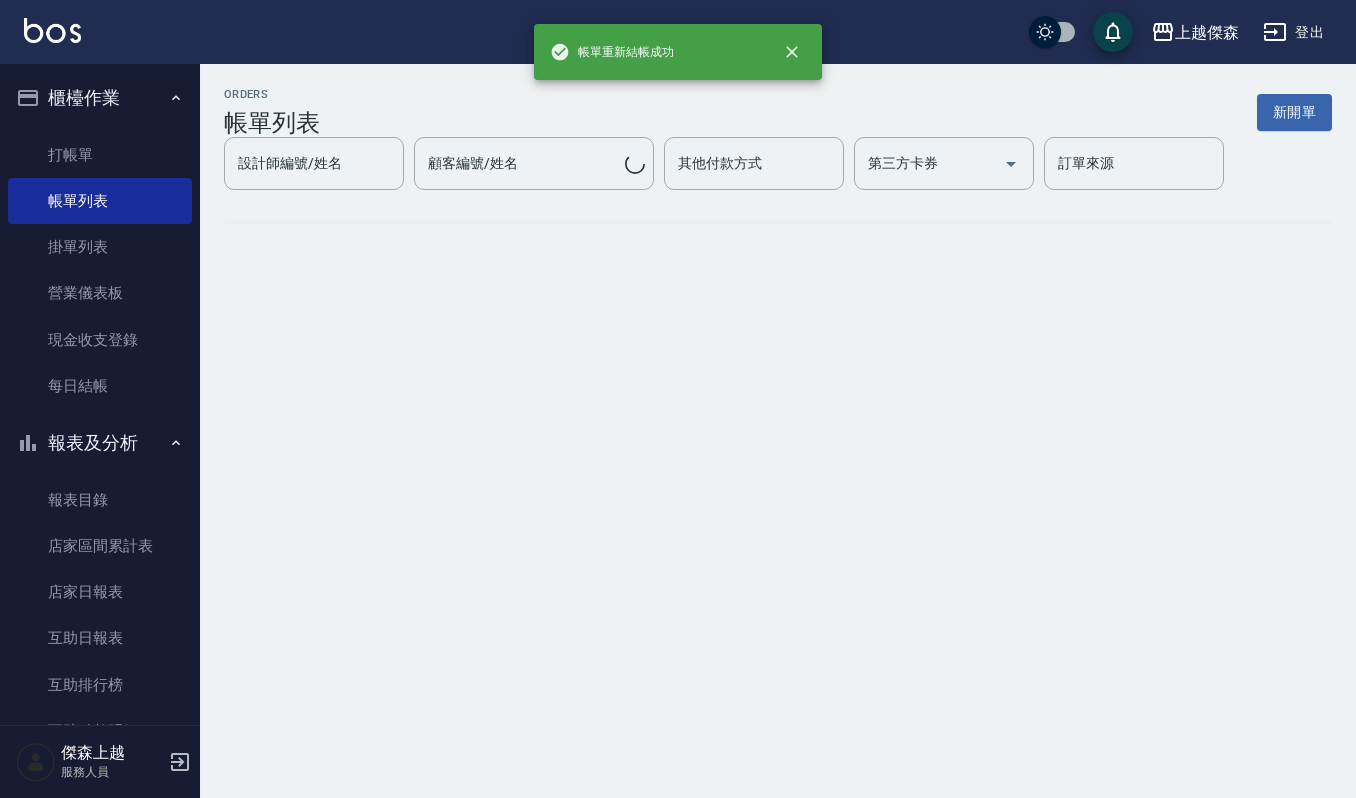 scroll, scrollTop: 0, scrollLeft: 0, axis: both 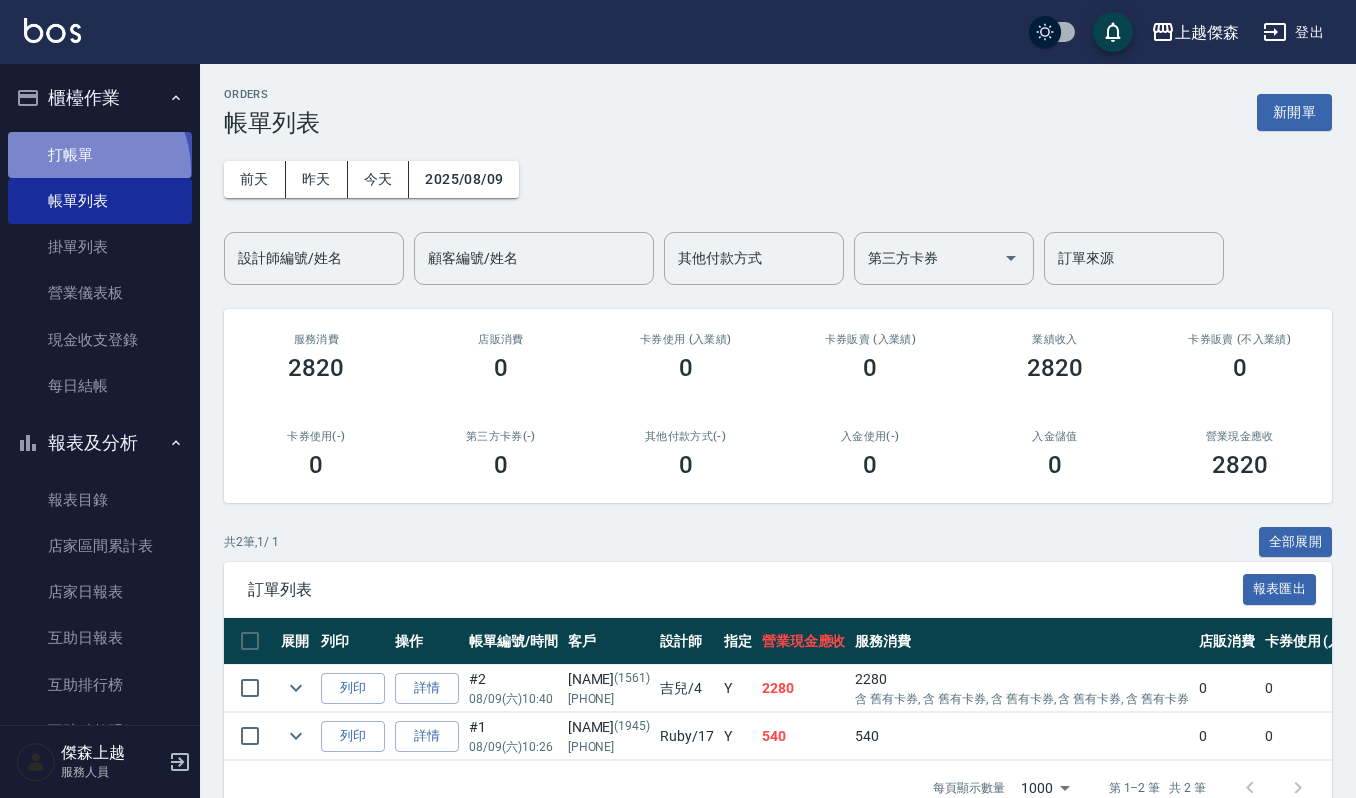 click on "打帳單" at bounding box center (100, 155) 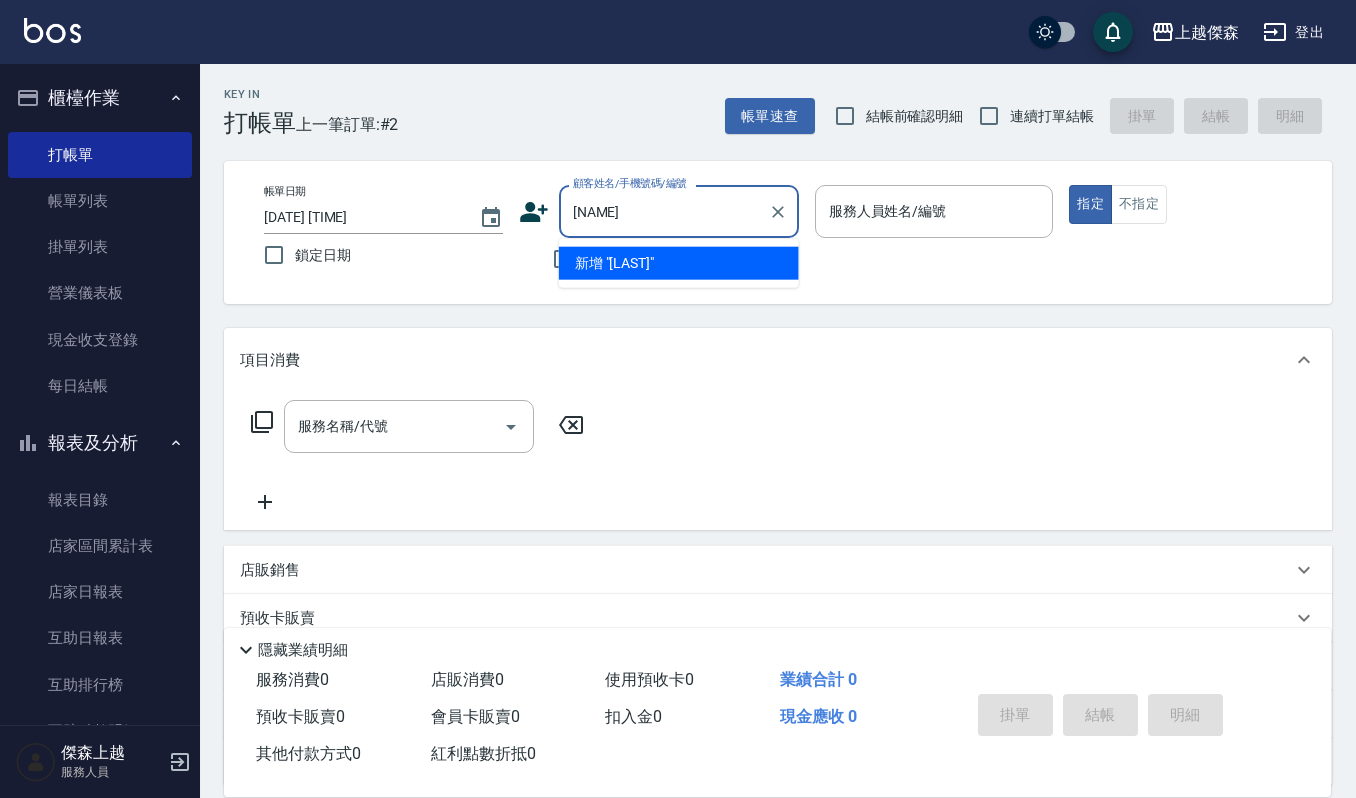 click on "新增 "[LAST]"" at bounding box center (679, 263) 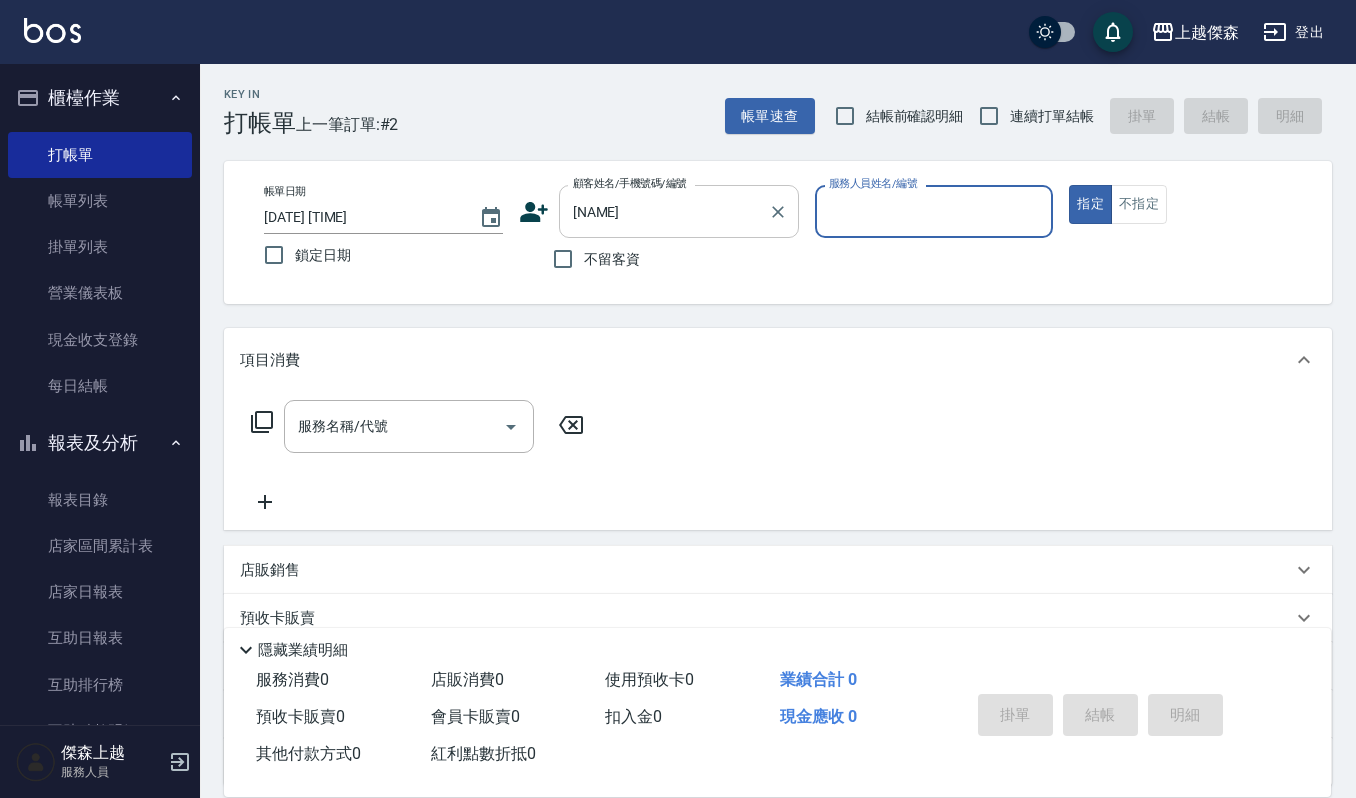 click on "[NAME]" at bounding box center [664, 211] 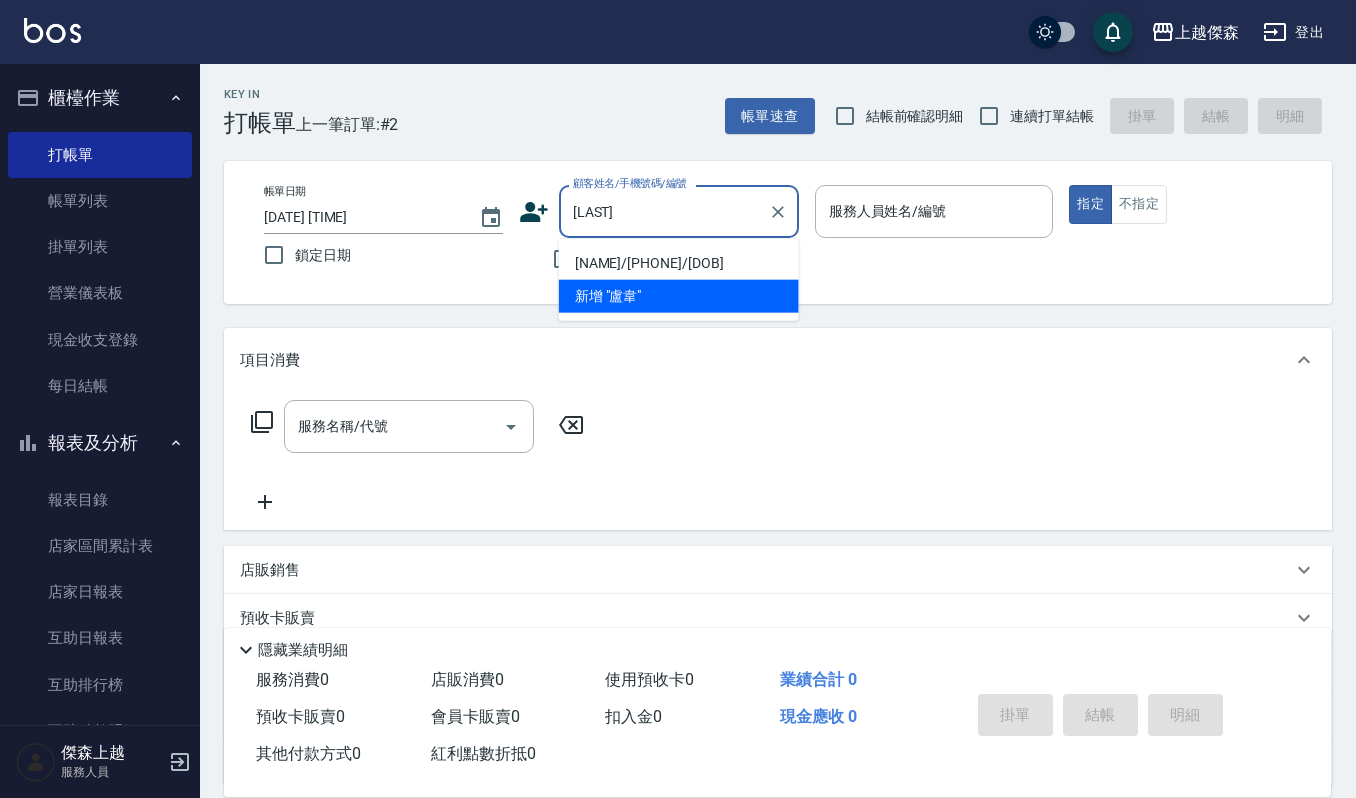 click on "[NAME]/[PHONE]/[DOB]" at bounding box center [679, 263] 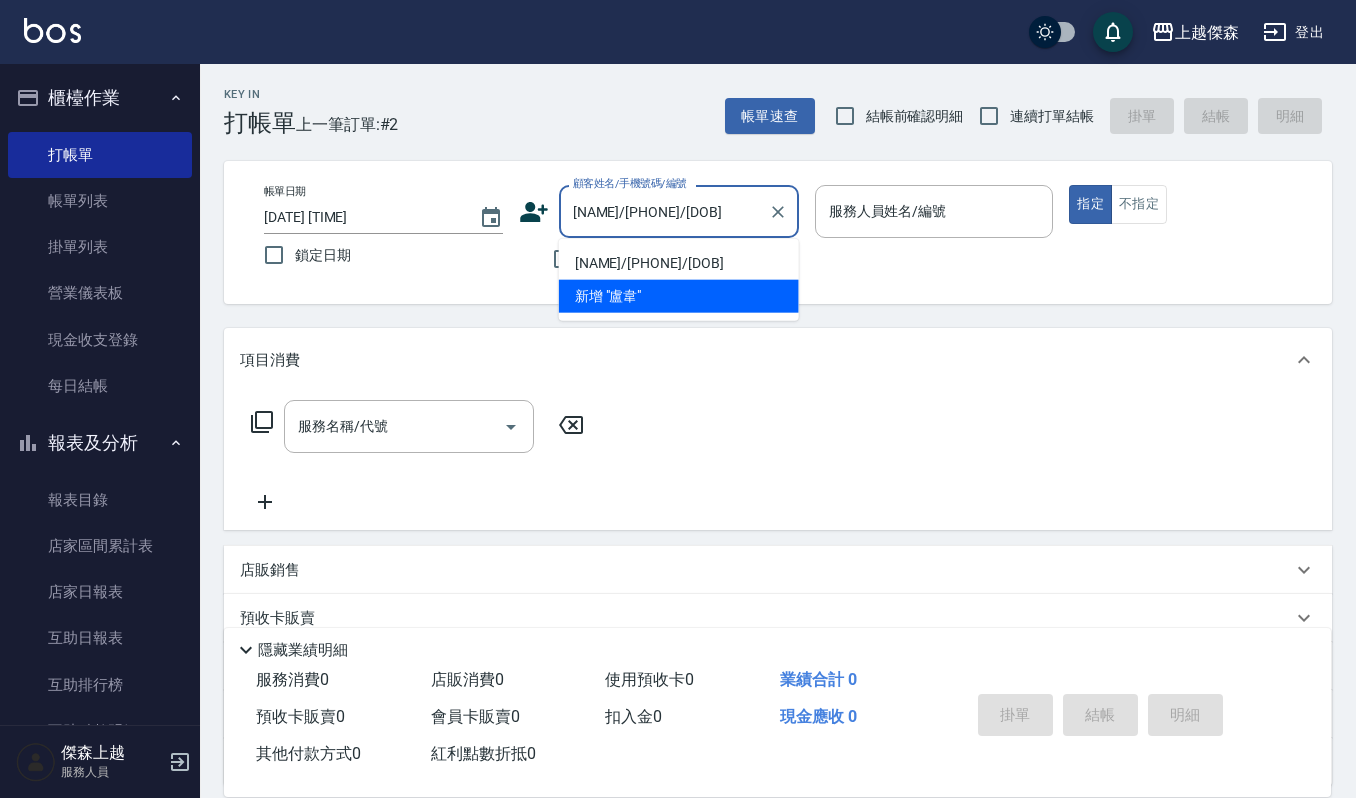 type on "吉兒-4" 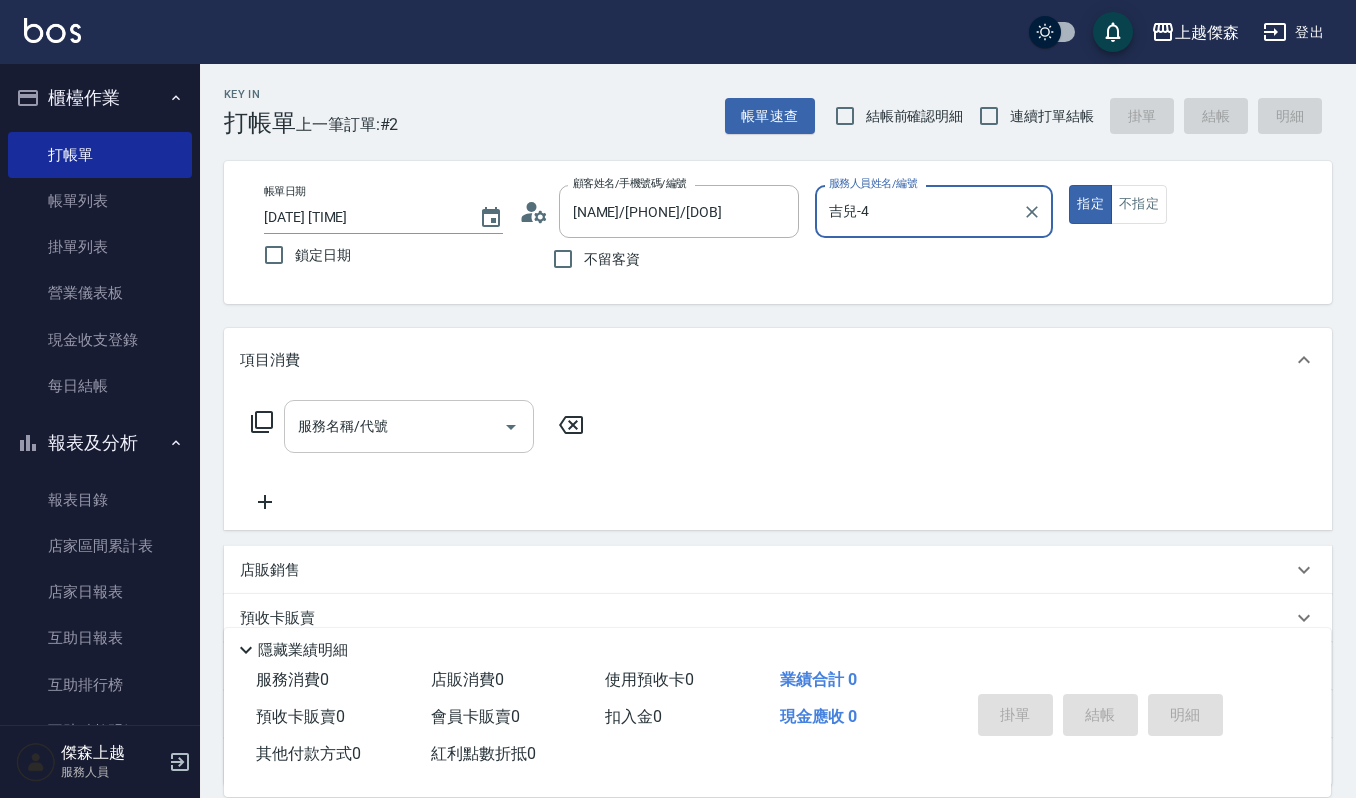 click on "服務名稱/代號" at bounding box center [394, 426] 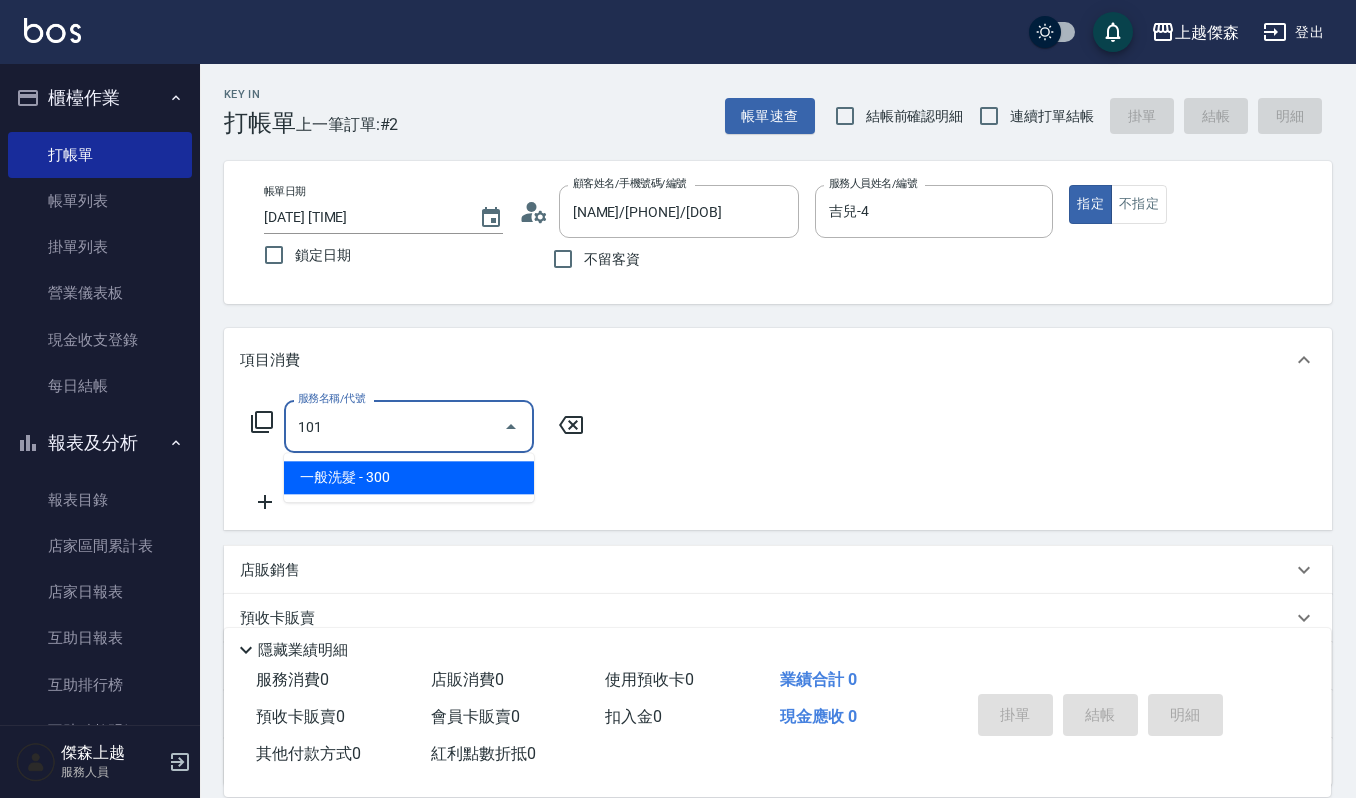 type on "一般洗髮(101)" 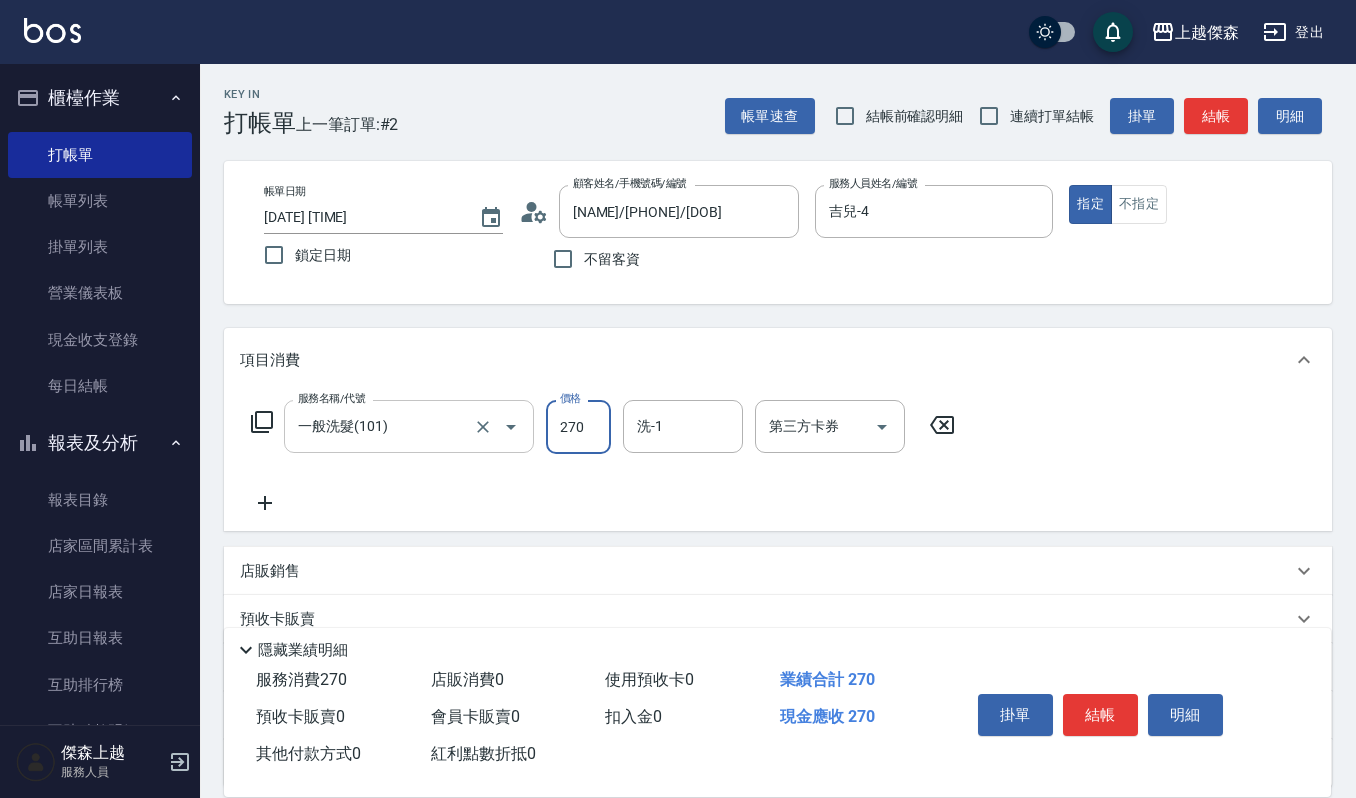 type on "270" 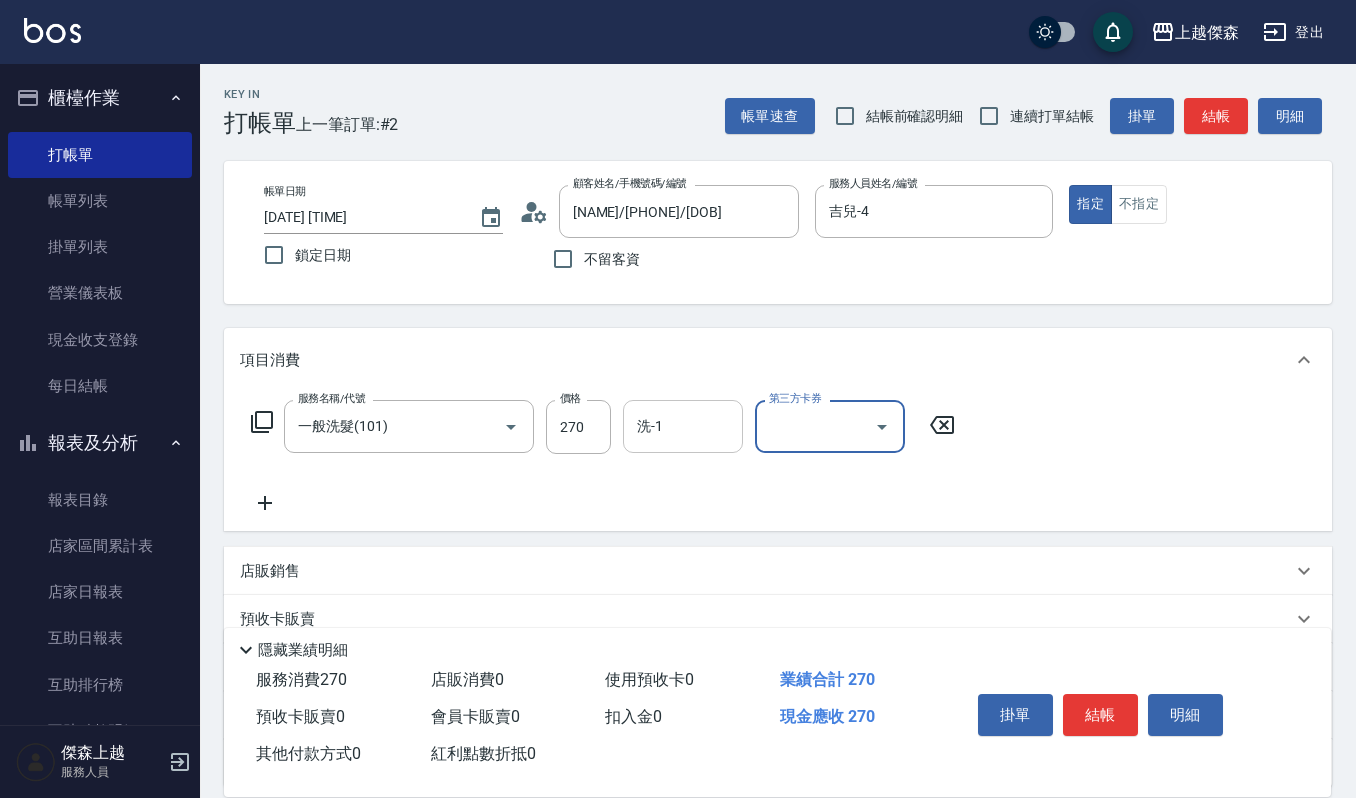 click on "洗-1" at bounding box center [683, 426] 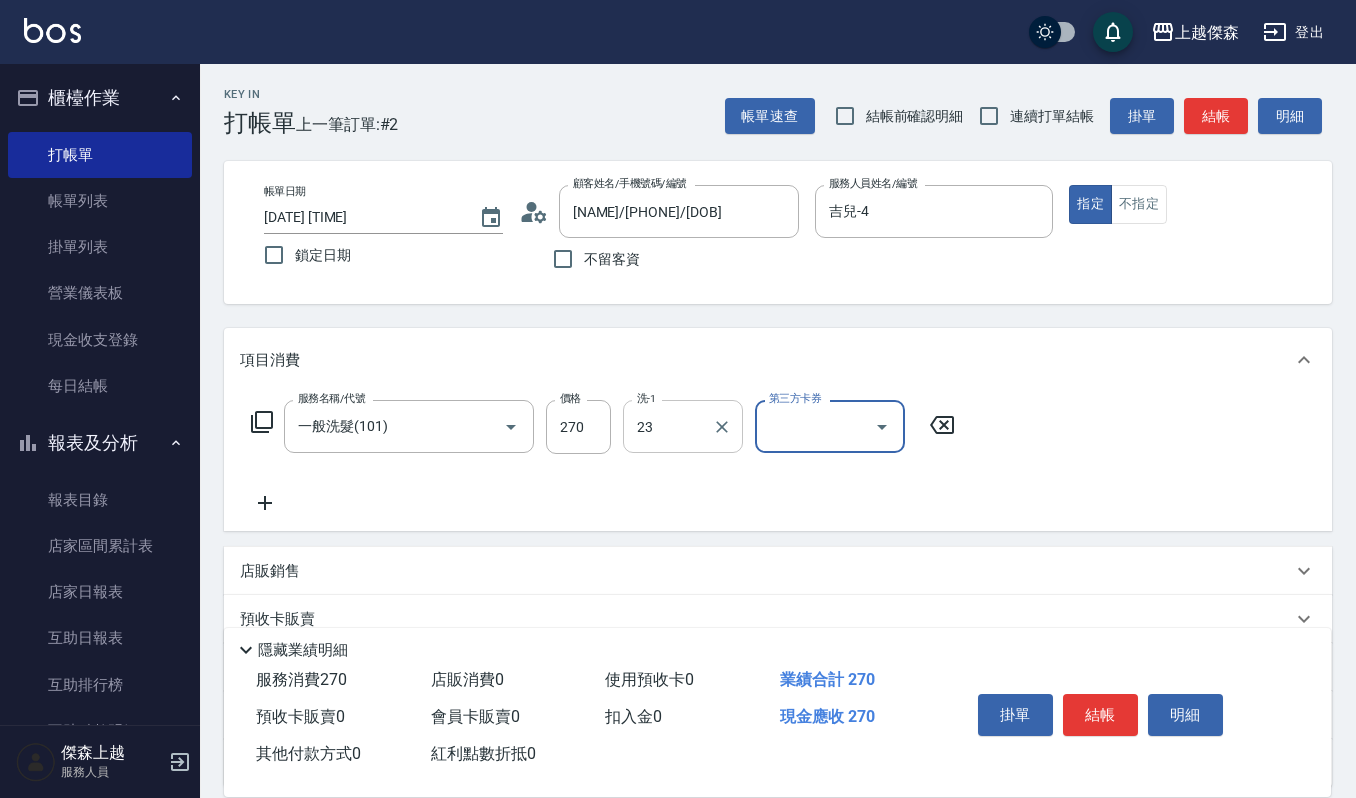 type on "[NAME]-[NUMBER]" 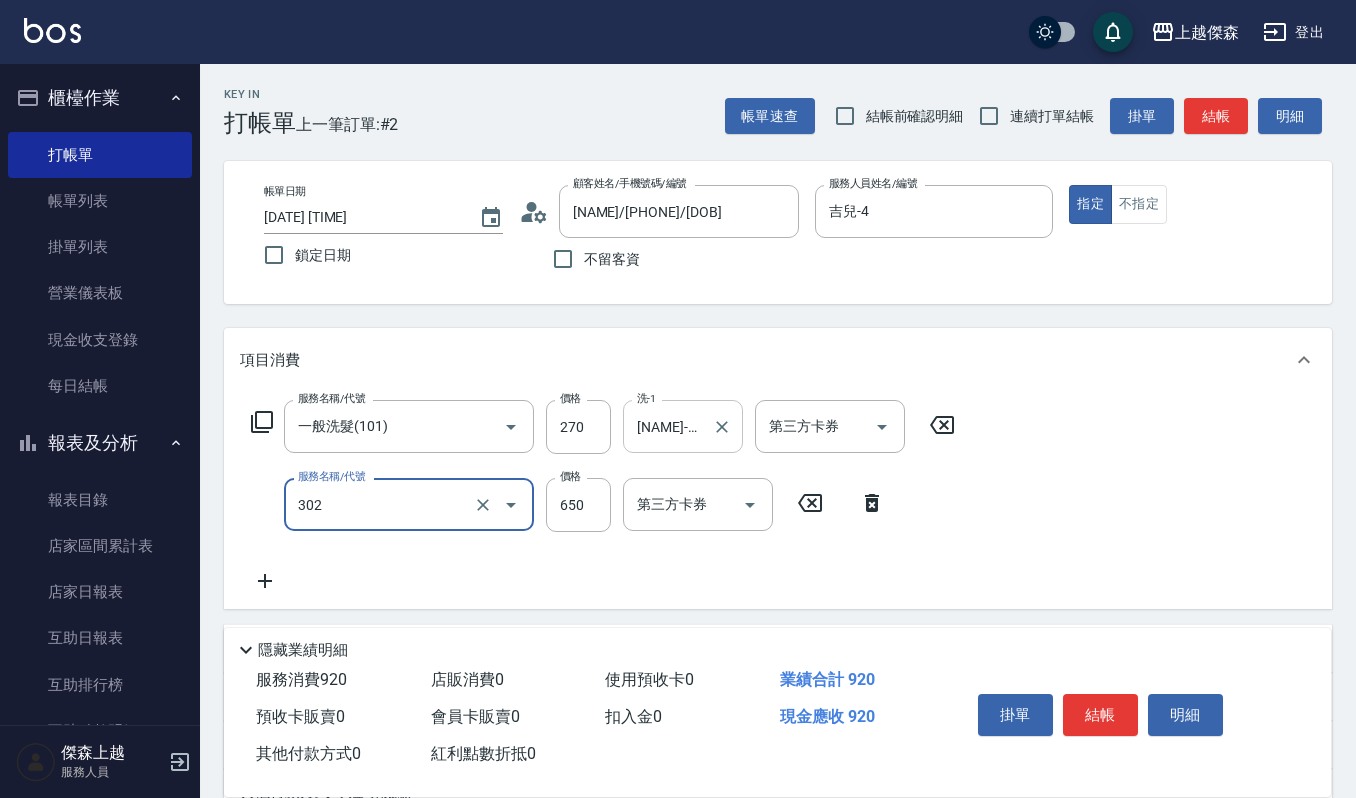 type on "經典剪髮-Gill(302)" 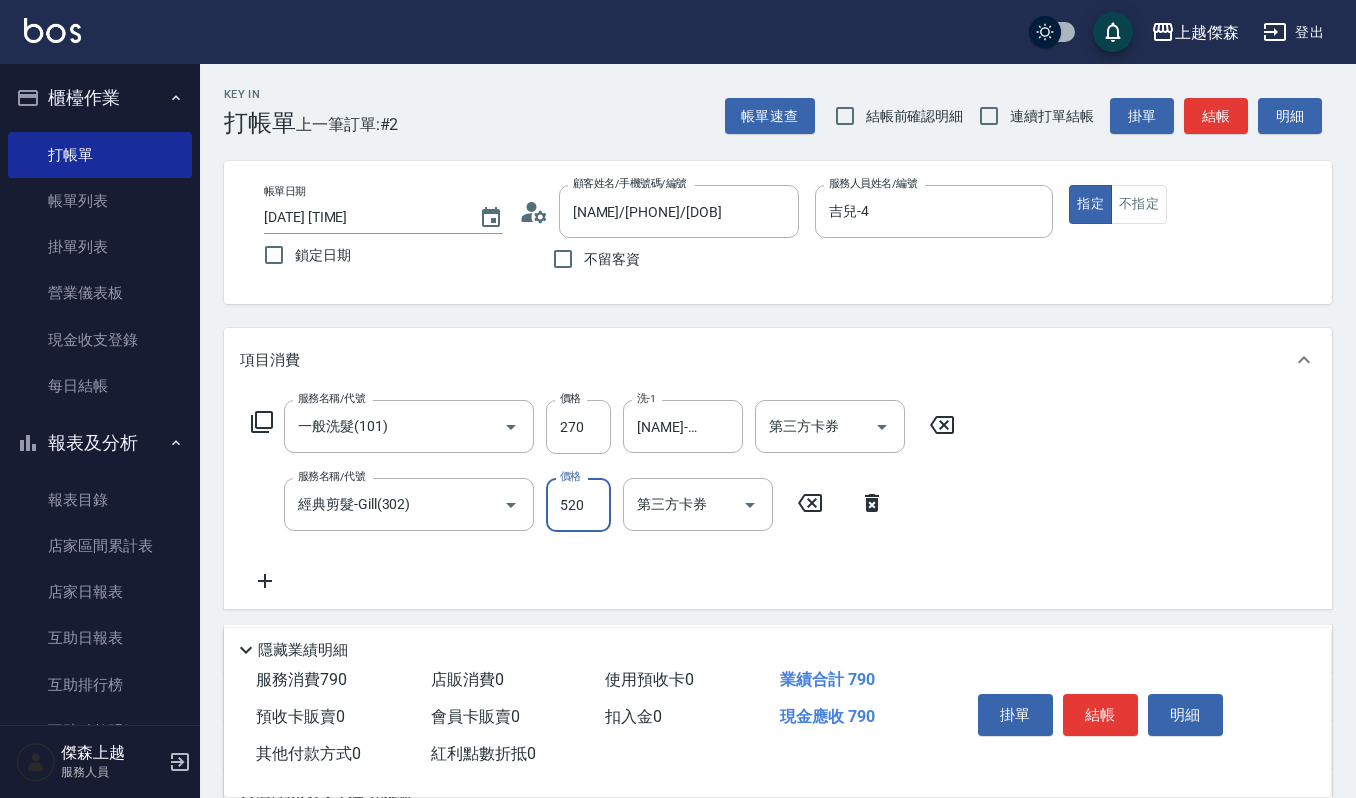type on "520" 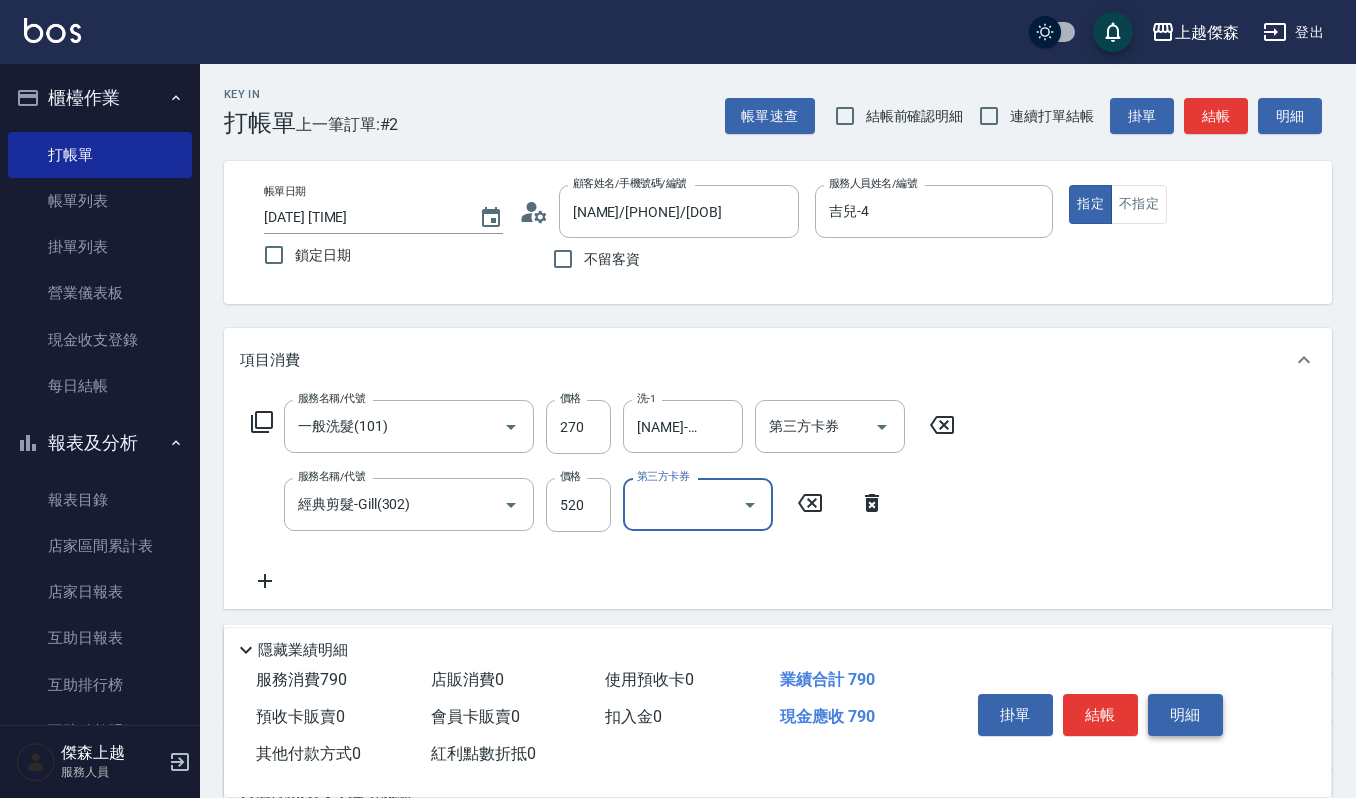 click on "明細" at bounding box center (1185, 715) 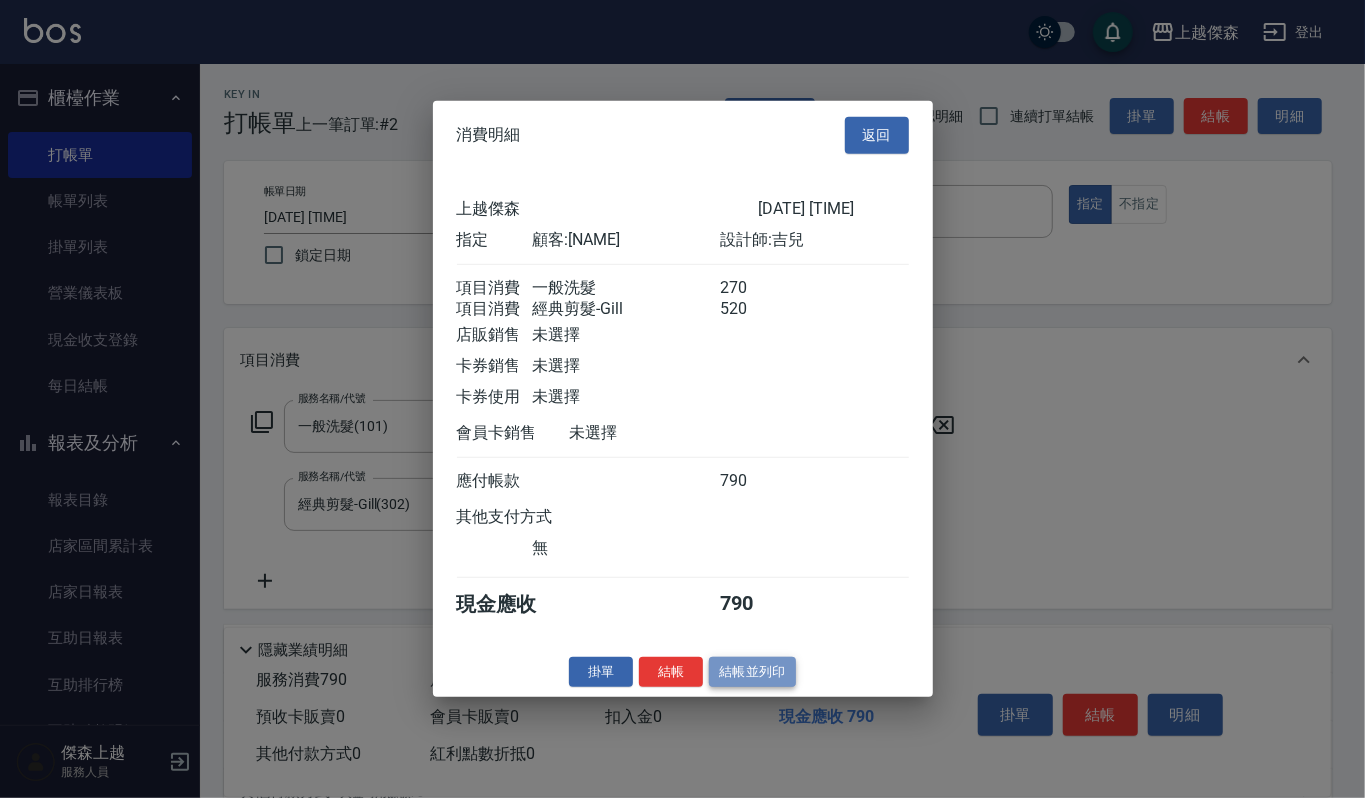 click on "結帳並列印" at bounding box center [752, 671] 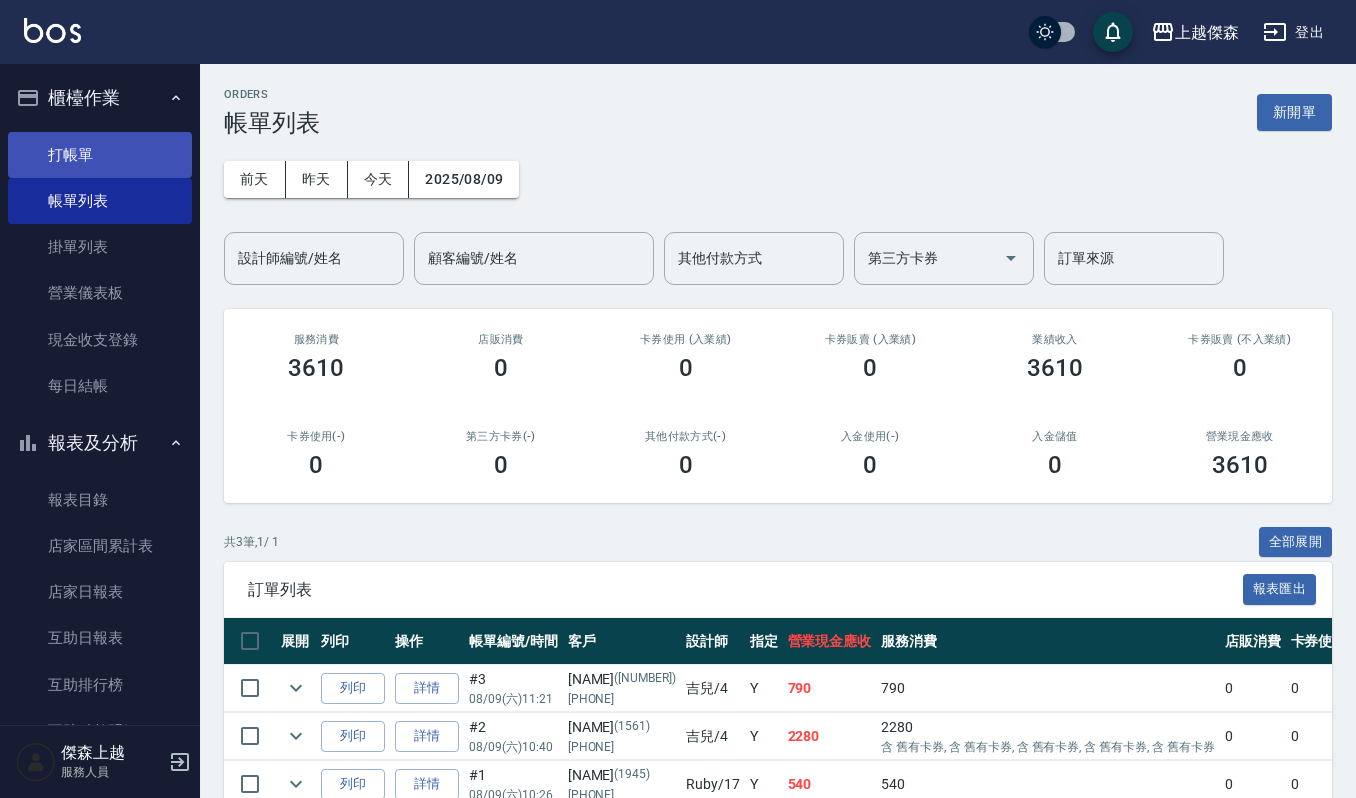 click on "打帳單" at bounding box center (100, 155) 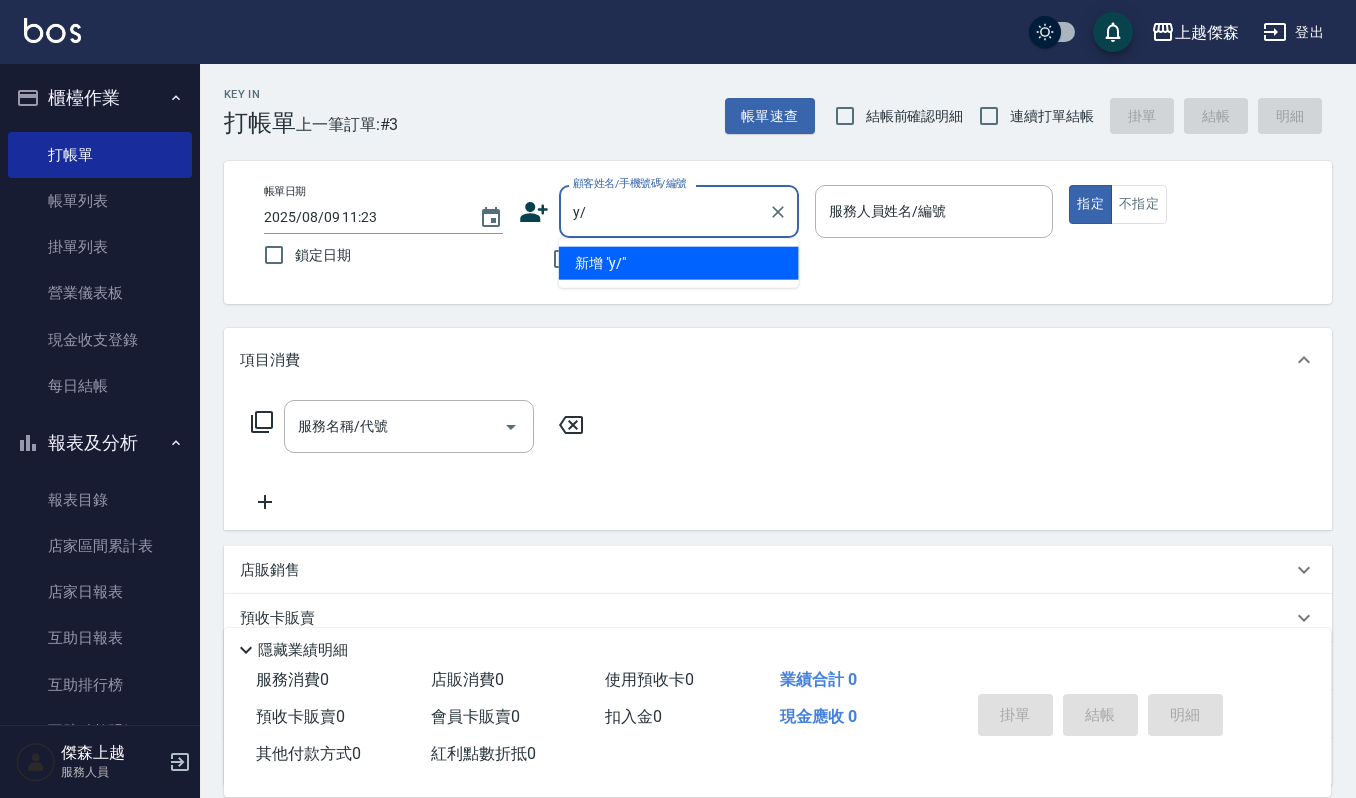 type on "y" 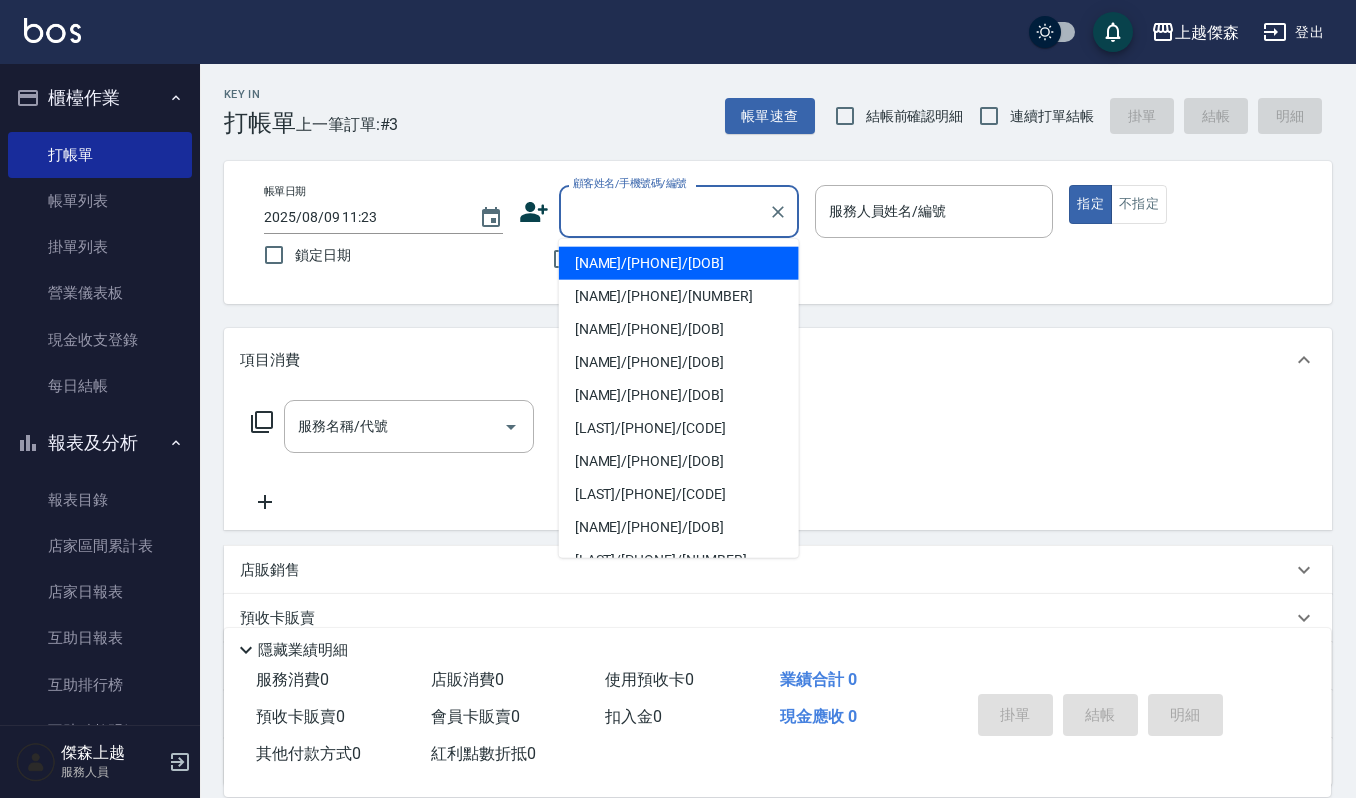 type on "y" 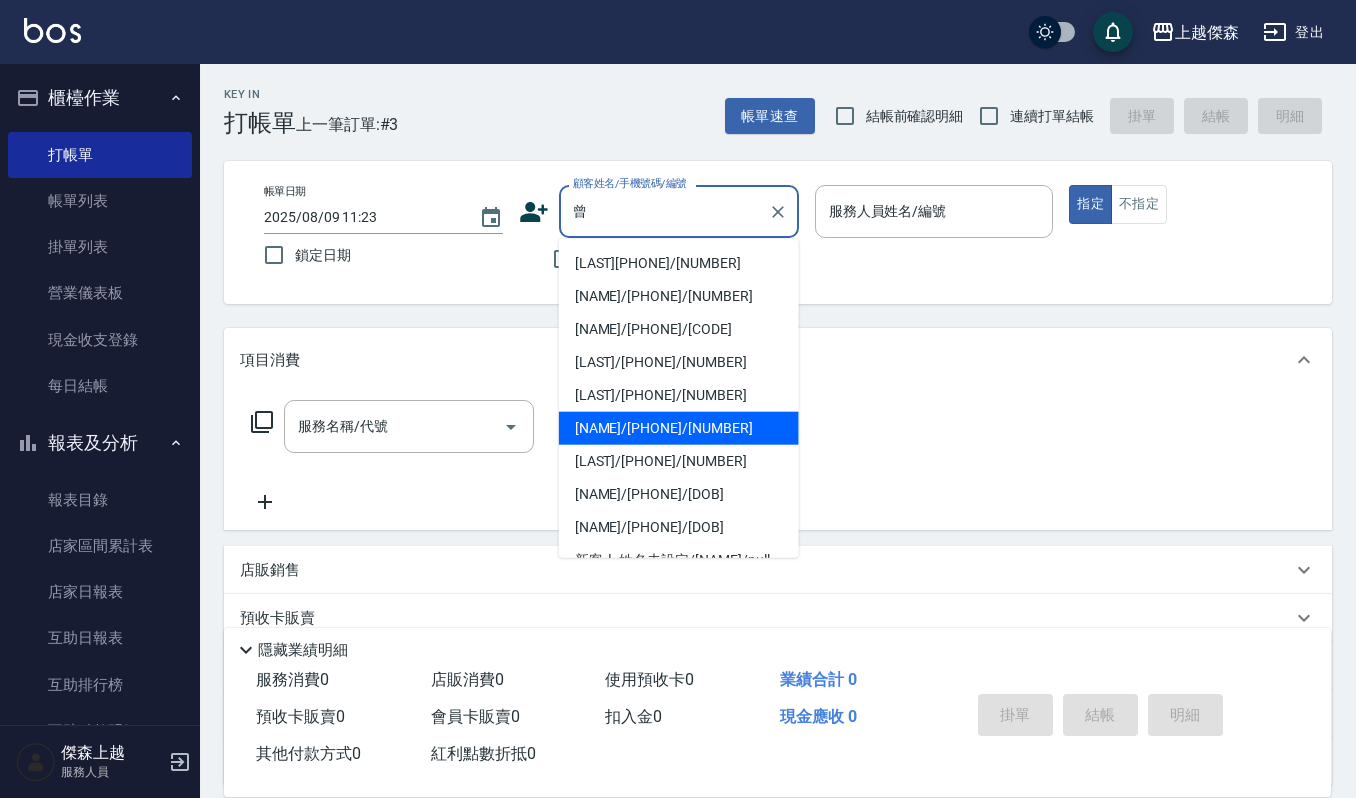 click on "[NAME]/[PHONE]/[NUMBER]" at bounding box center [679, 428] 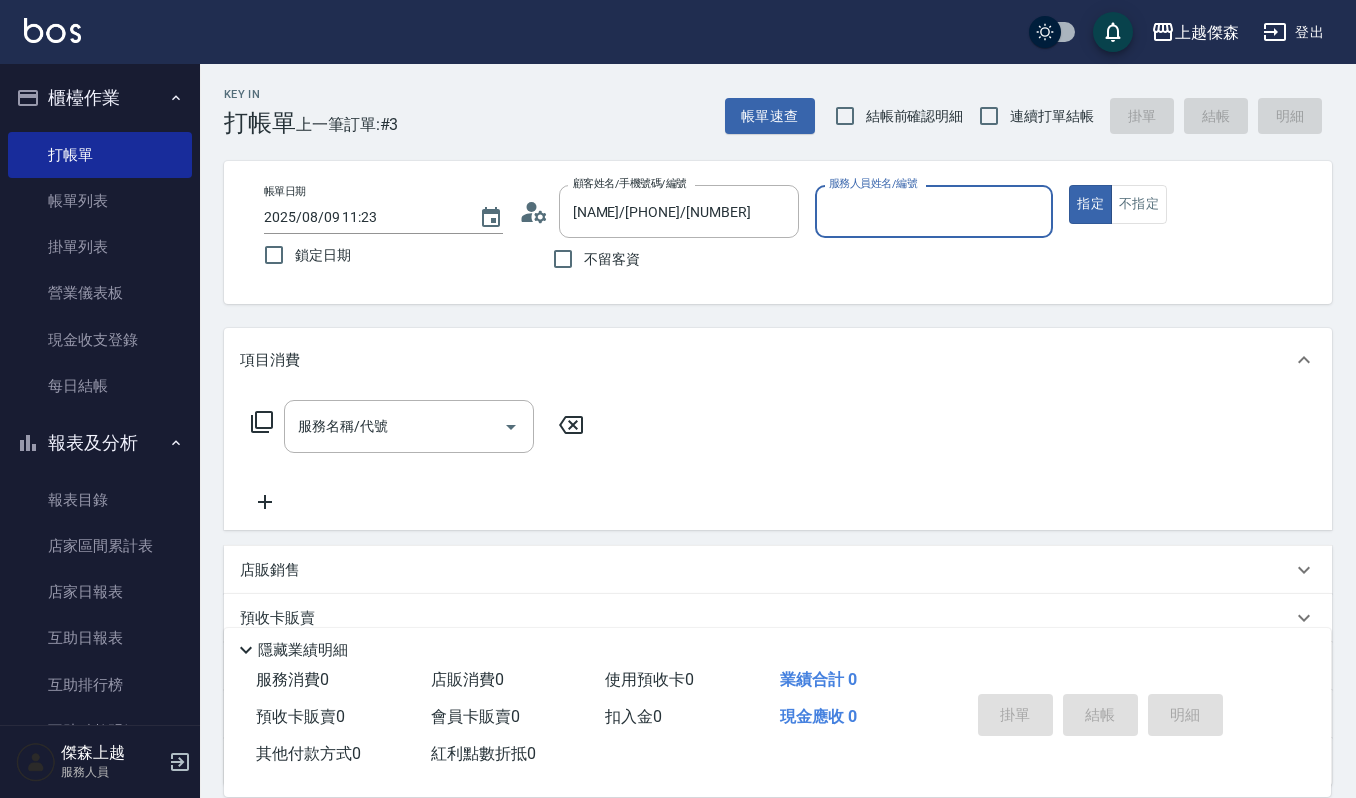 type on "Sammi-8" 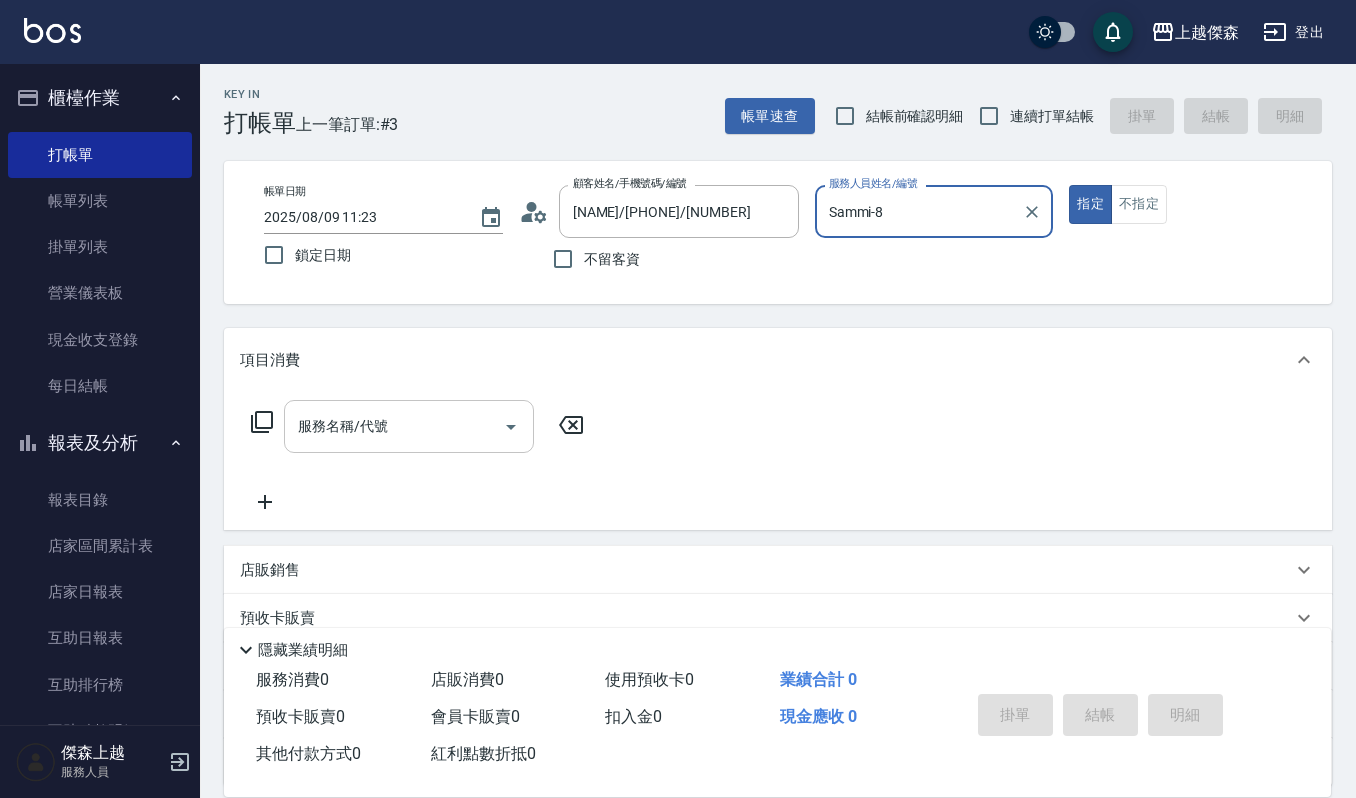click on "服務名稱/代號" at bounding box center [394, 426] 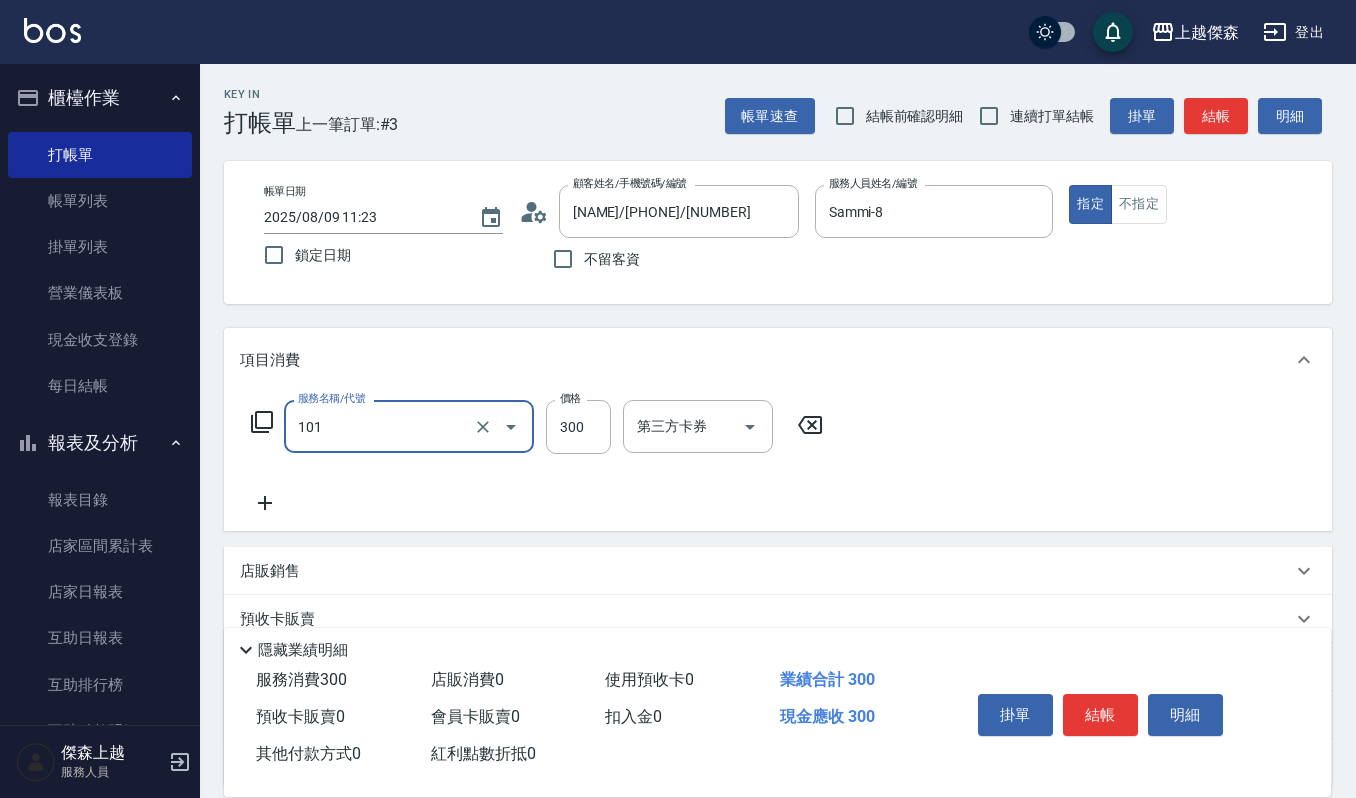 type on "一般洗髮(101)" 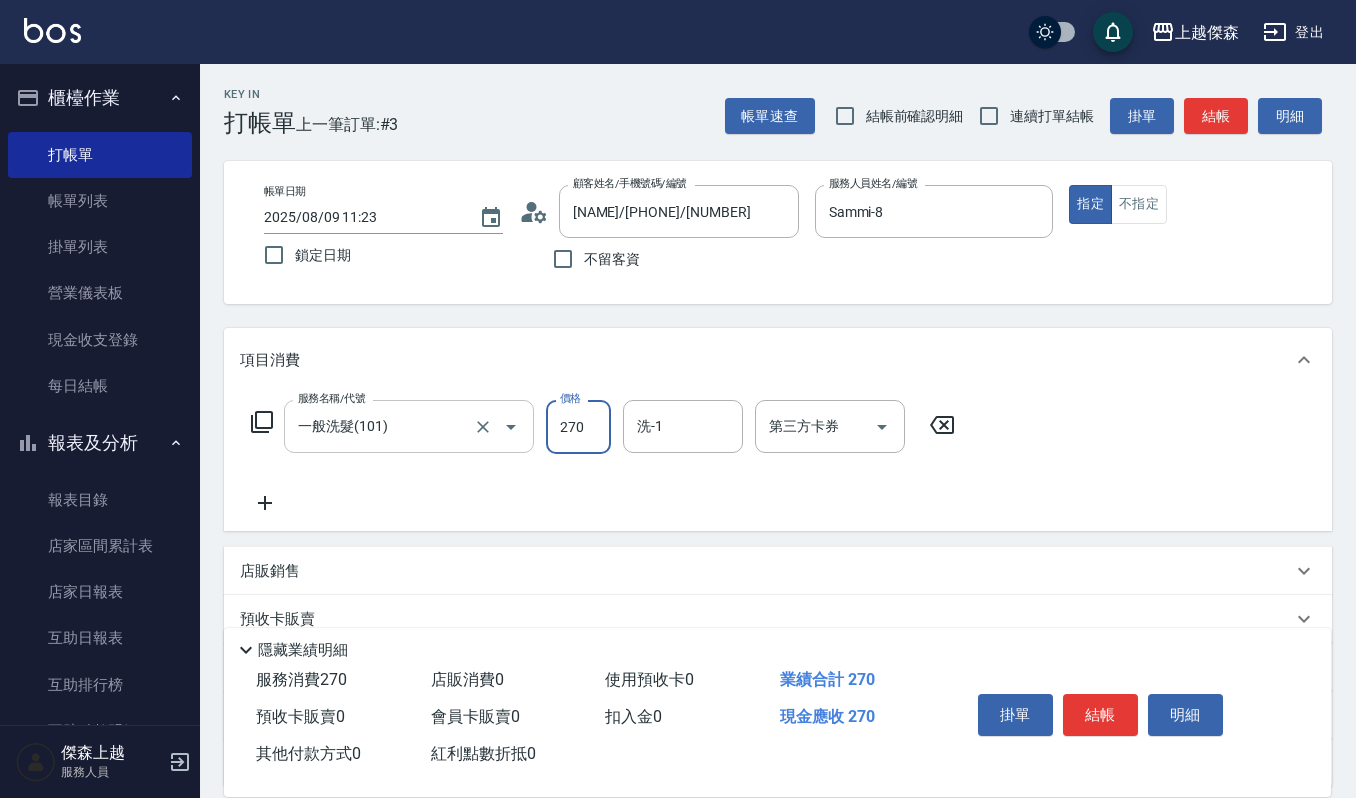 type on "270" 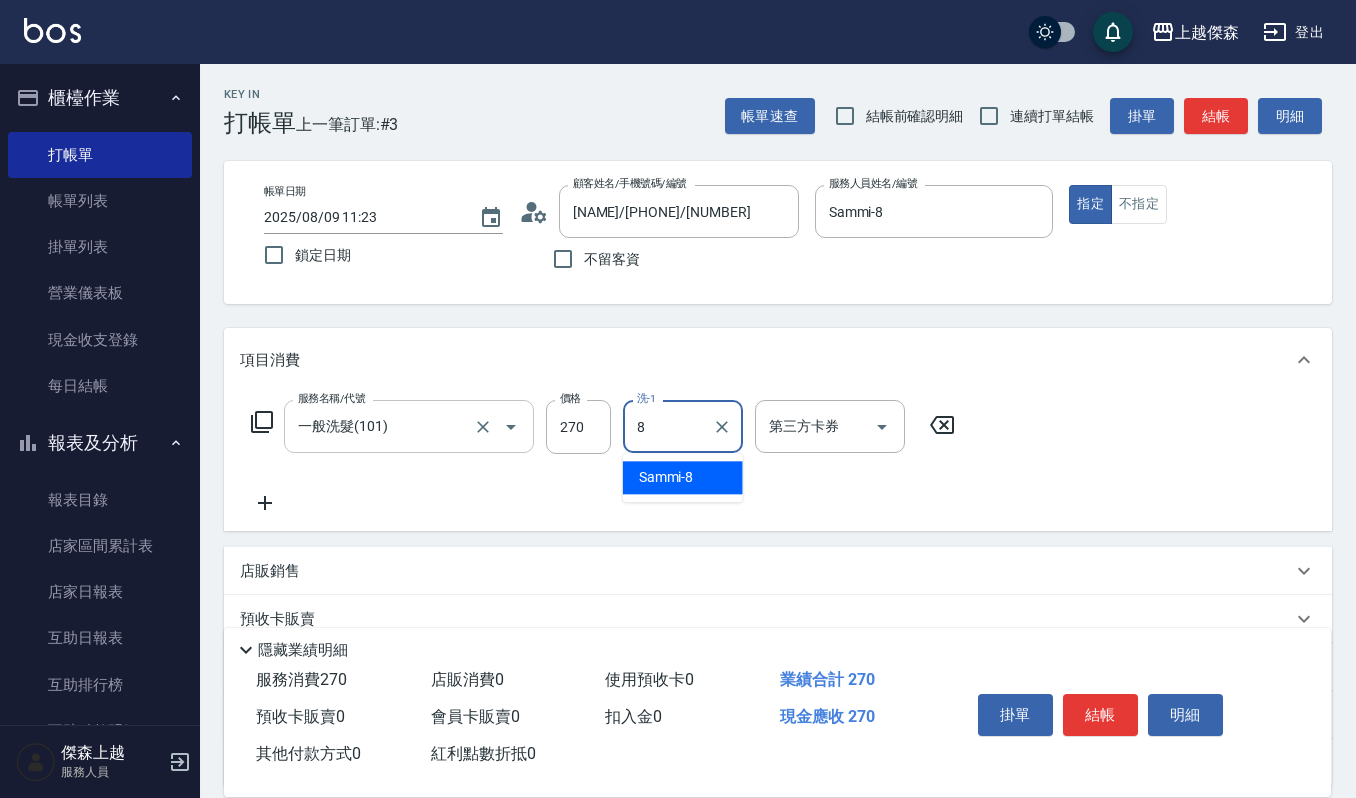 type on "Sammi-8" 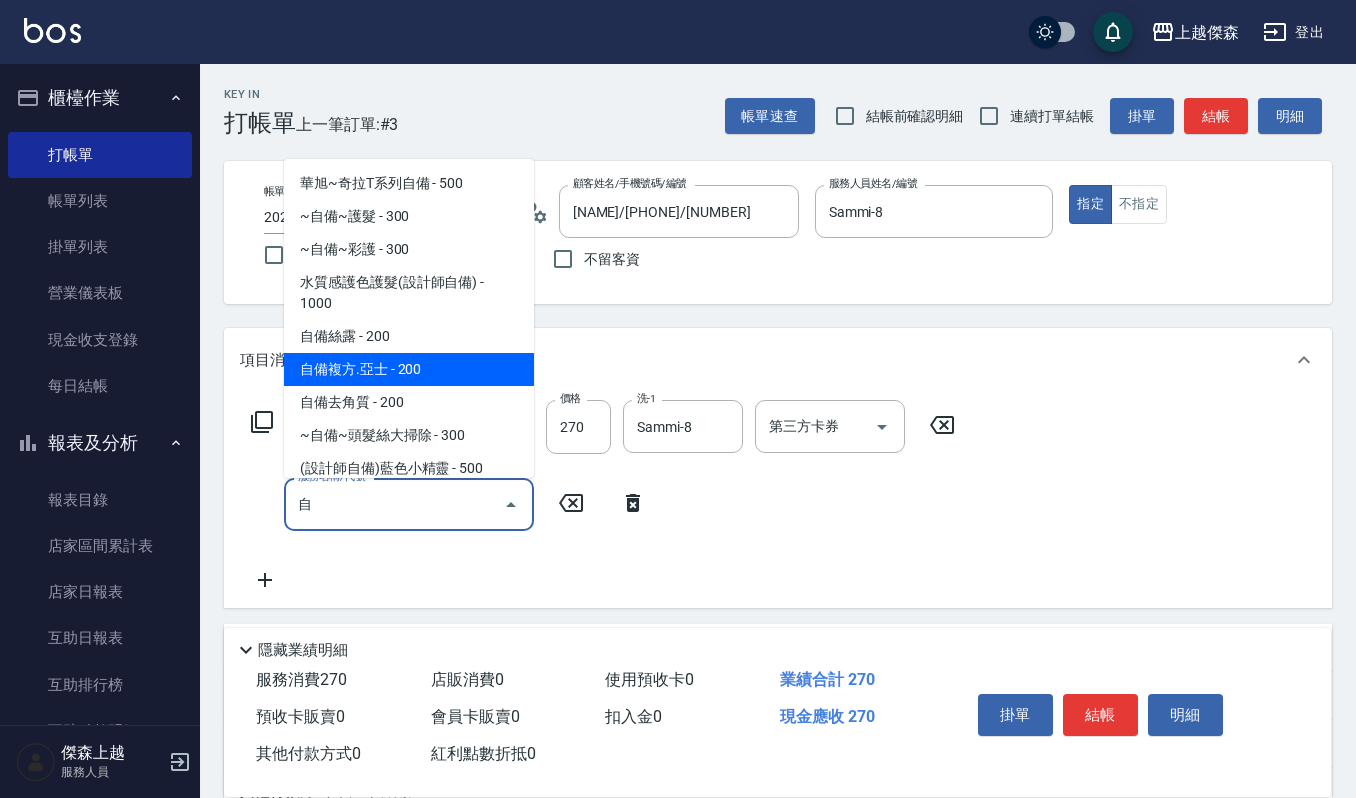 click on "自備複方.亞士 - 200" at bounding box center (409, 369) 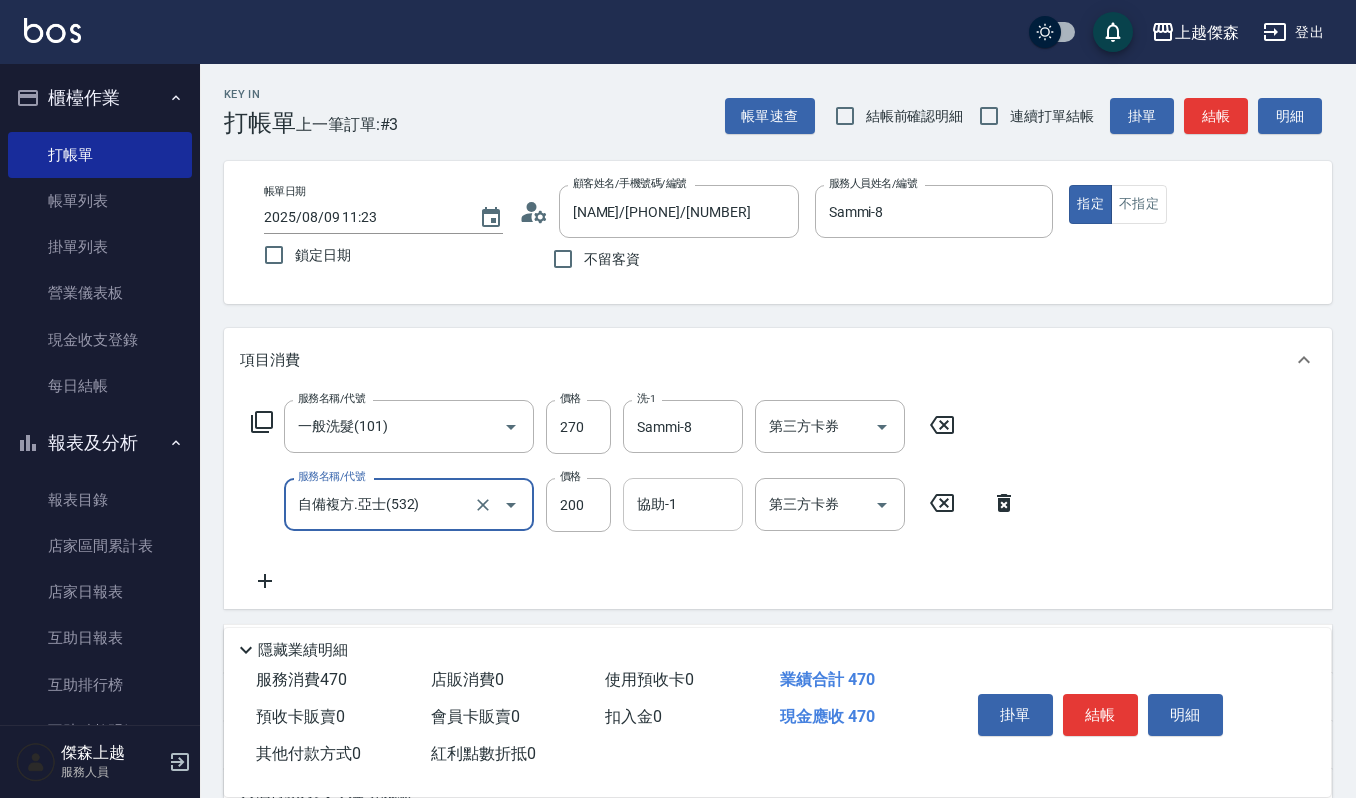 click on "協助-1" at bounding box center (683, 504) 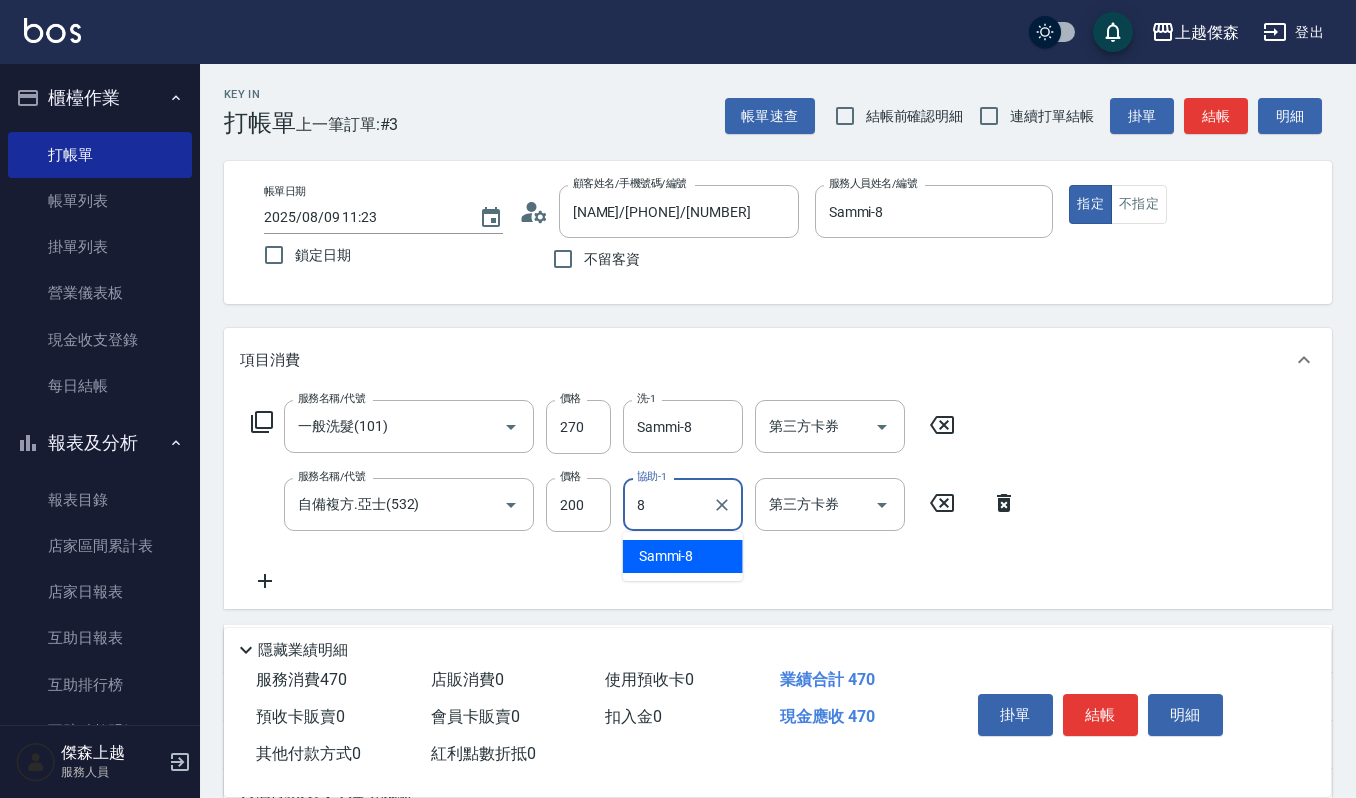type on "Sammi-8" 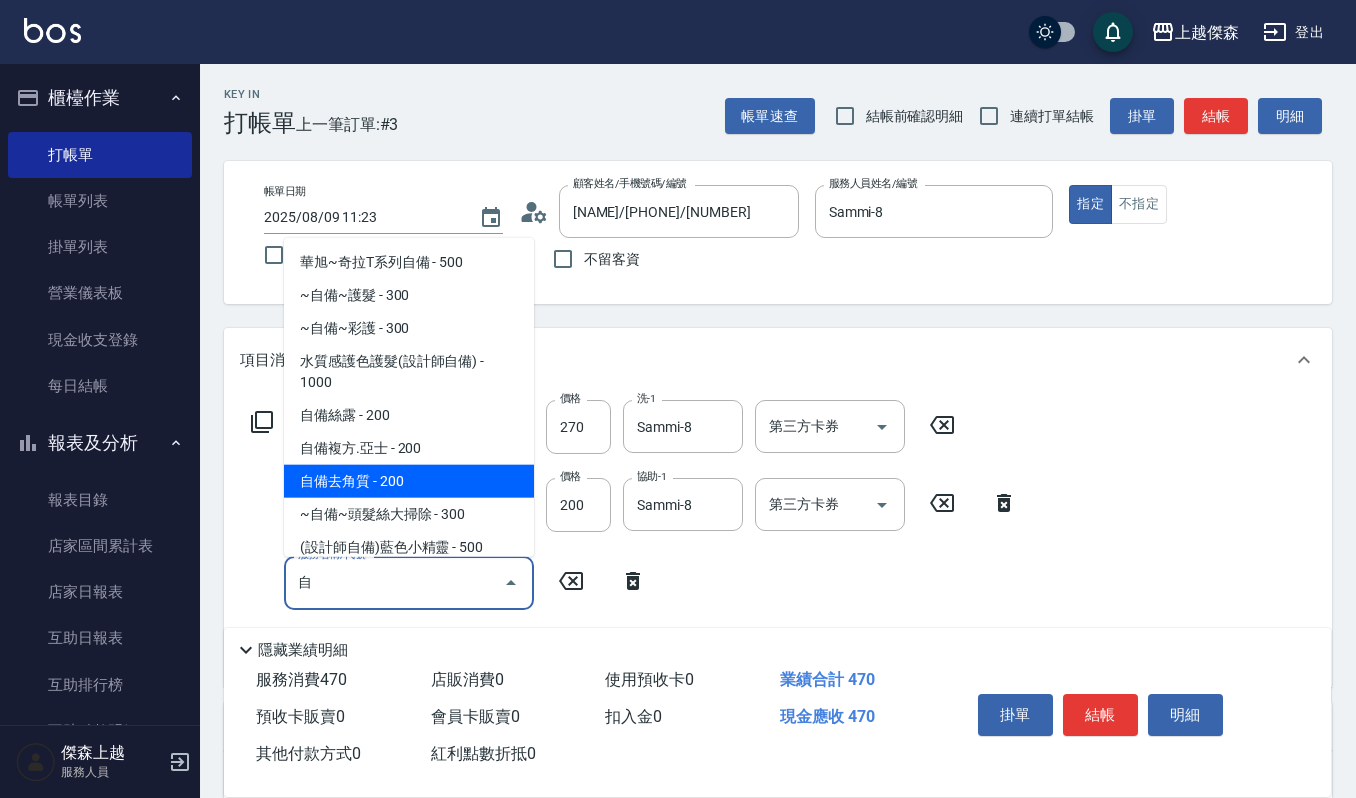 click on "自備去角質 - 200" at bounding box center (409, 480) 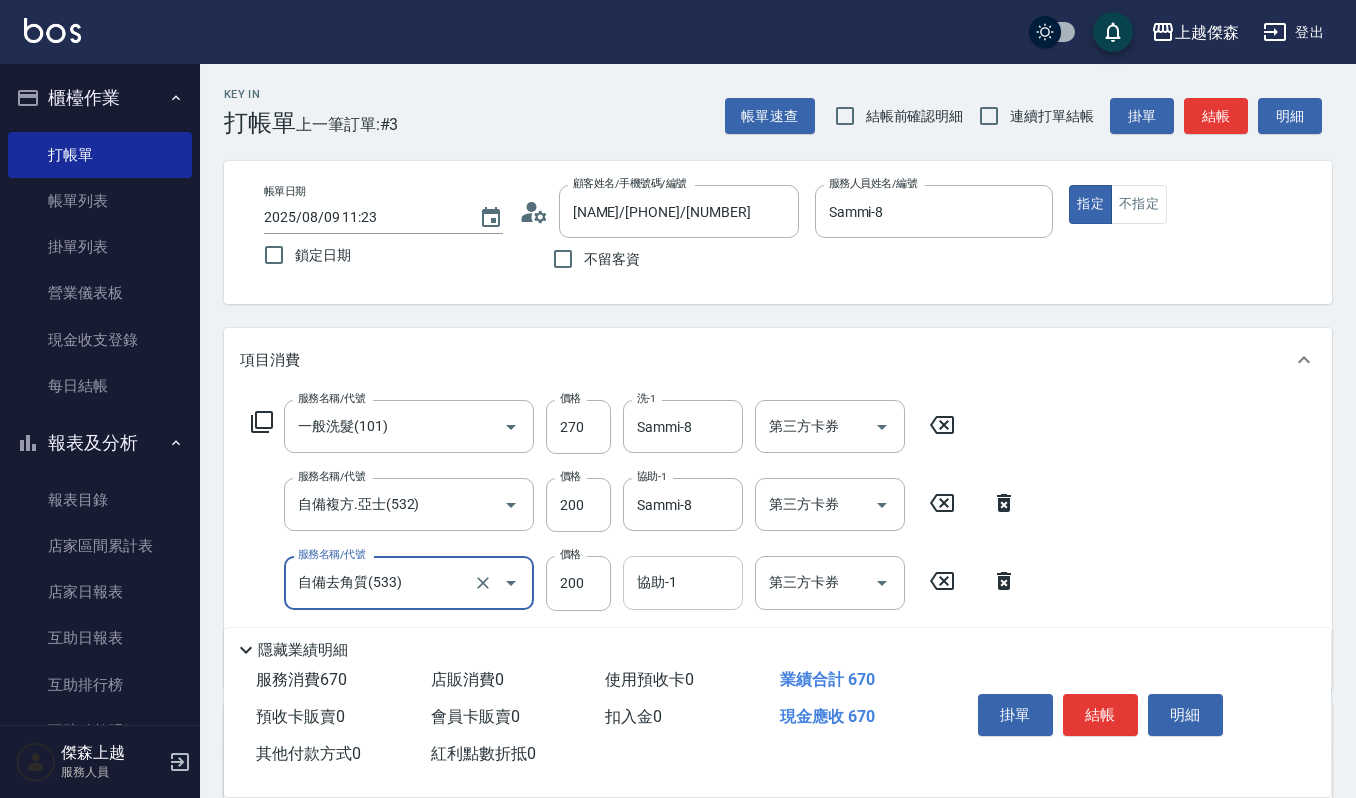 type on "自備去角質(533)" 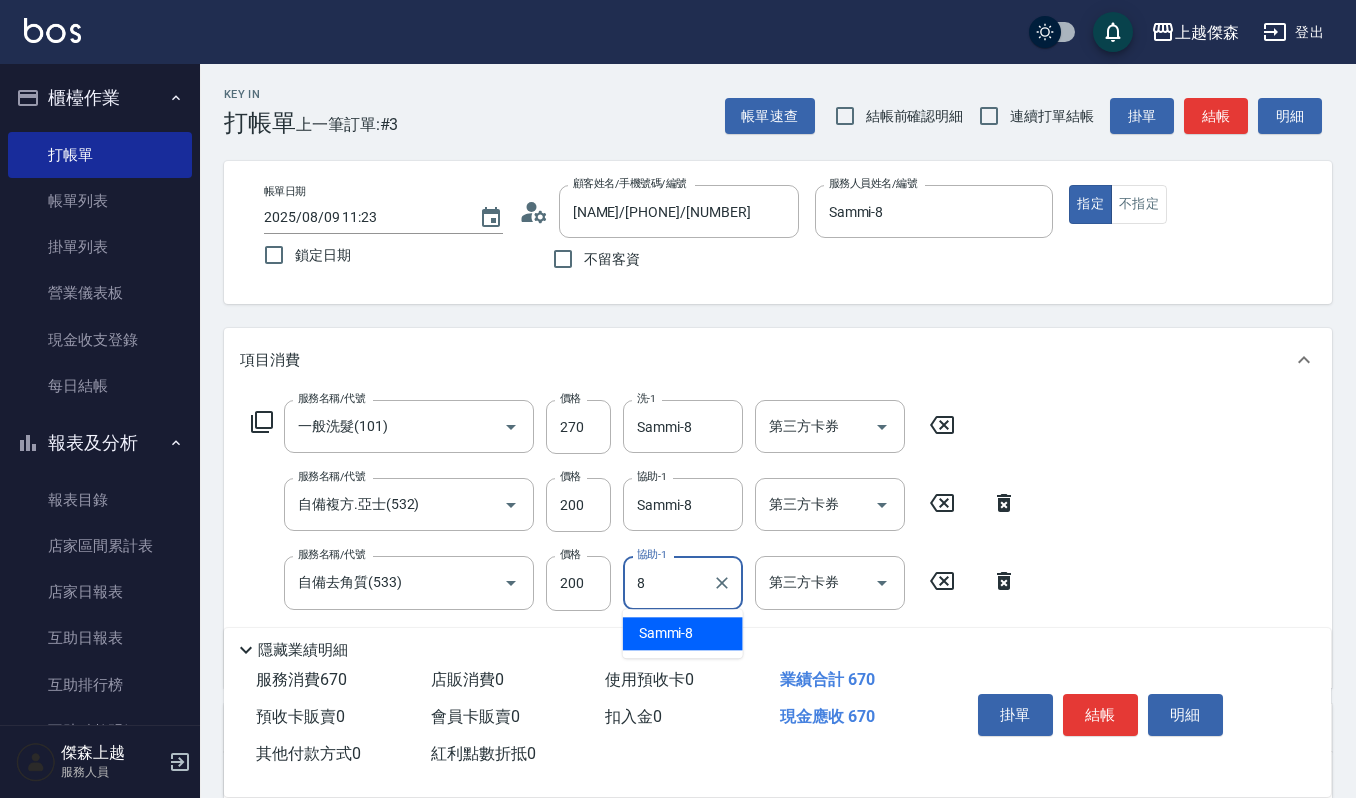 type on "Sammi-8" 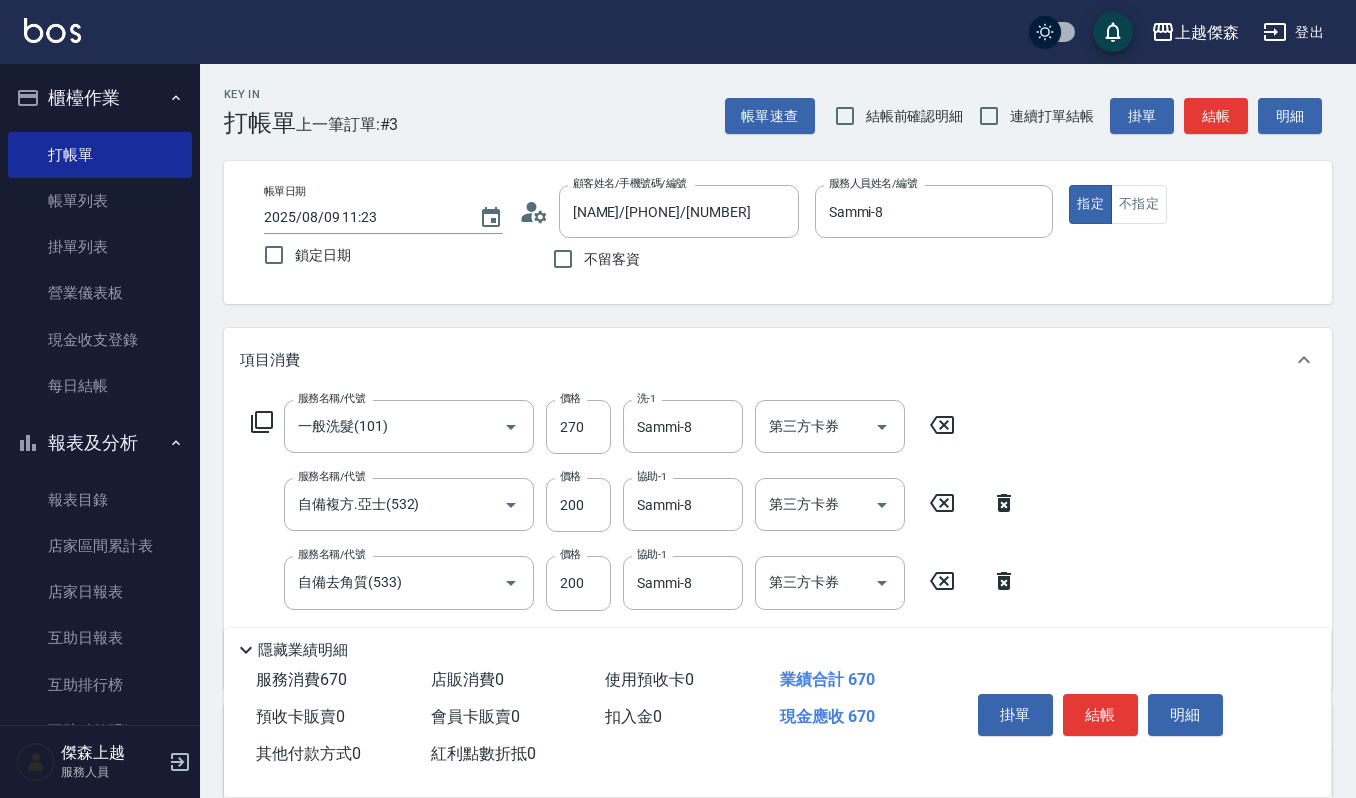 click on "掛單 結帳 明細" at bounding box center (1100, 717) 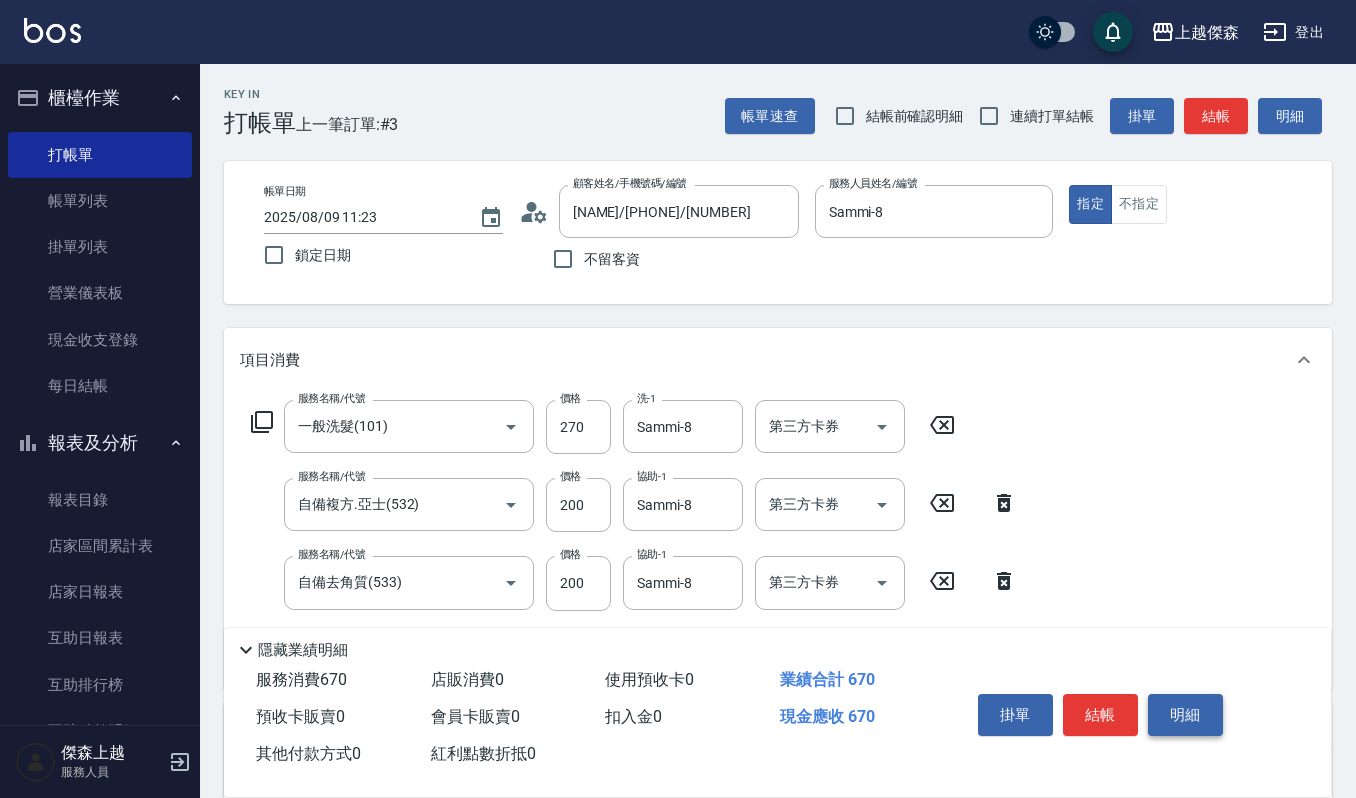 click on "明細" at bounding box center [1185, 715] 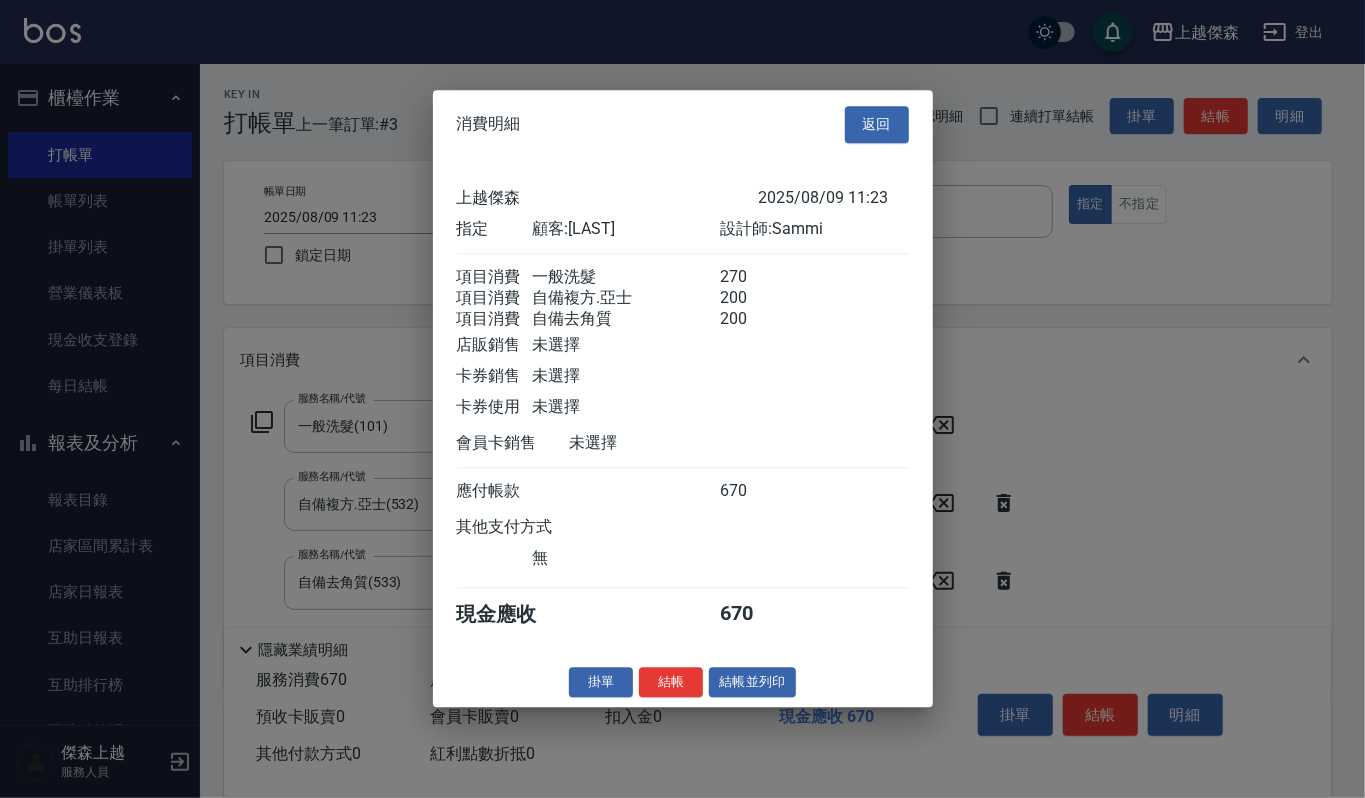 click on "結帳並列印" at bounding box center [752, 682] 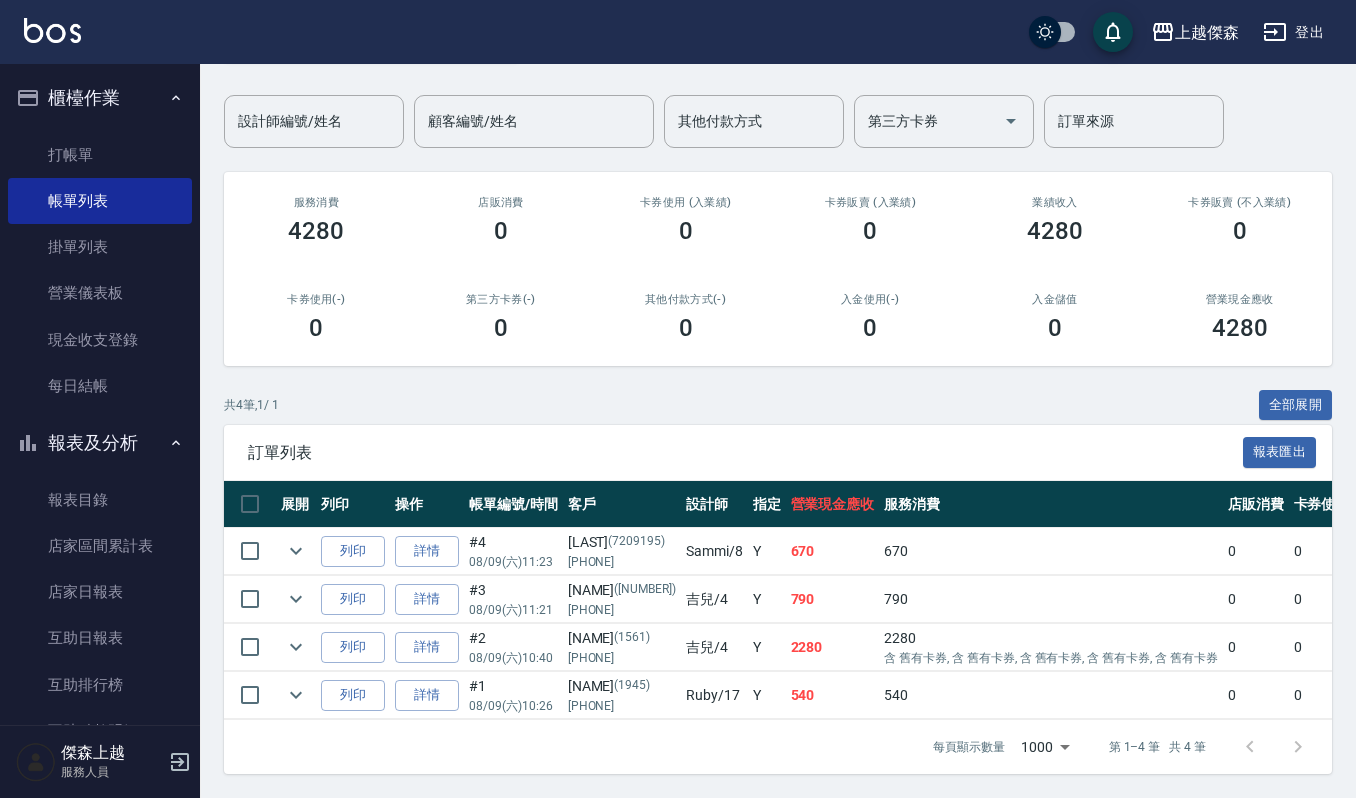 scroll, scrollTop: 160, scrollLeft: 0, axis: vertical 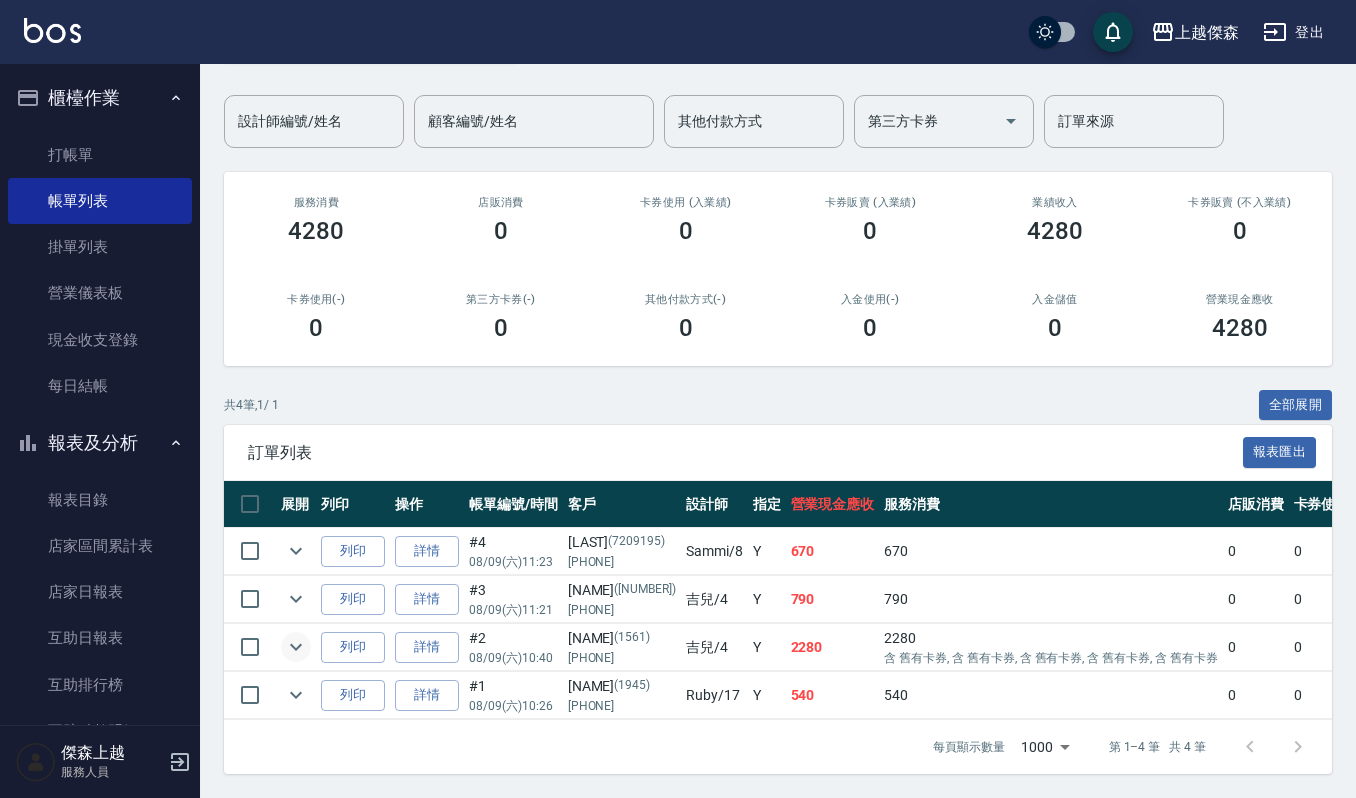 click 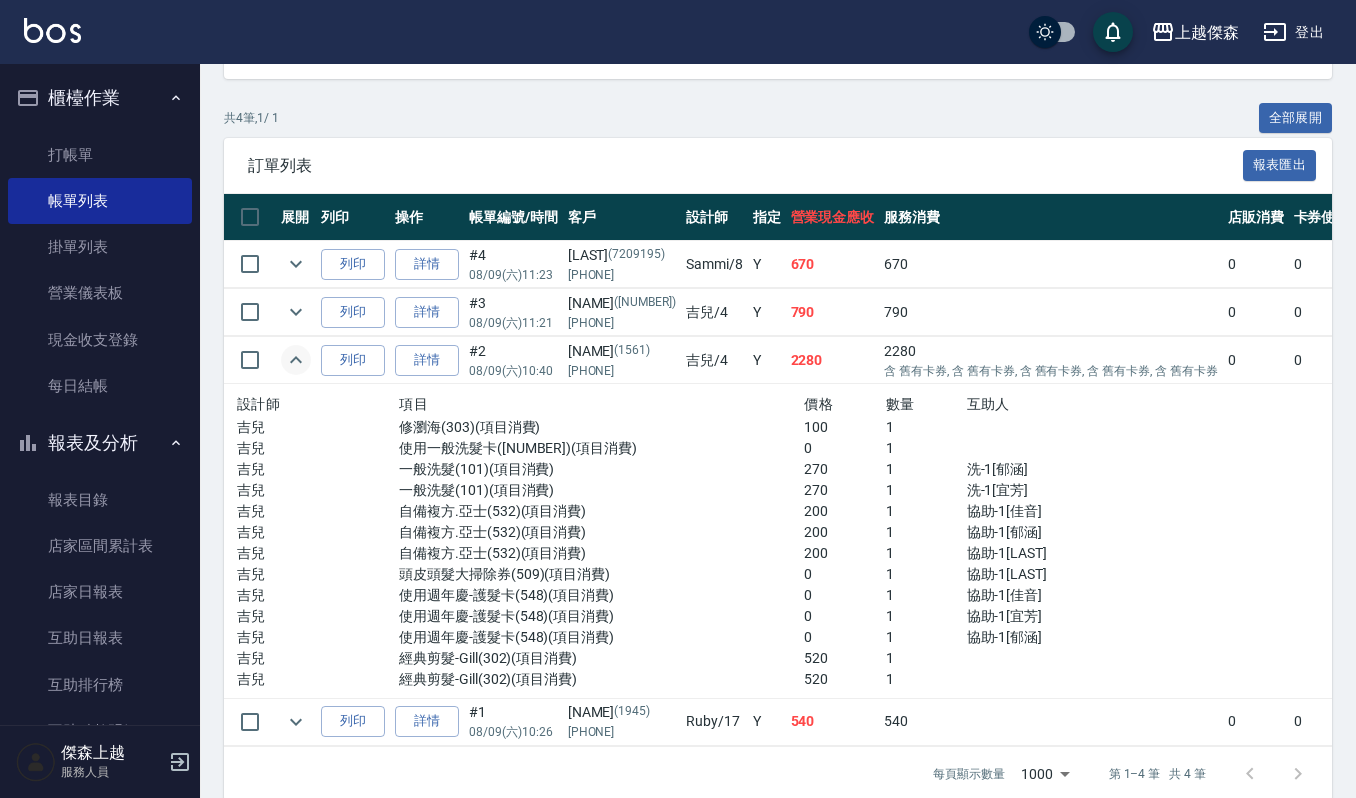 scroll, scrollTop: 426, scrollLeft: 0, axis: vertical 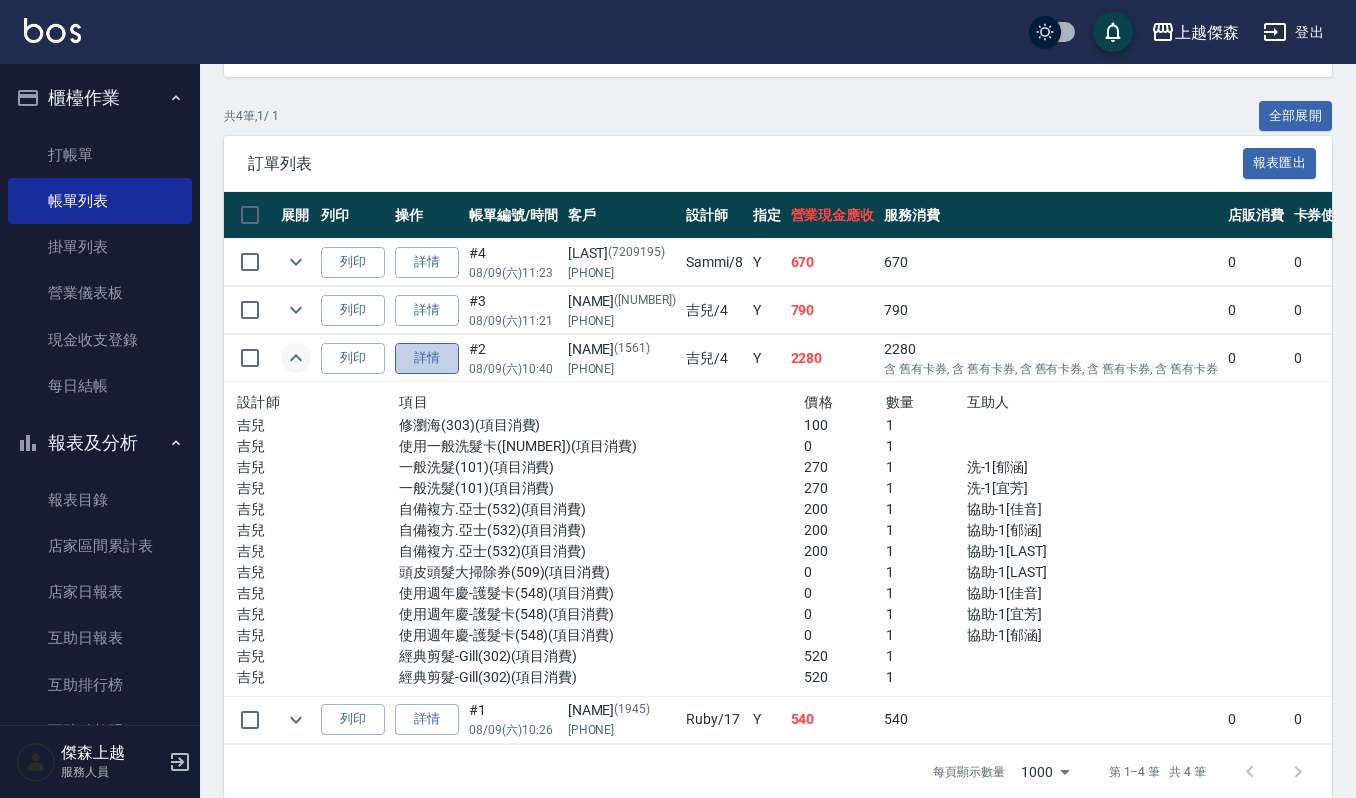 click on "詳情" at bounding box center (427, 358) 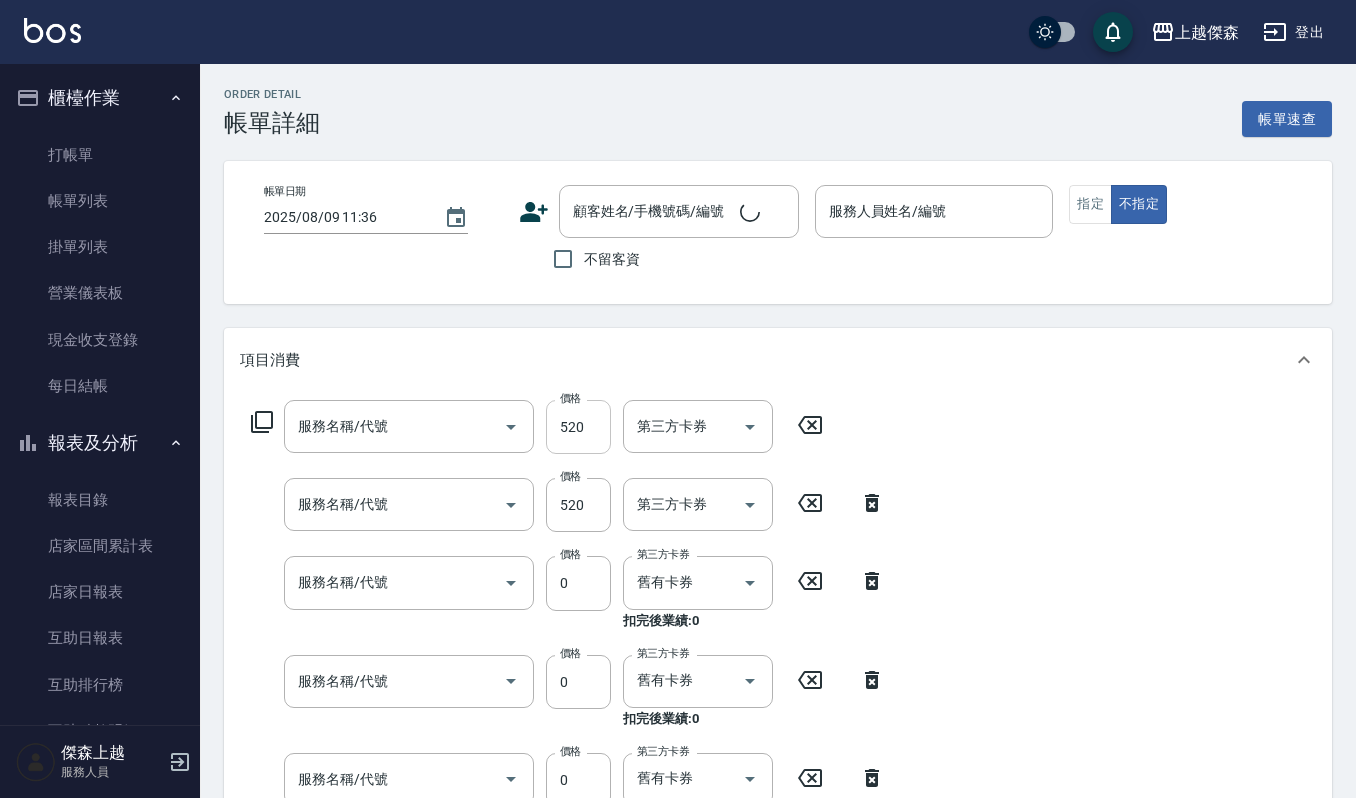 type on "經典剪髮-Gill(302)" 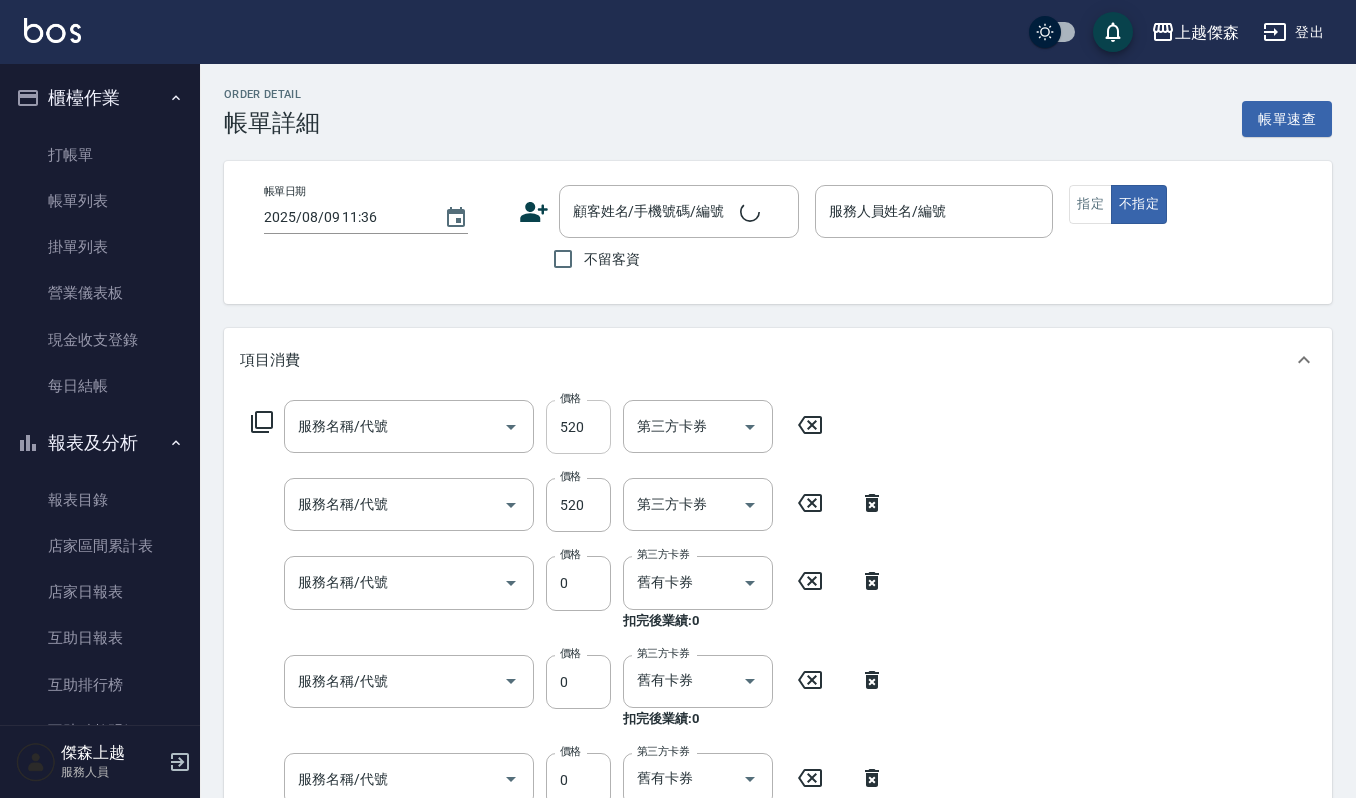 type on "經典剪髮-Gill(302)" 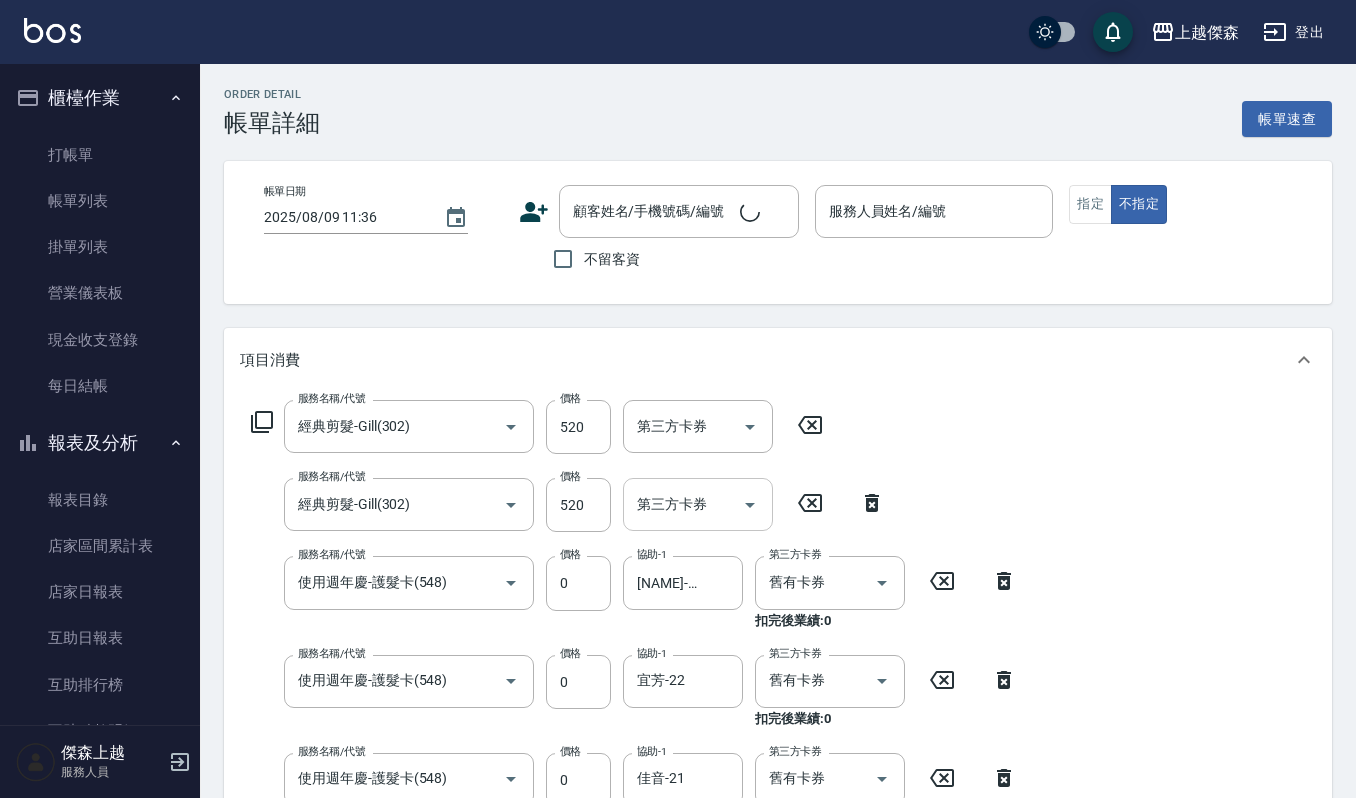 type on "2025/08/09 10:40" 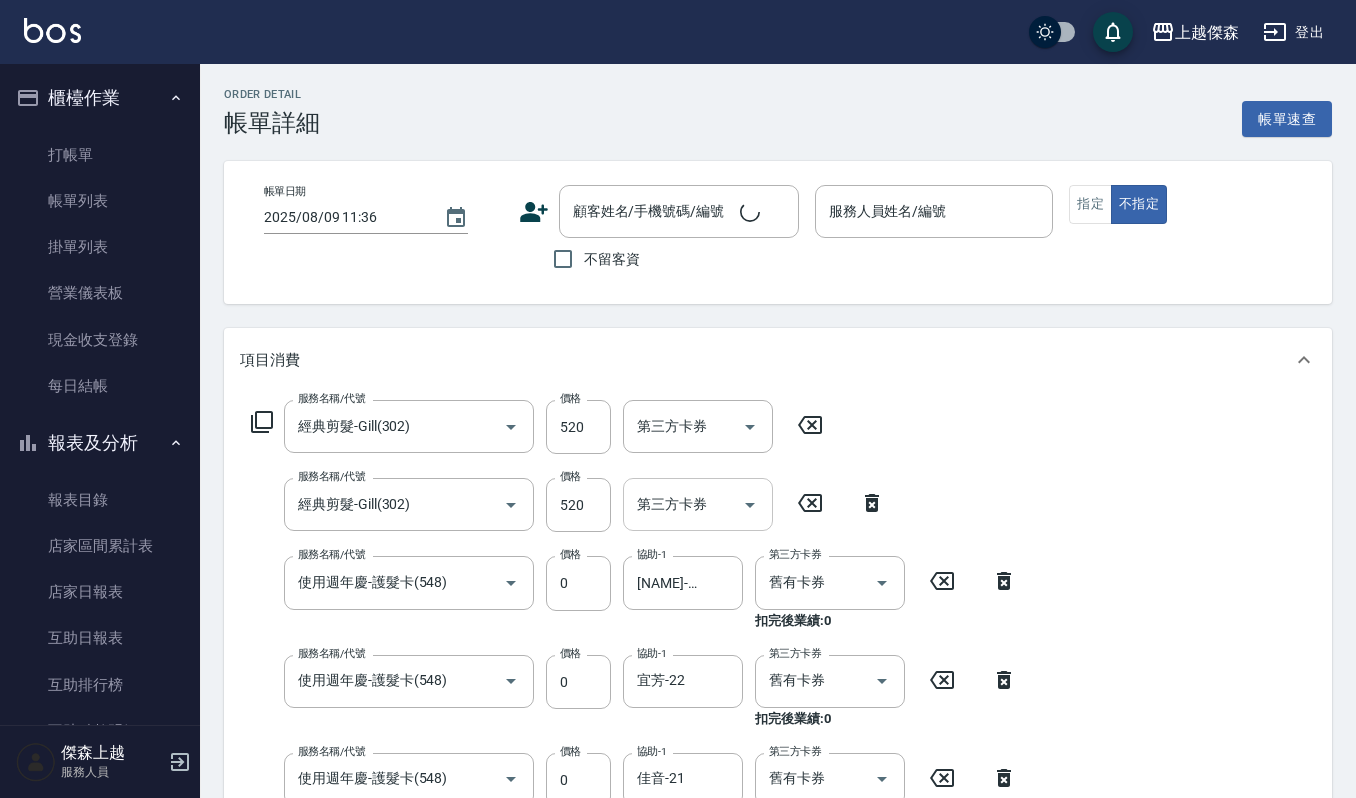 type on "吉兒-4" 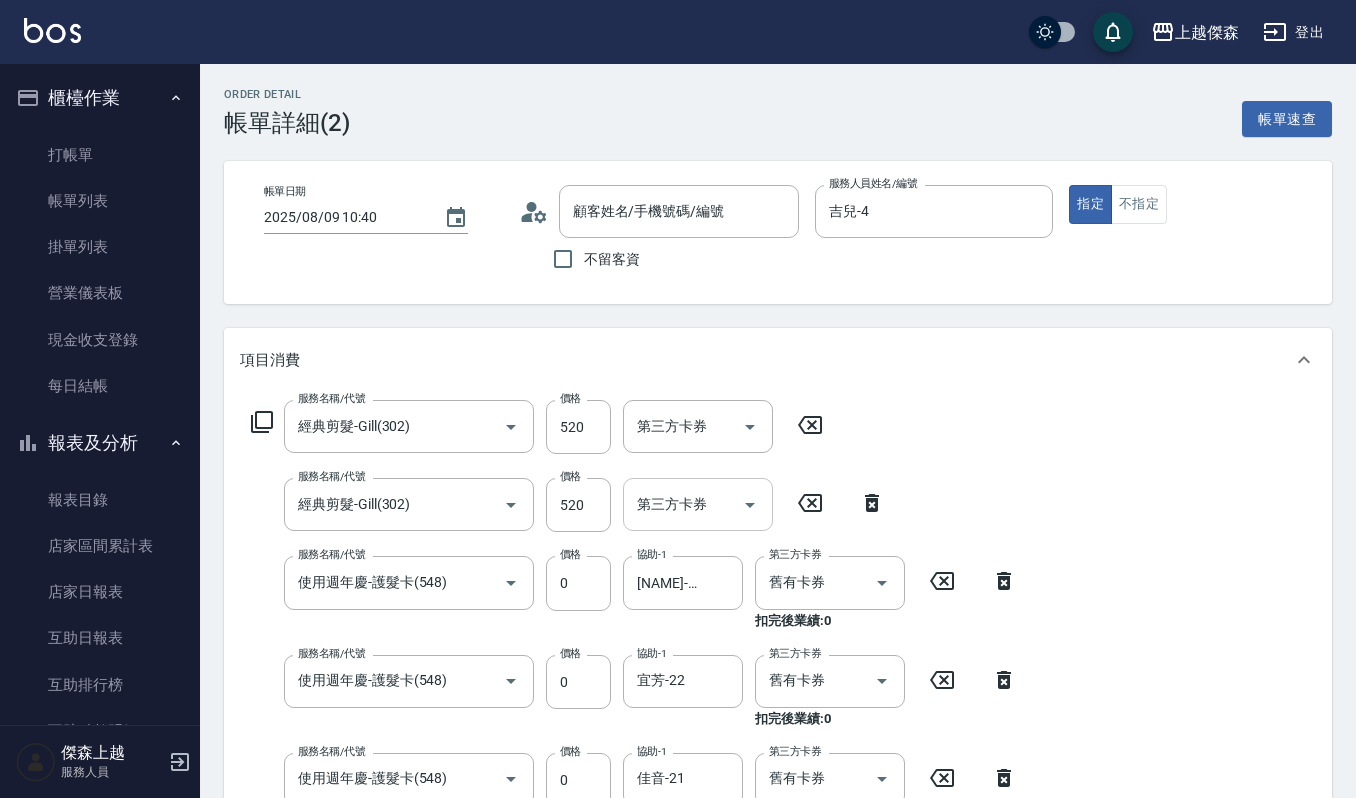 type on "[NAME]/[PHONE]/[NUMBER]" 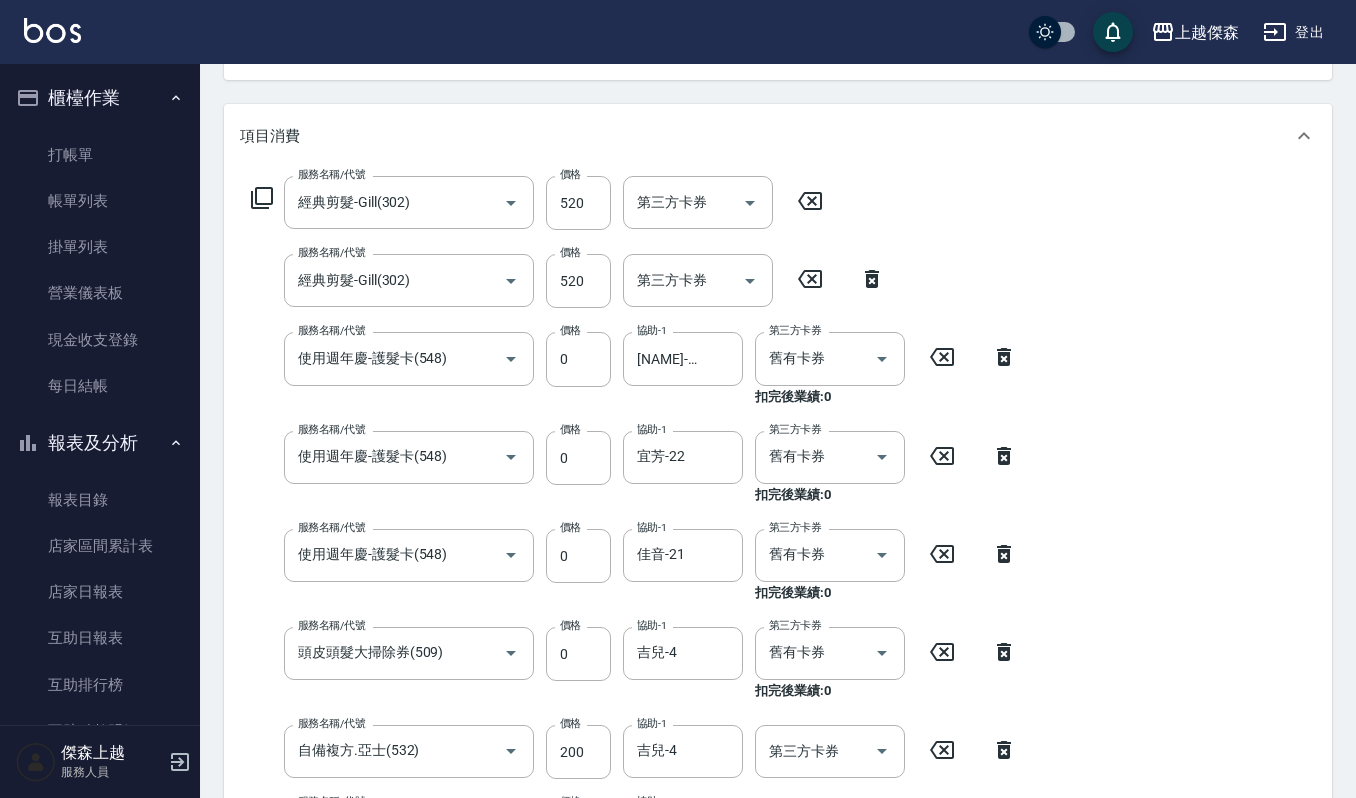scroll, scrollTop: 266, scrollLeft: 0, axis: vertical 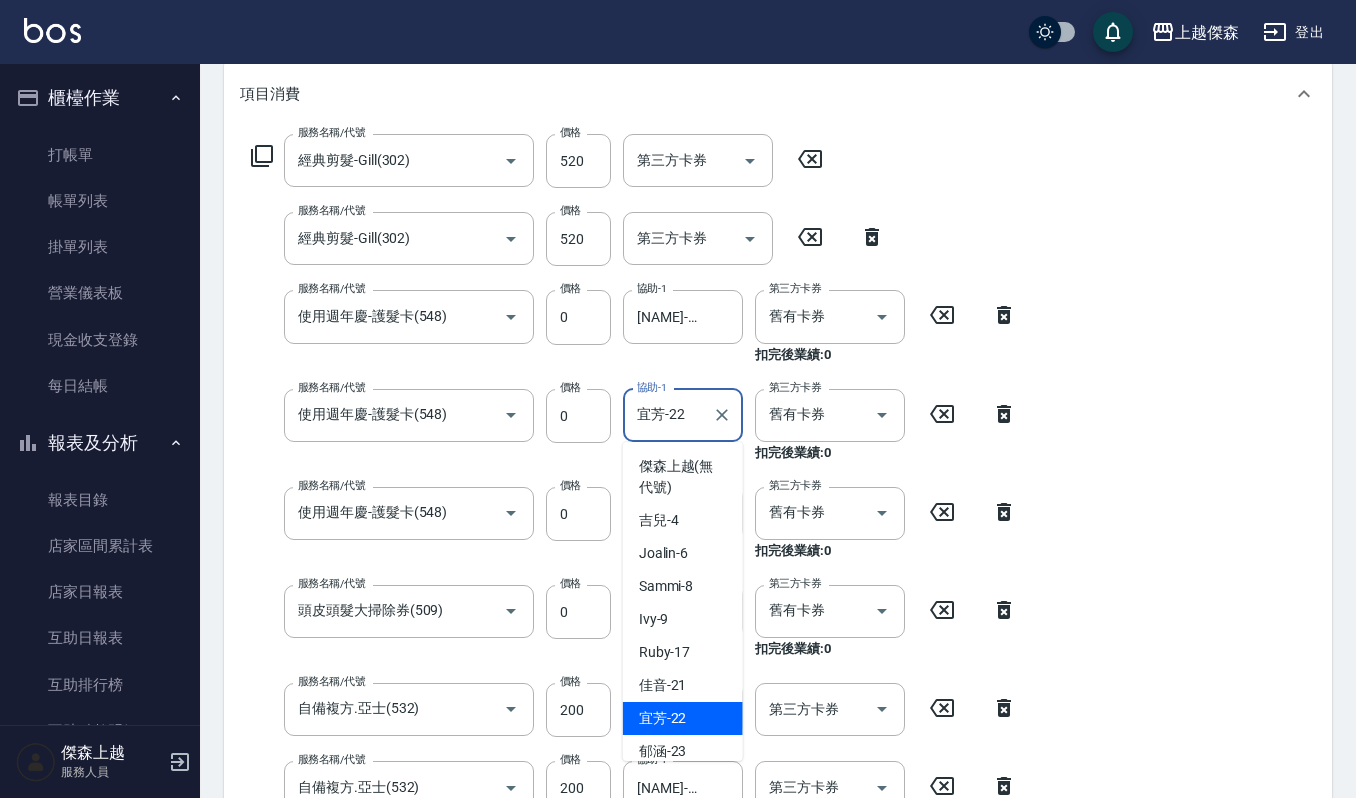 click on "宜芳-22" at bounding box center [668, 415] 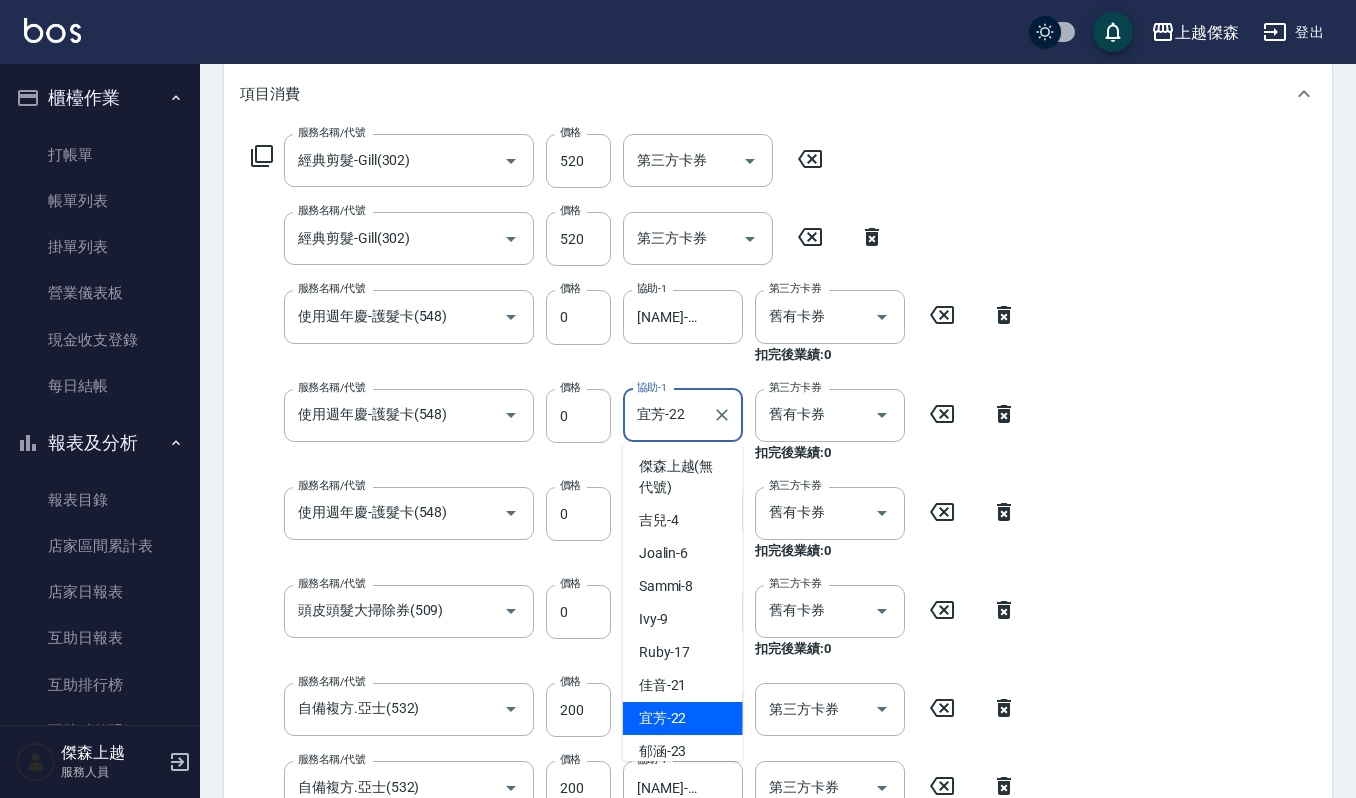click on "宜芳 -22" at bounding box center [683, 718] 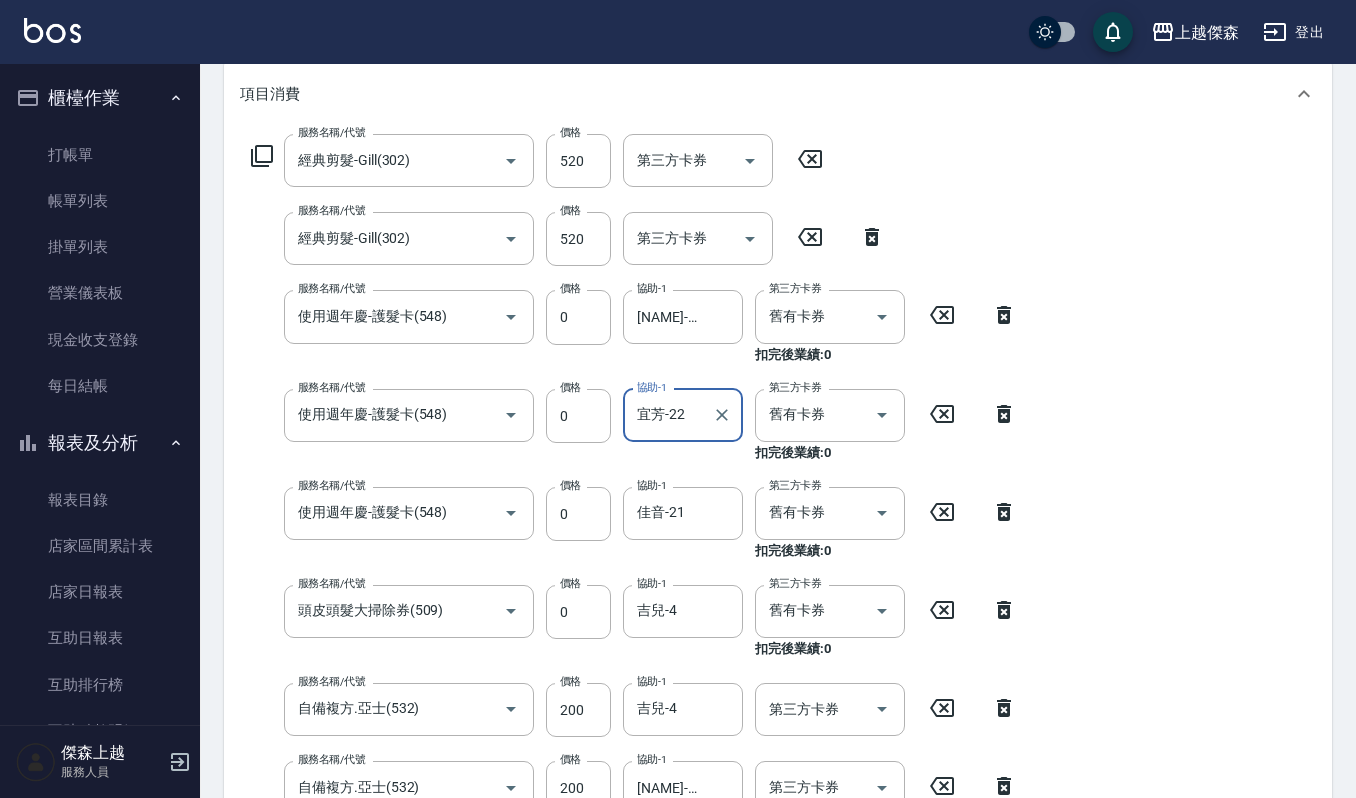 click on "宜芳-22" at bounding box center (668, 415) 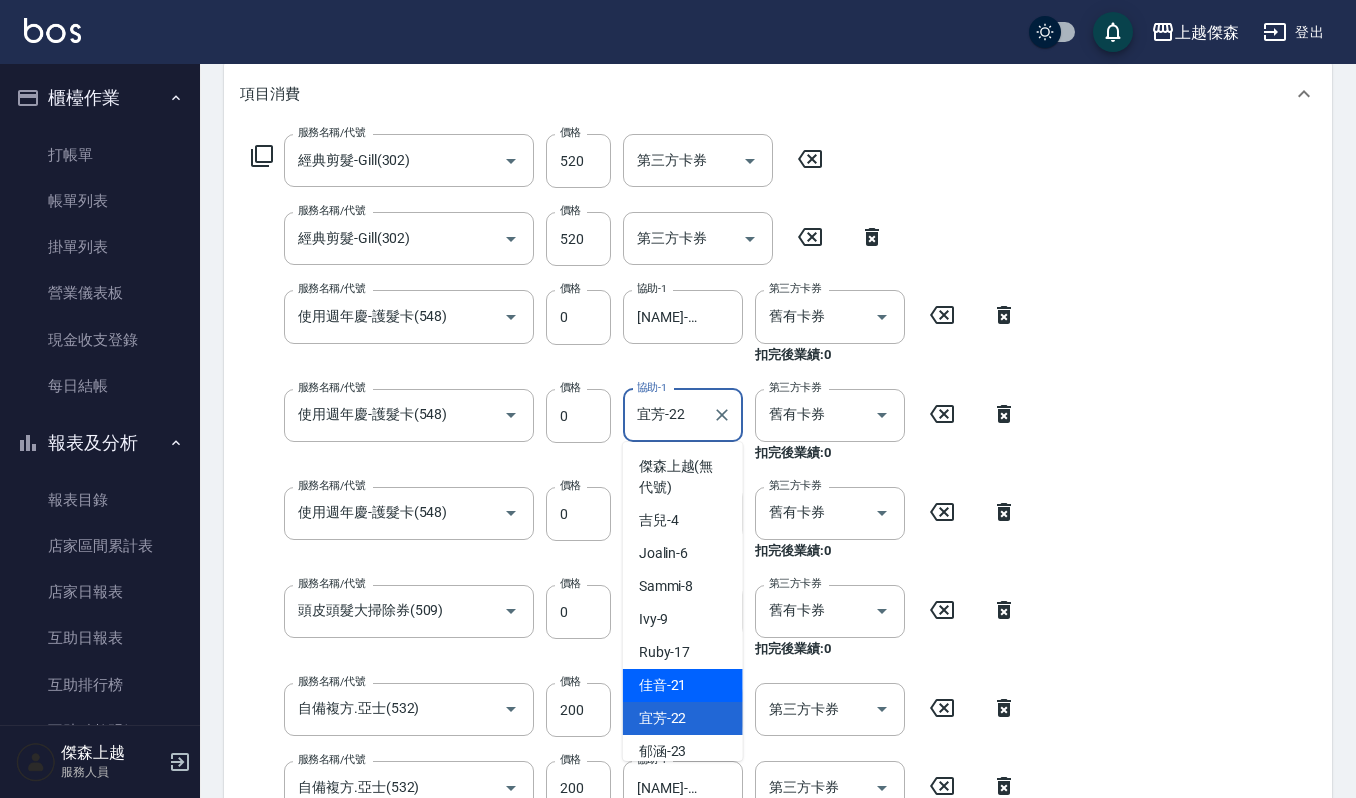 click on "[LAST] -21" at bounding box center [683, 685] 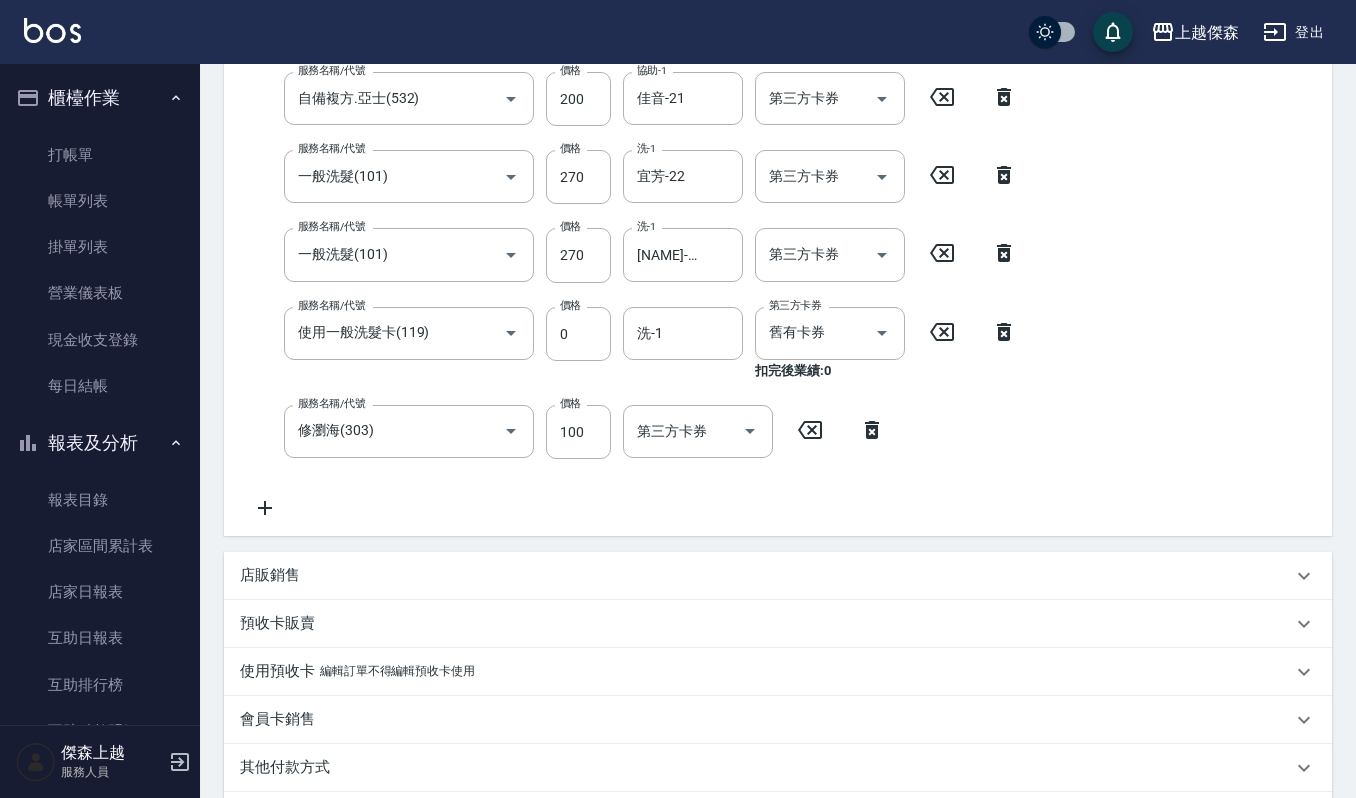 scroll, scrollTop: 1286, scrollLeft: 0, axis: vertical 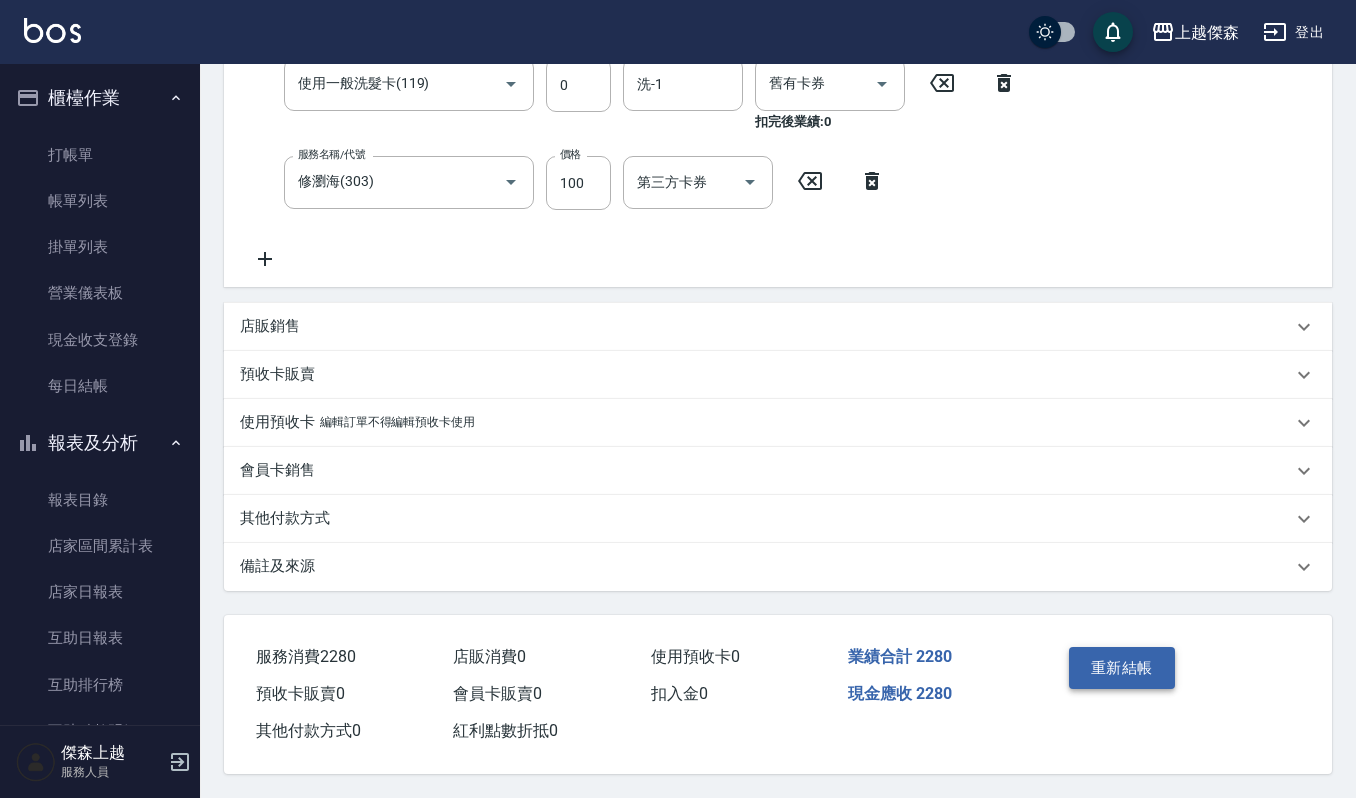 click on "重新結帳" at bounding box center [1122, 668] 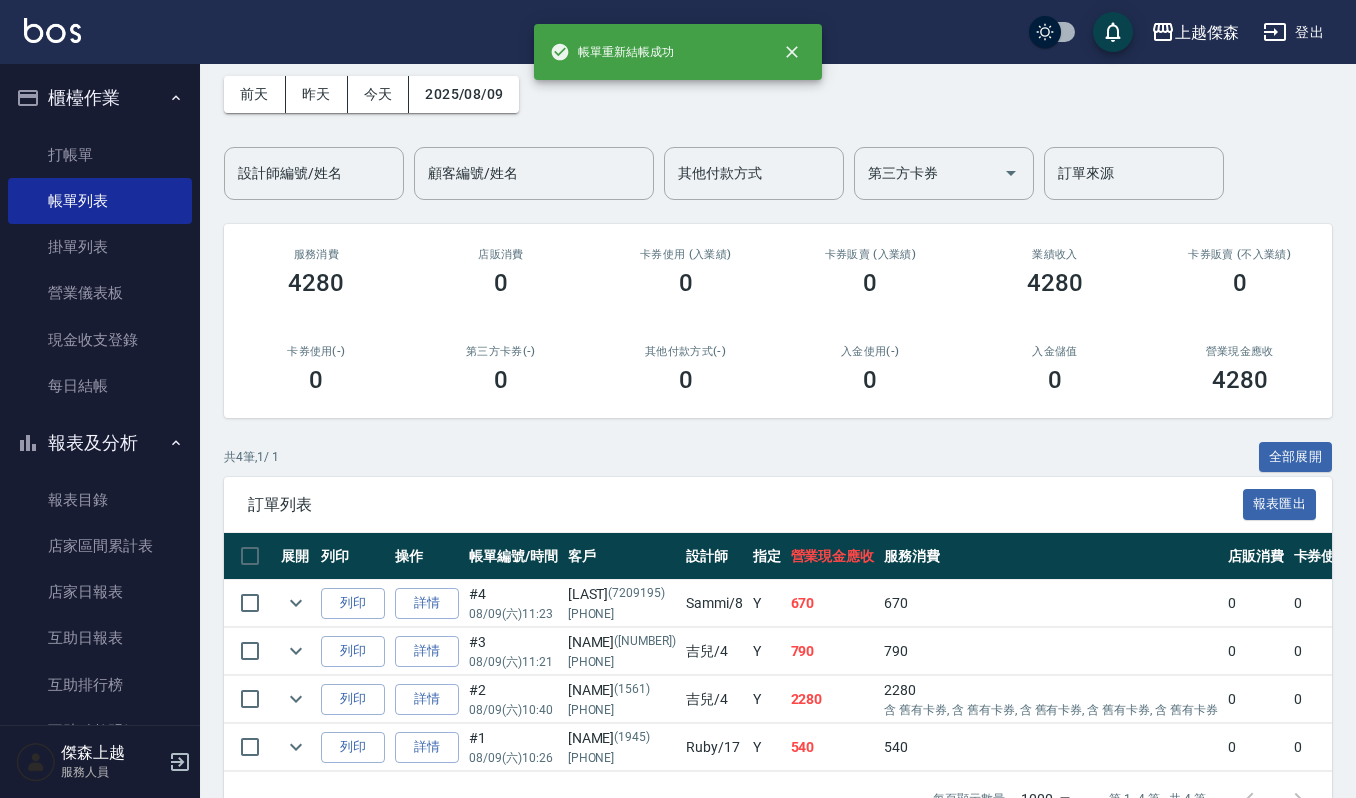 scroll, scrollTop: 133, scrollLeft: 0, axis: vertical 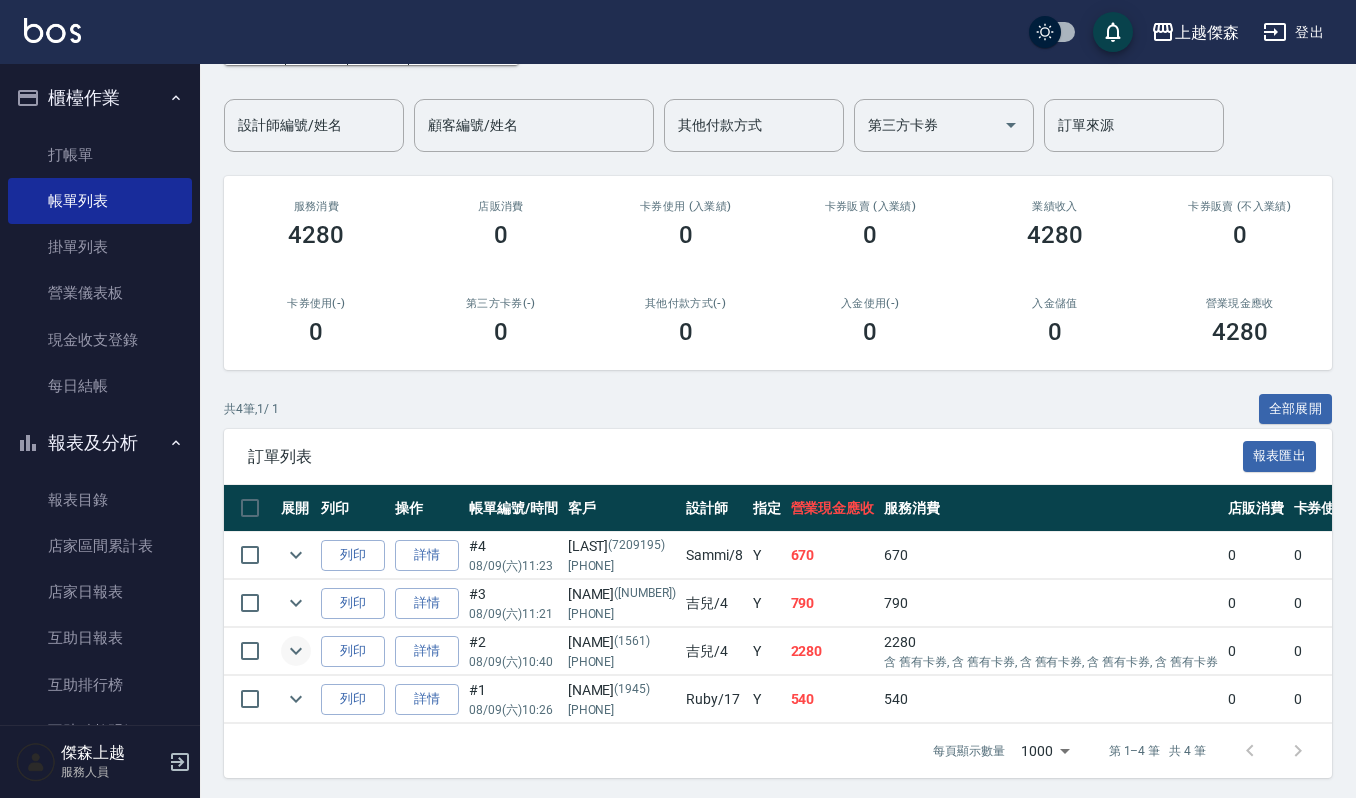 click 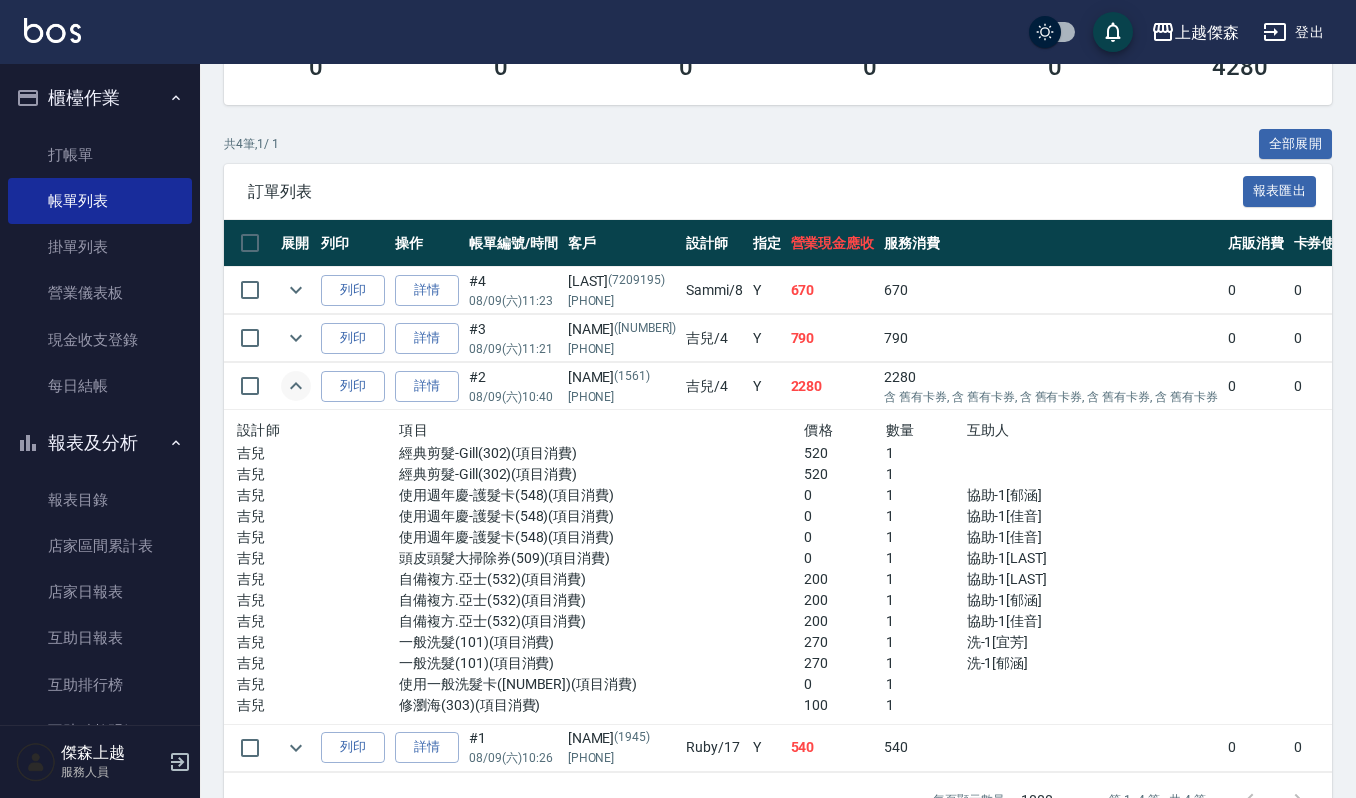 scroll, scrollTop: 400, scrollLeft: 0, axis: vertical 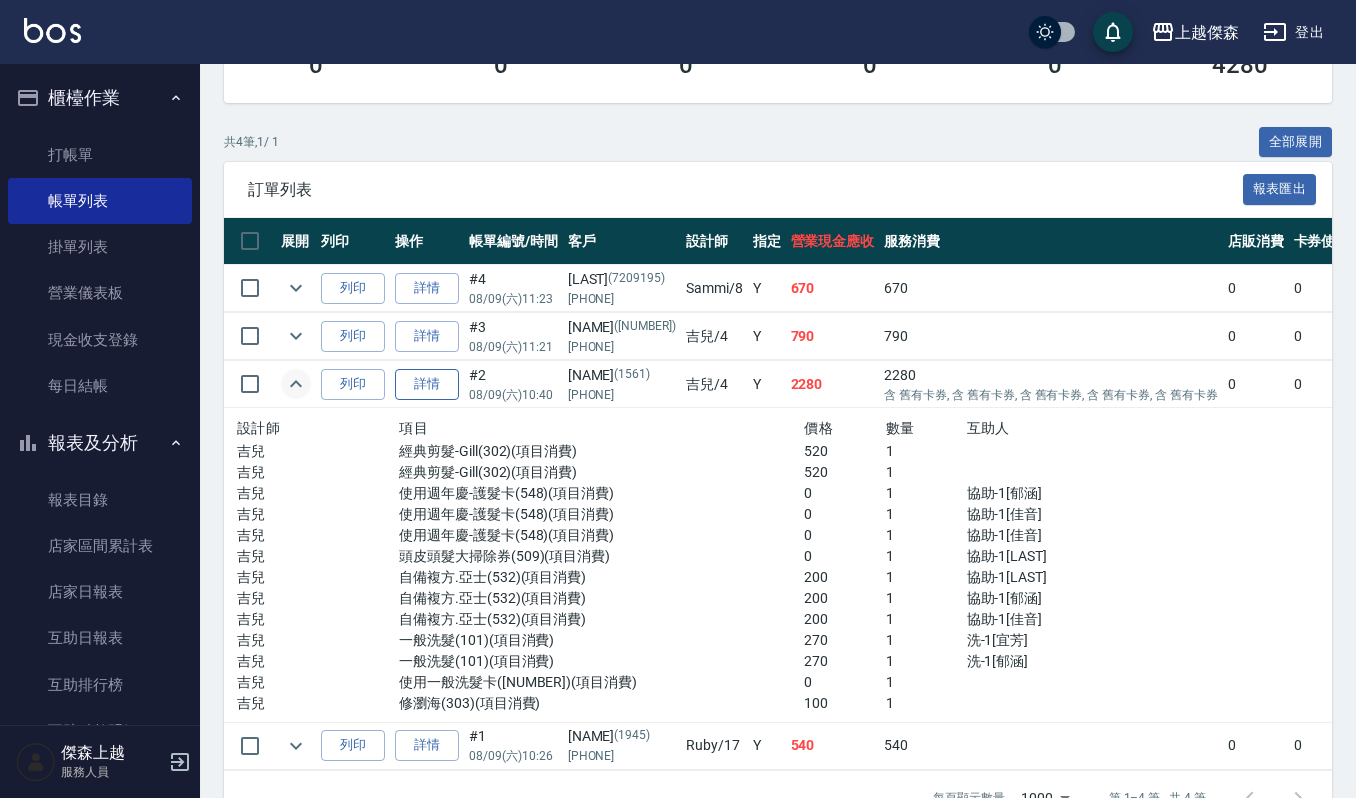 click on "詳情" at bounding box center [427, 384] 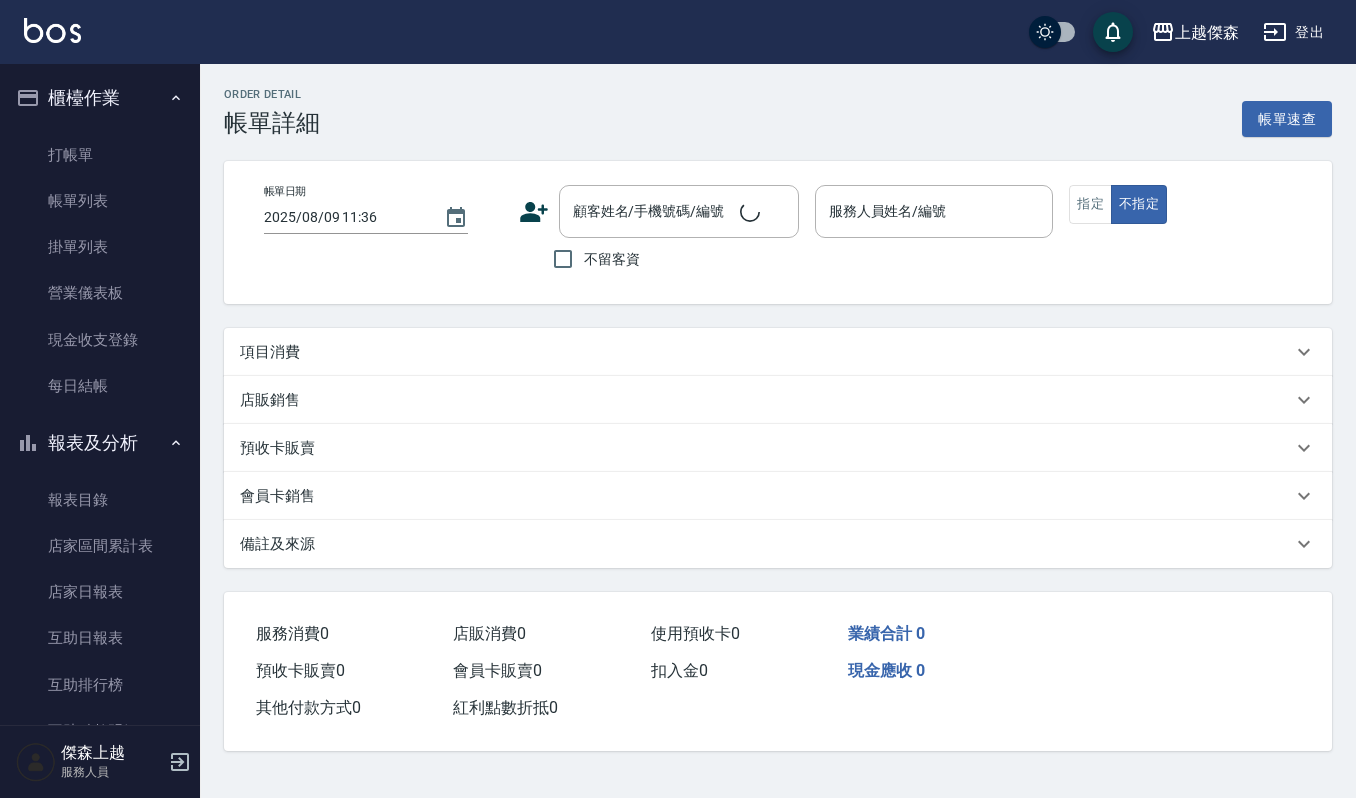 scroll, scrollTop: 0, scrollLeft: 0, axis: both 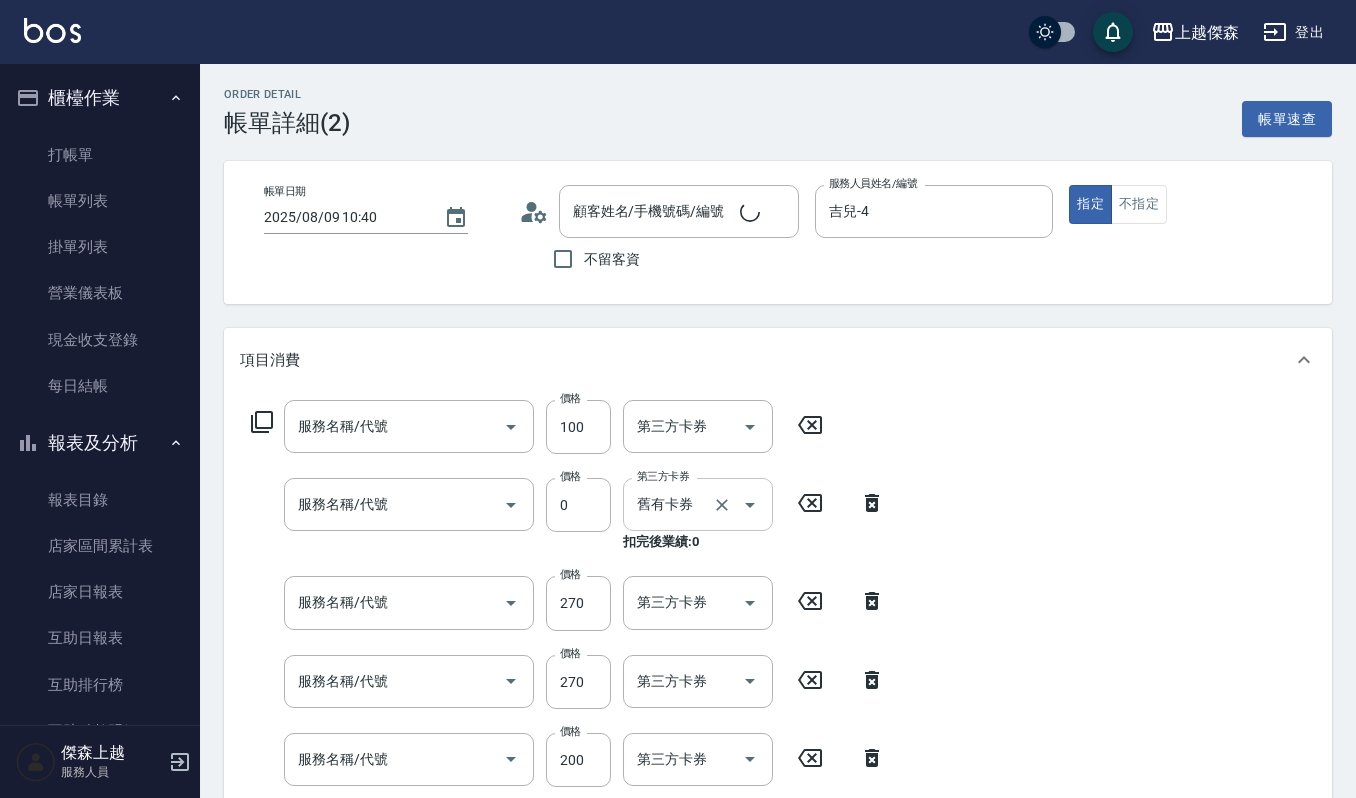 type on "2025/08/09 10:40" 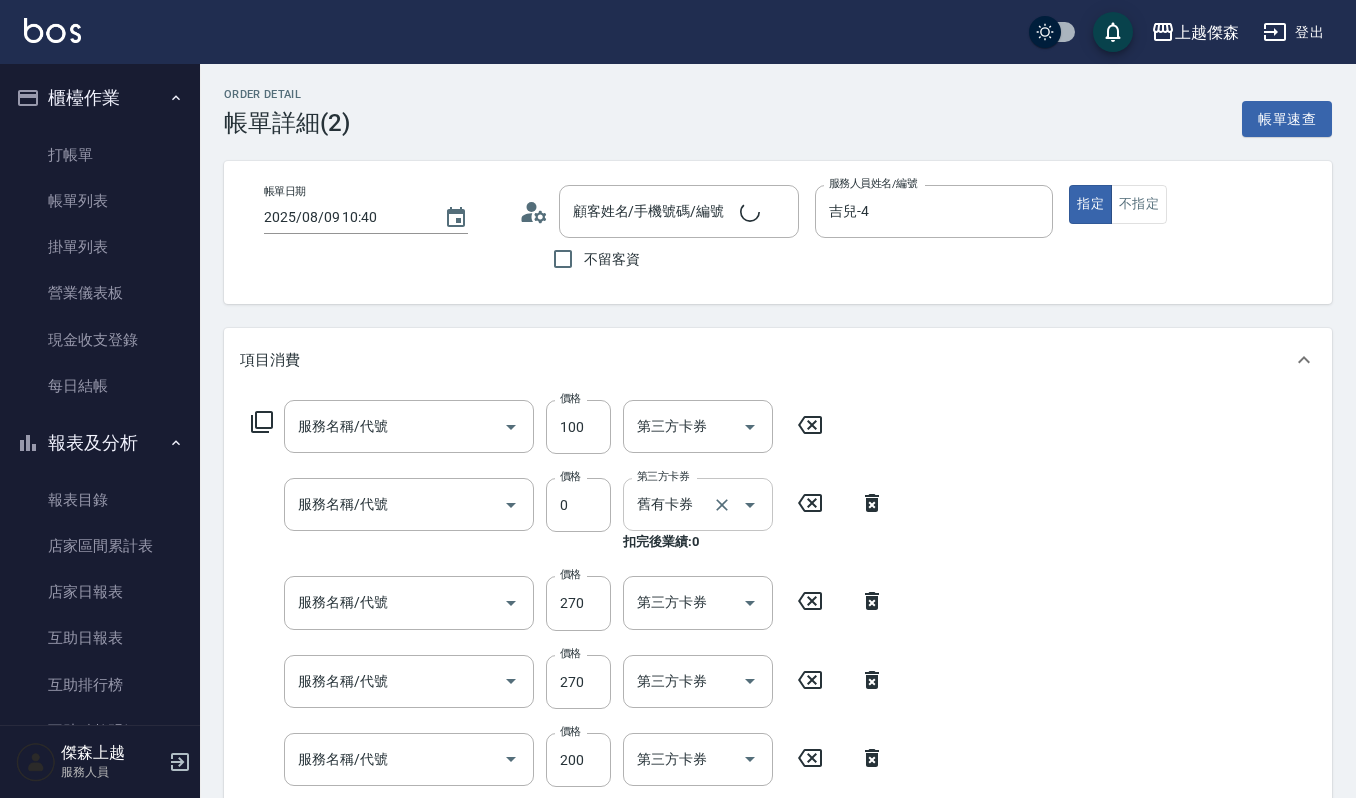 type on "吉兒-4" 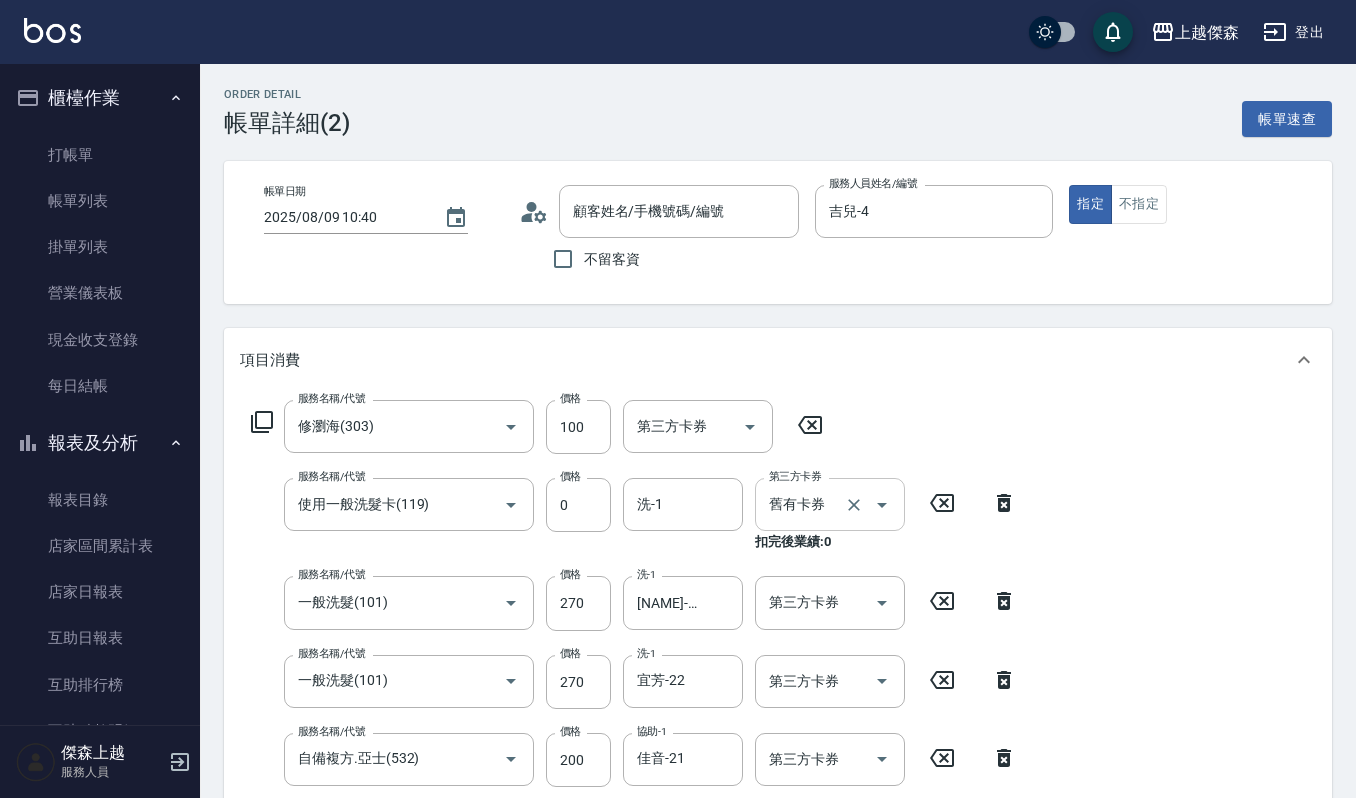 type on "修瀏海(303)" 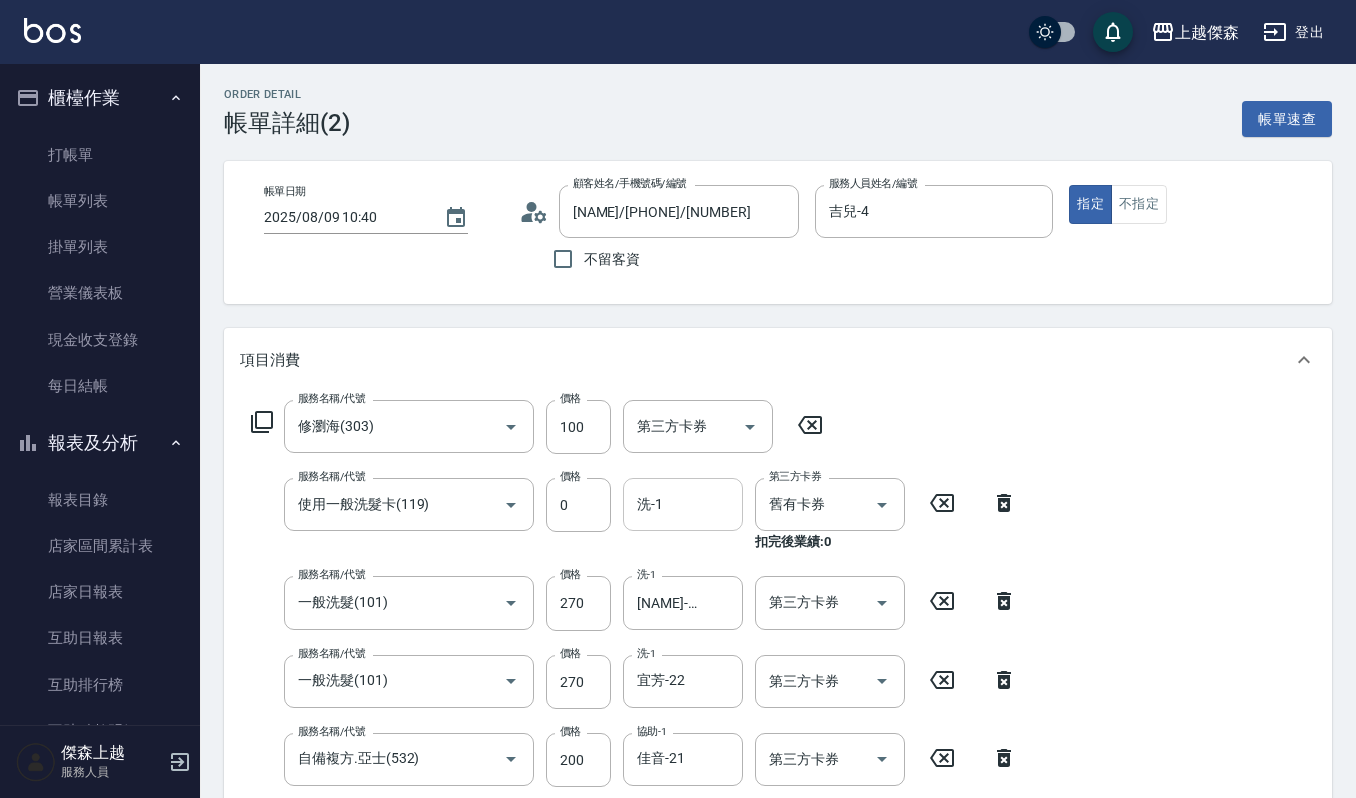 click on "洗-1" at bounding box center [683, 504] 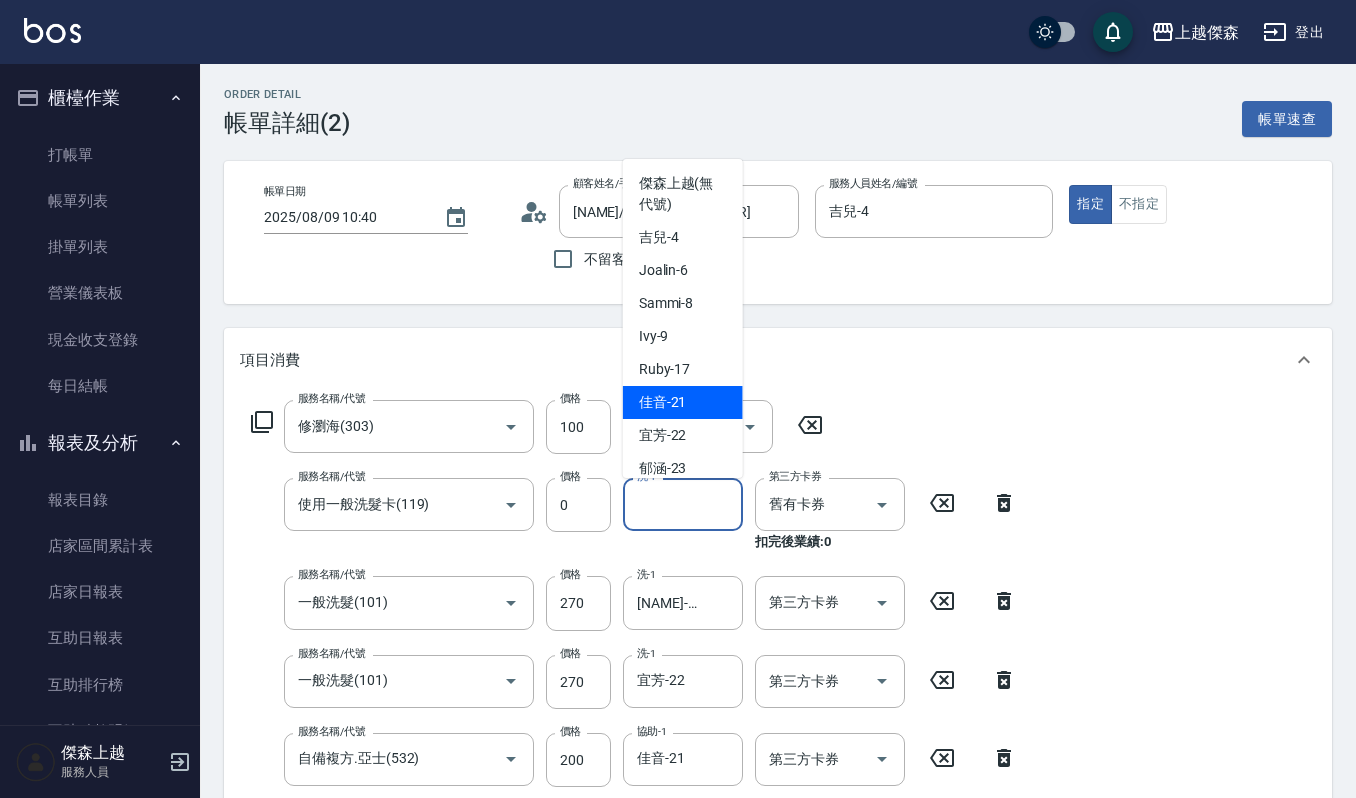 click on "[LAST] -21" at bounding box center [663, 402] 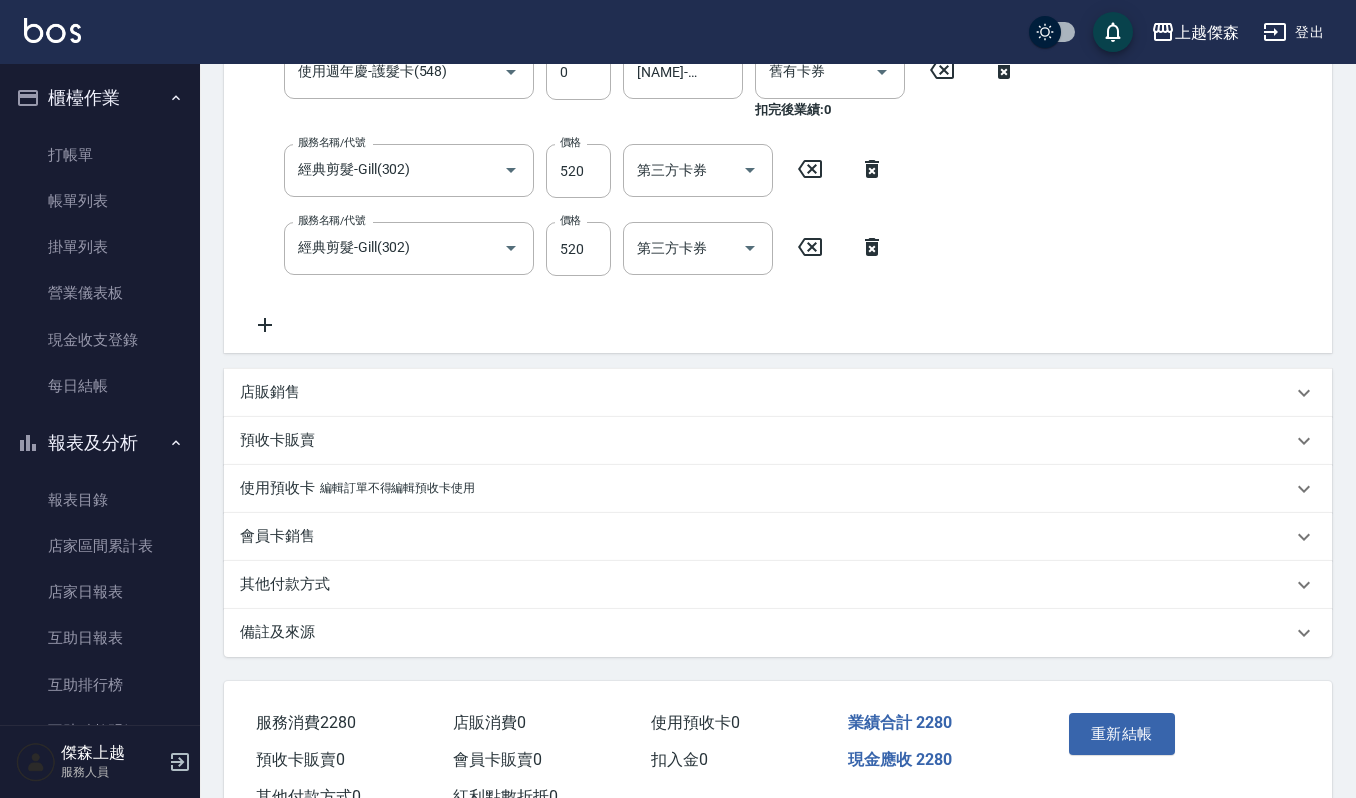 scroll, scrollTop: 1286, scrollLeft: 0, axis: vertical 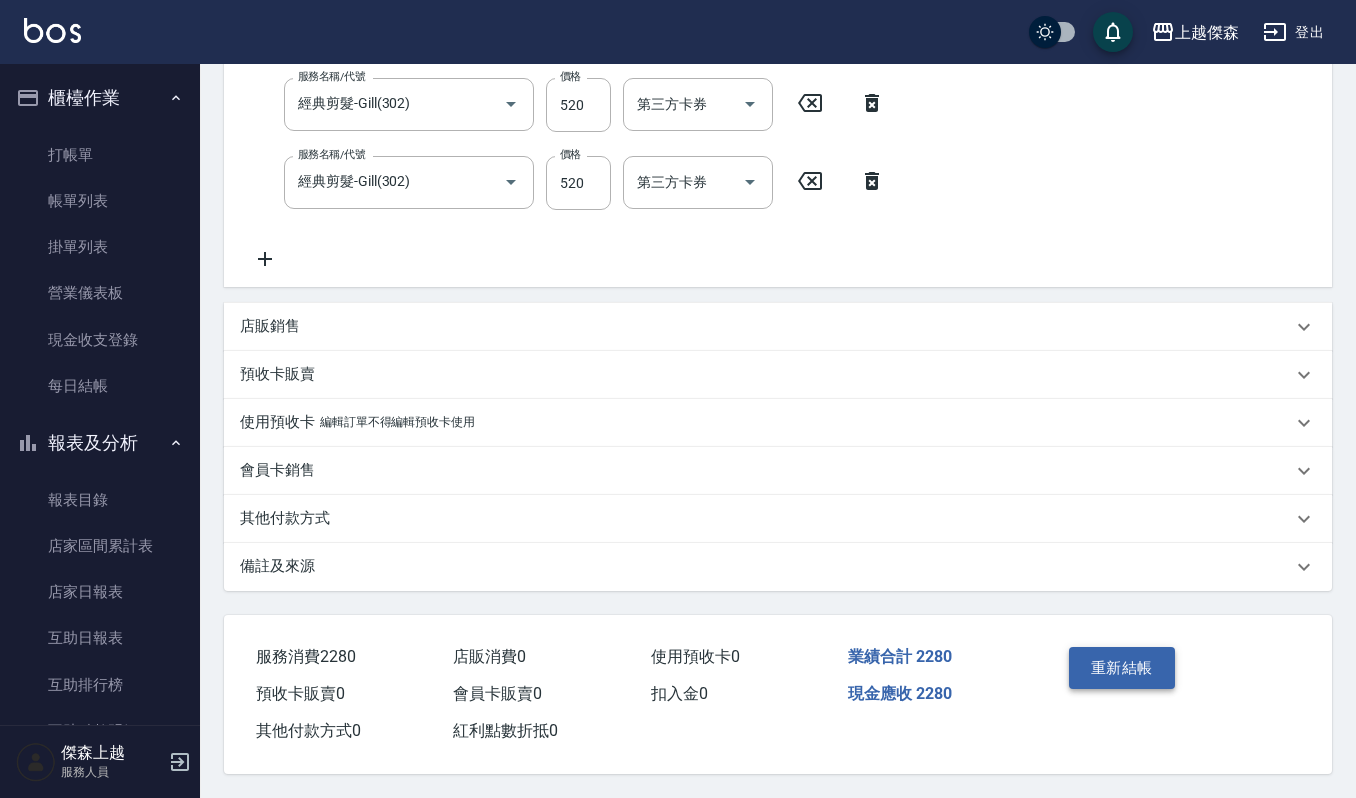 click on "重新結帳" at bounding box center (1122, 668) 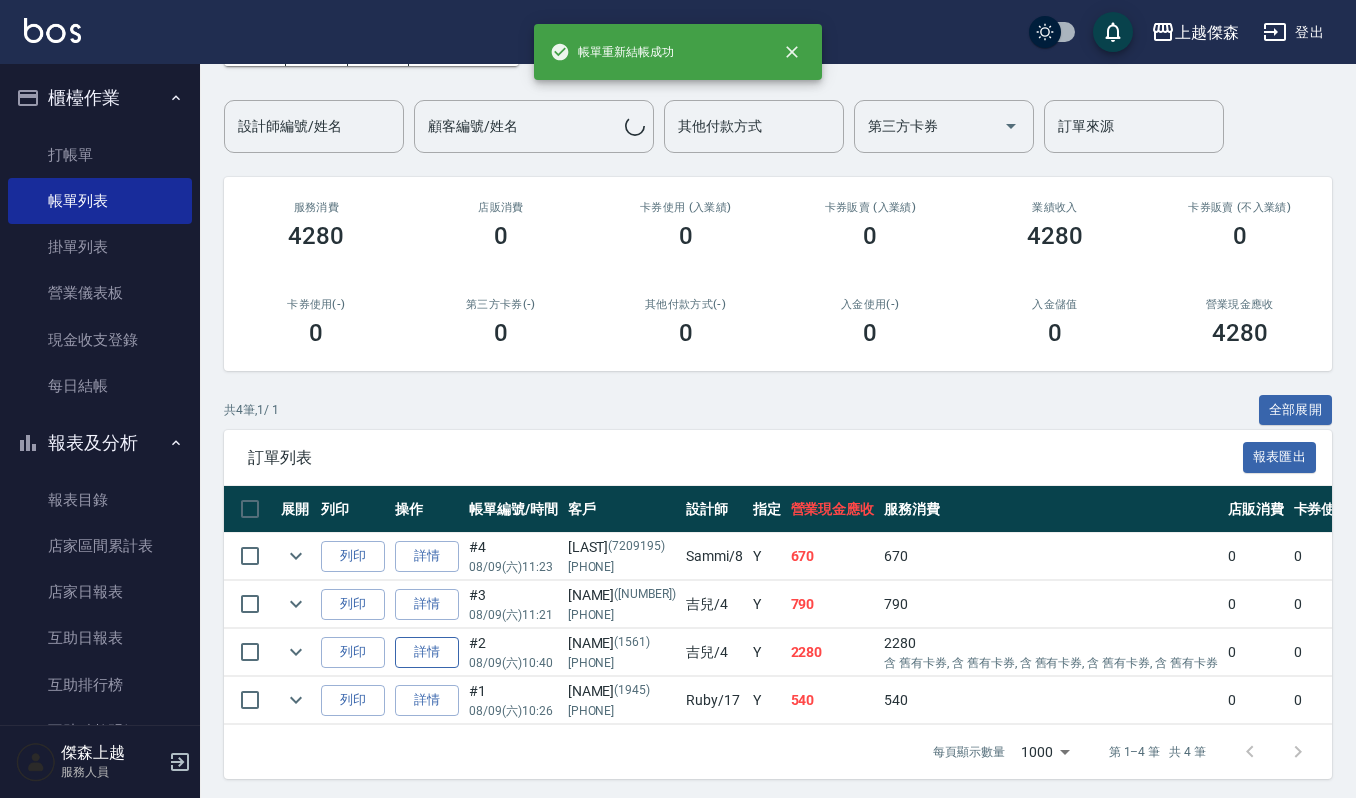 scroll, scrollTop: 133, scrollLeft: 0, axis: vertical 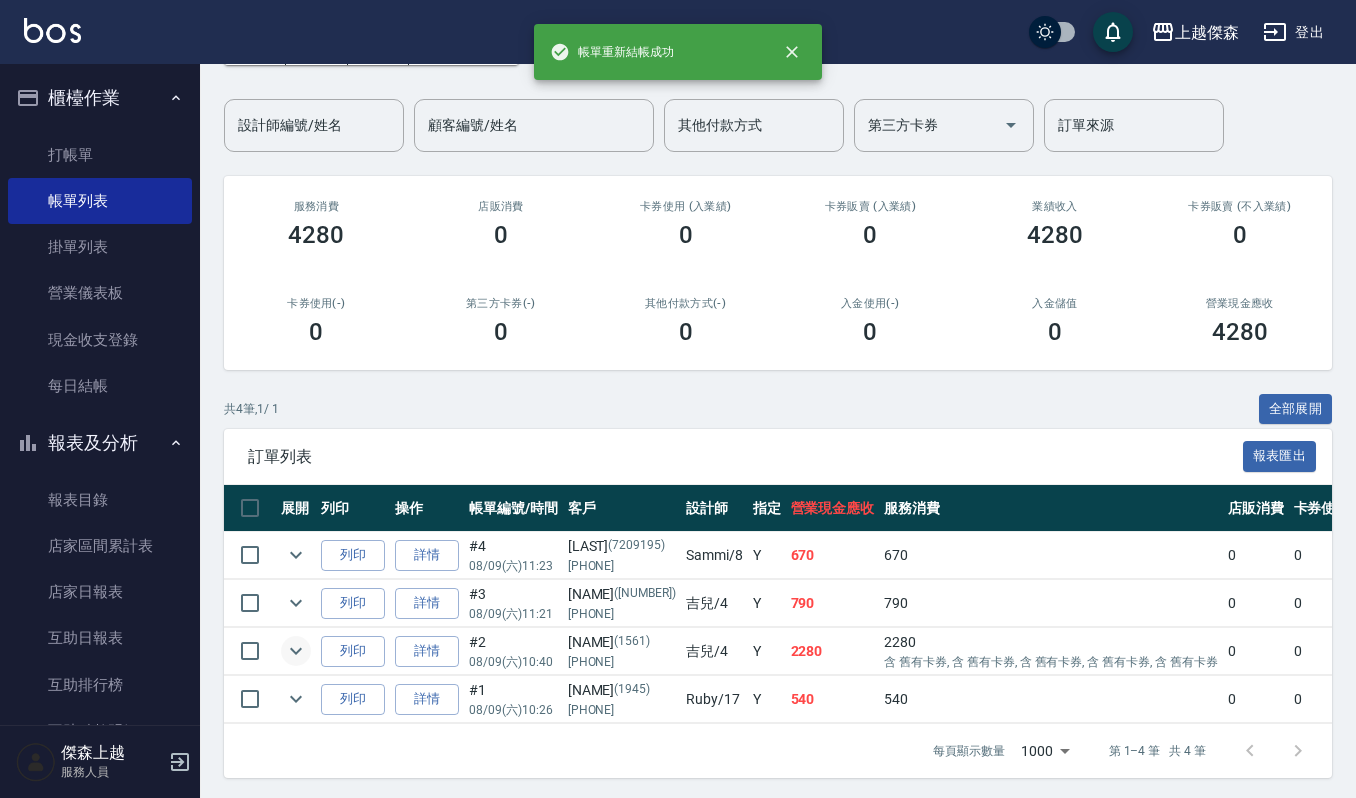 click 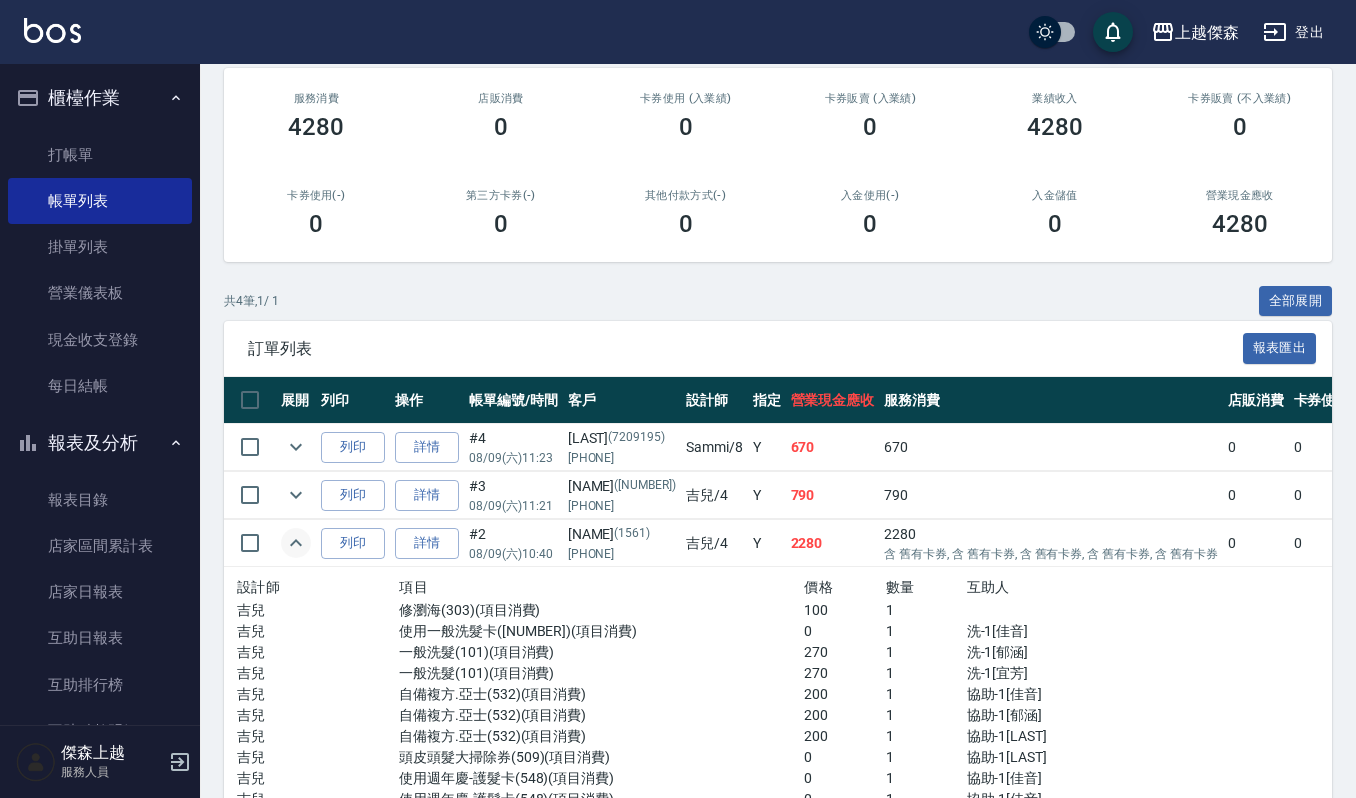 scroll, scrollTop: 400, scrollLeft: 0, axis: vertical 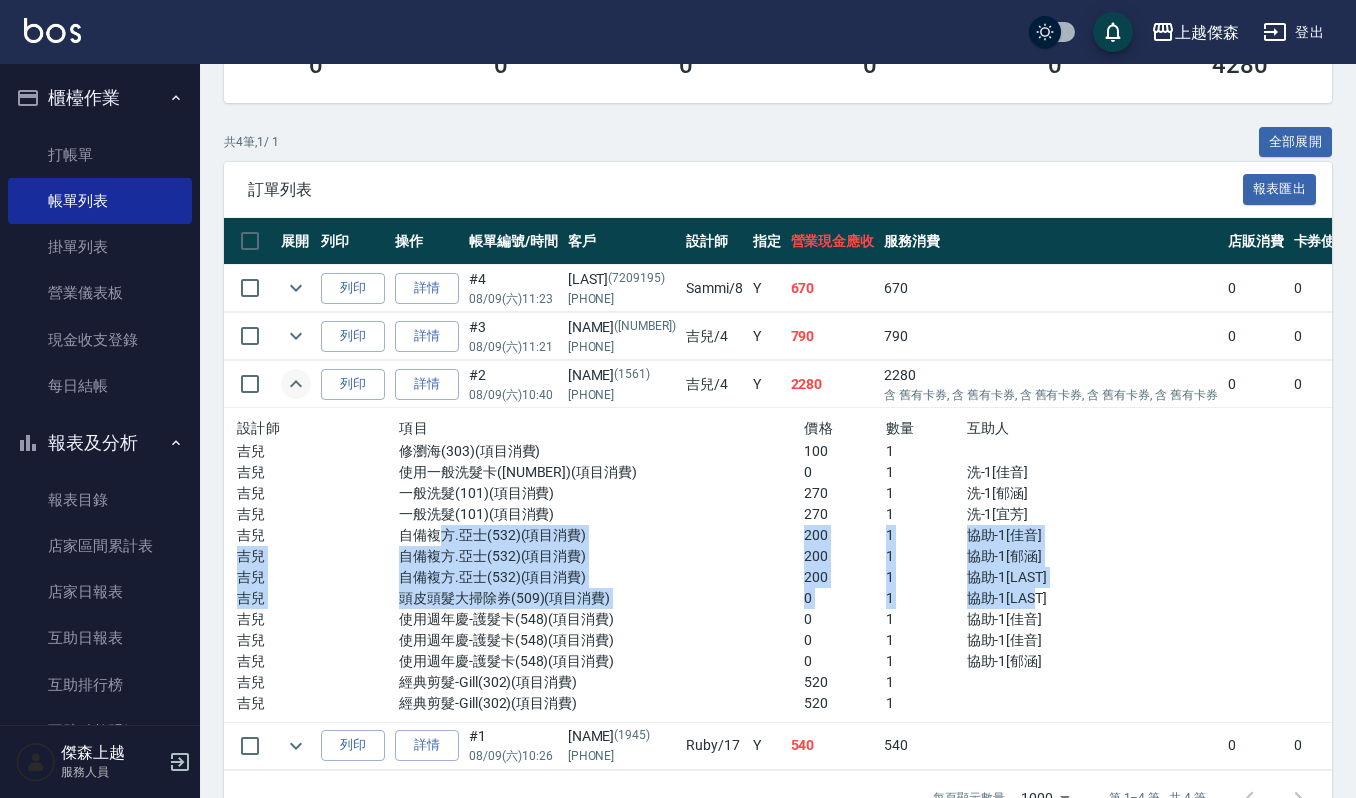 drag, startPoint x: 445, startPoint y: 532, endPoint x: 1042, endPoint y: 593, distance: 600.10834 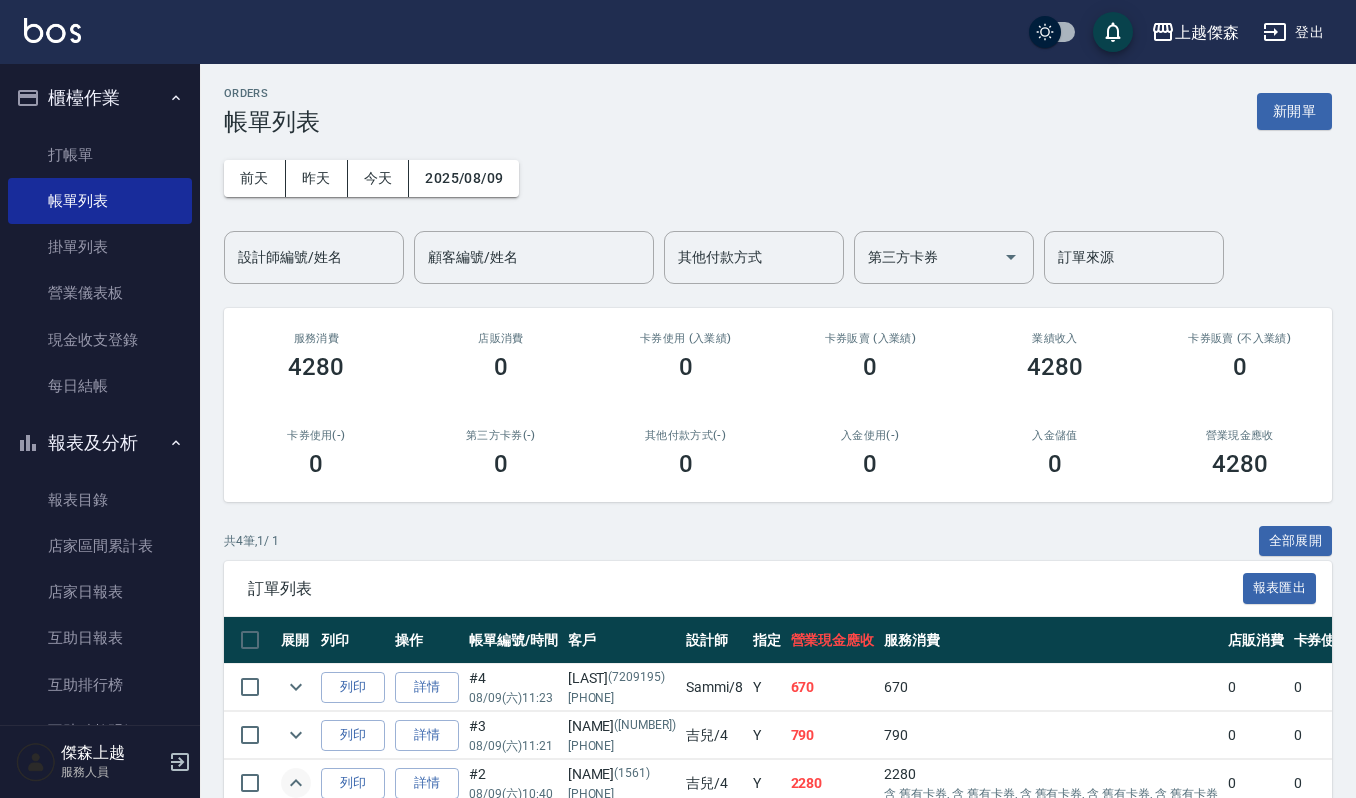 scroll, scrollTop: 0, scrollLeft: 0, axis: both 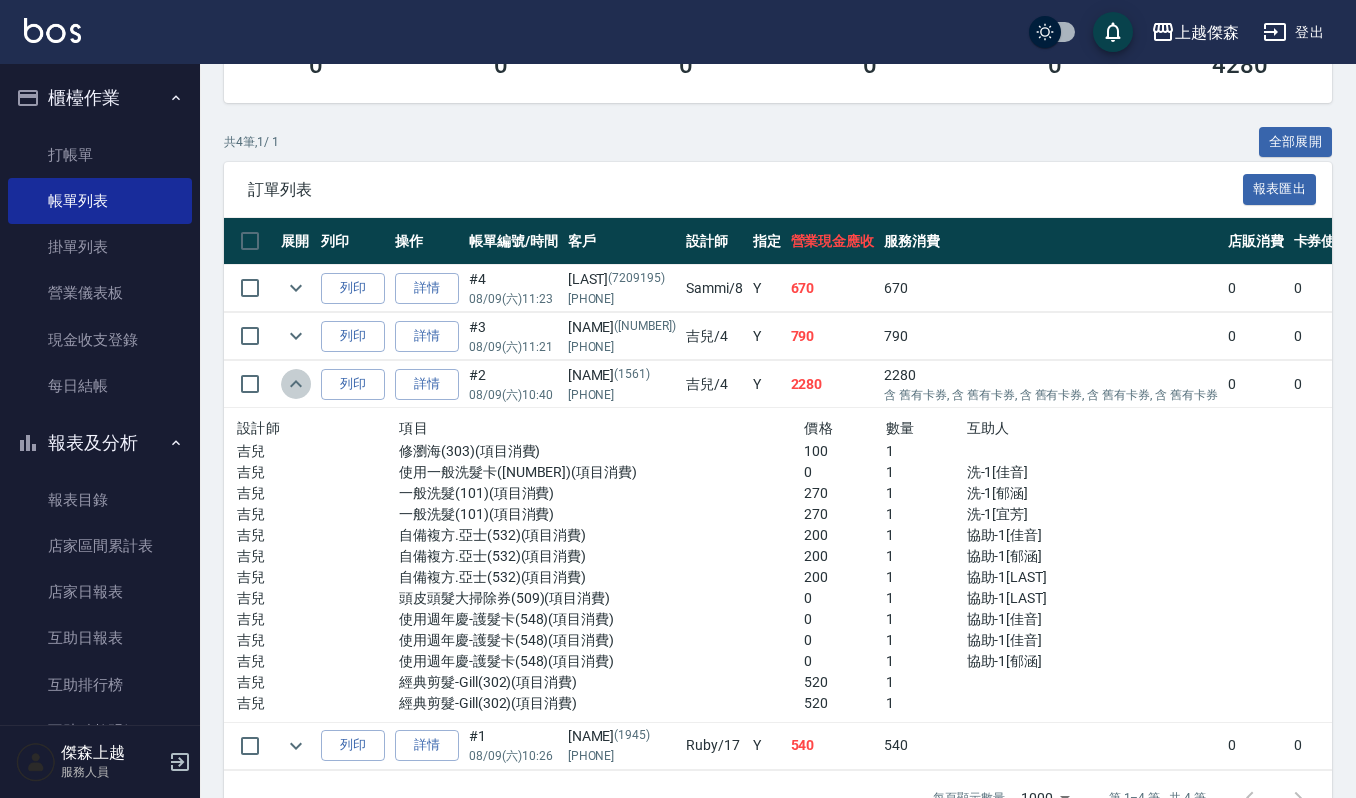 click 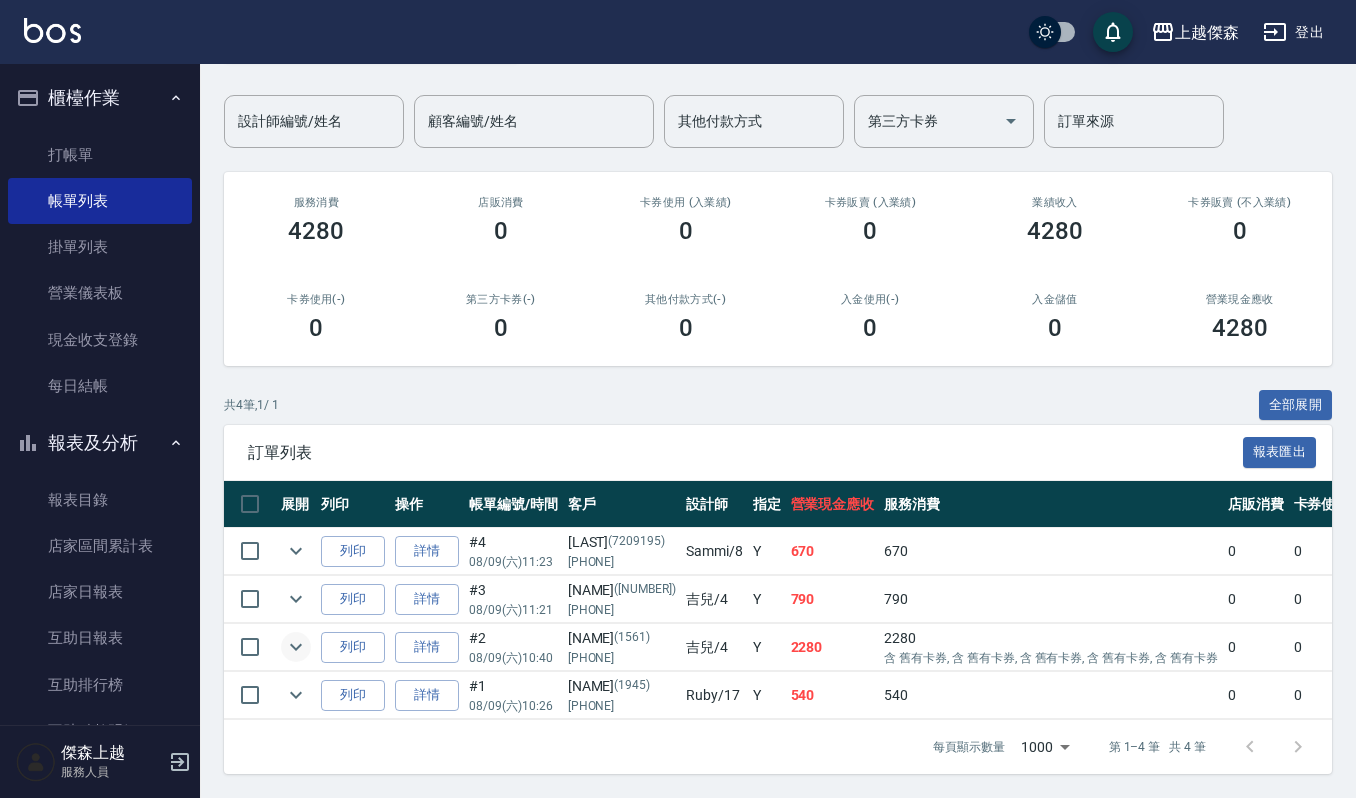 scroll, scrollTop: 160, scrollLeft: 0, axis: vertical 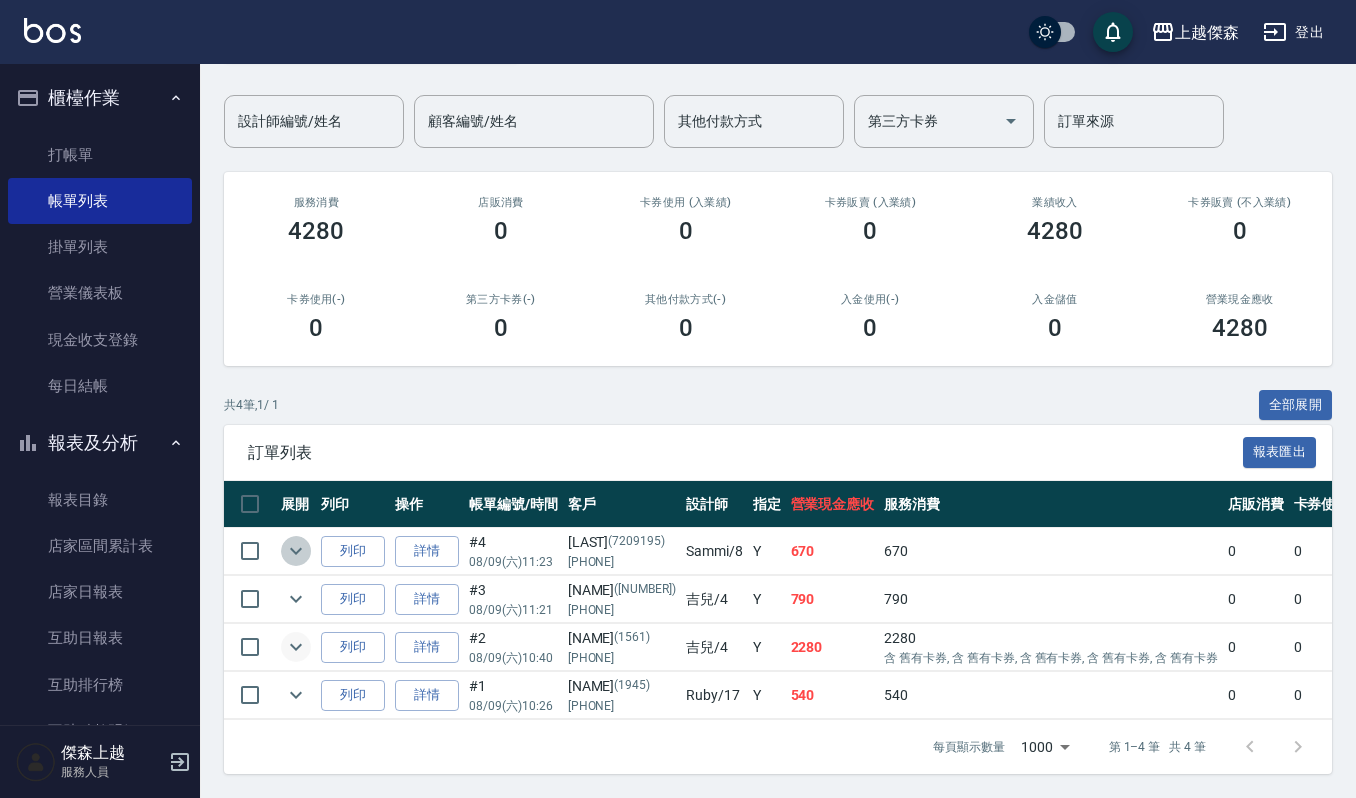 click 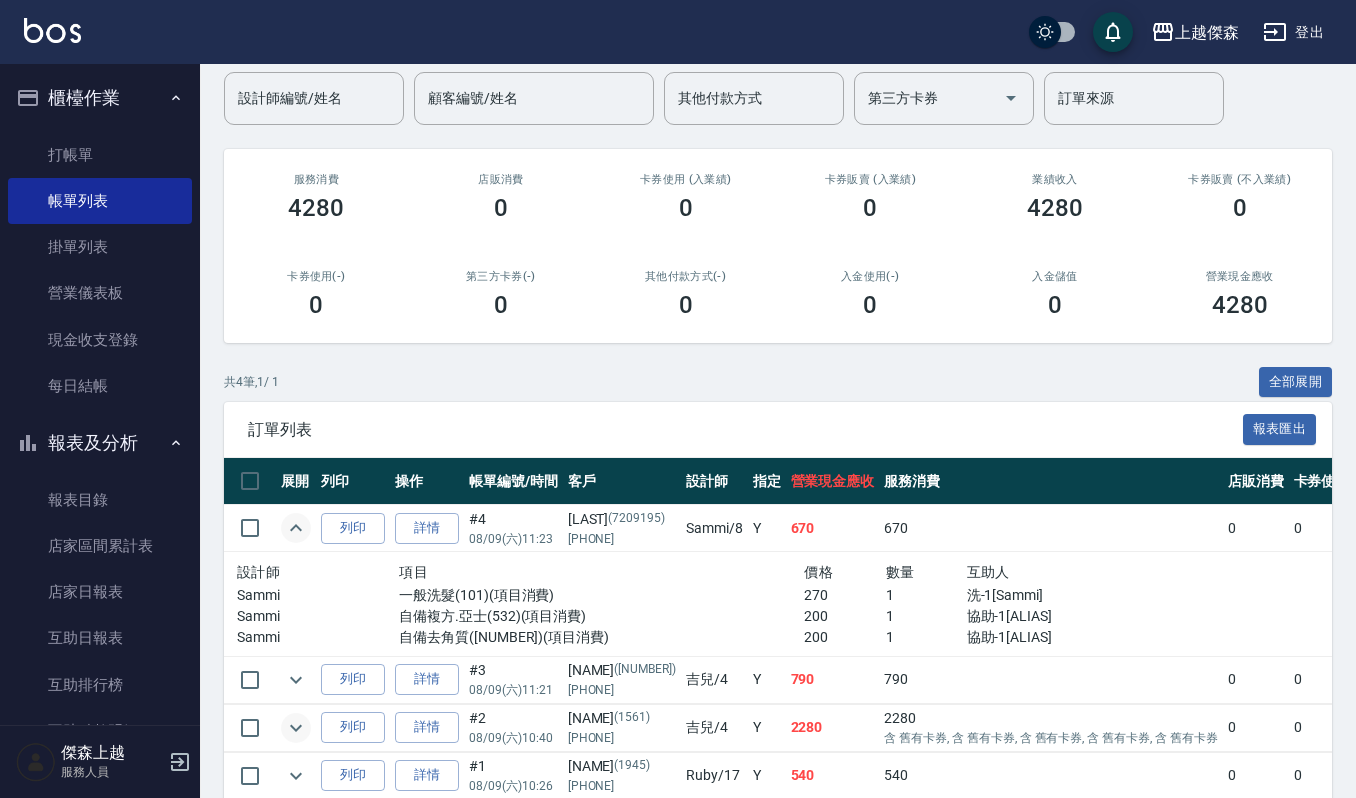 click 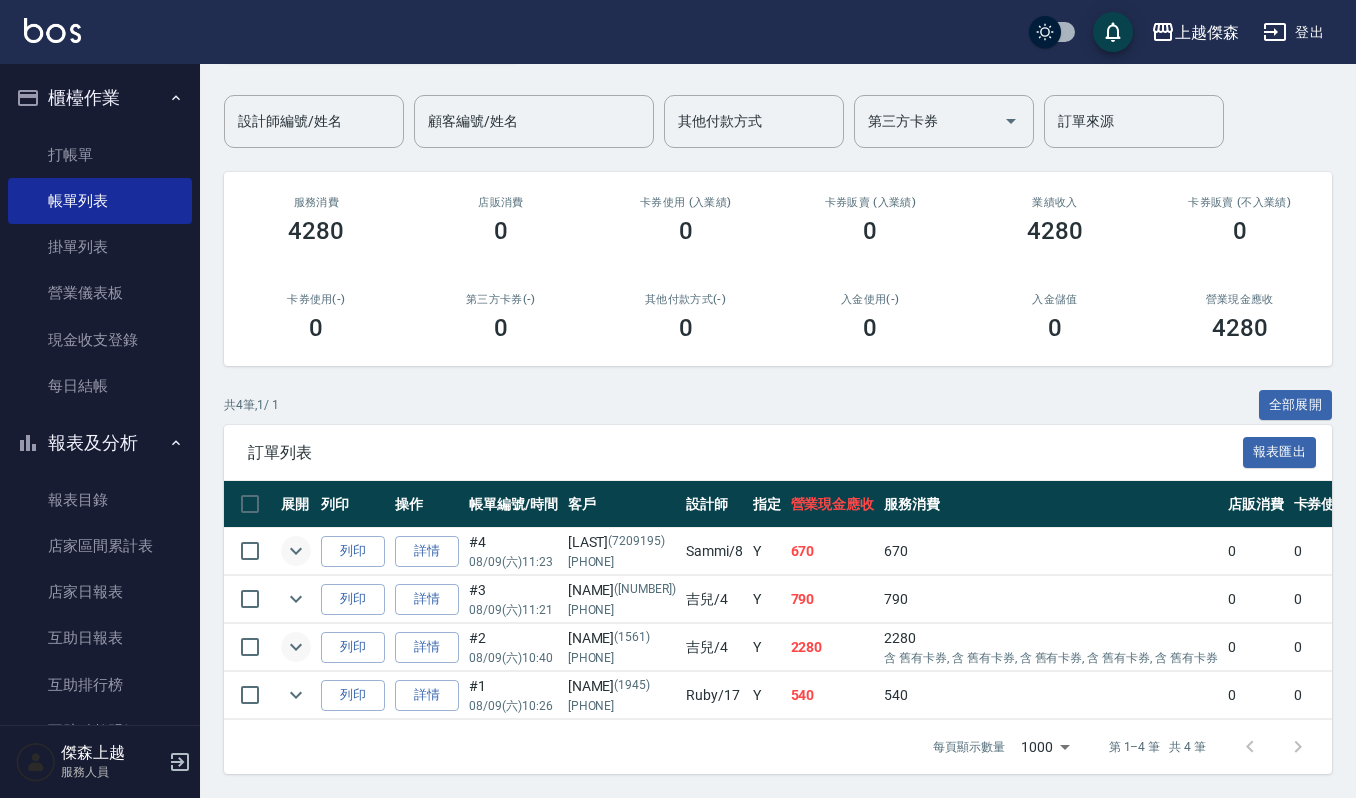 click on "訂單列表 報表匯出" at bounding box center [778, 452] 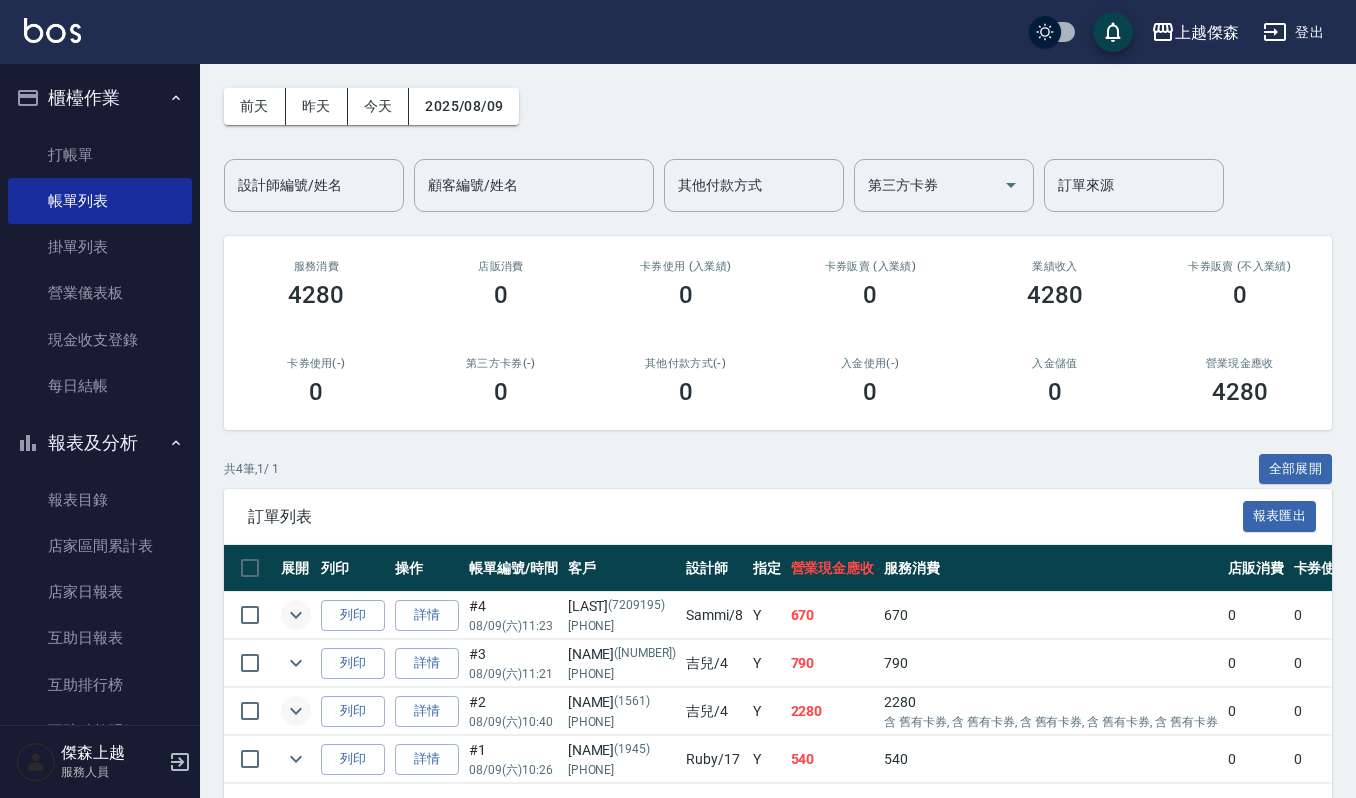 scroll, scrollTop: 26, scrollLeft: 0, axis: vertical 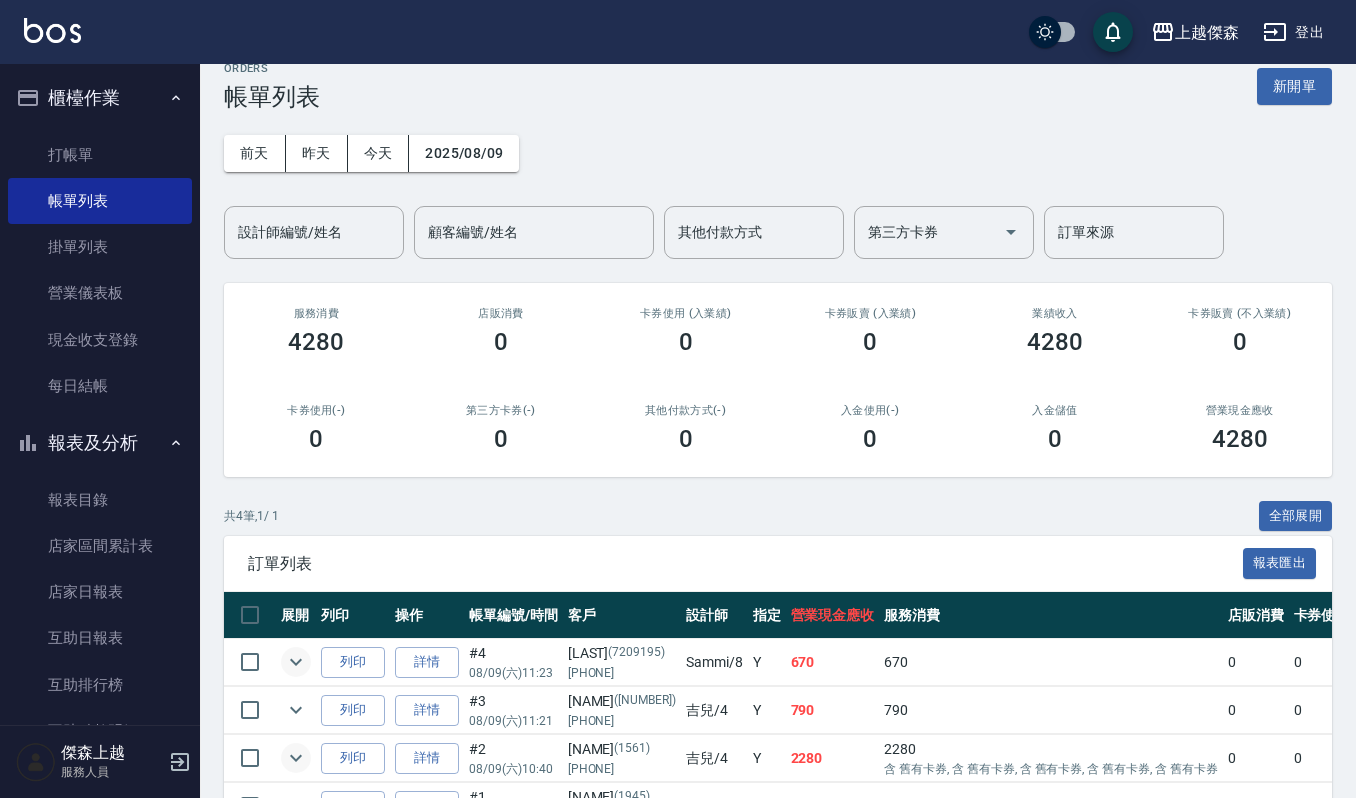 click on "打帳單 帳單列表 掛單列表 營業儀表板 現金收支登錄 每日結帳" at bounding box center (100, 271) 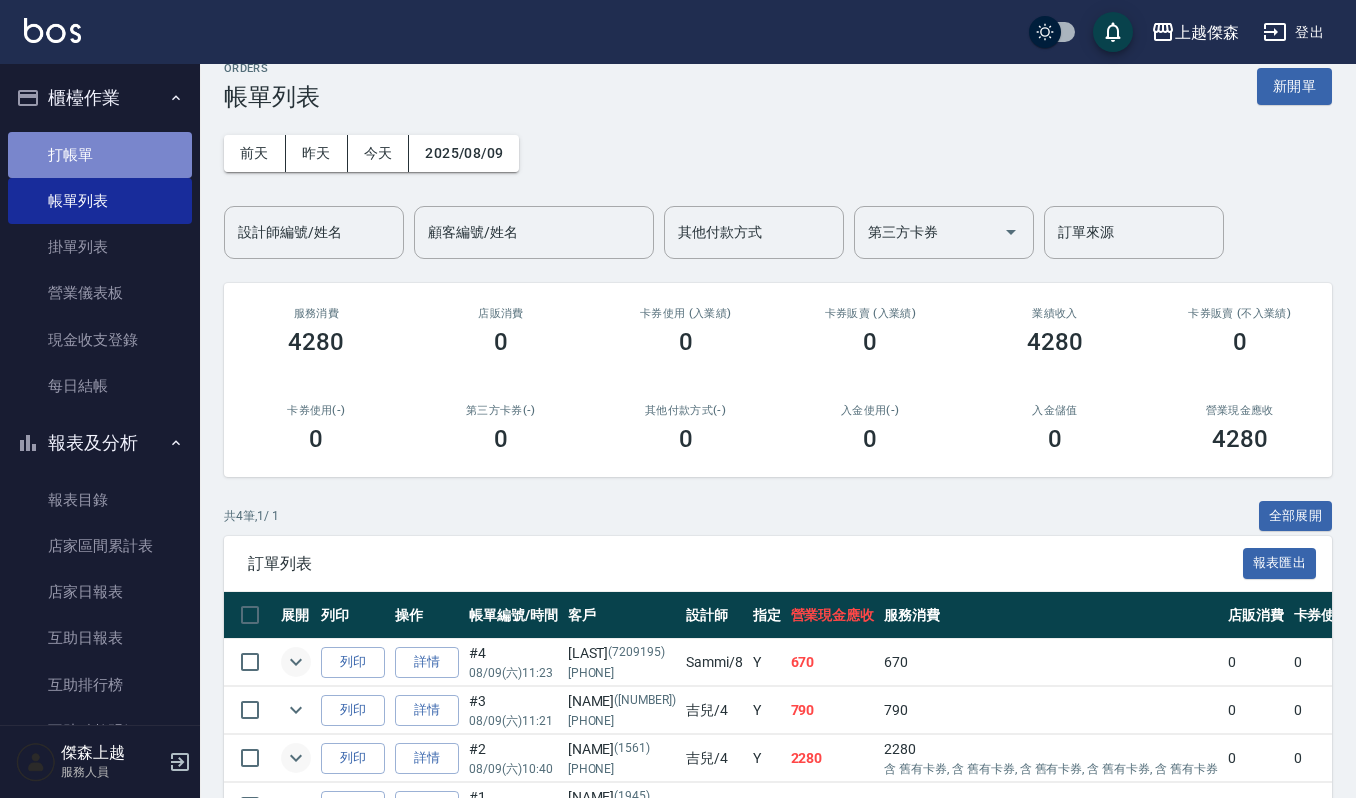 click on "打帳單" at bounding box center [100, 155] 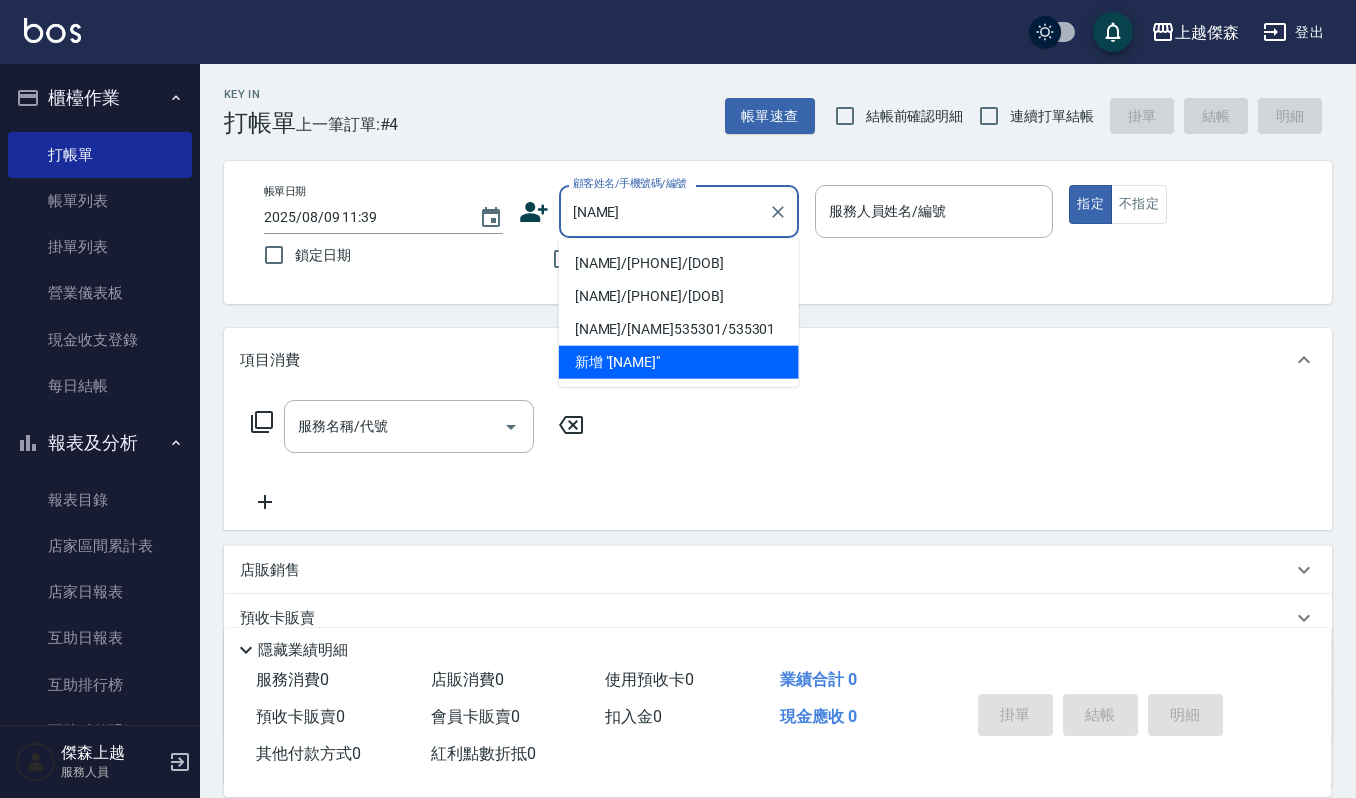 type on "[NAME]" 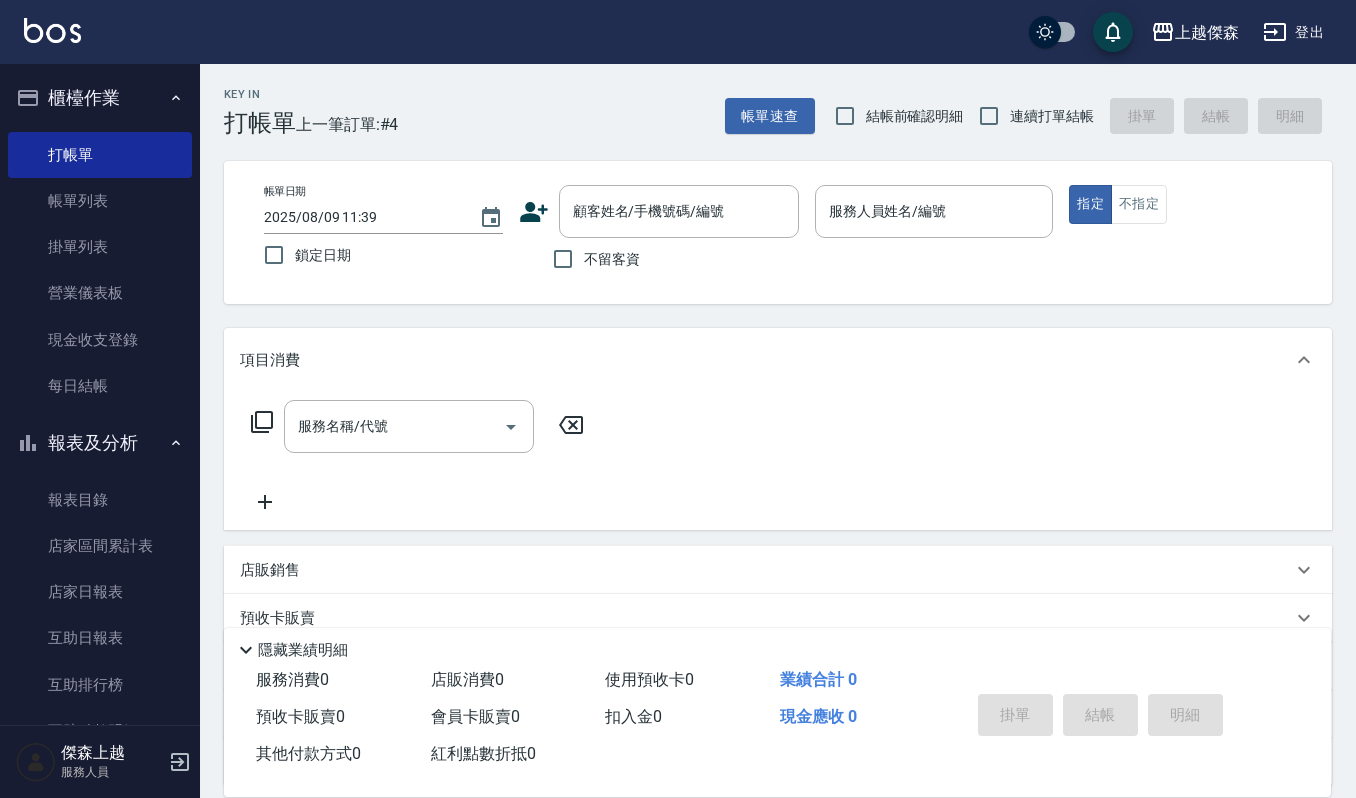 click on "Key In 打帳單 上一筆訂單:#4 帳單速查 結帳前確認明細 連續打單結帳 掛單 結帳 明細" at bounding box center [766, 100] 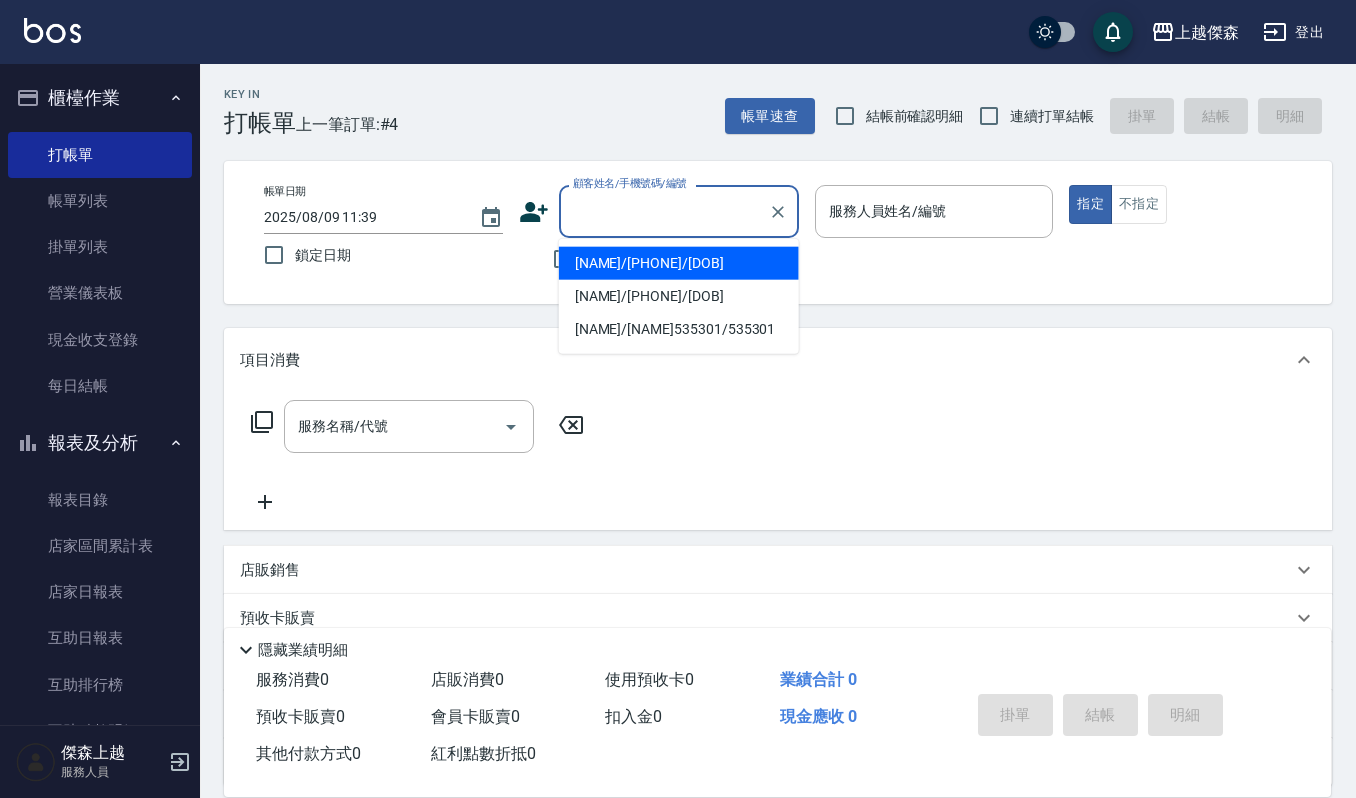click on "顧客姓名/手機號碼/編號" at bounding box center [664, 211] 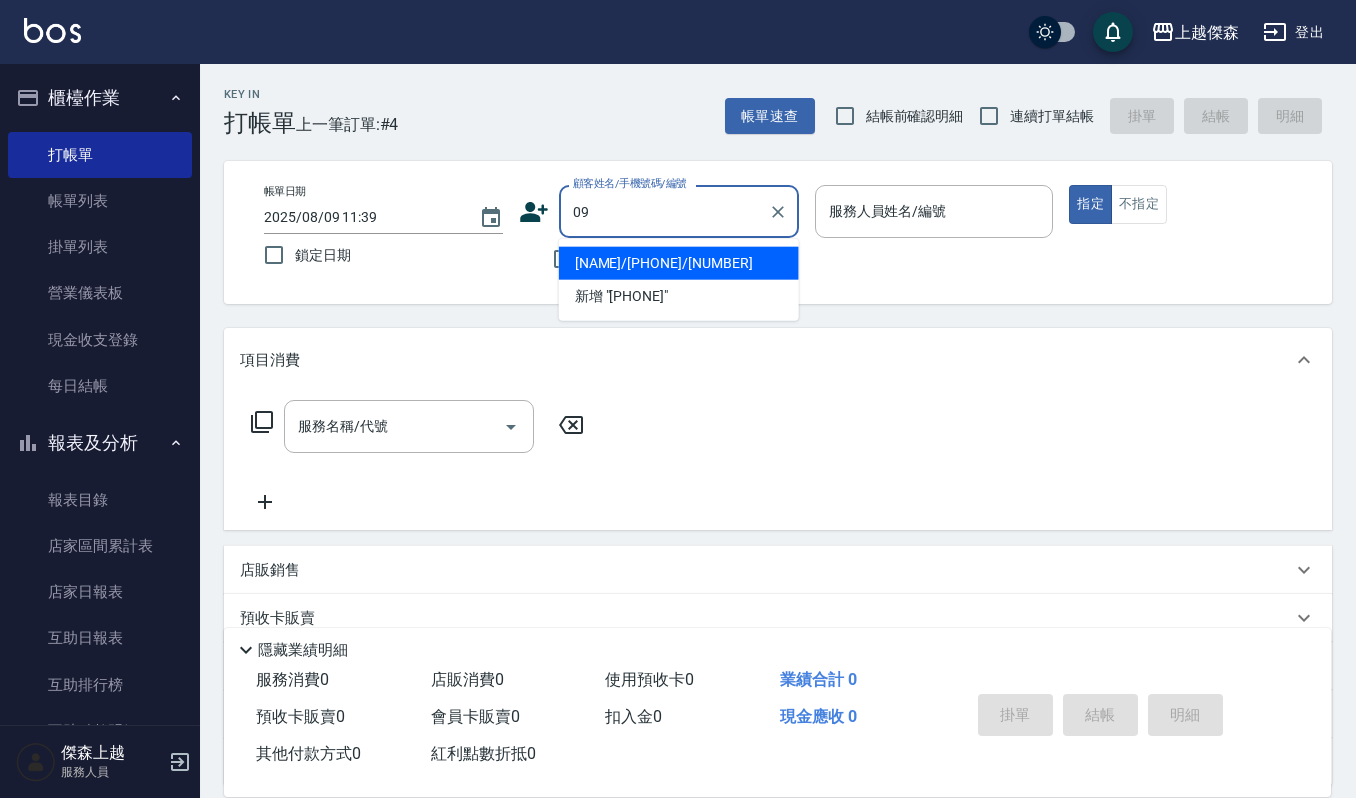 type on "0" 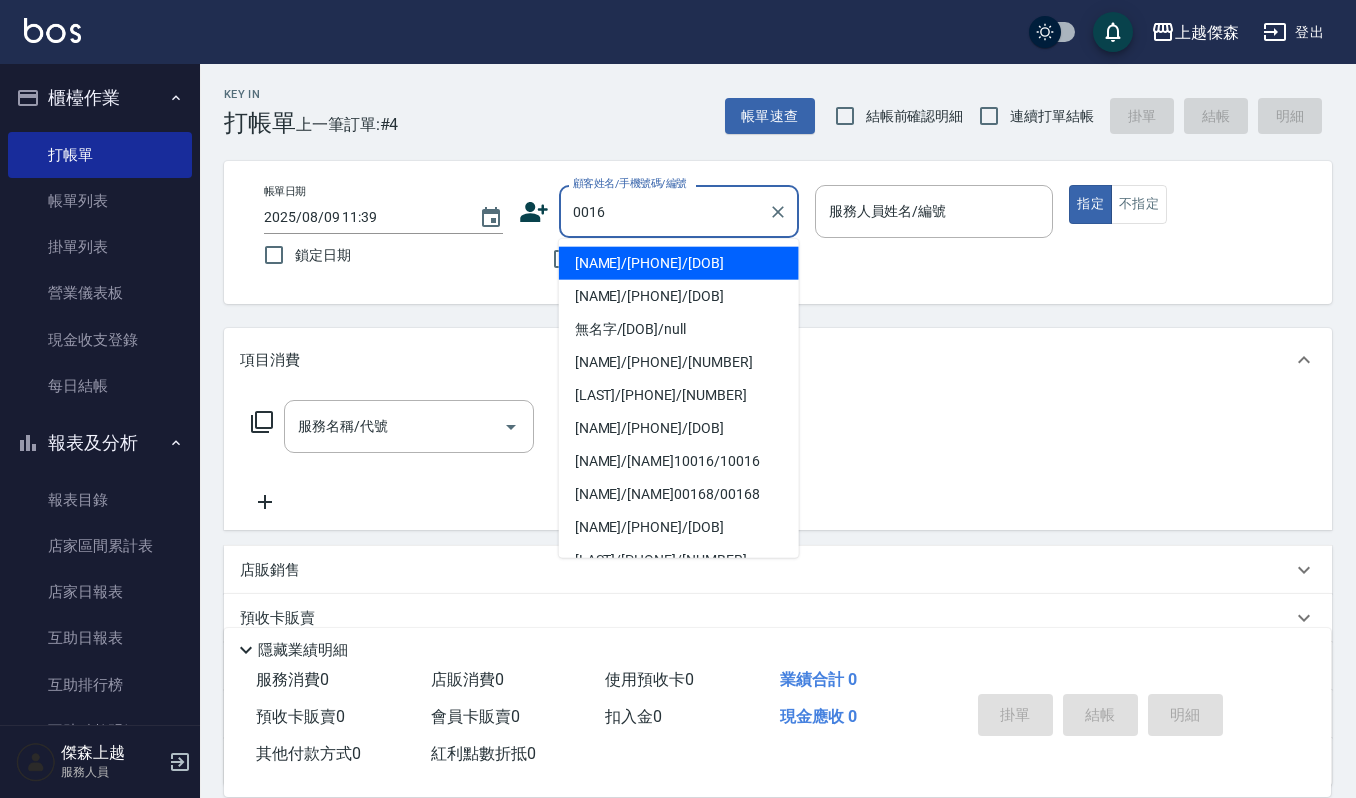 type on "[NAME]/[PHONE]/[DOB]" 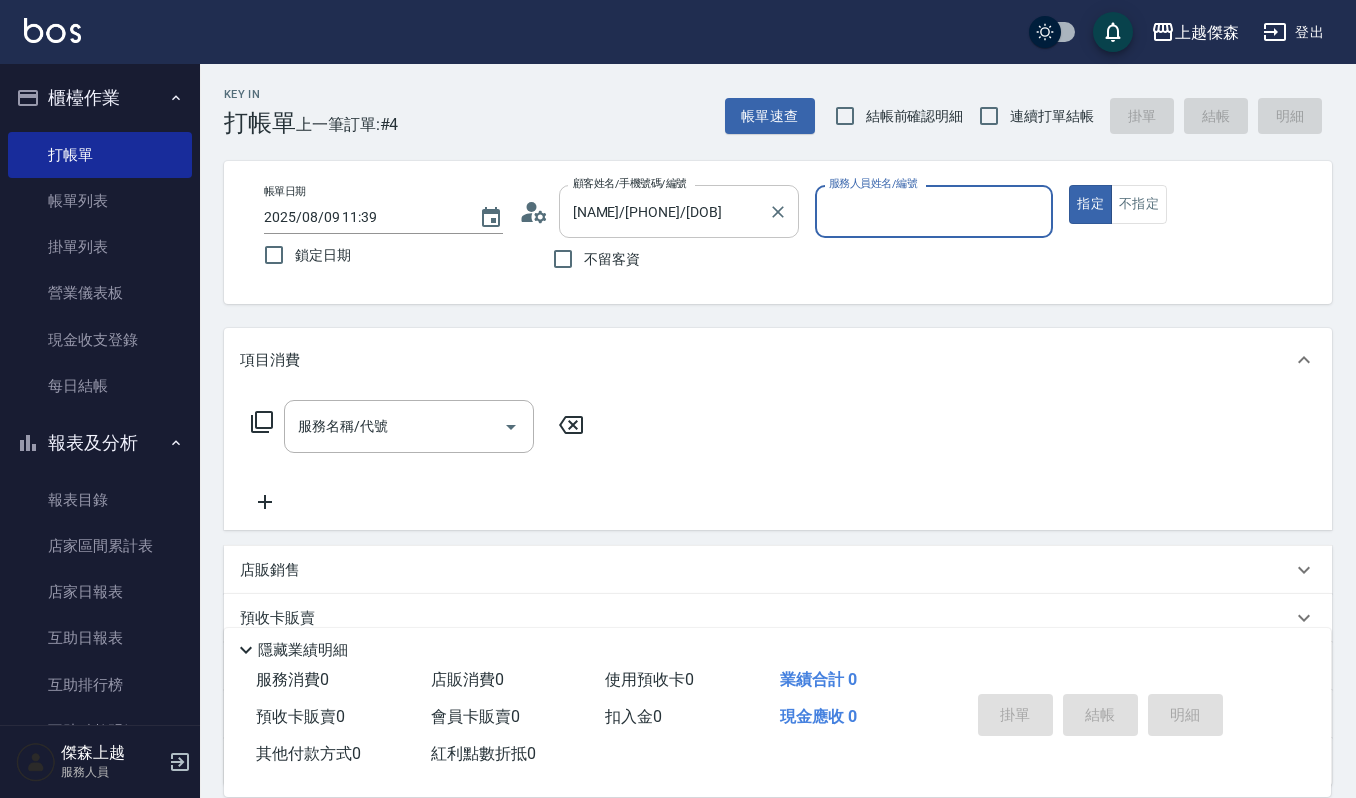 type on "Ruby-17" 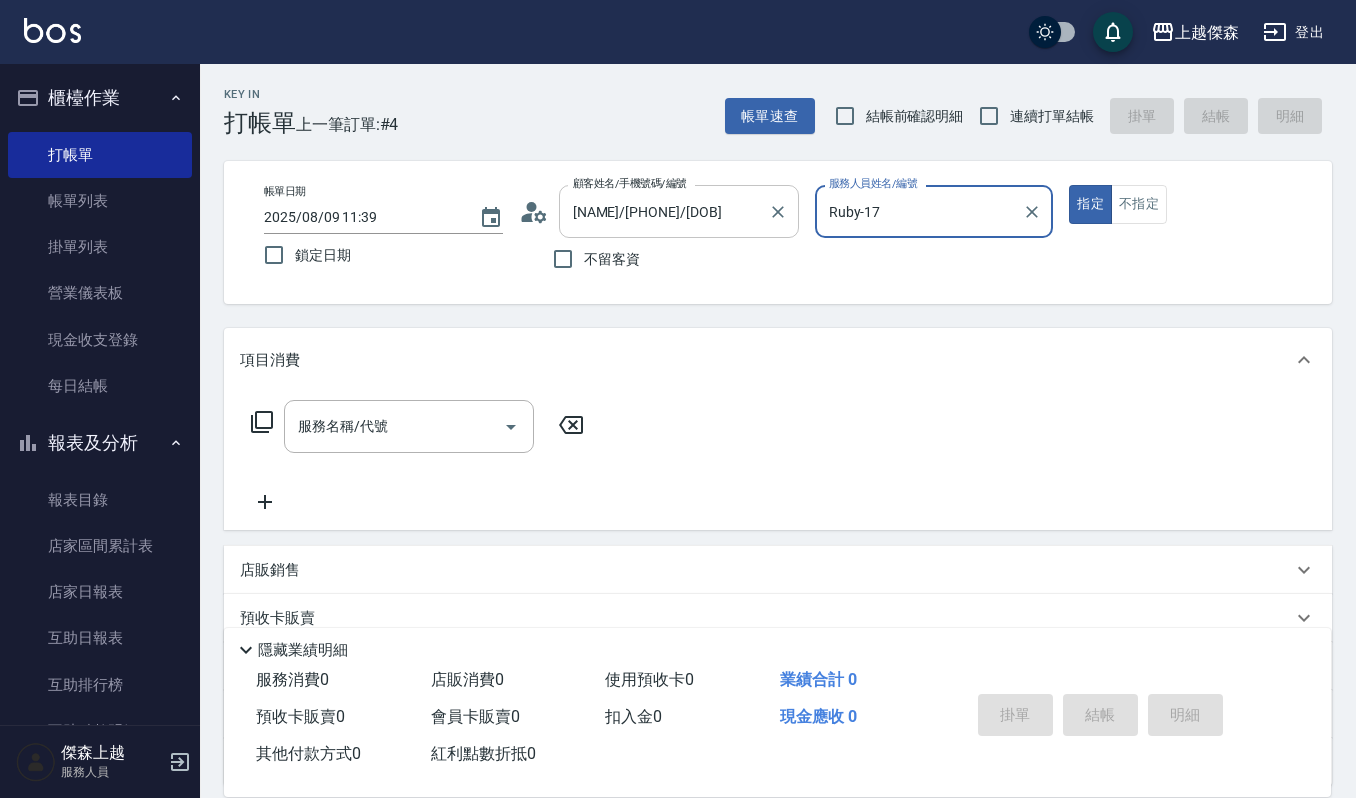 click on "指定" at bounding box center (1090, 204) 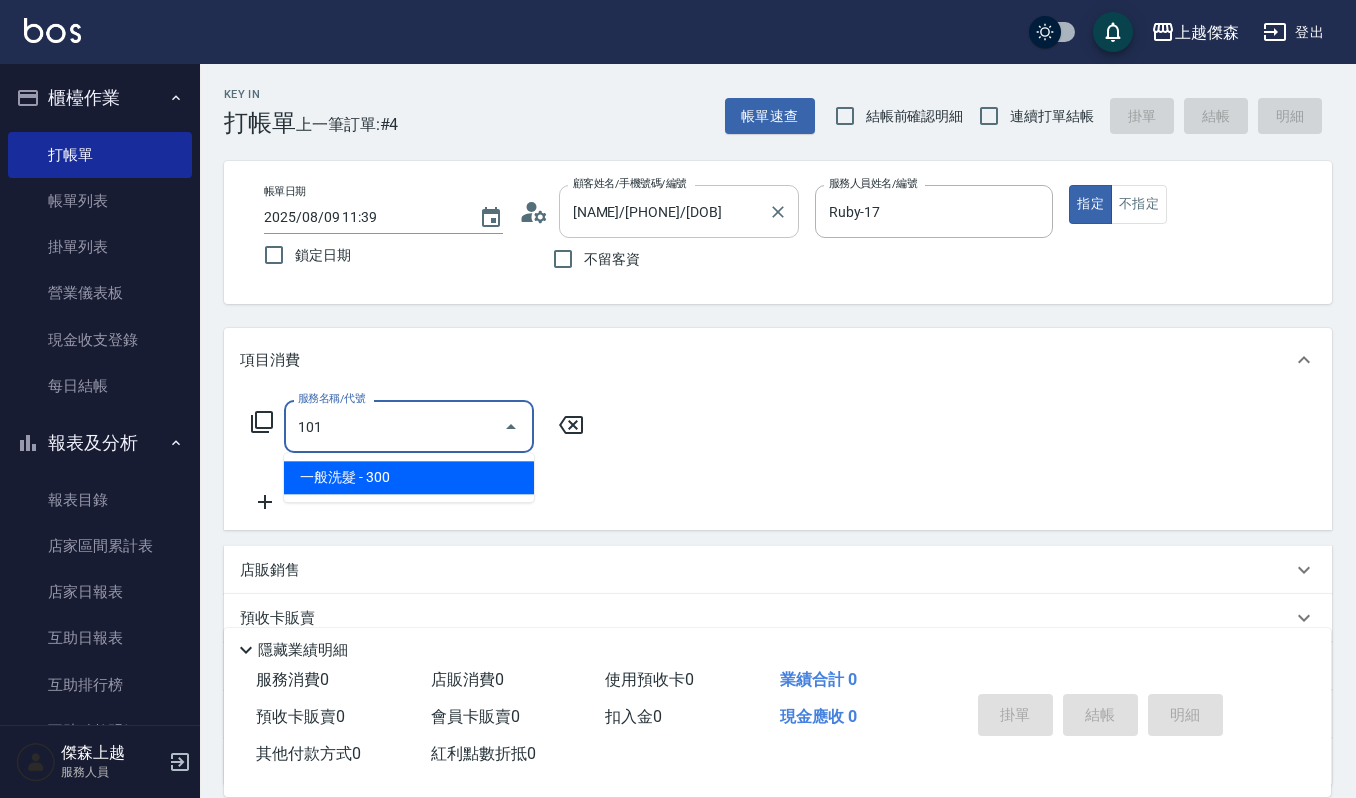 type on "一般洗髮(101)" 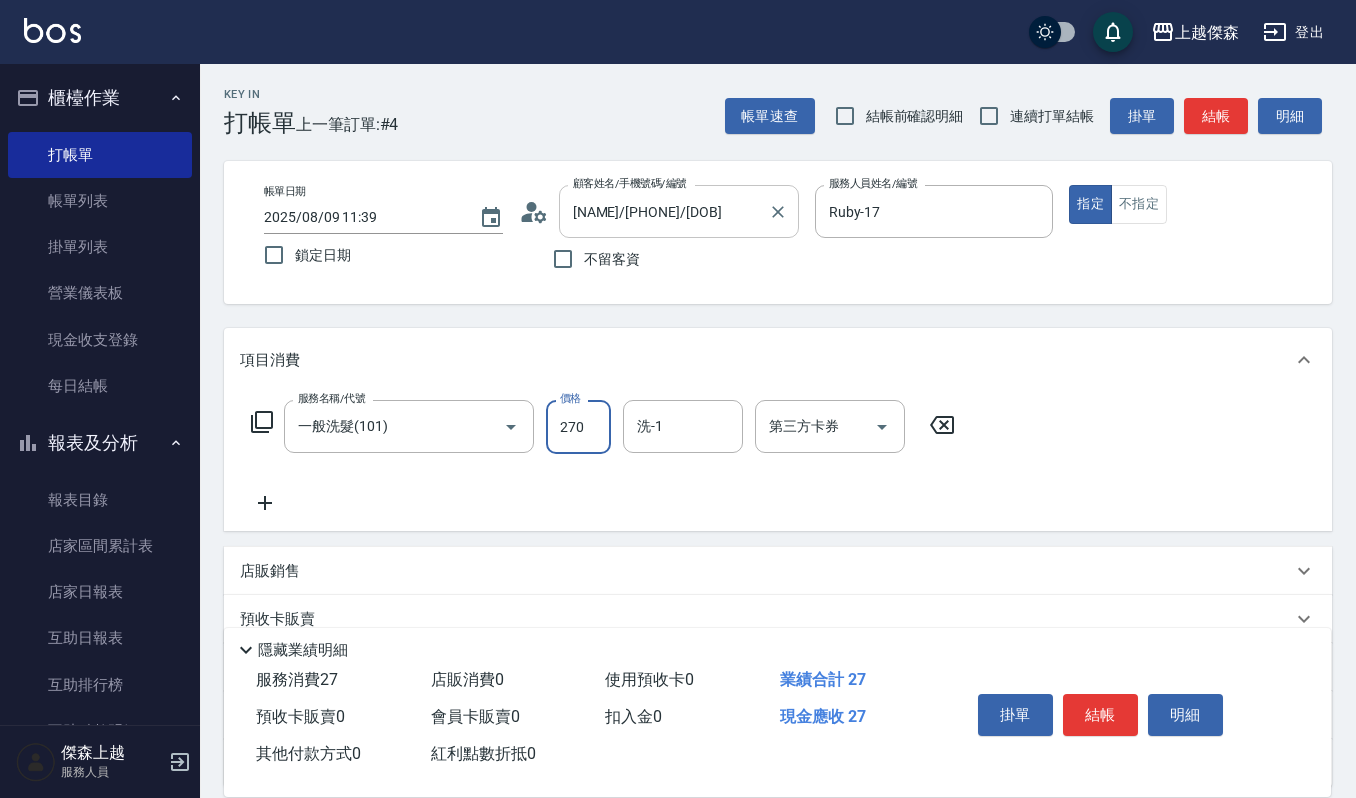 type on "270" 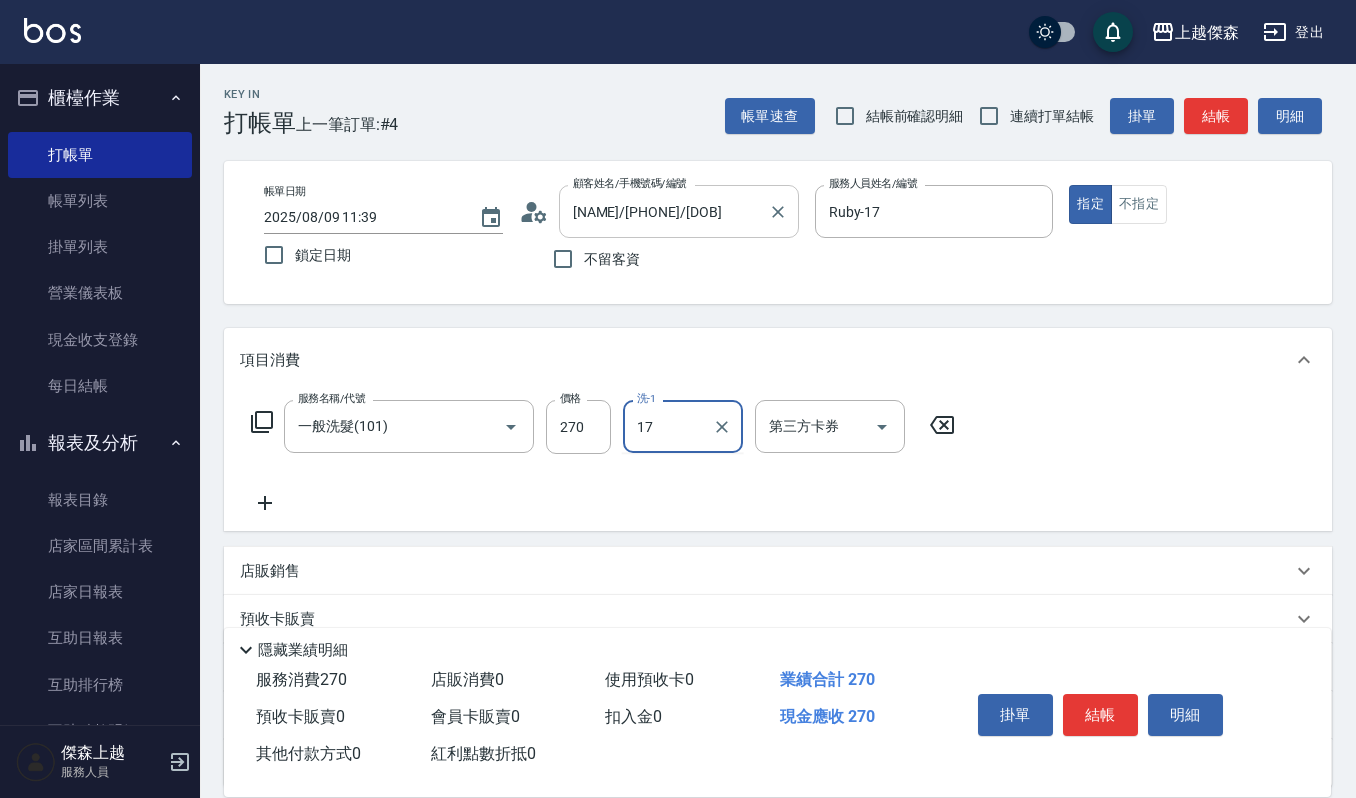 type on "Ruby-17" 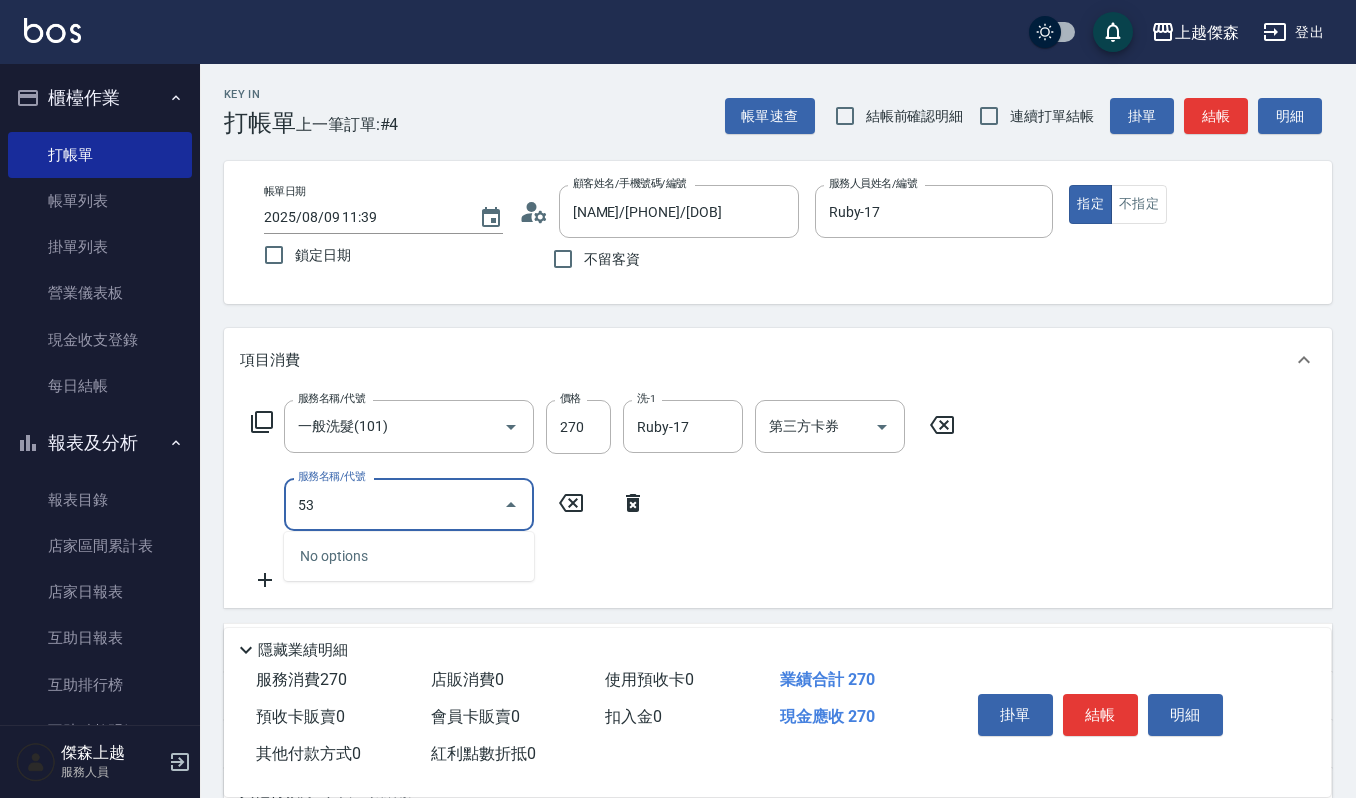type on "5" 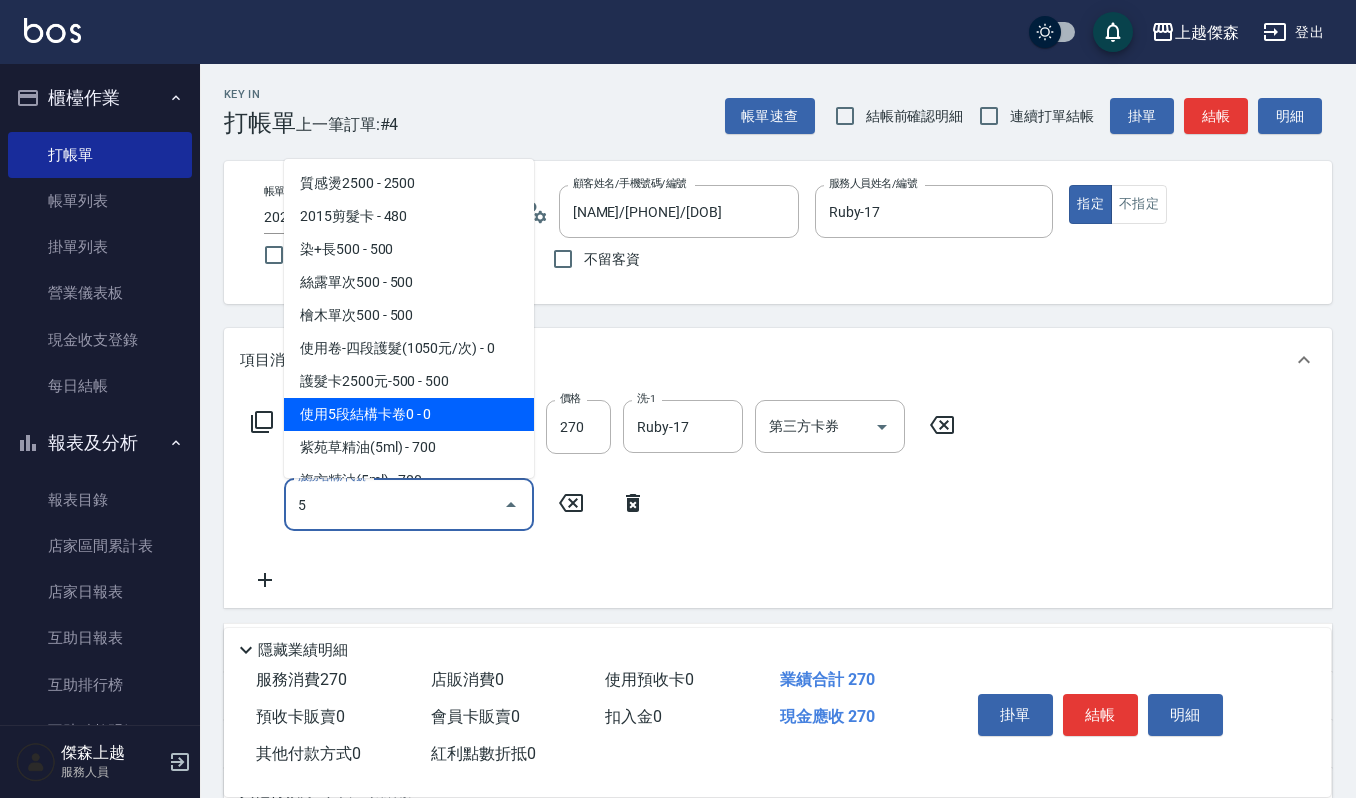 scroll, scrollTop: 26, scrollLeft: 0, axis: vertical 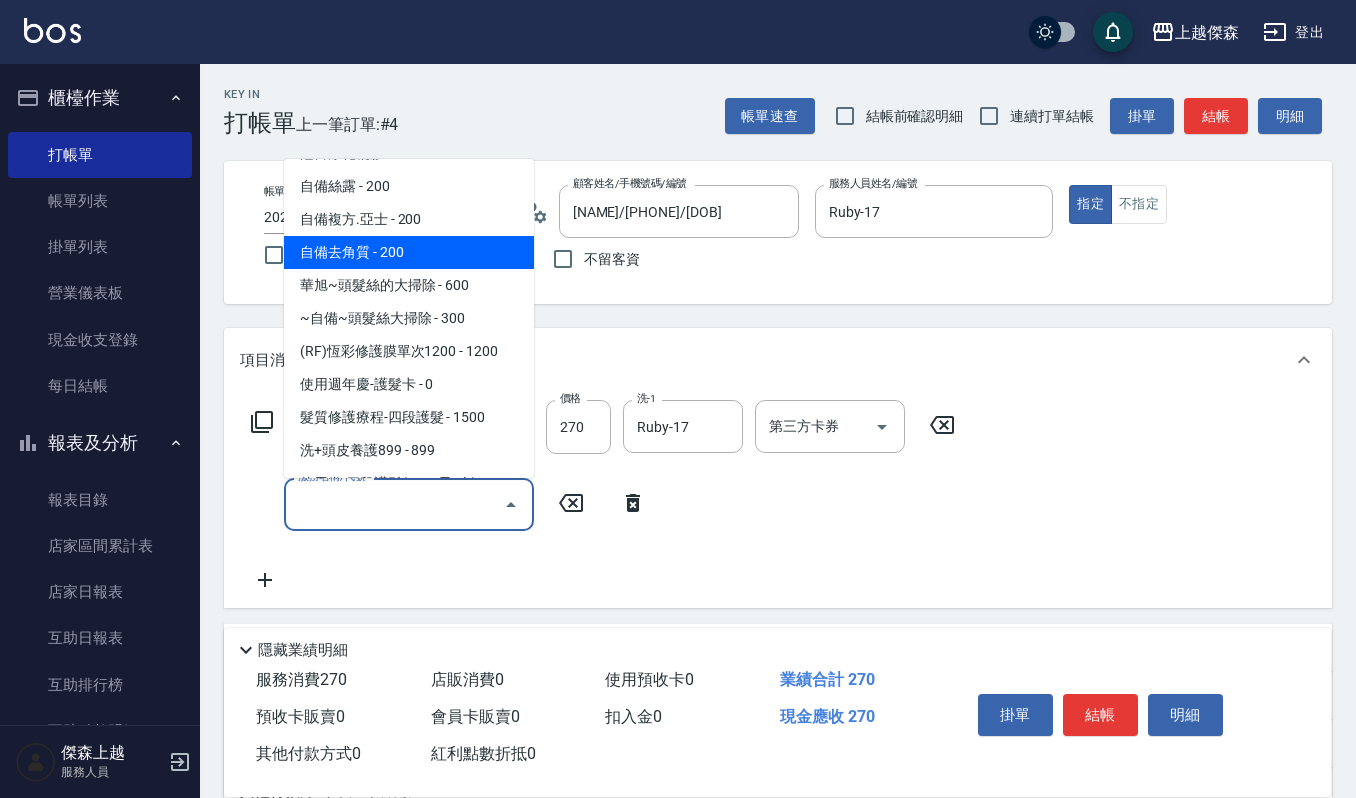 click on "自備去角質 - 200" at bounding box center [409, 252] 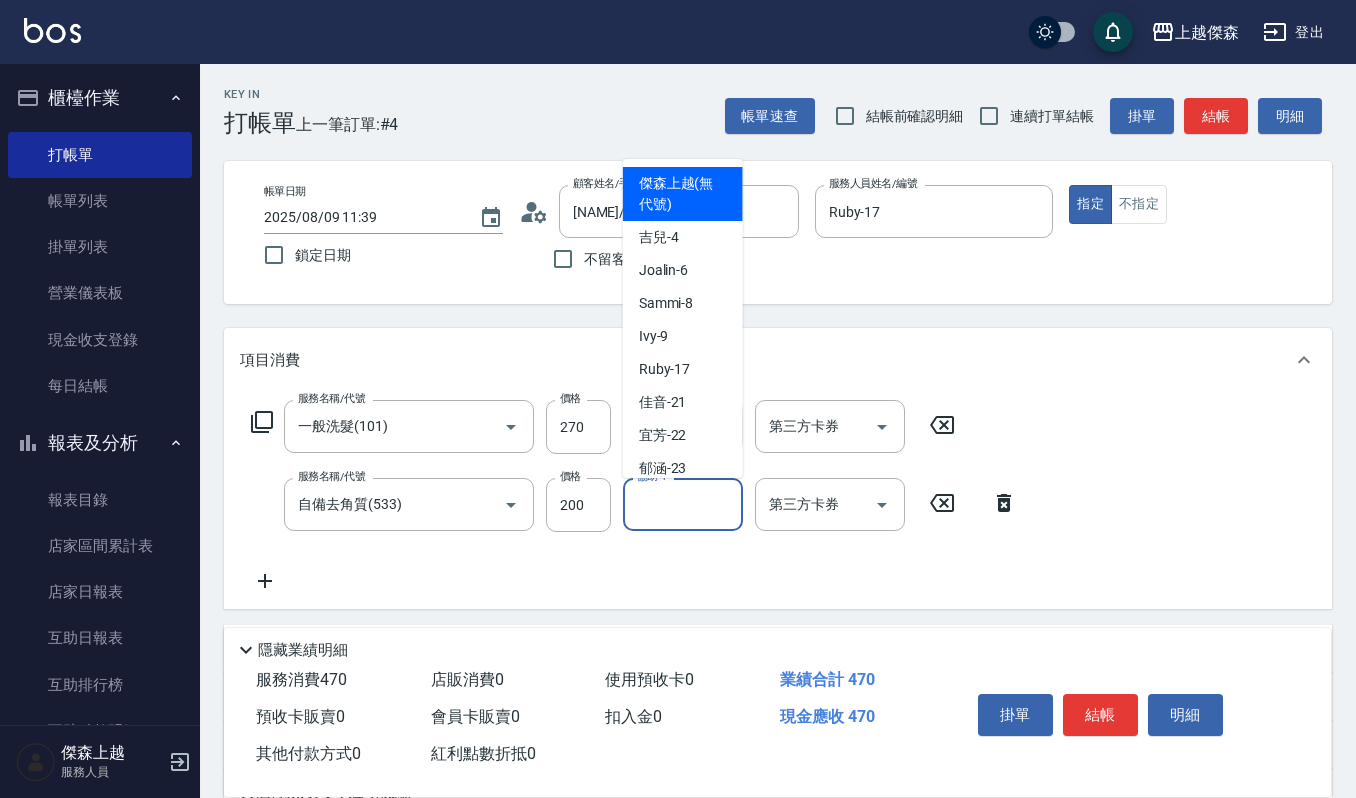 click on "協助-1" at bounding box center [683, 504] 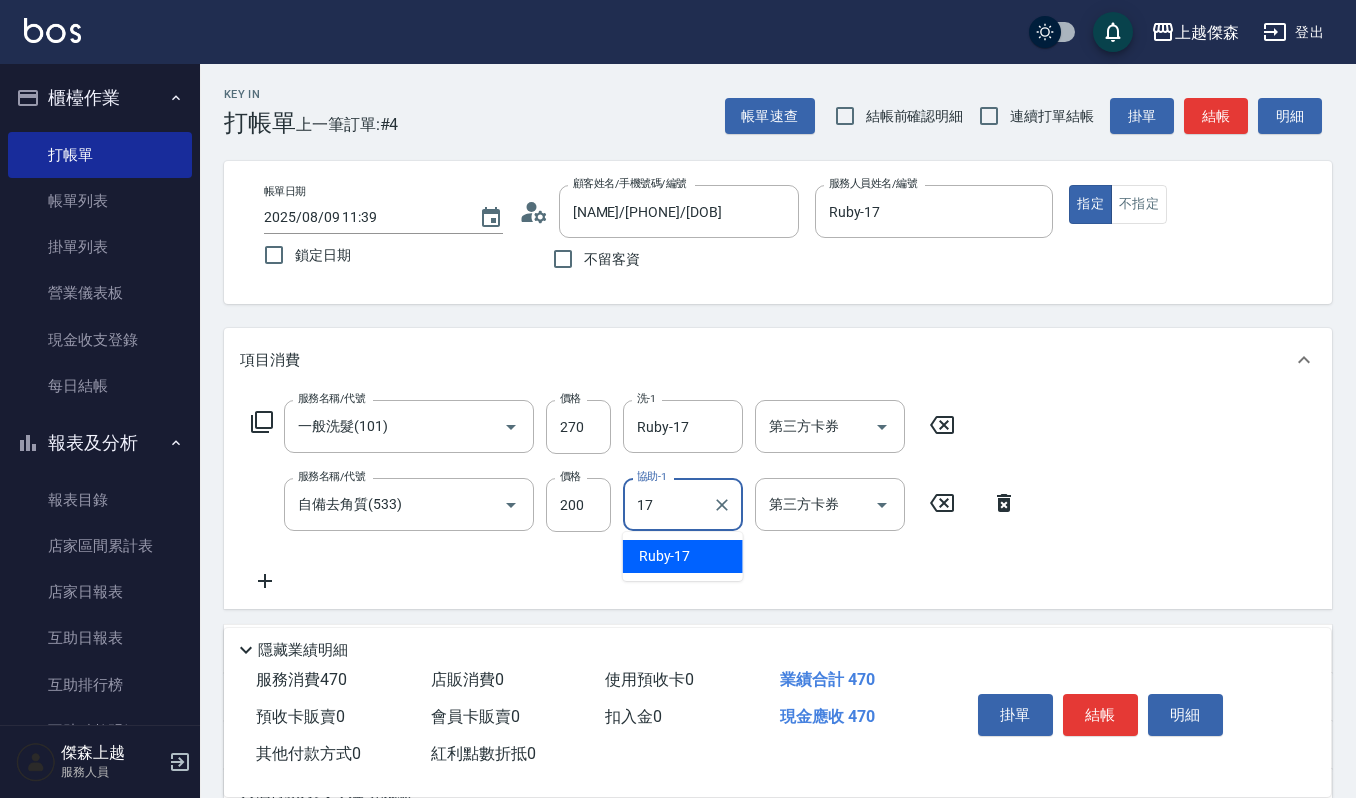type on "Ruby-17" 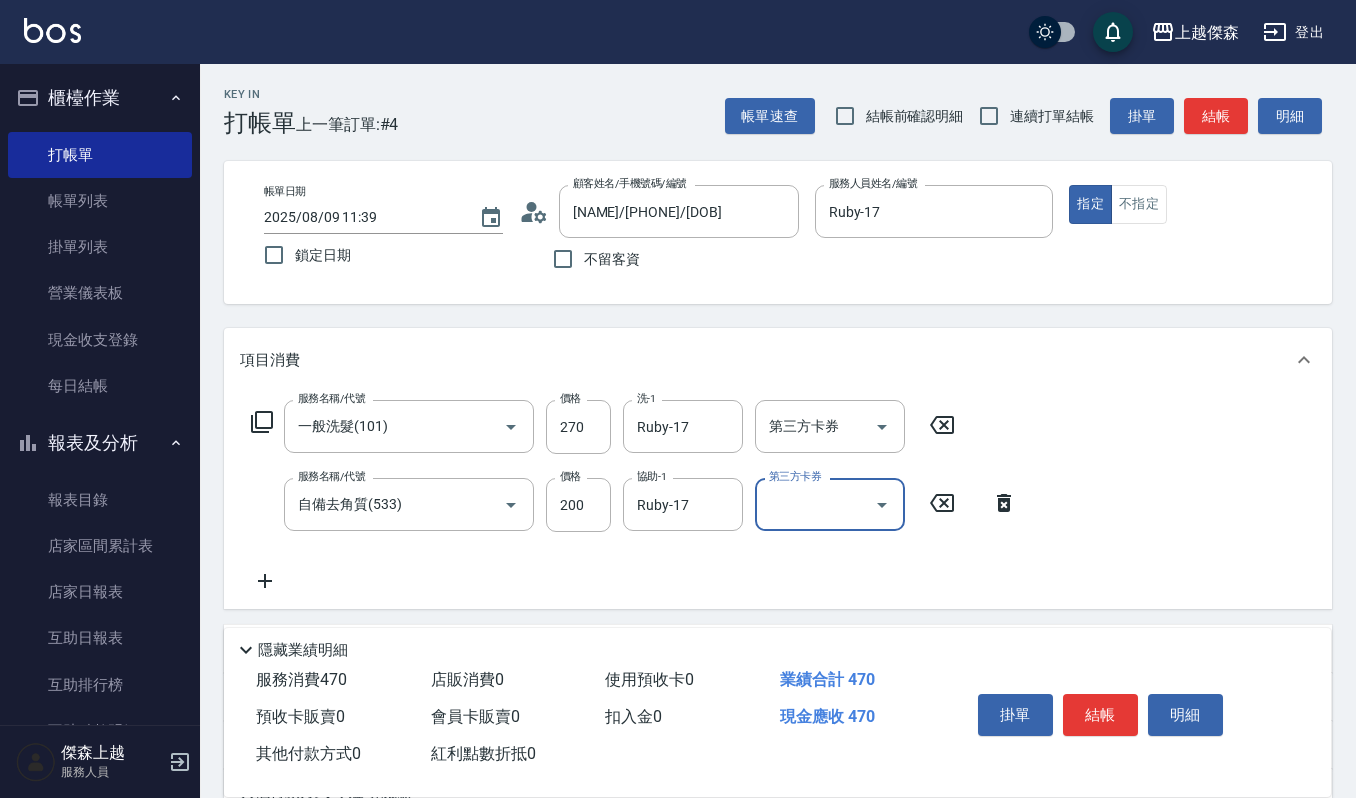 click on "掛單 結帳 明細" at bounding box center (1100, 717) 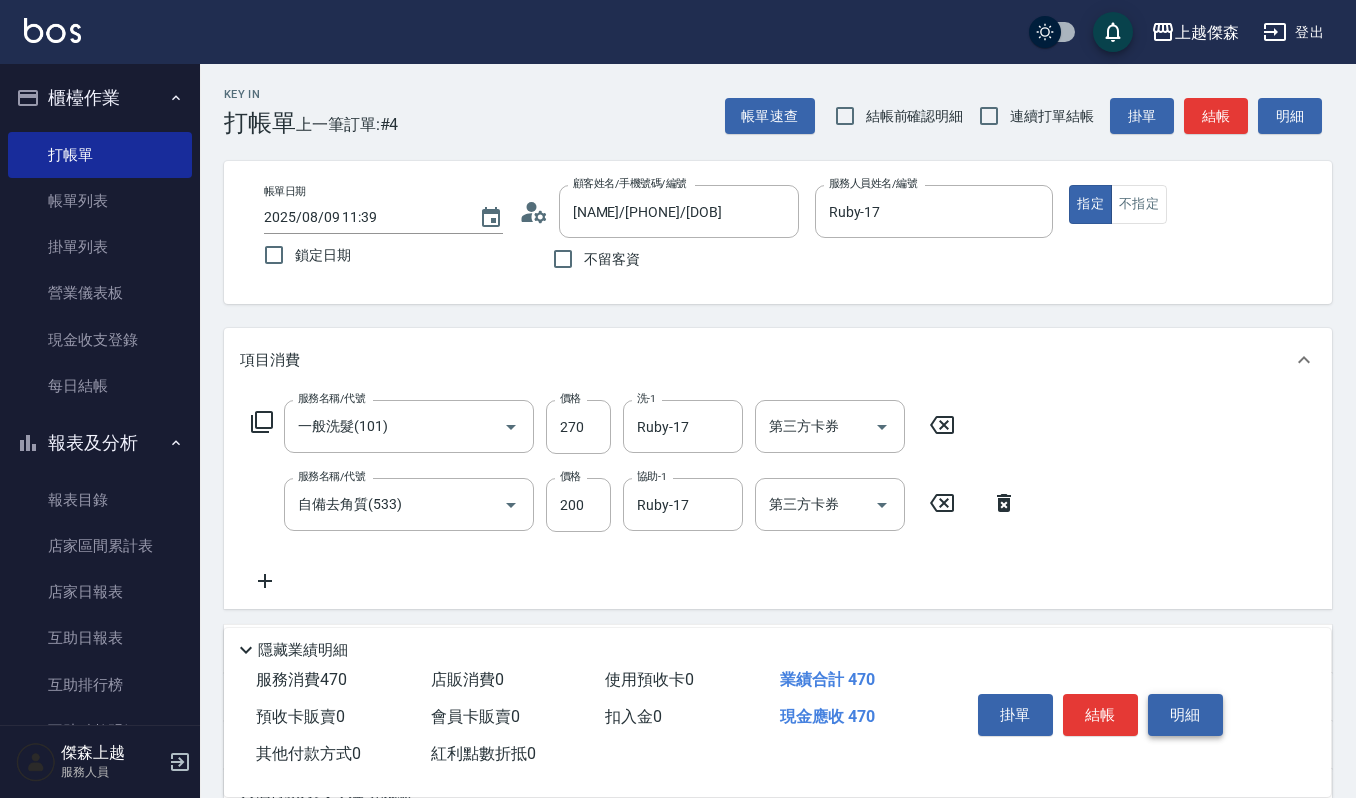 click on "明細" at bounding box center [1185, 715] 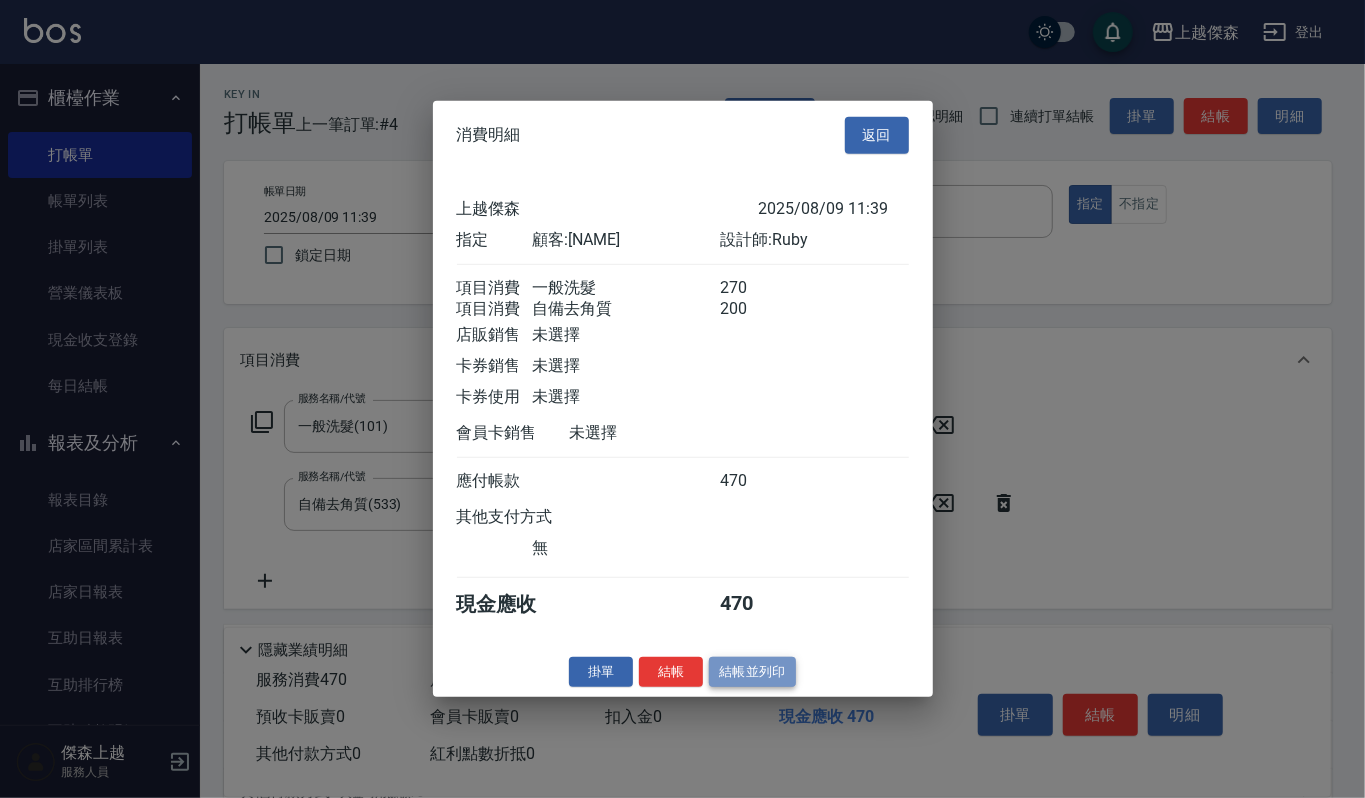 click on "結帳並列印" at bounding box center (752, 671) 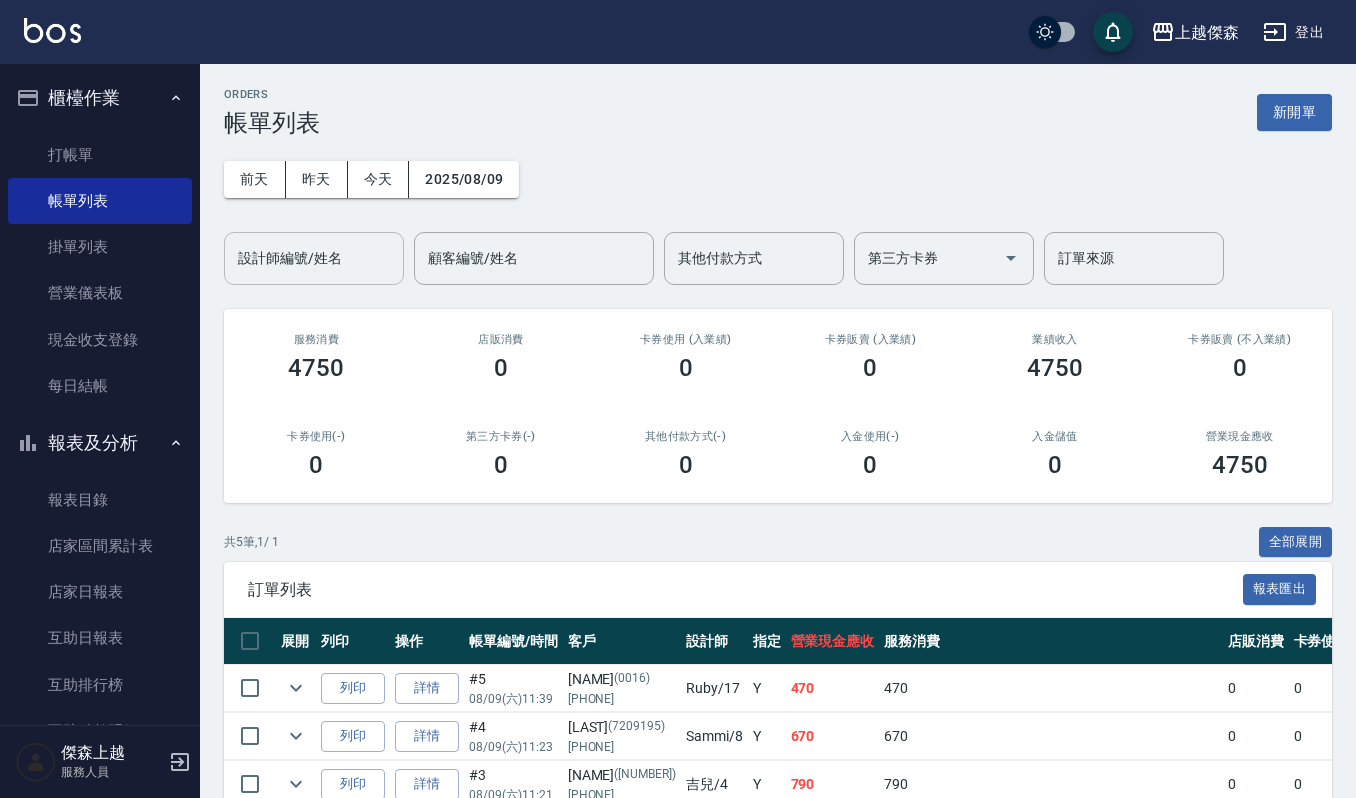 click on "設計師編號/姓名" at bounding box center [314, 258] 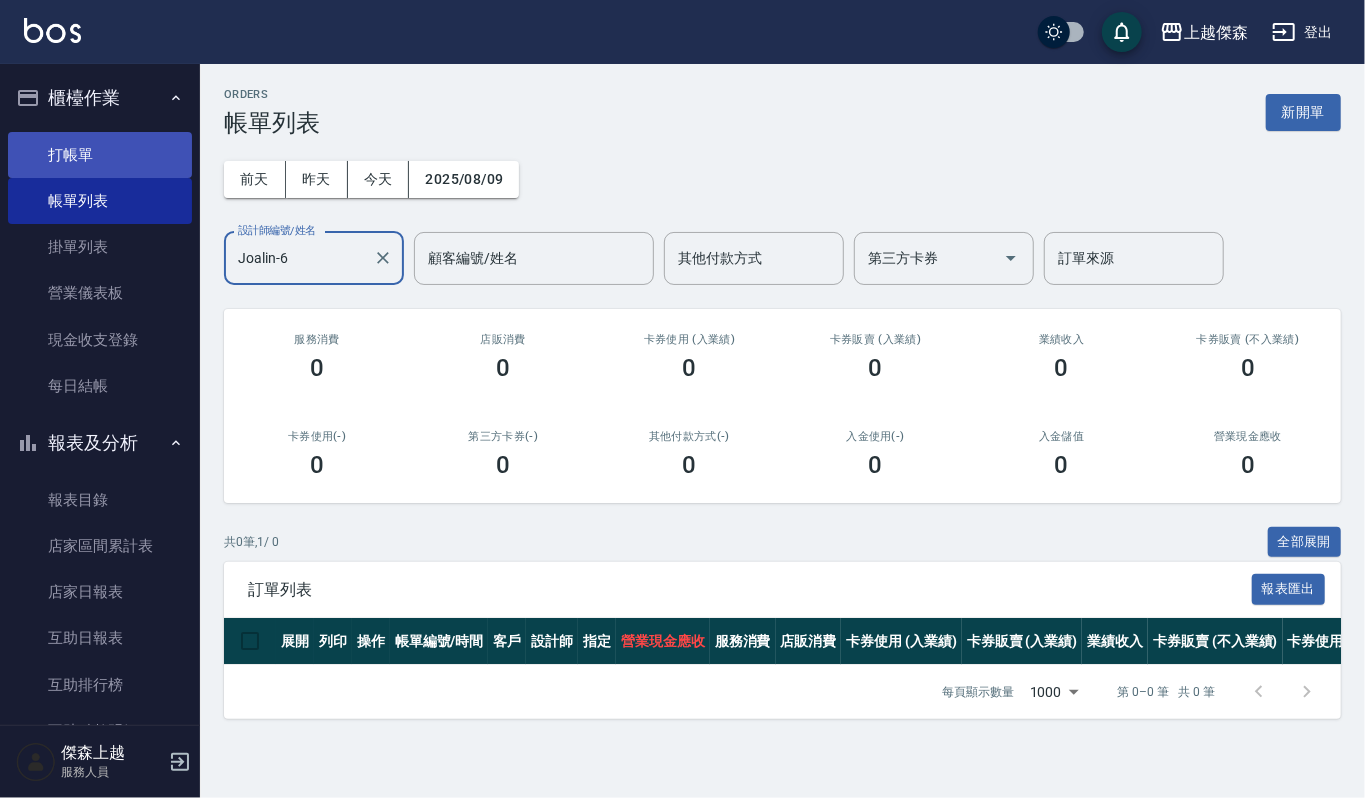 type on "Joalin-6" 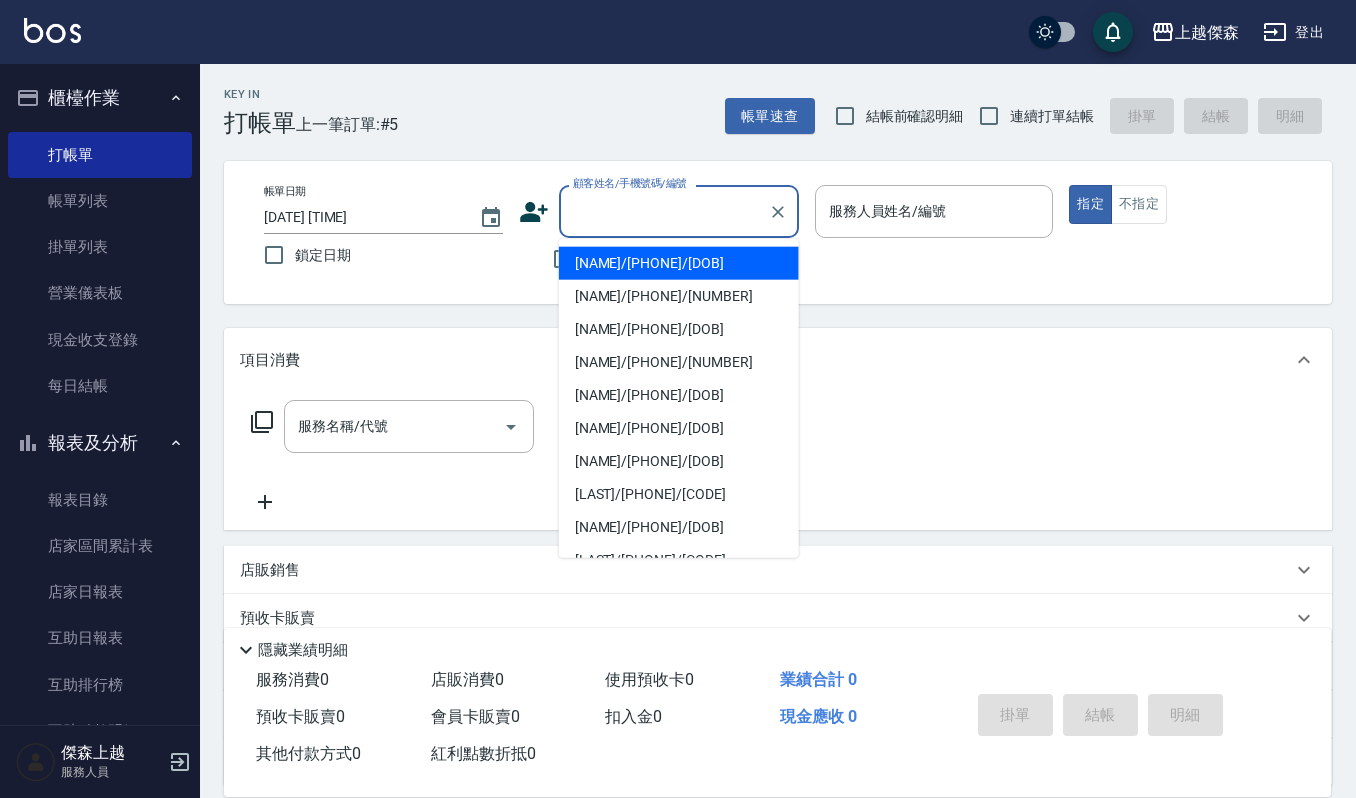click on "顧客姓名/手機號碼/編號" at bounding box center [664, 211] 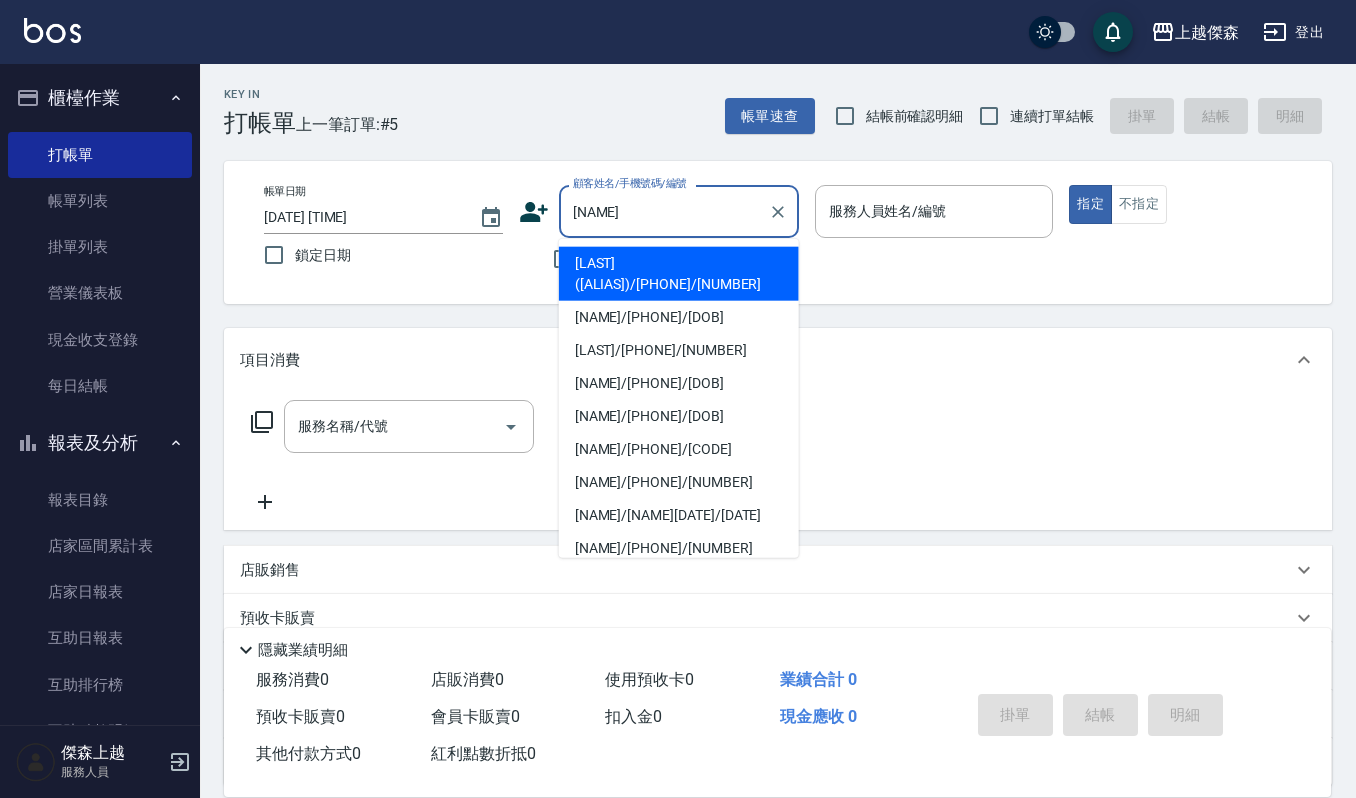 click on "[LAST]([ALIAS])/[PHONE]/[NUMBER]" at bounding box center [679, 274] 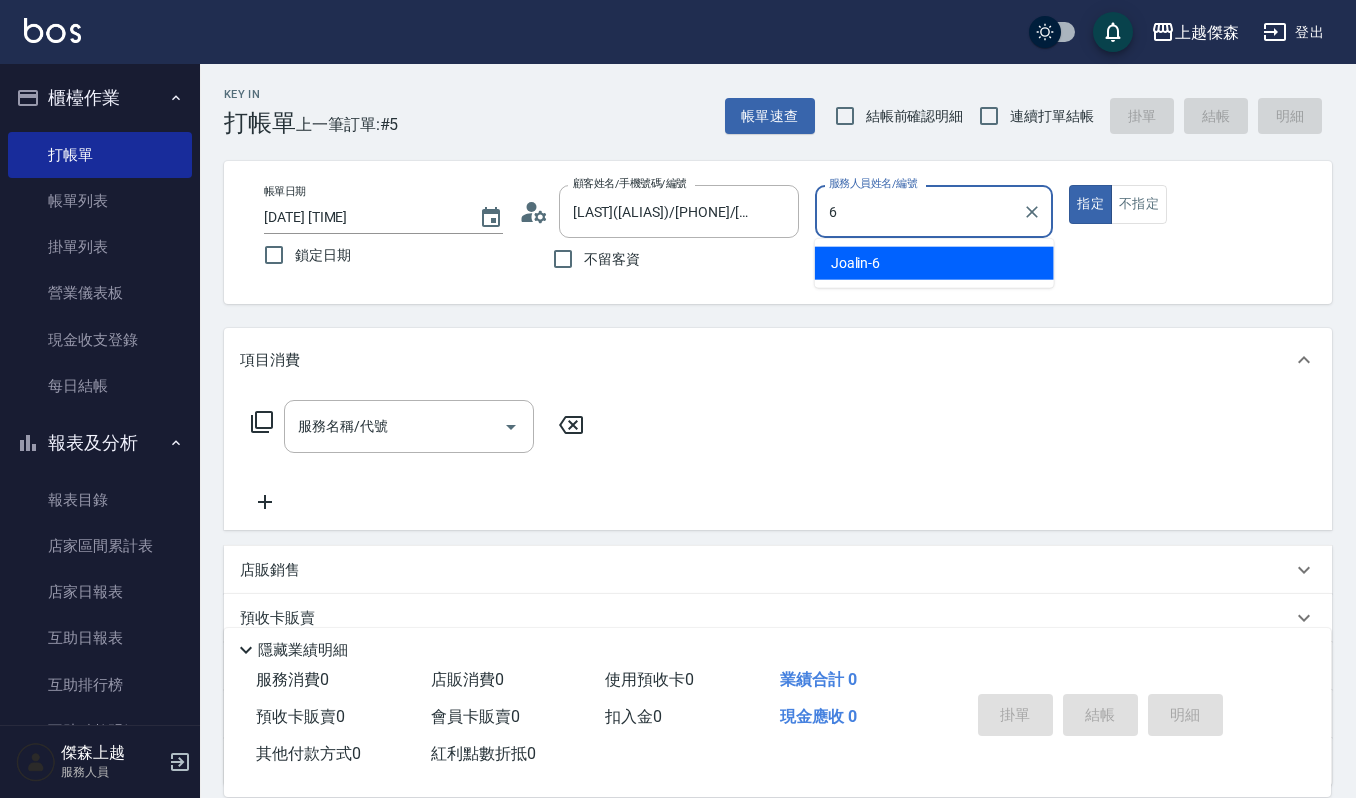 type on "Joalin-6" 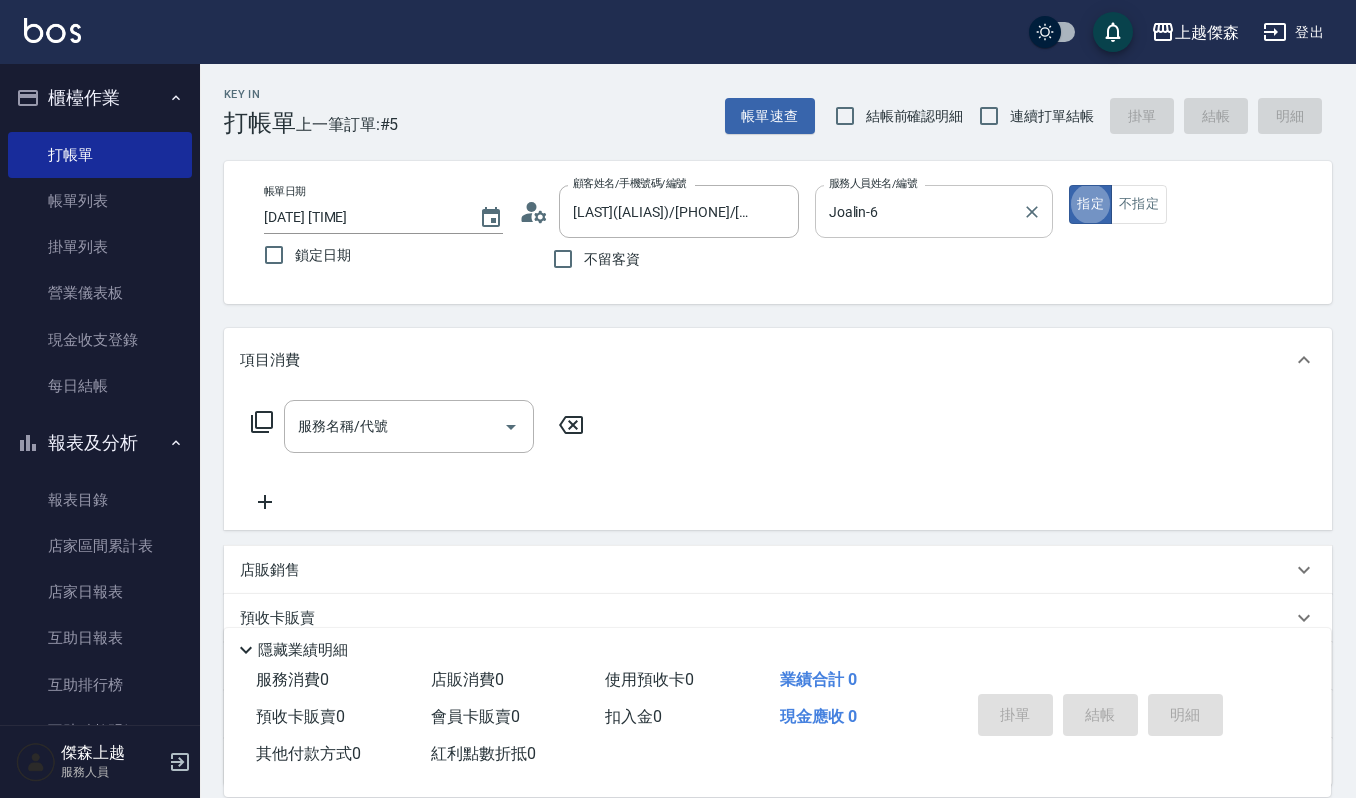 type on "true" 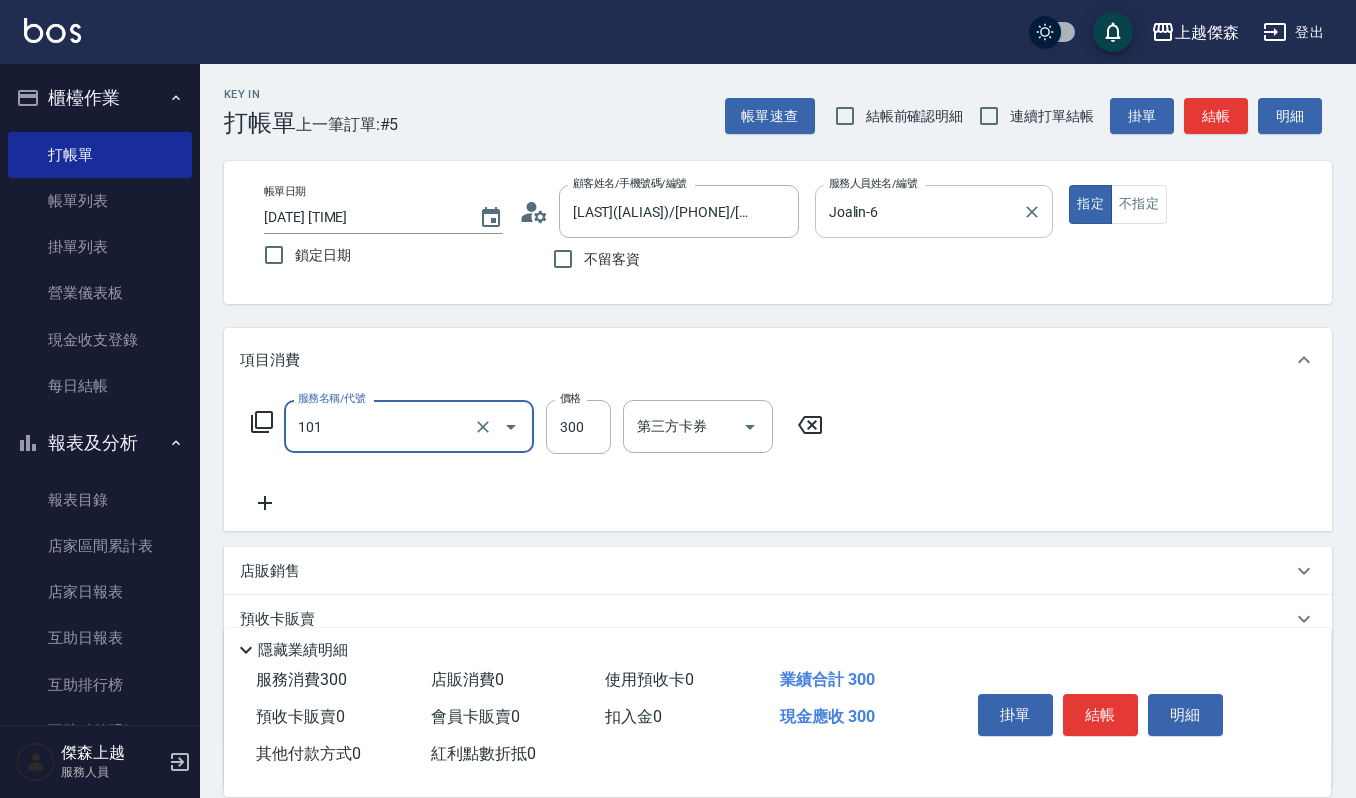 type on "一般洗髮(101)" 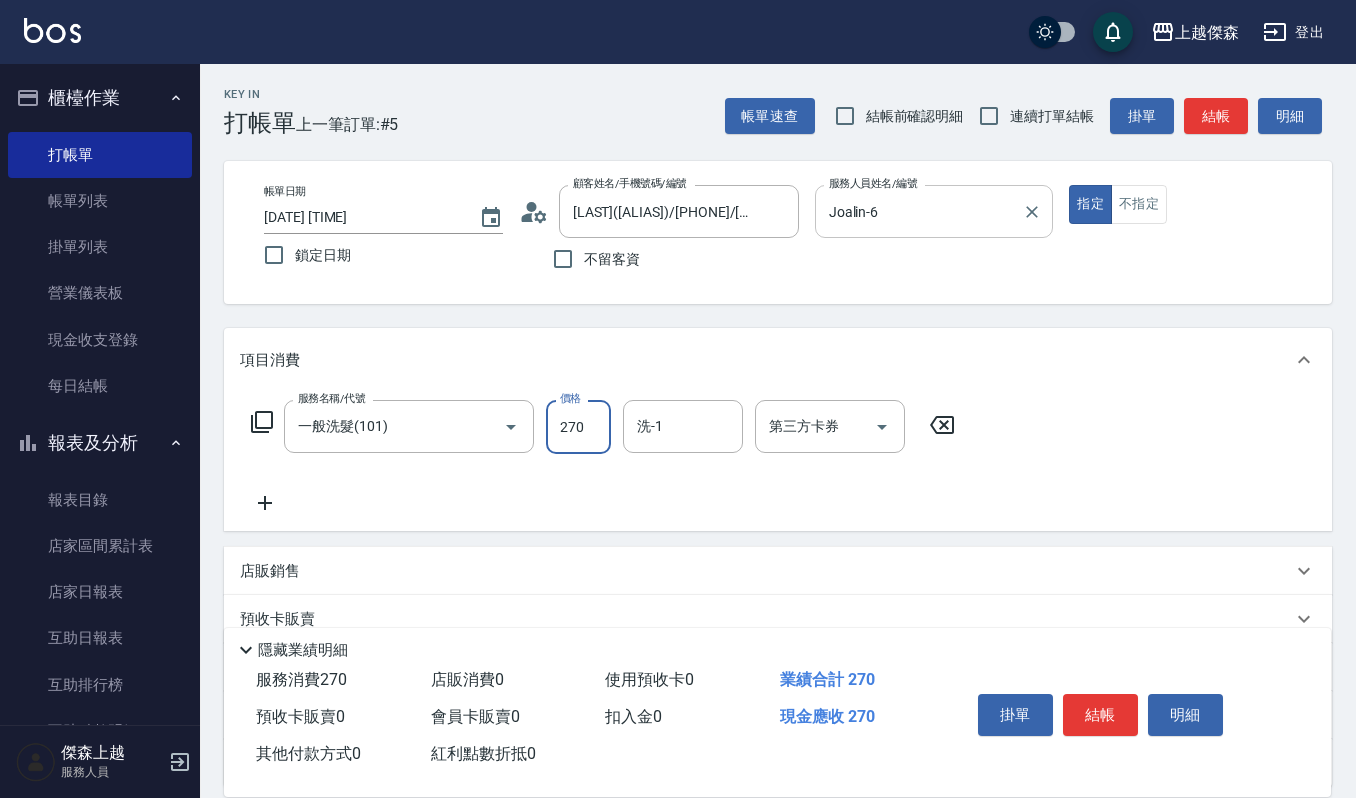 type on "270" 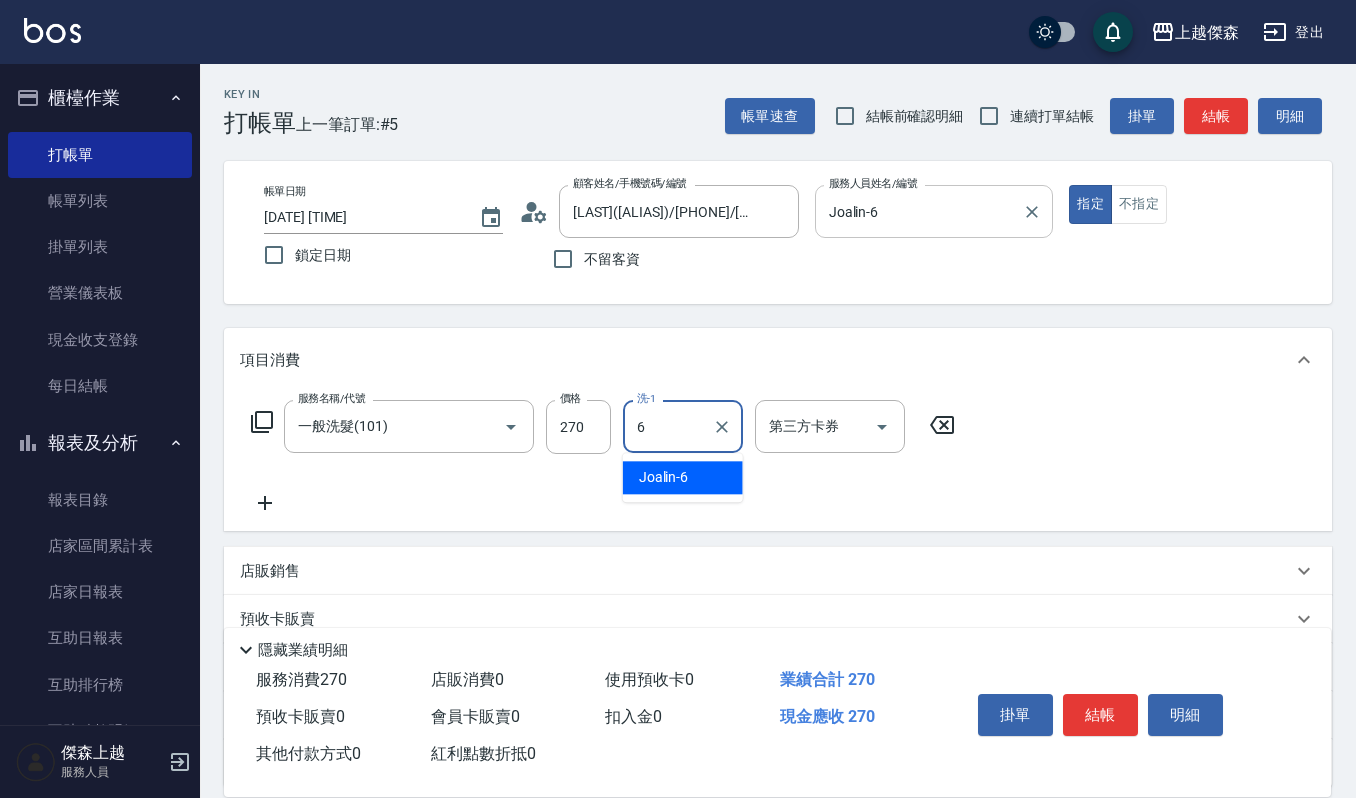 type on "Joalin-6" 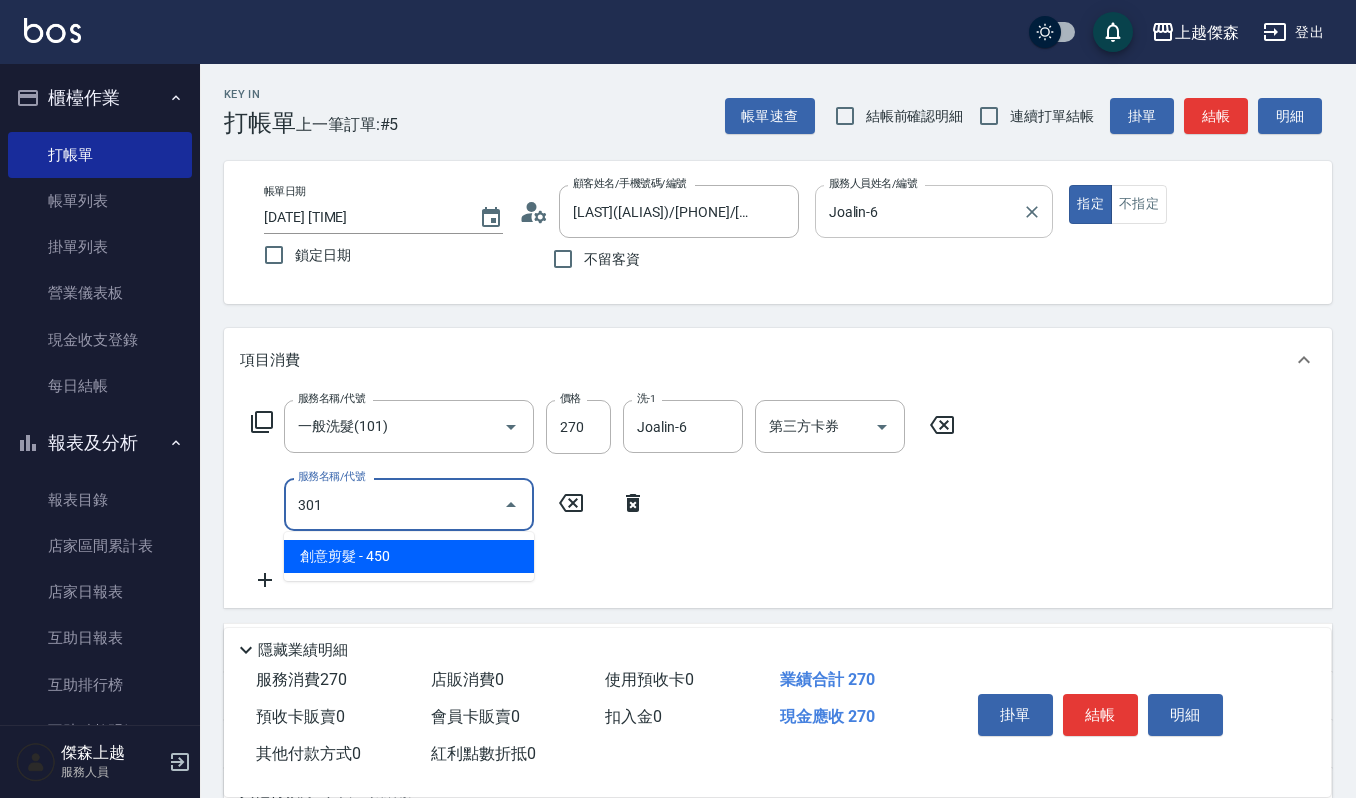 type on "創意剪髮(301)" 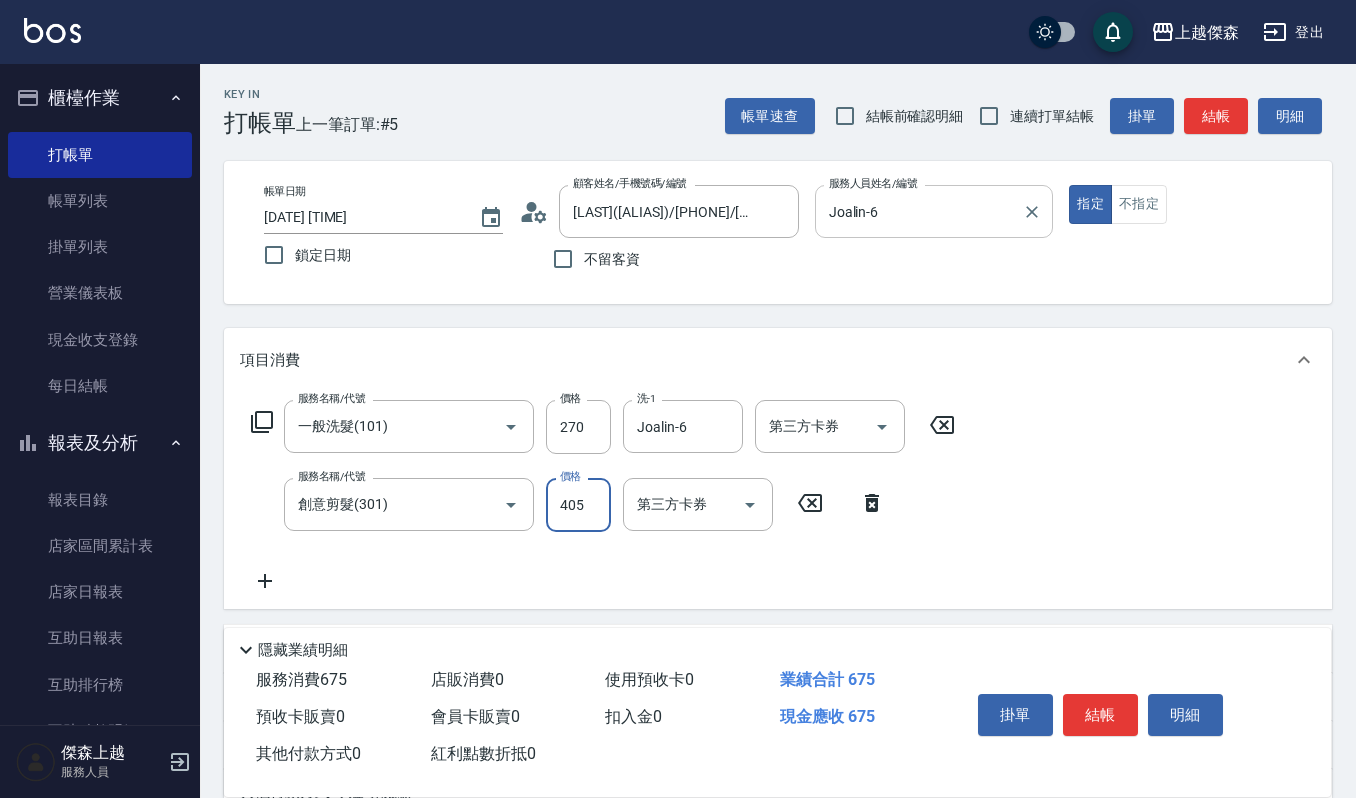 type on "405" 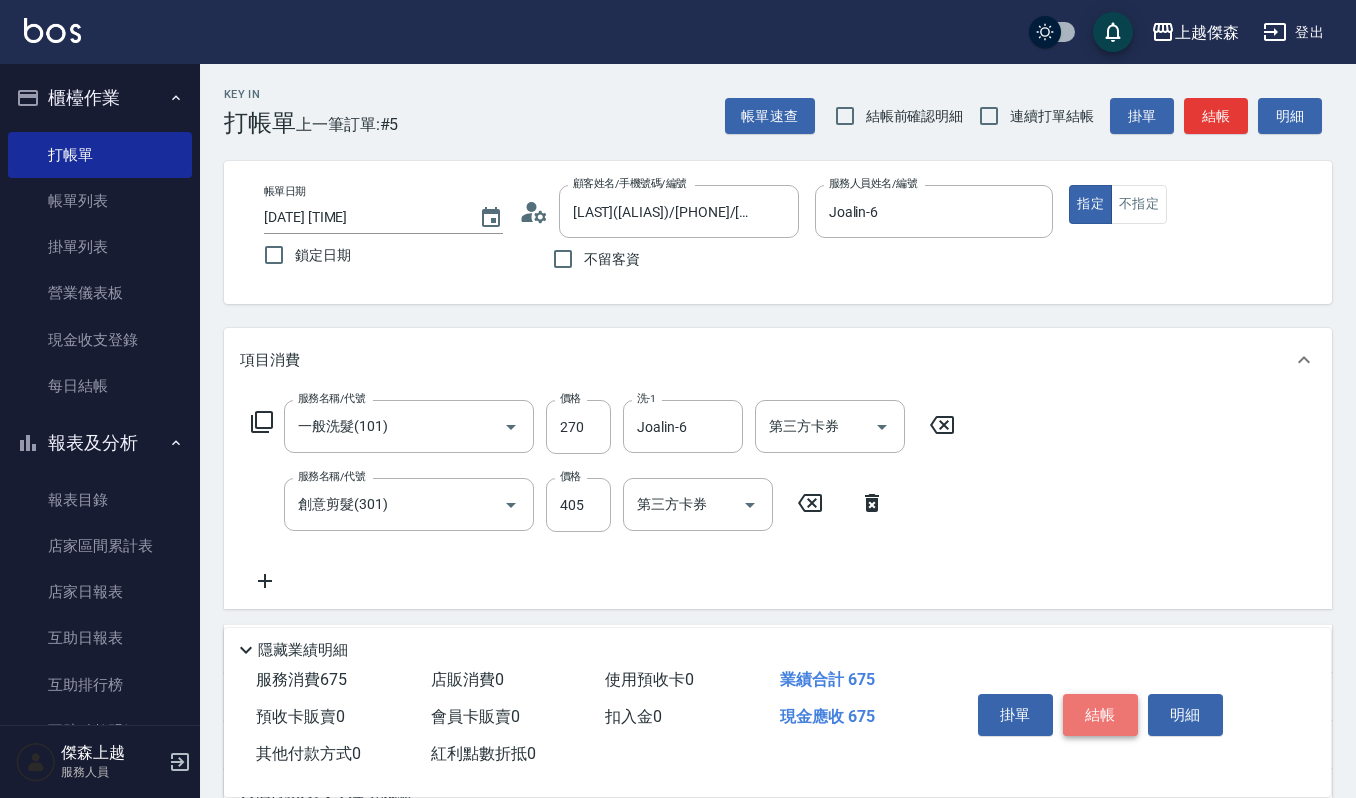 click on "結帳" at bounding box center [1100, 715] 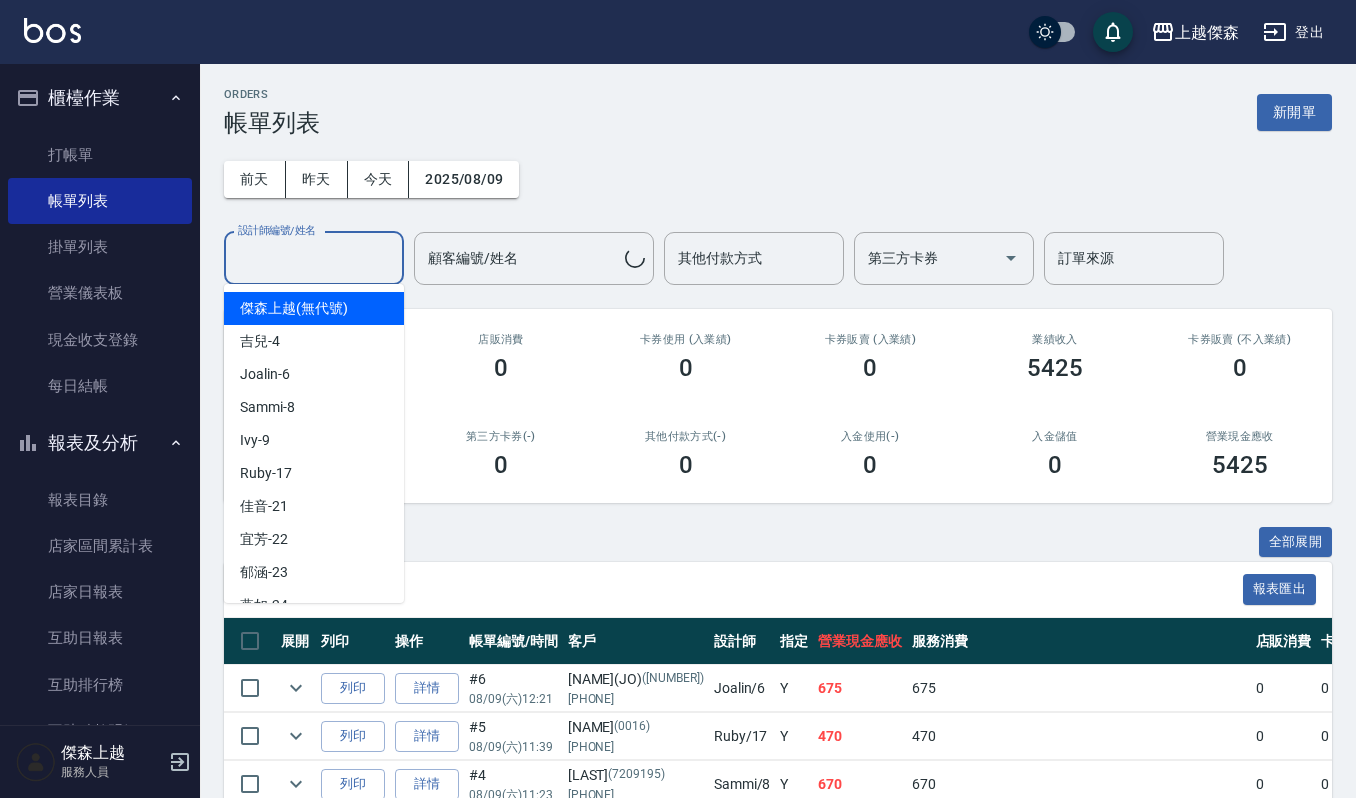 click on "設計師編號/姓名" at bounding box center [314, 258] 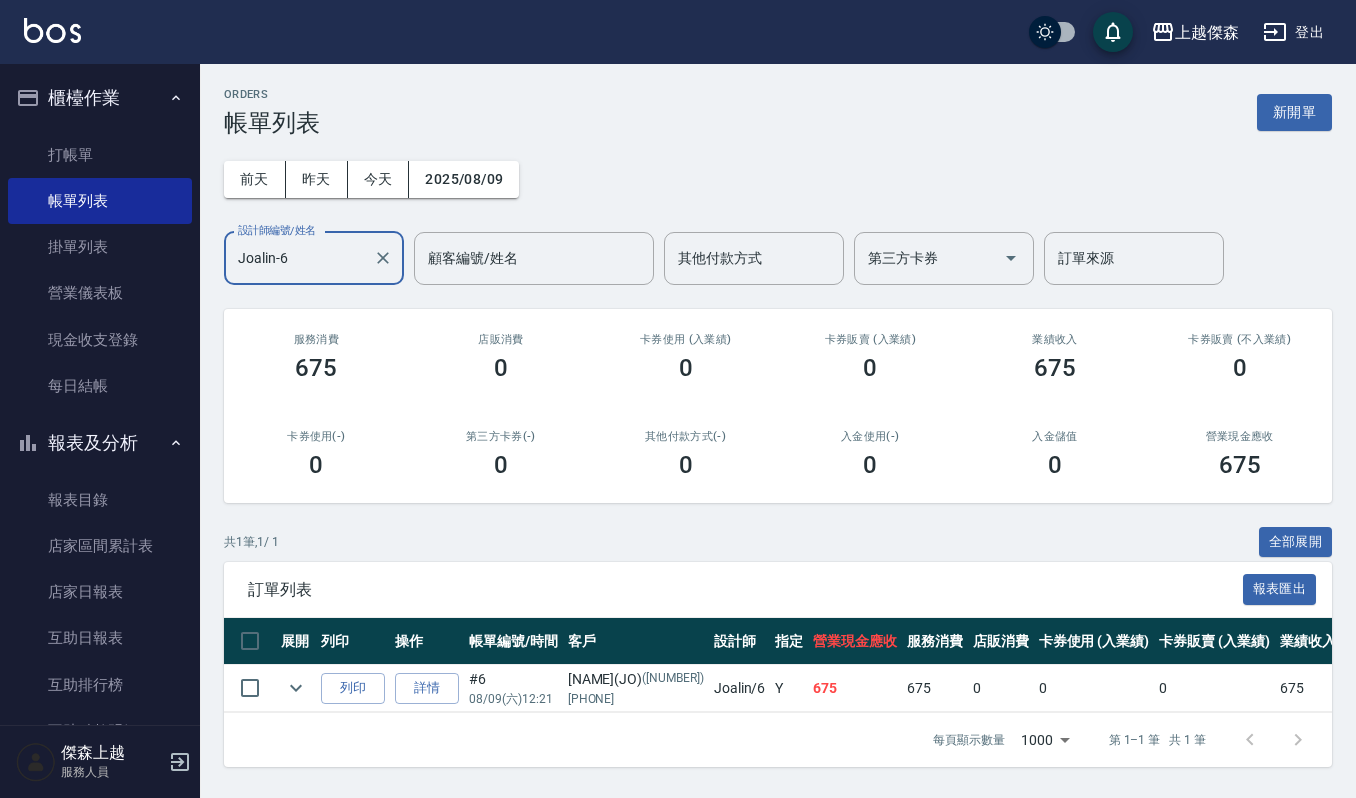 type on "Joalin-6" 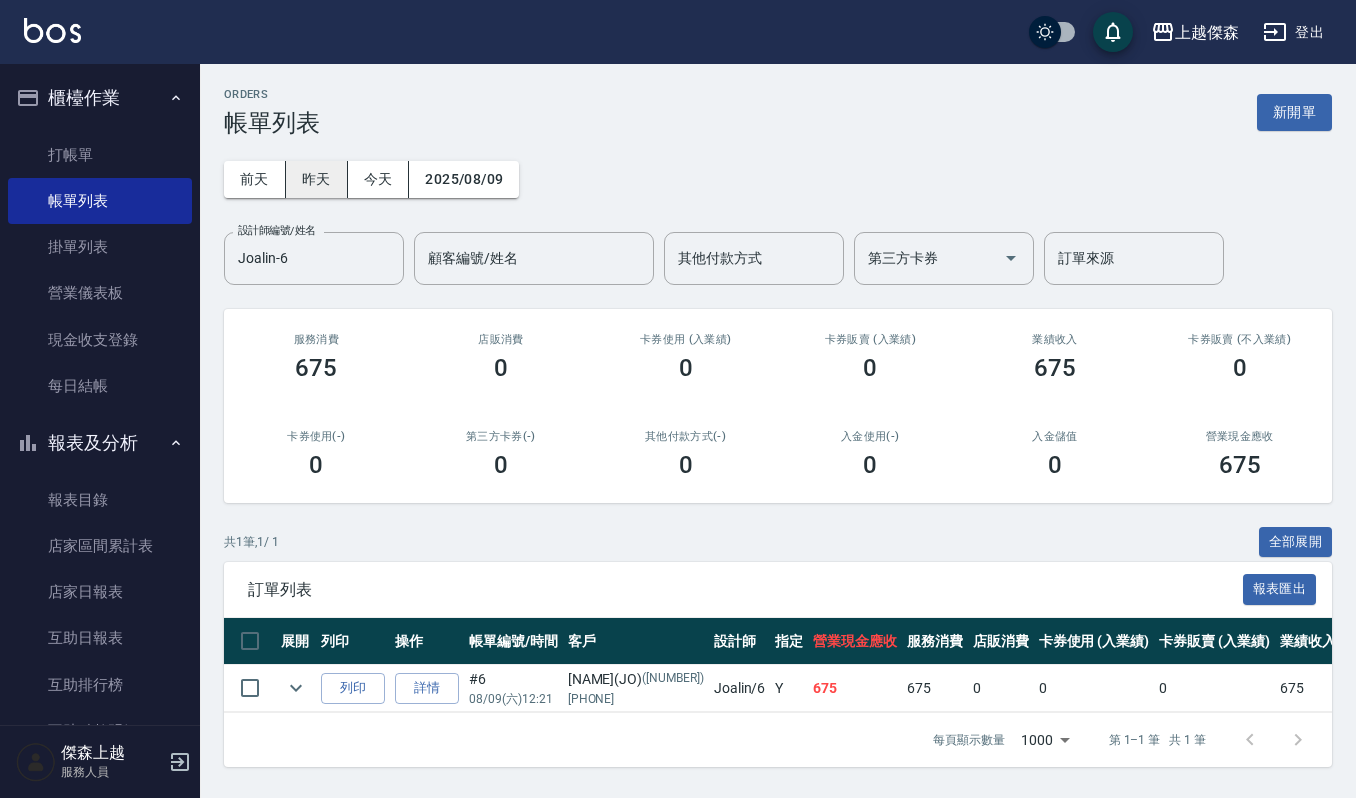 drag, startPoint x: 302, startPoint y: 154, endPoint x: 297, endPoint y: 176, distance: 22.561028 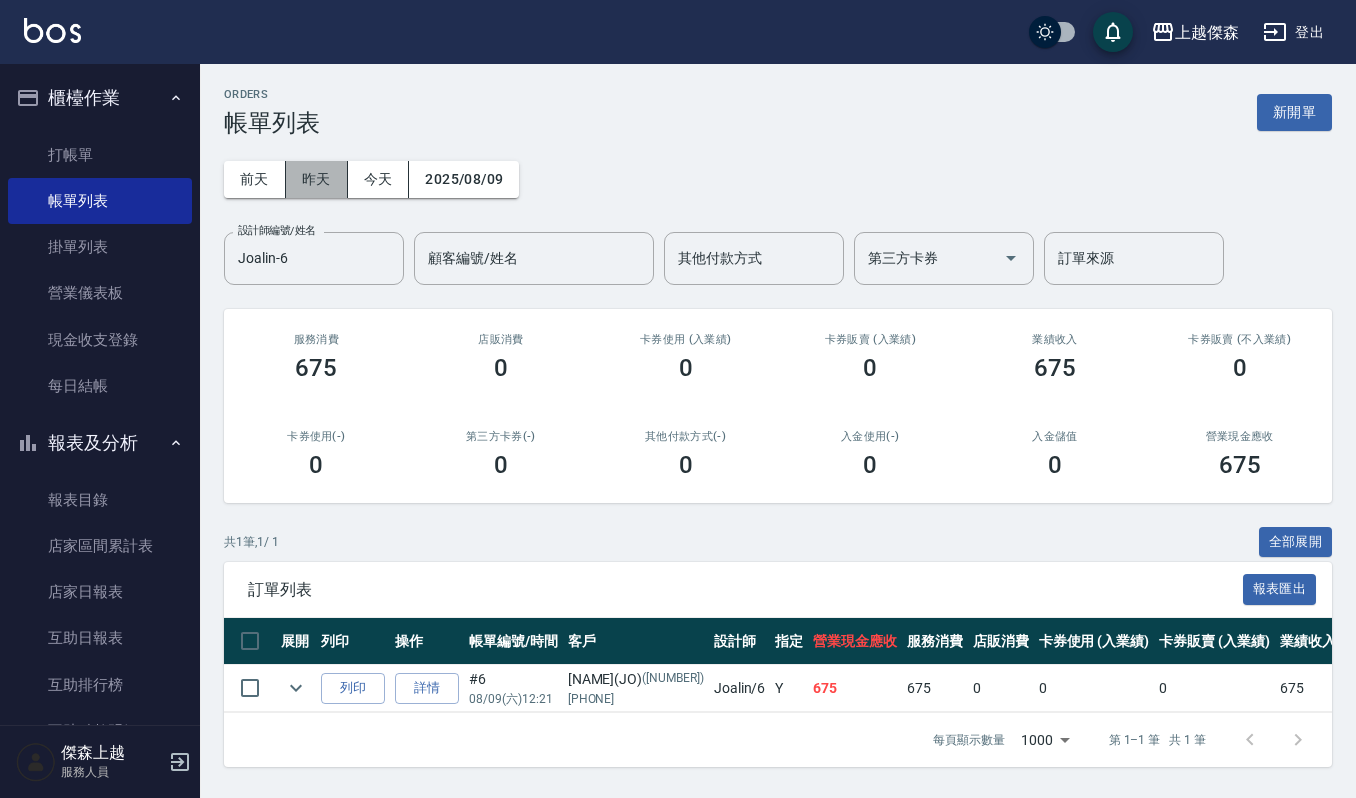 click on "昨天" at bounding box center (317, 179) 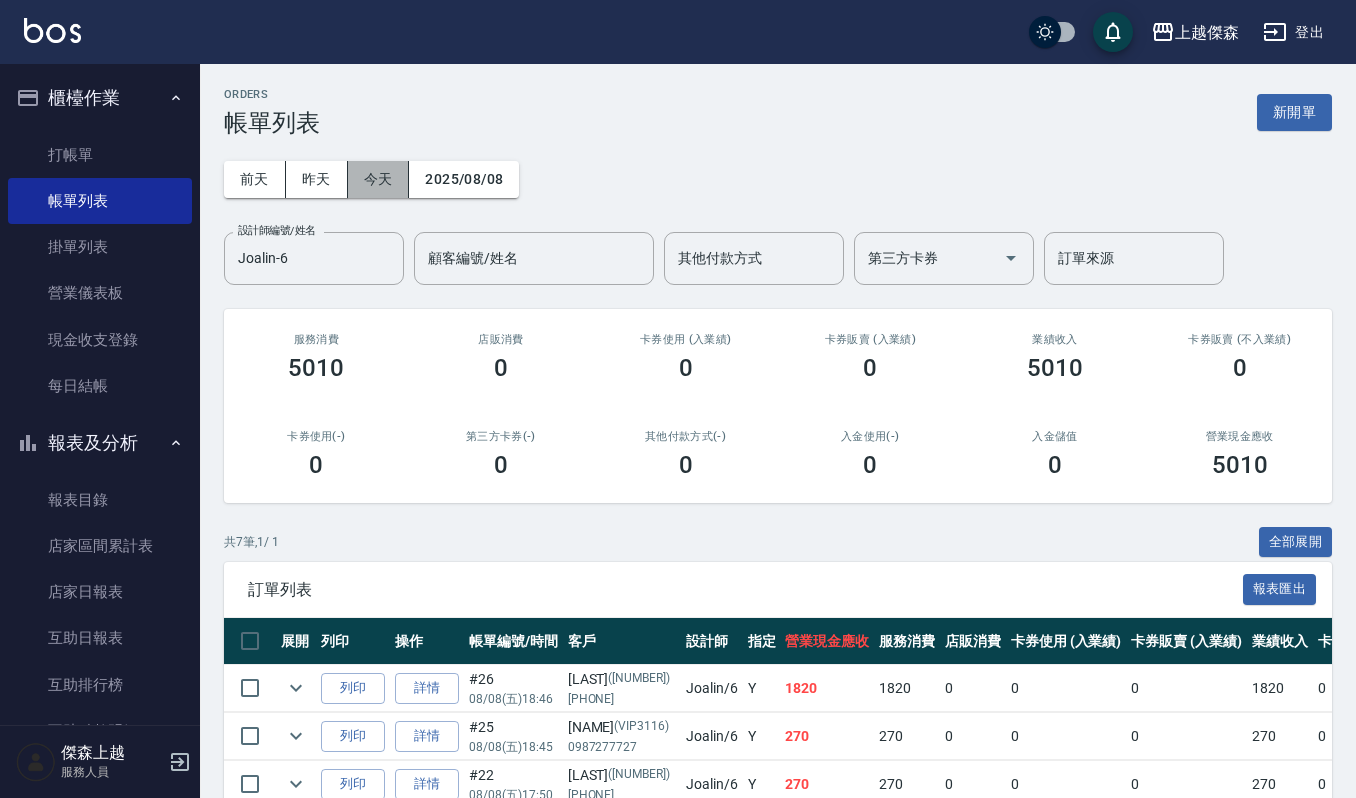 click on "今天" at bounding box center [379, 179] 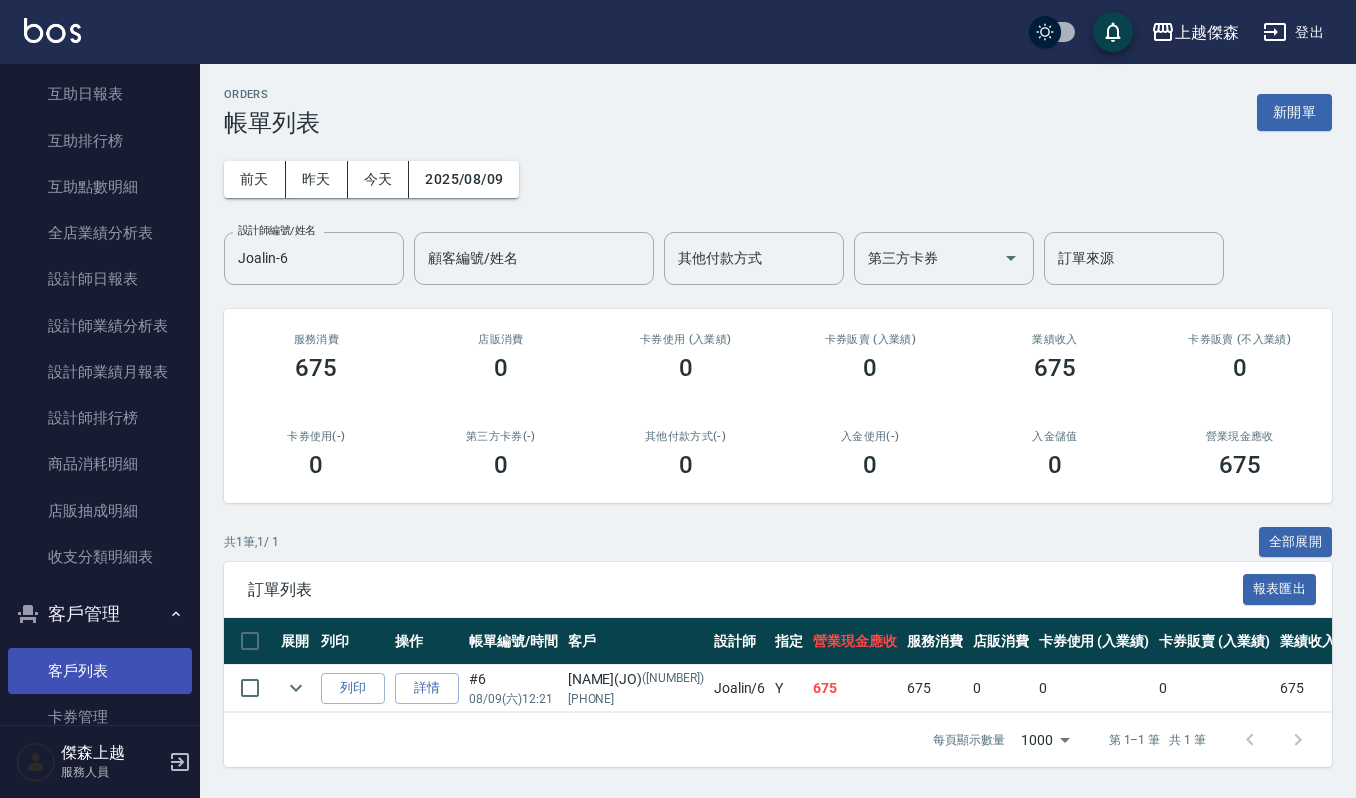 scroll, scrollTop: 637, scrollLeft: 0, axis: vertical 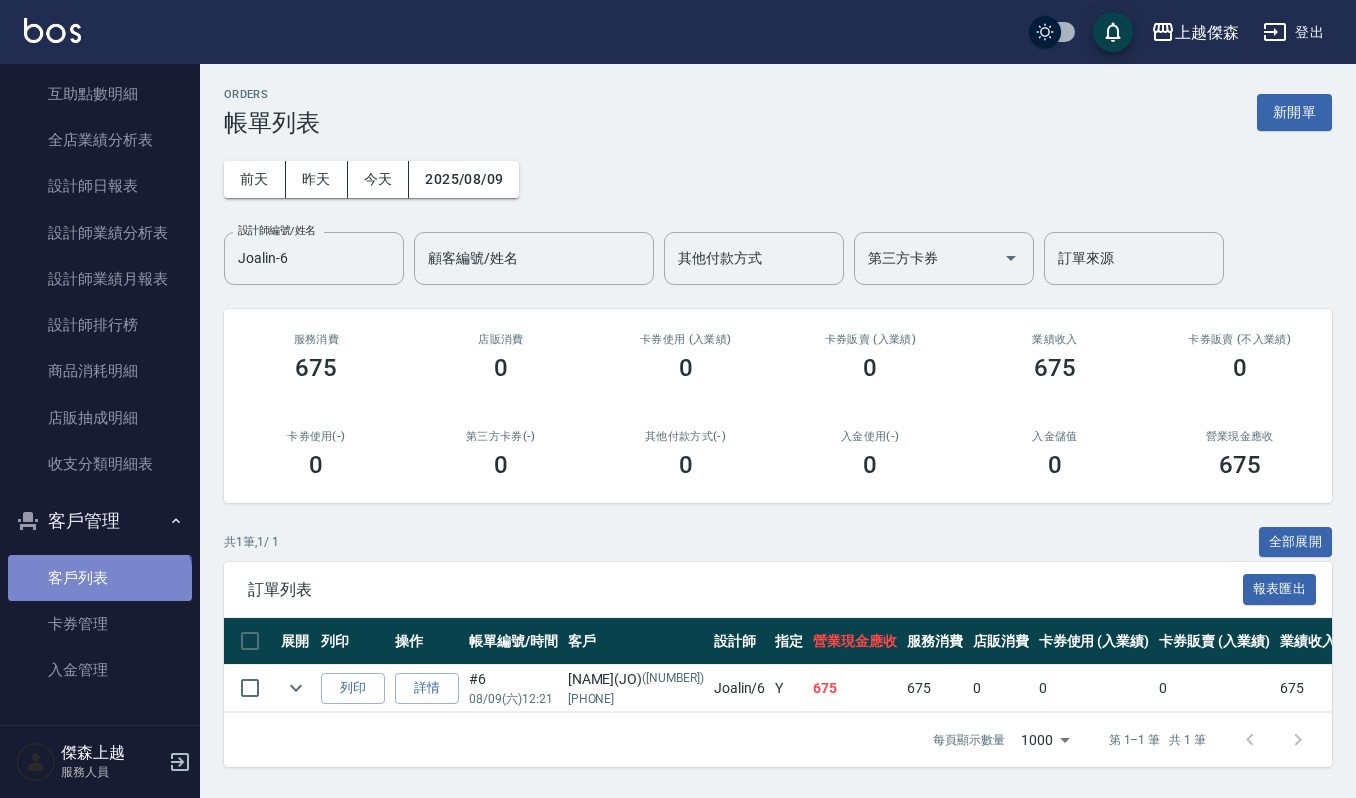 click on "客戶列表" at bounding box center (100, 578) 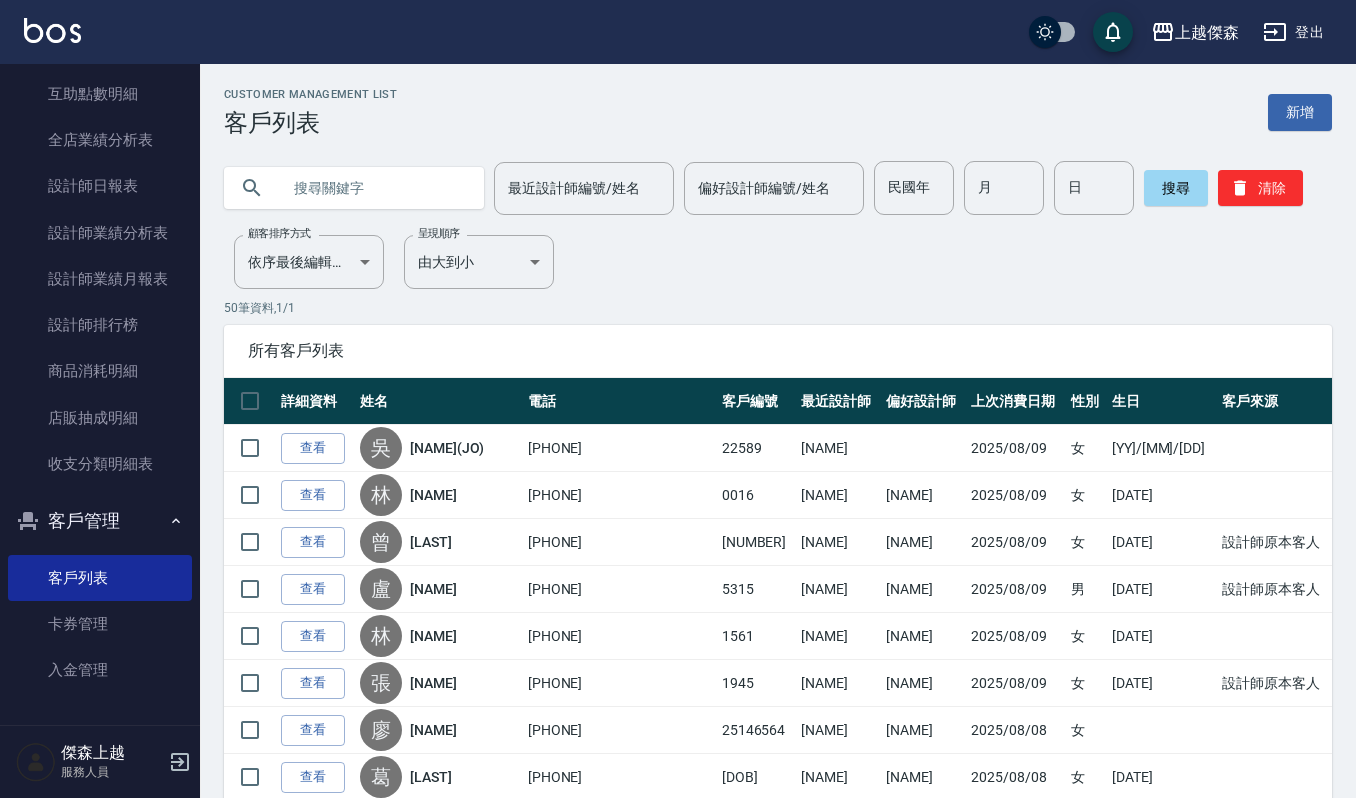 click at bounding box center [374, 188] 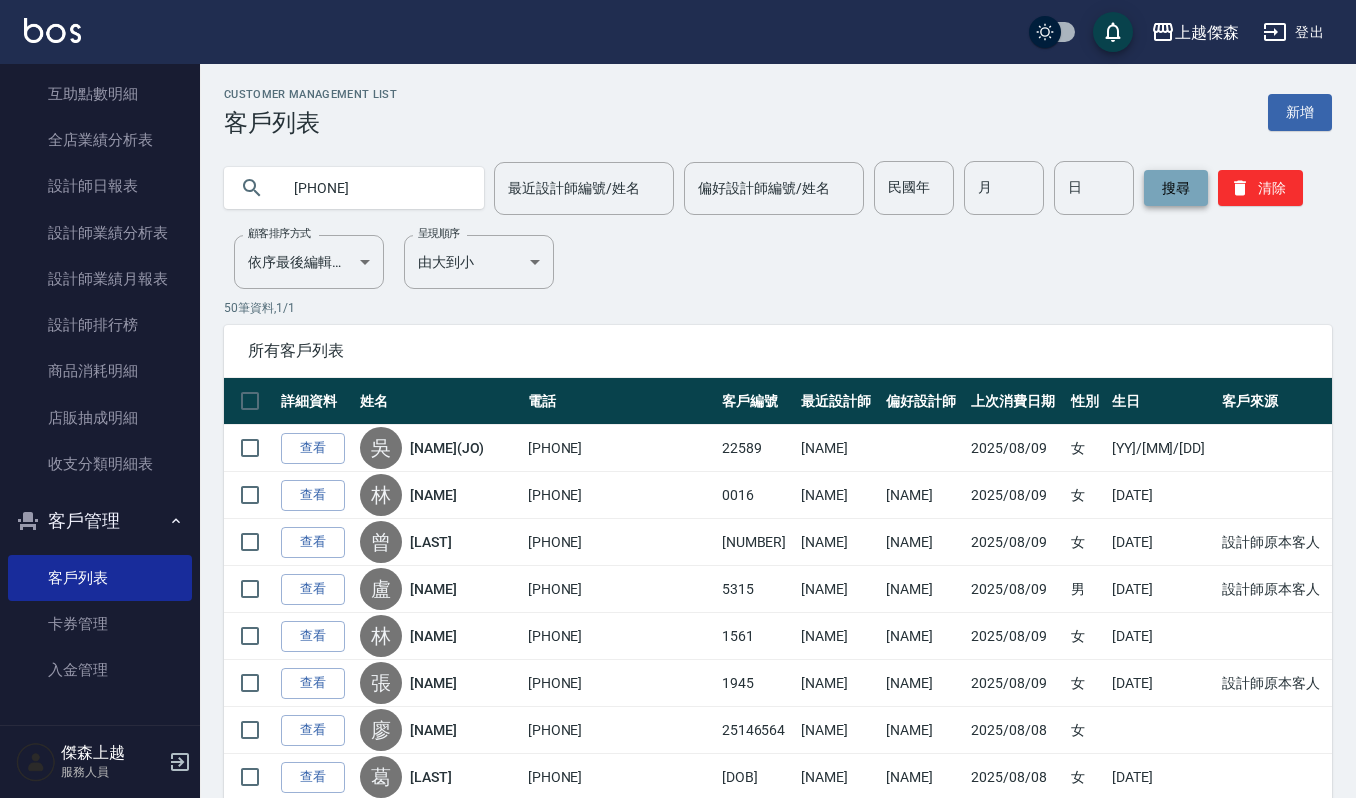 type on "[PHONE]" 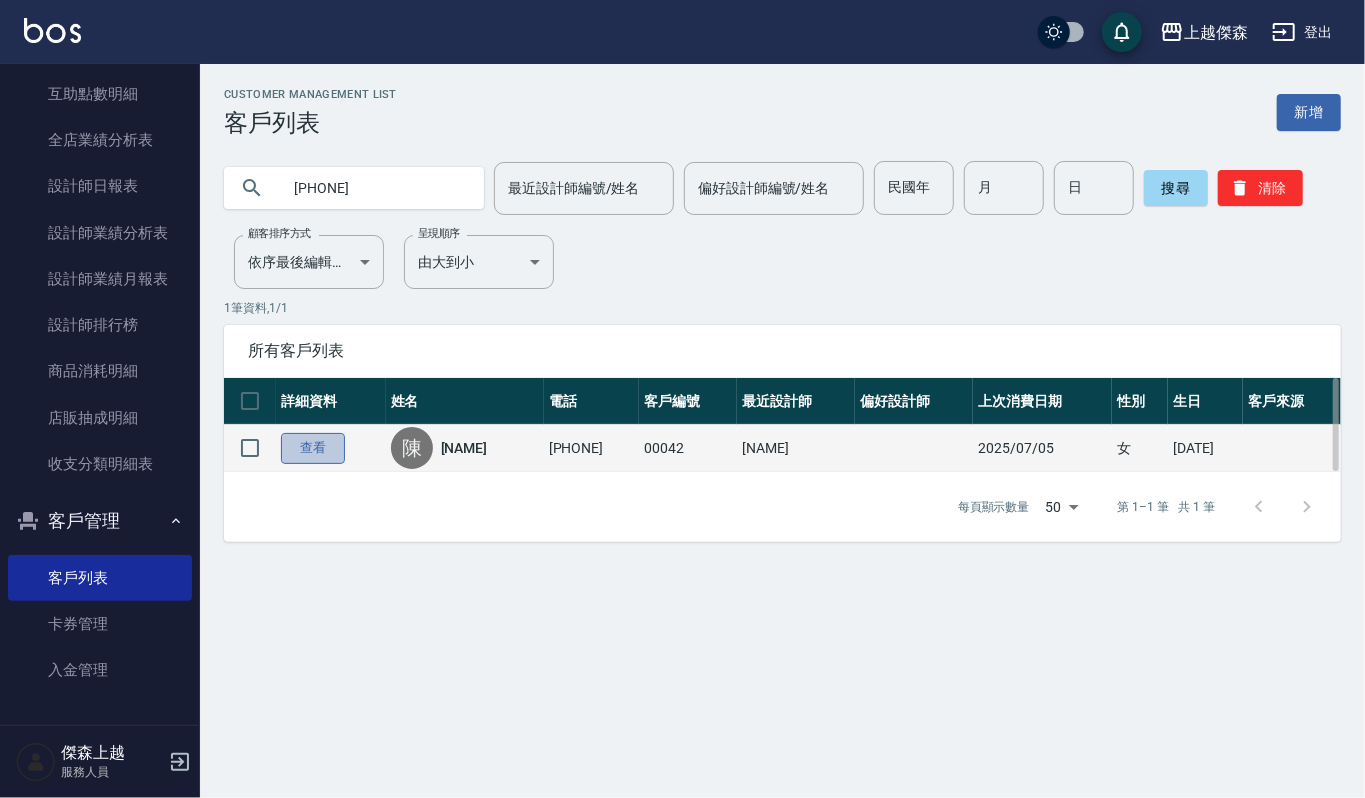 click on "查看" at bounding box center (313, 448) 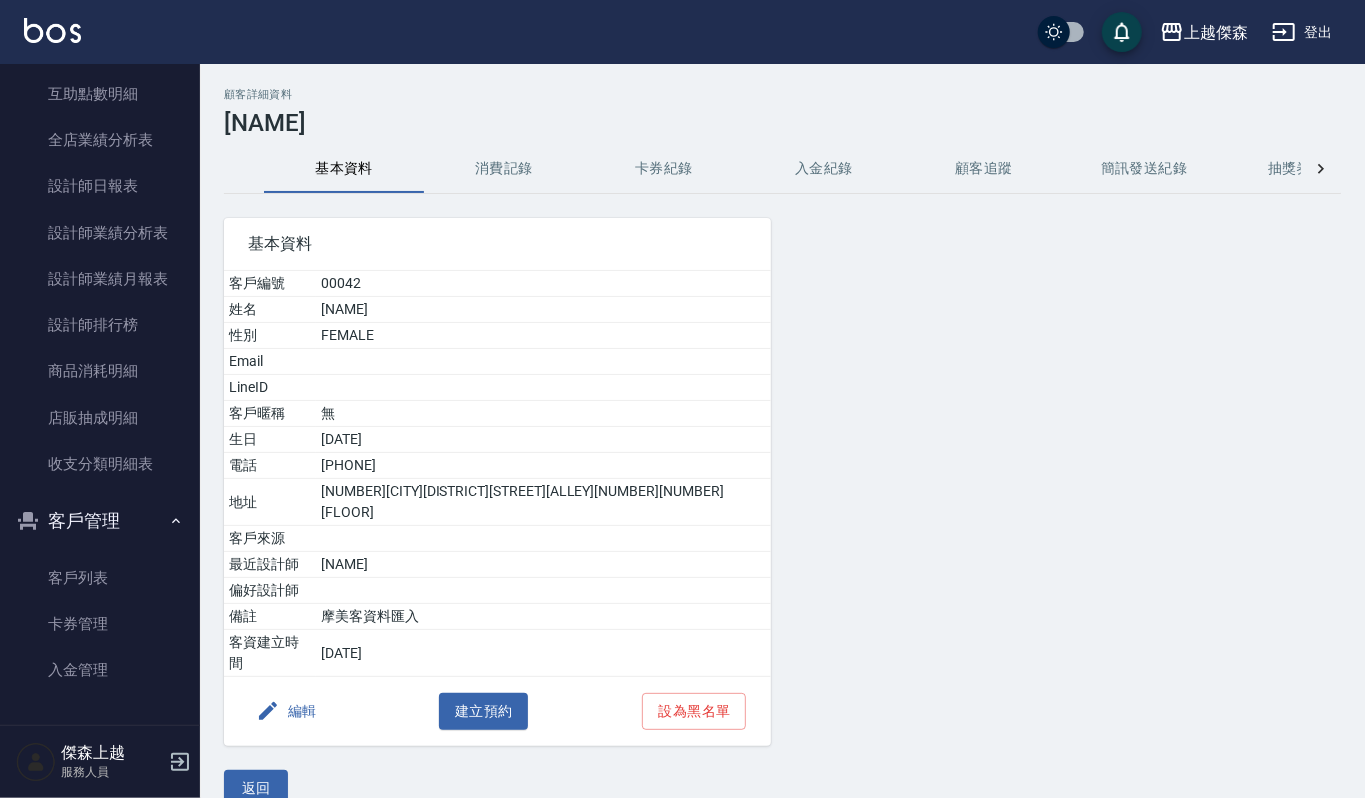 click on "消費記錄" at bounding box center [504, 169] 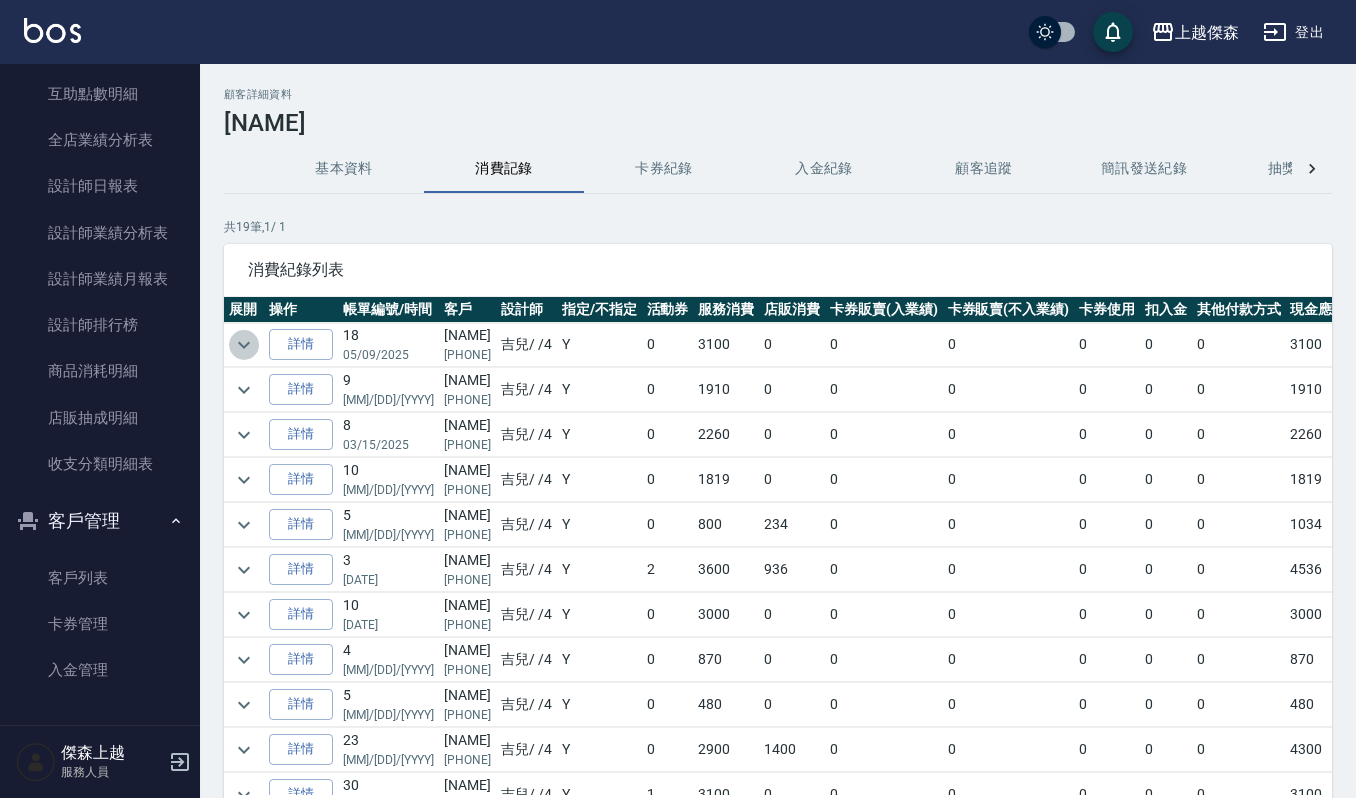 click 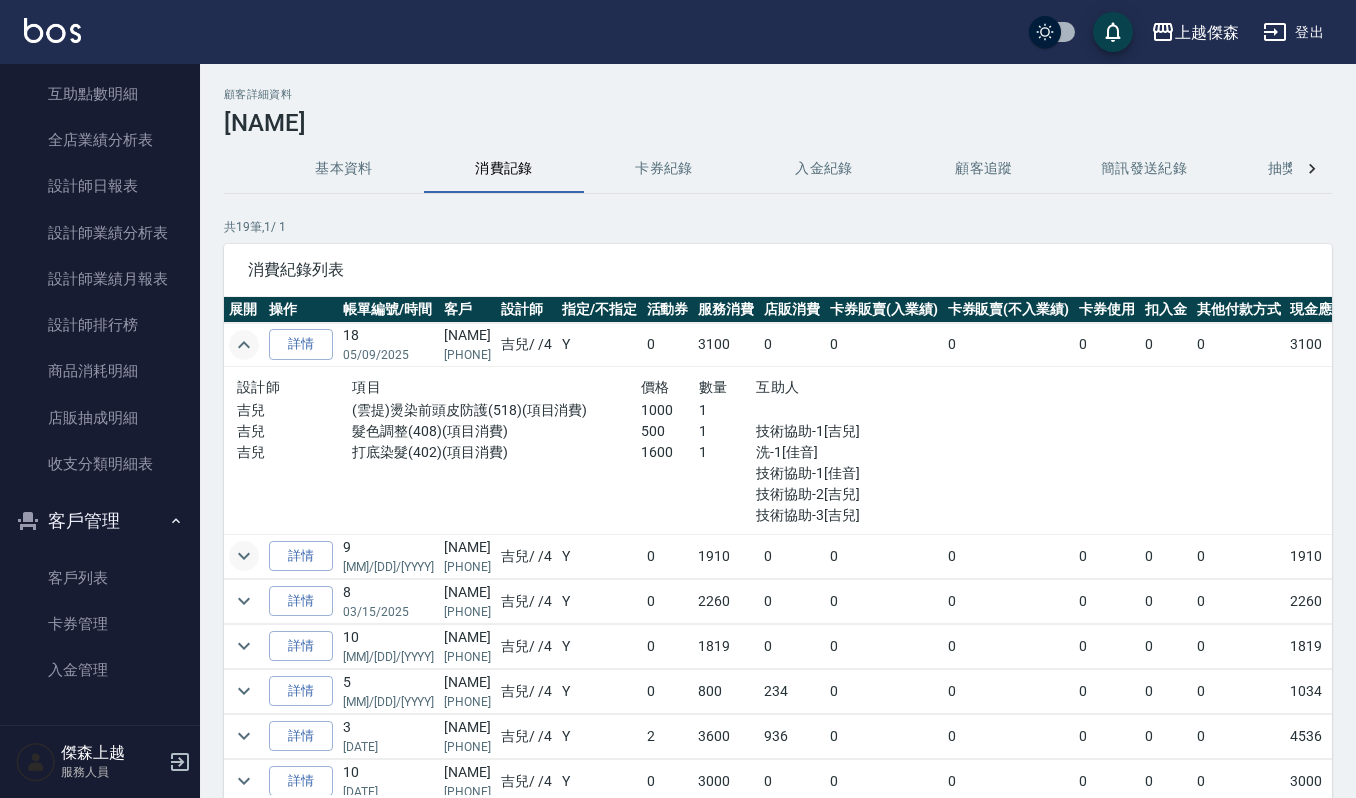 click 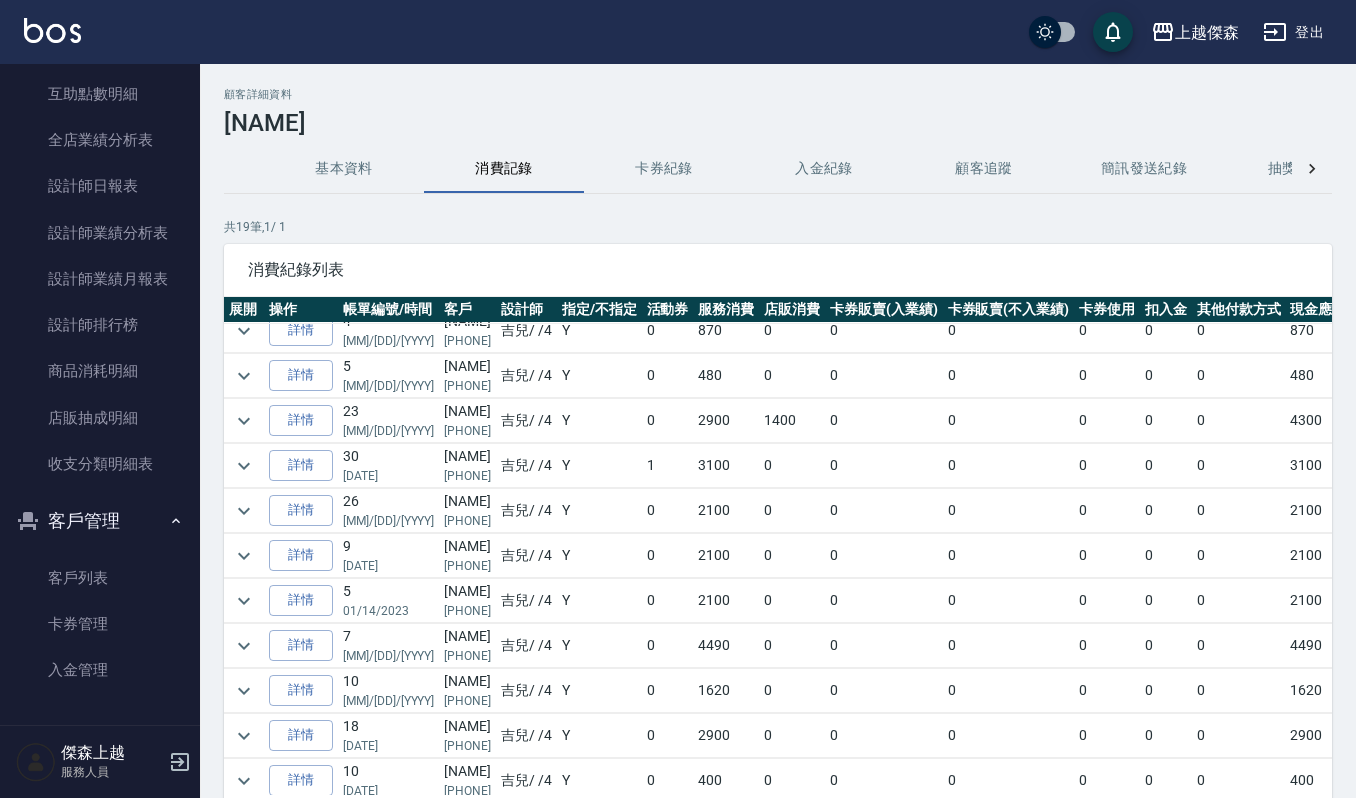 scroll, scrollTop: 666, scrollLeft: 0, axis: vertical 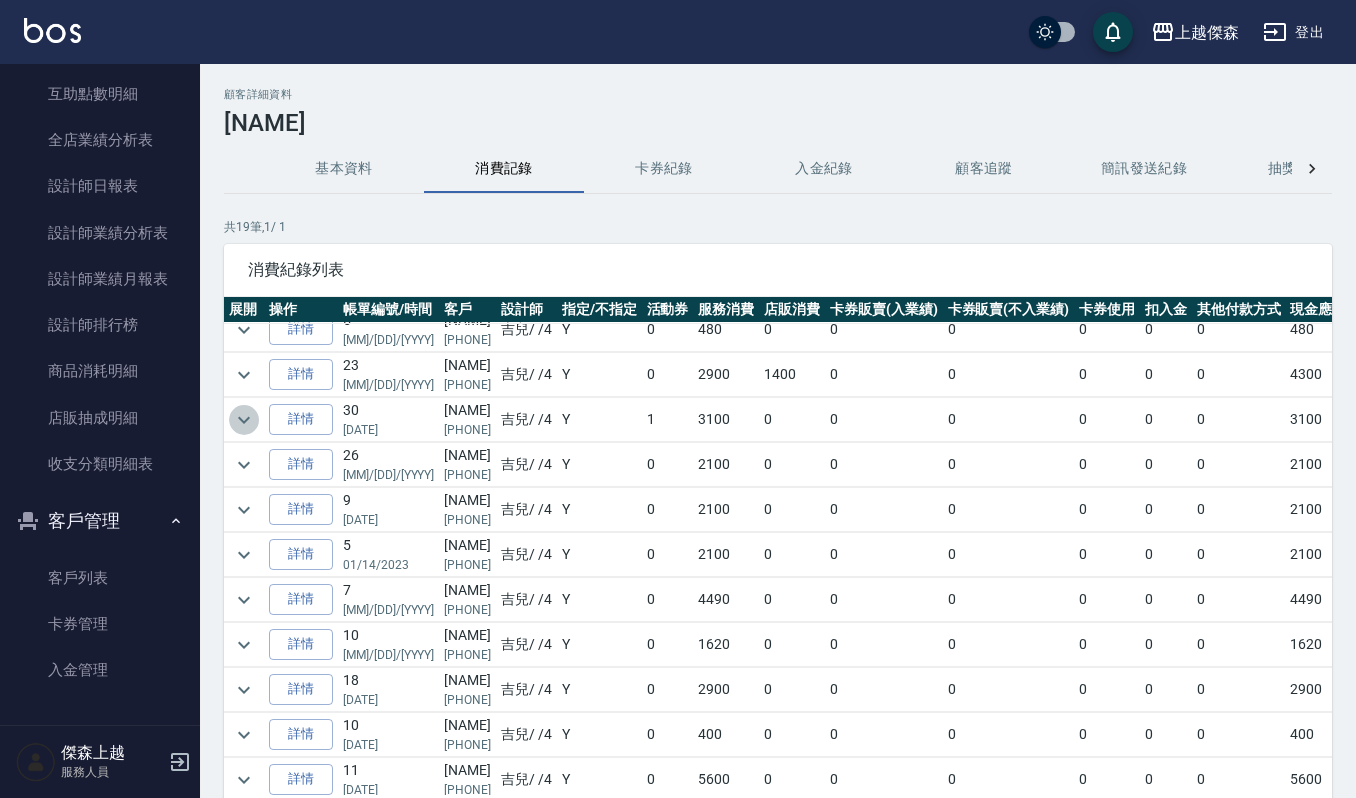 click 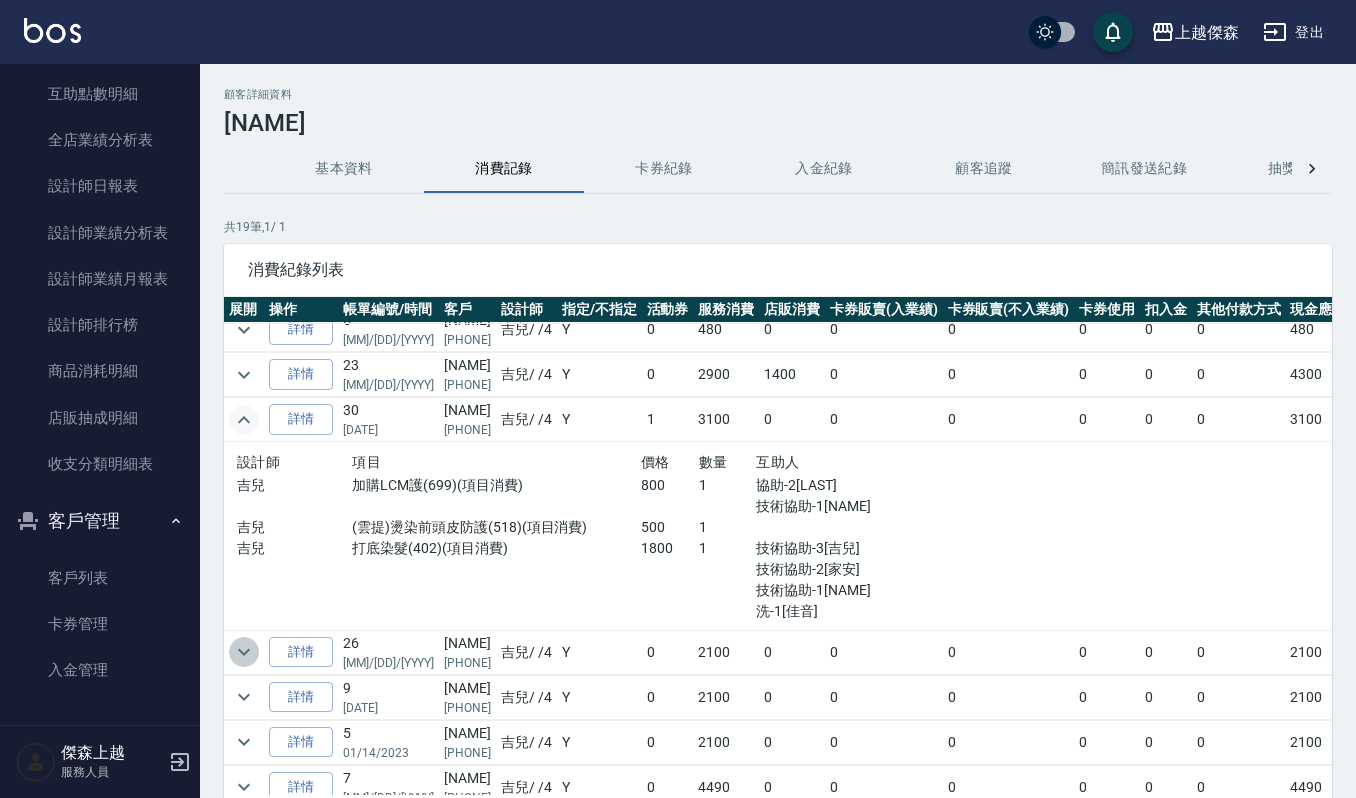 click 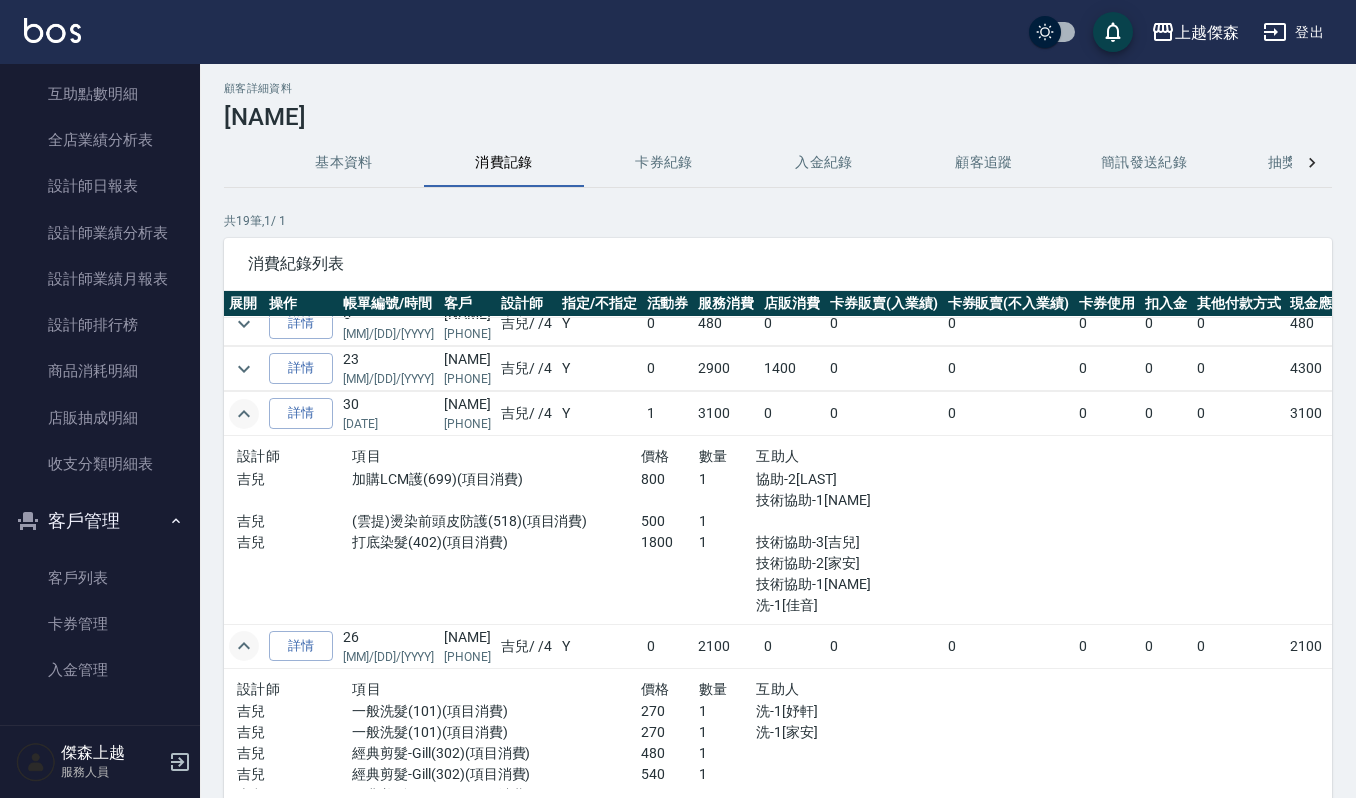 scroll, scrollTop: 0, scrollLeft: 0, axis: both 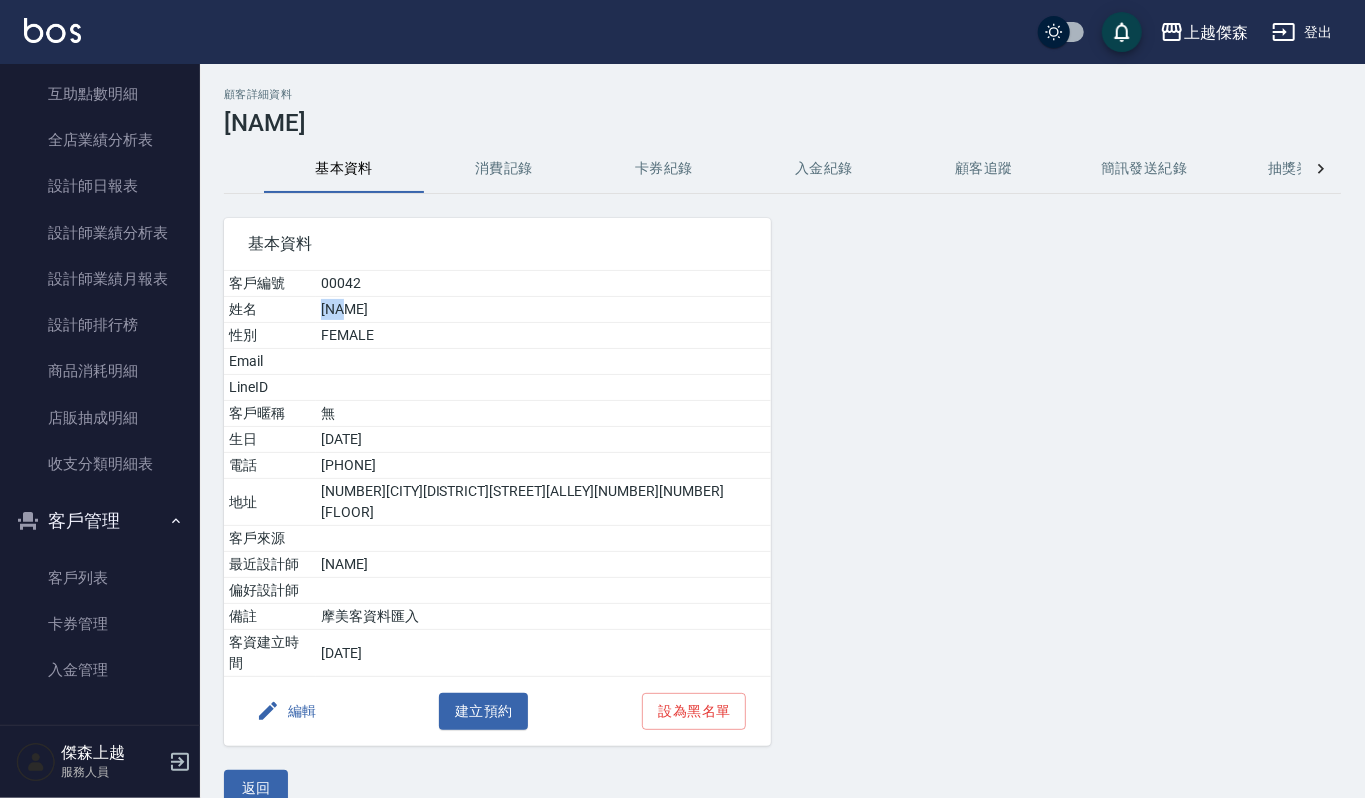 drag, startPoint x: 350, startPoint y: 302, endPoint x: 445, endPoint y: 317, distance: 96.17692 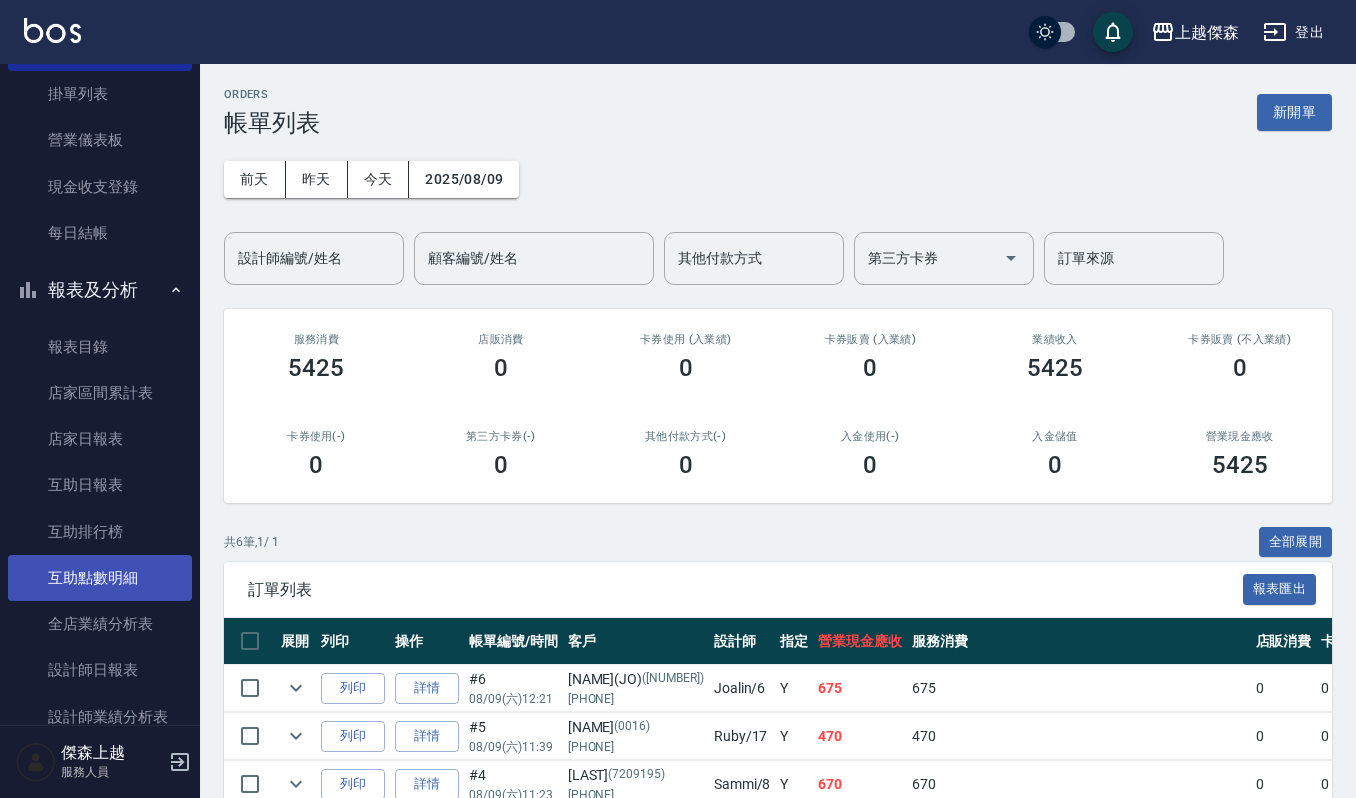 scroll, scrollTop: 0, scrollLeft: 0, axis: both 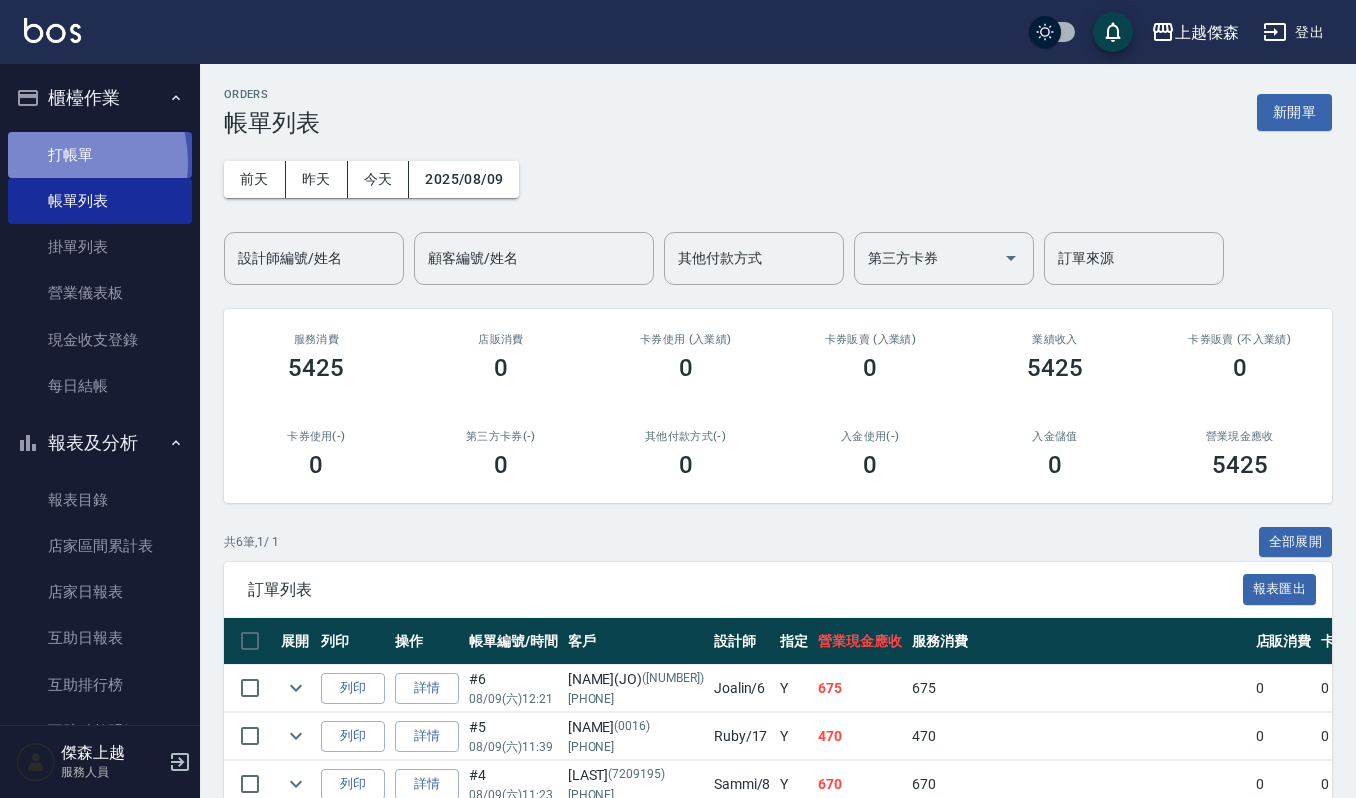 click on "打帳單" at bounding box center [100, 155] 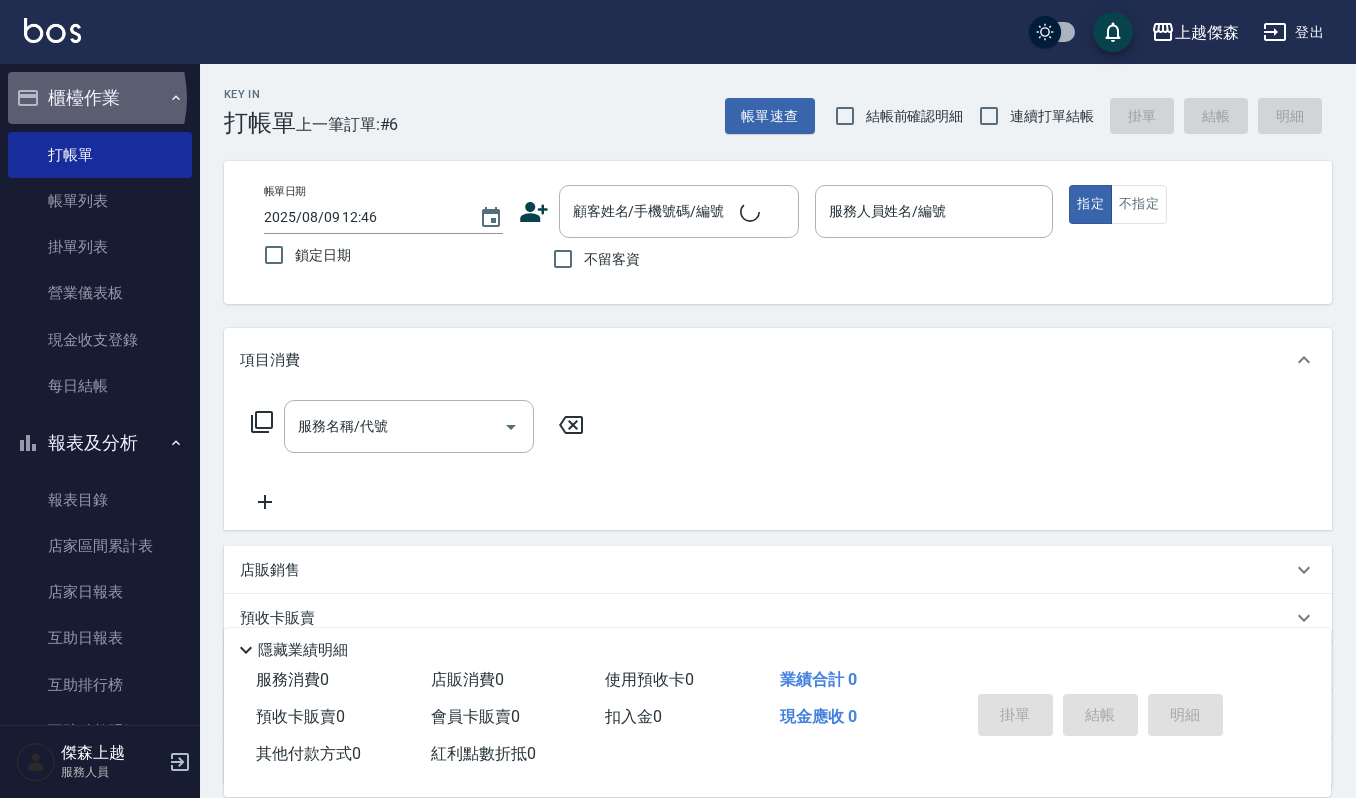 click on "櫃檯作業" at bounding box center (100, 98) 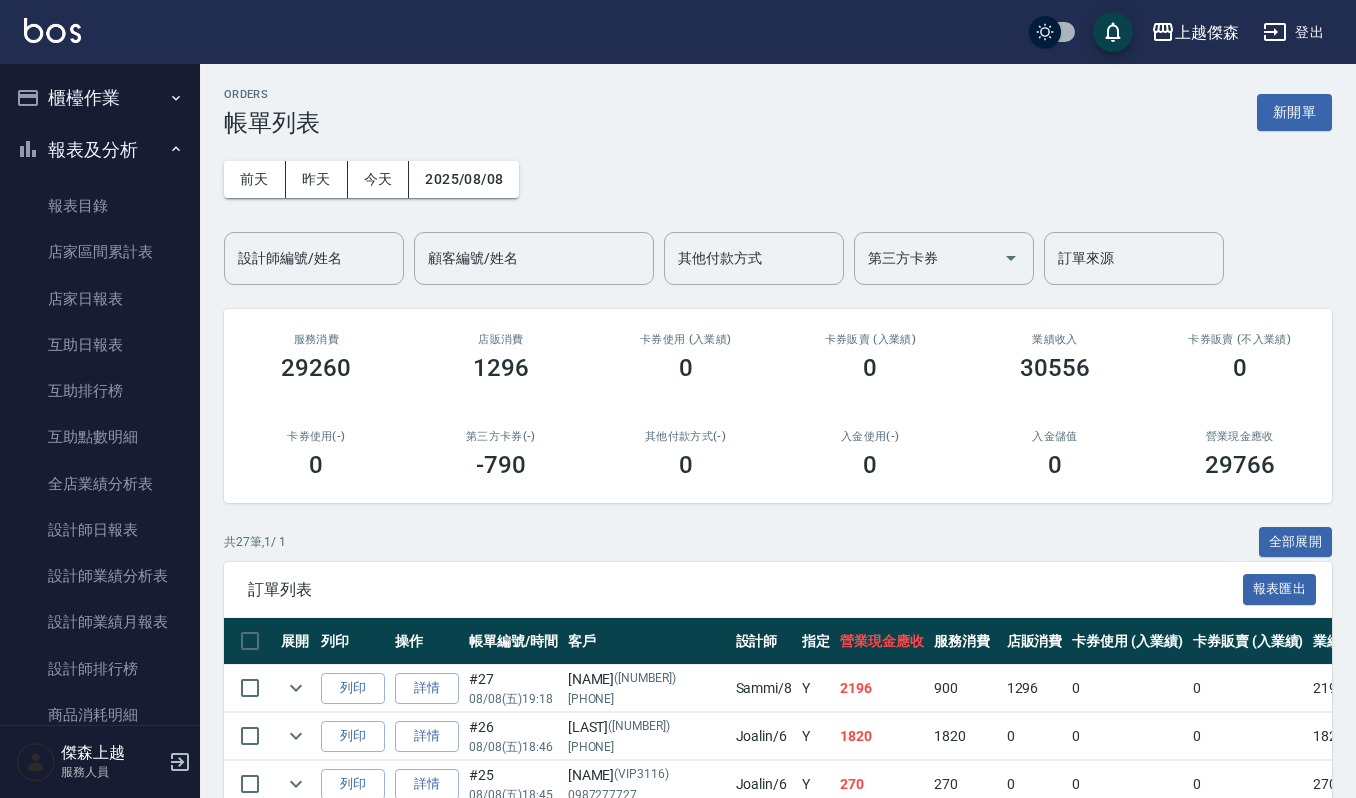 click on "報表及分析" at bounding box center (100, 150) 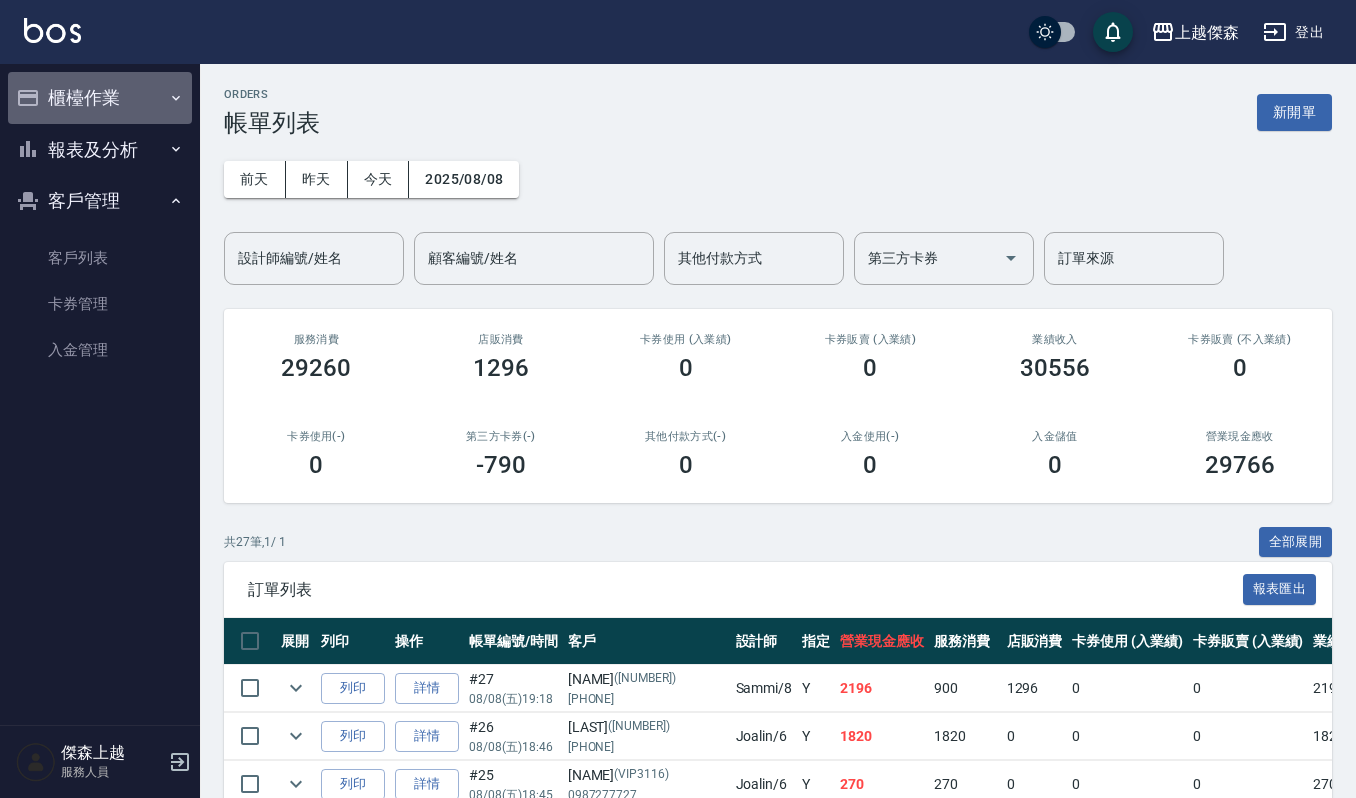 click on "櫃檯作業" at bounding box center (100, 98) 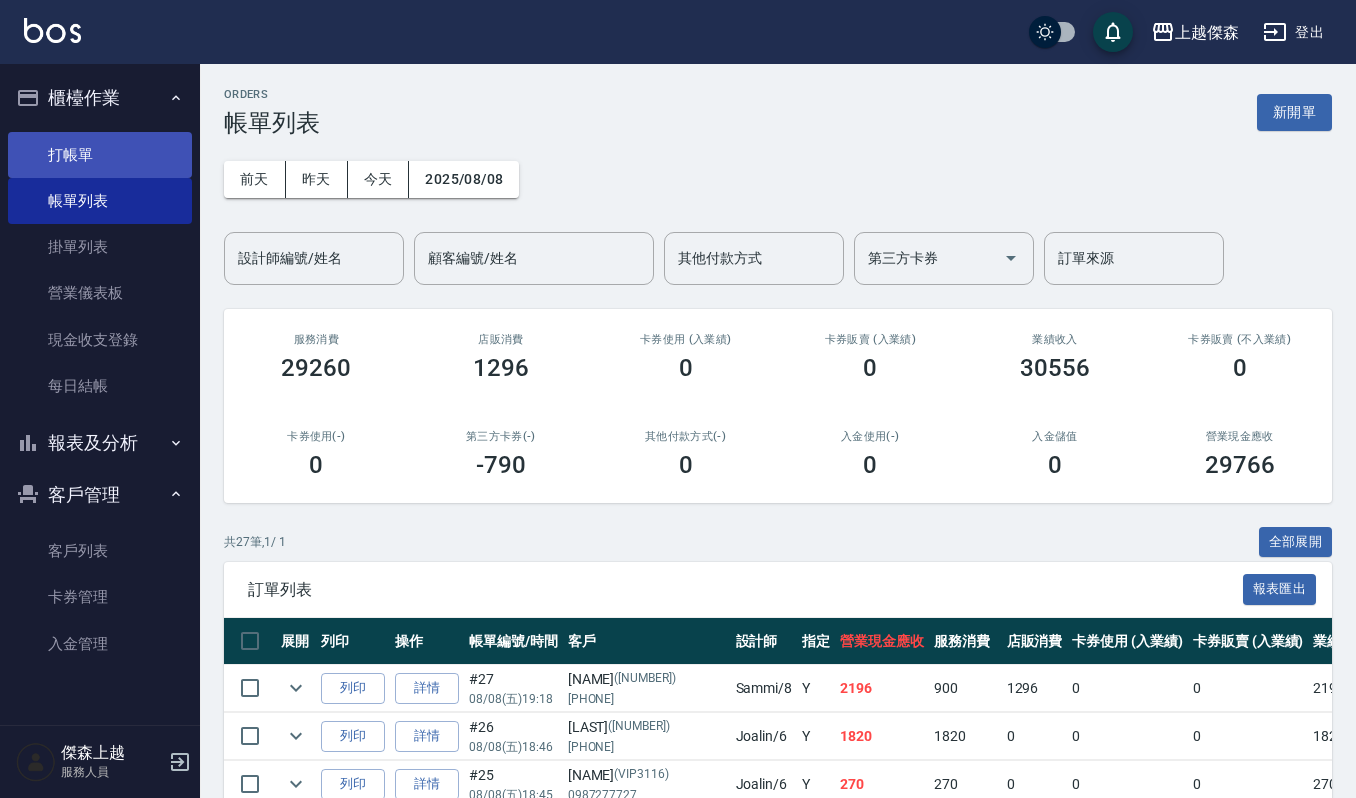 click on "打帳單" at bounding box center (100, 155) 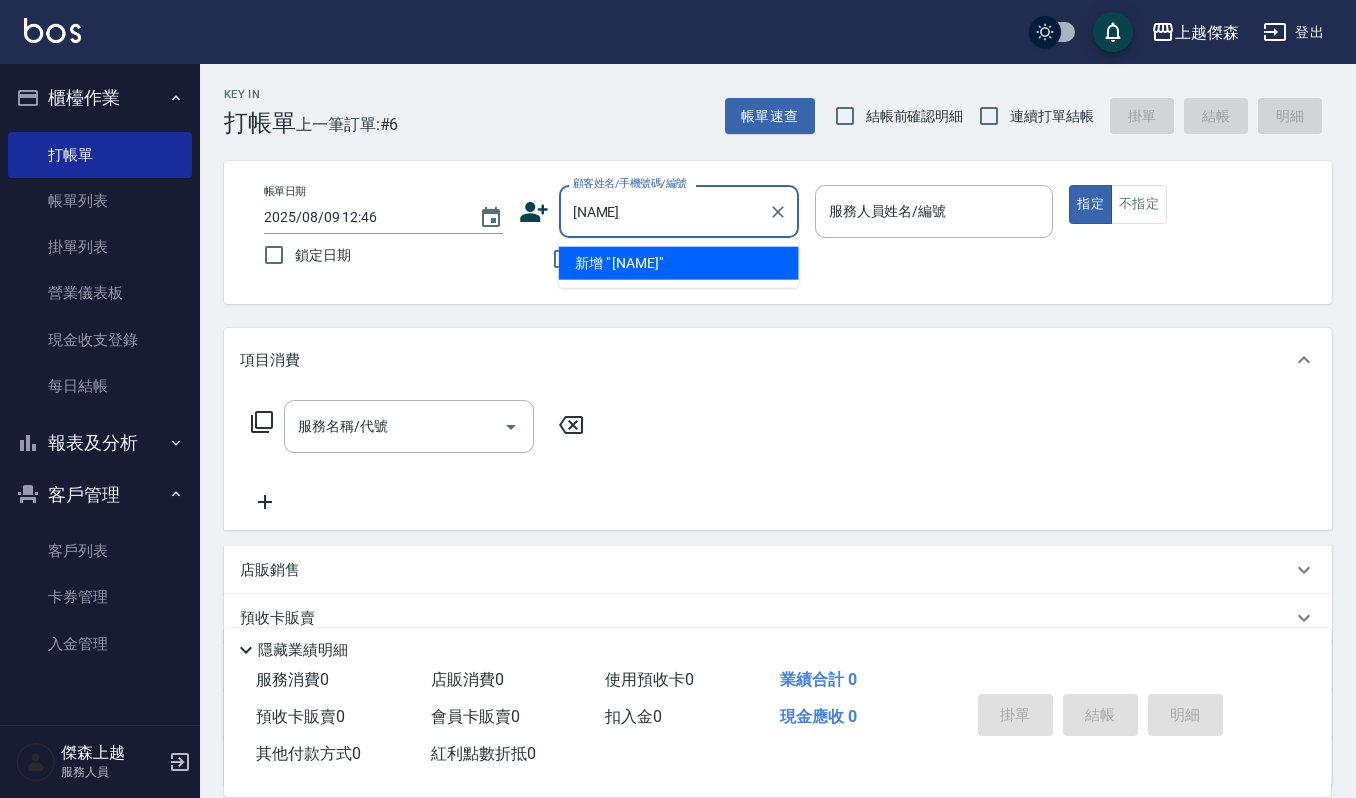 click on "[NAME]" at bounding box center (664, 211) 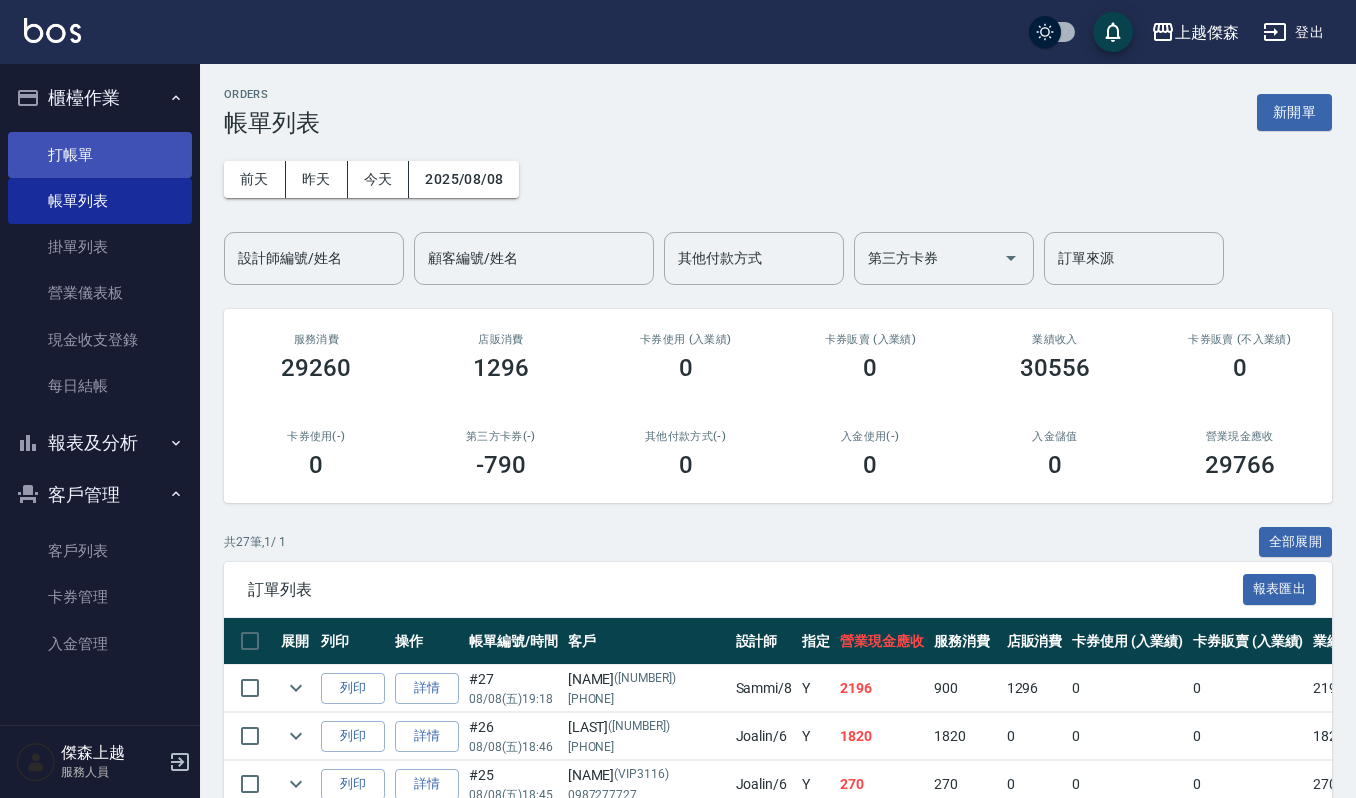 click on "打帳單" at bounding box center (100, 155) 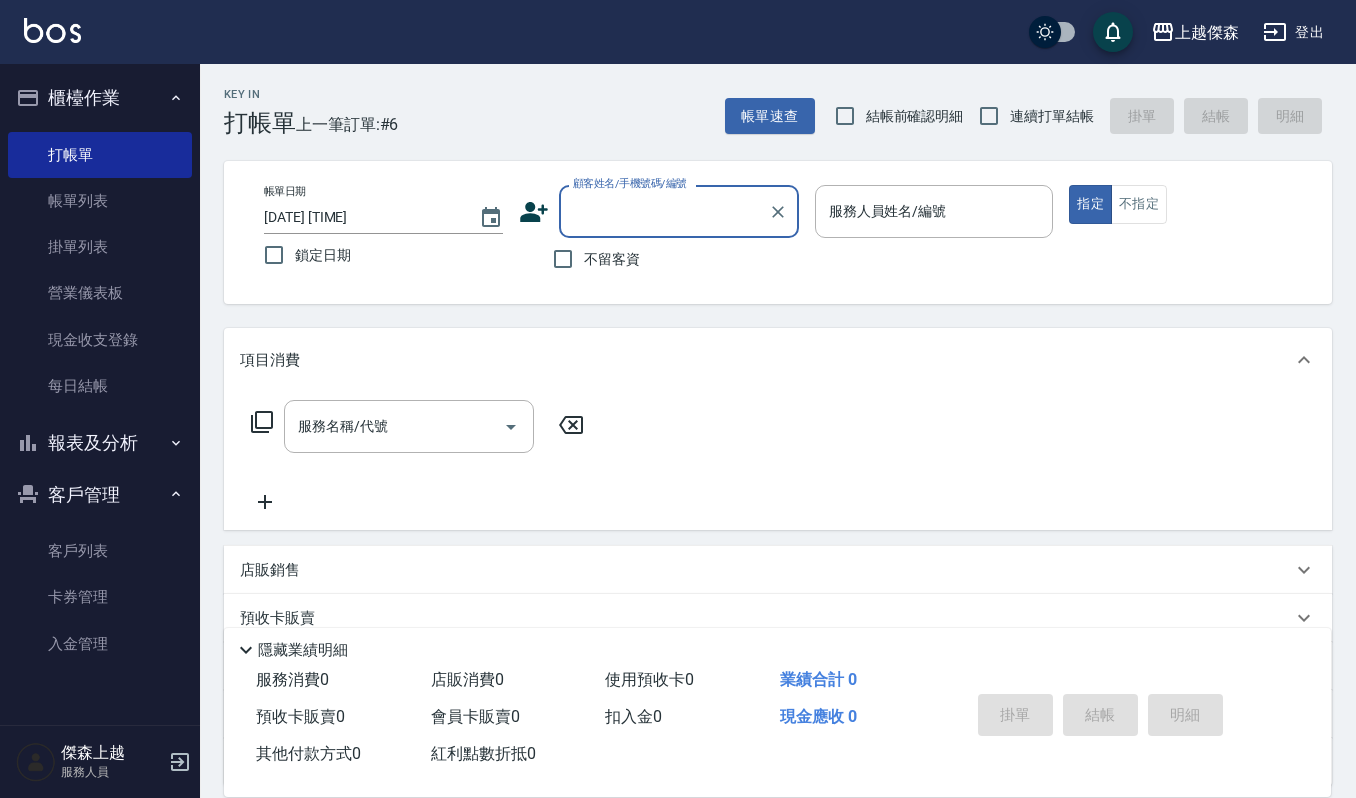 drag, startPoint x: 632, startPoint y: 209, endPoint x: 553, endPoint y: 210, distance: 79.00633 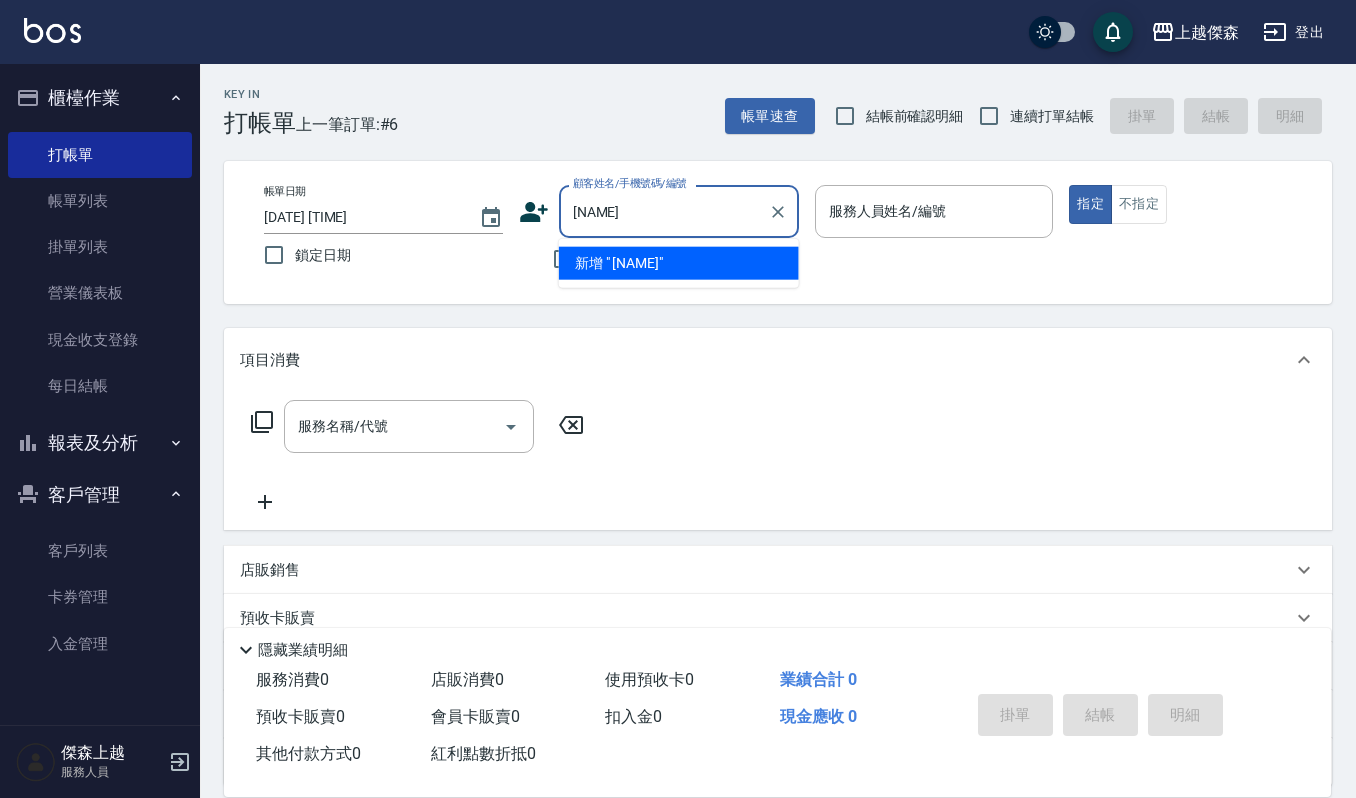 click on "[NAME]" at bounding box center (664, 211) 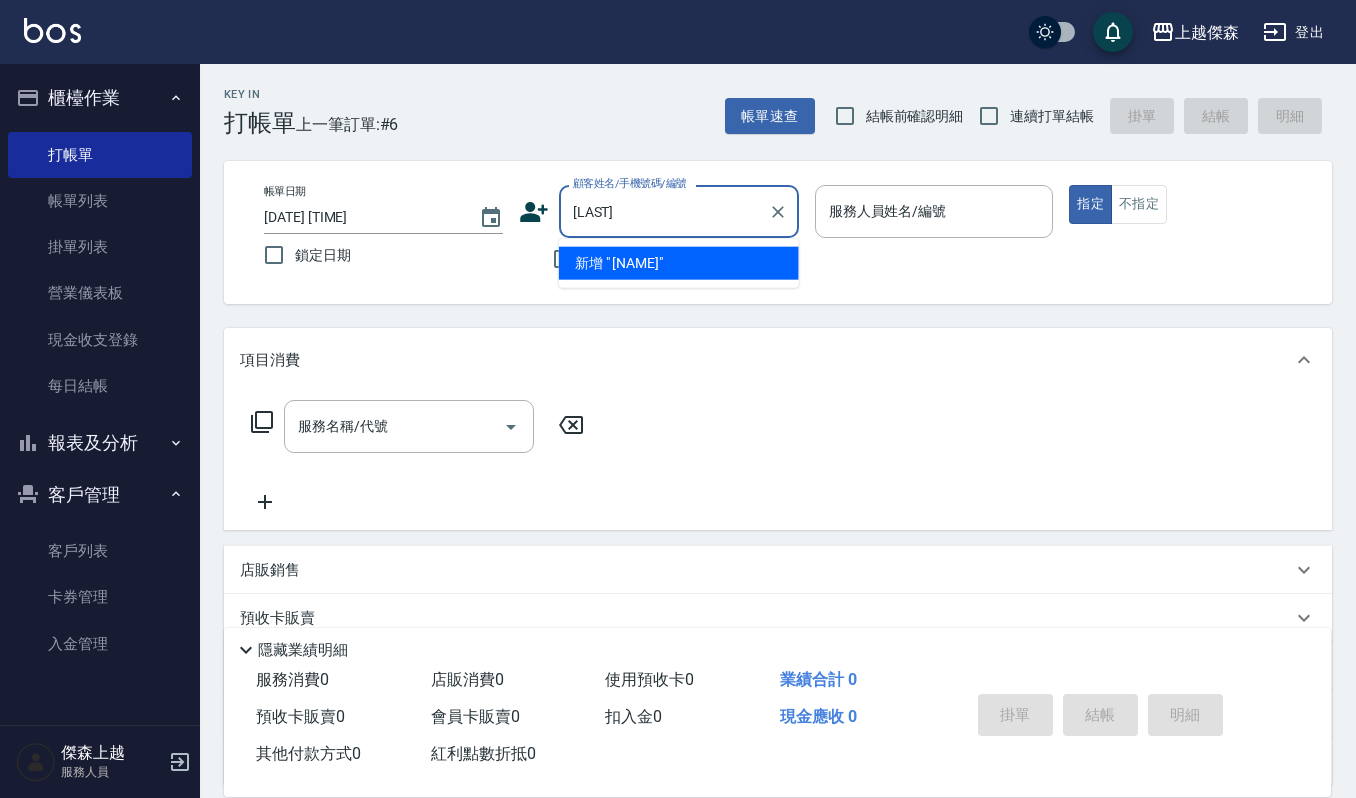 click on "[LAST]" at bounding box center (664, 211) 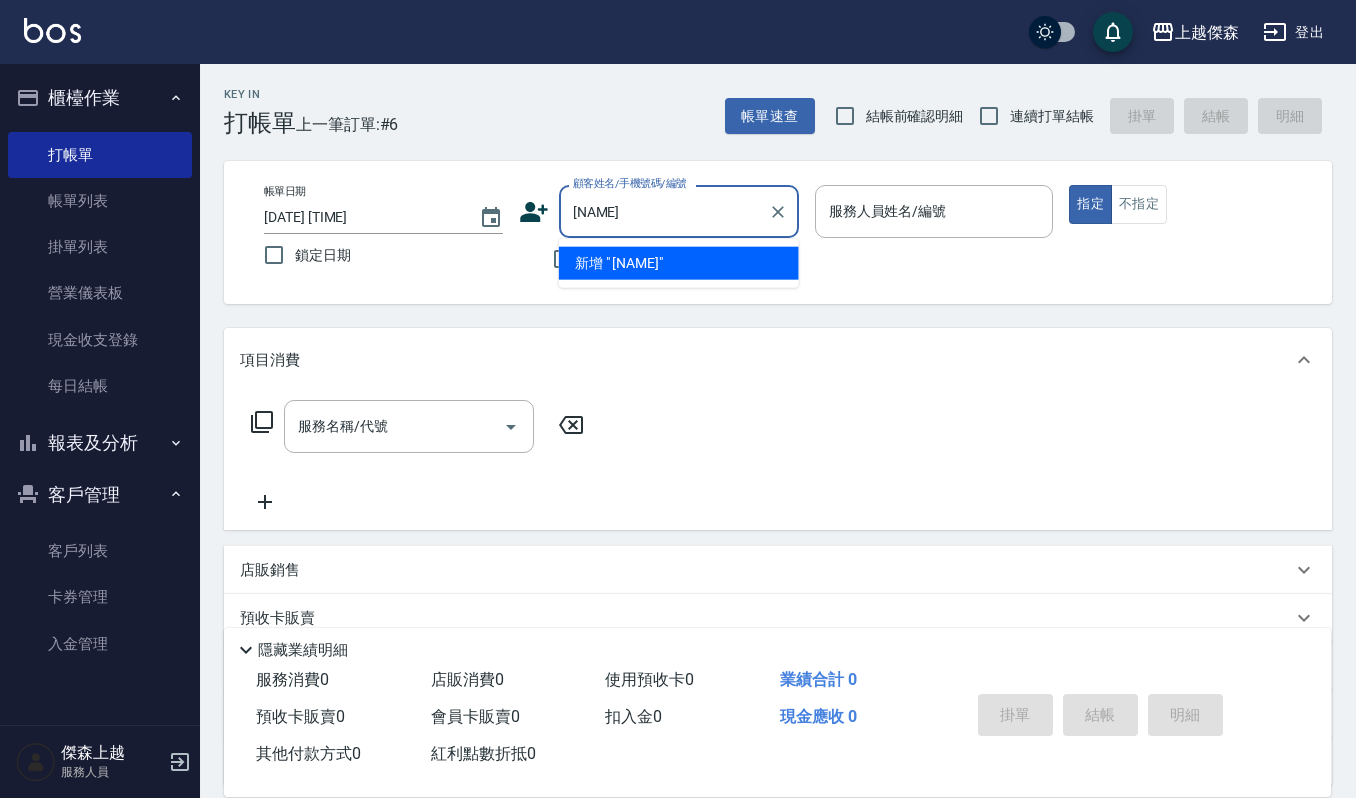 click on "[NAME]" at bounding box center [664, 211] 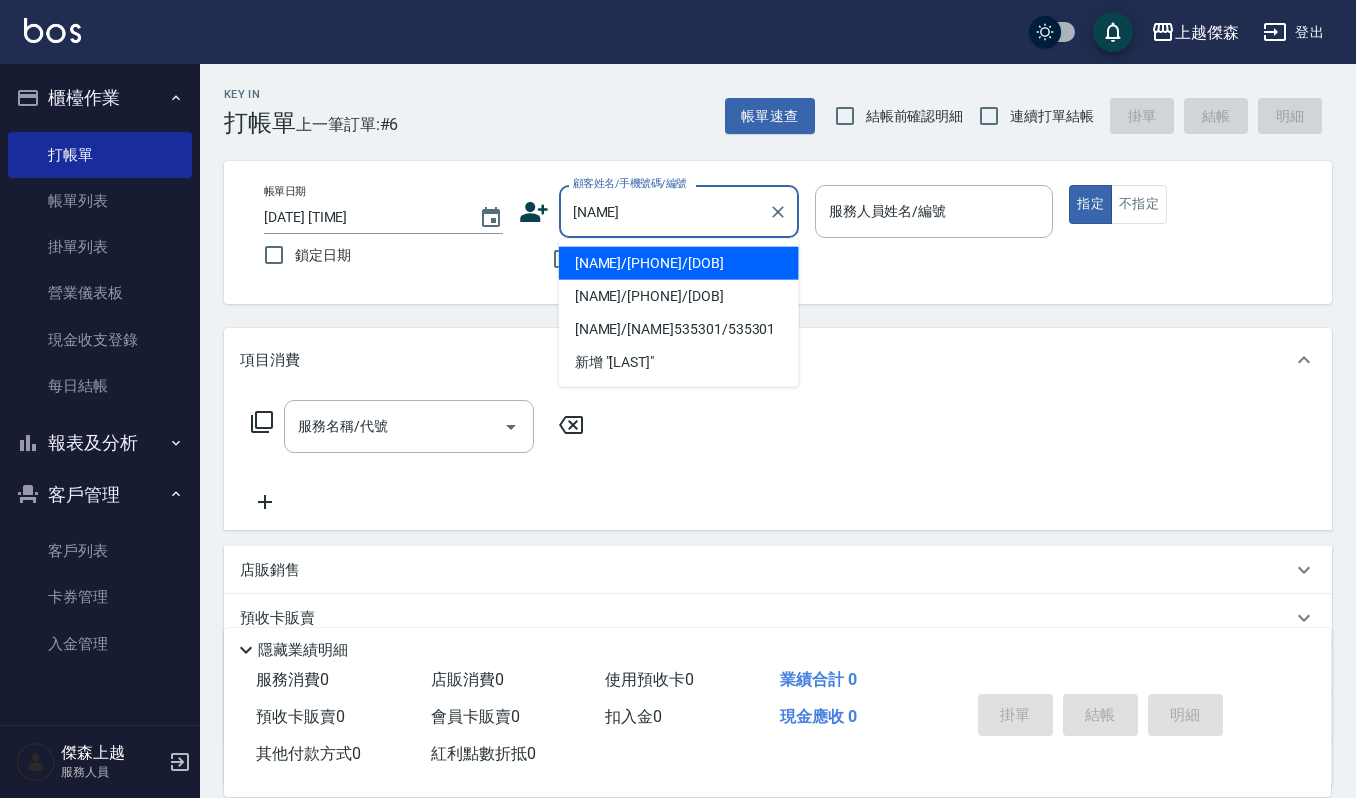 click on "[NAME]/[PHONE]/[DOB]" at bounding box center (679, 263) 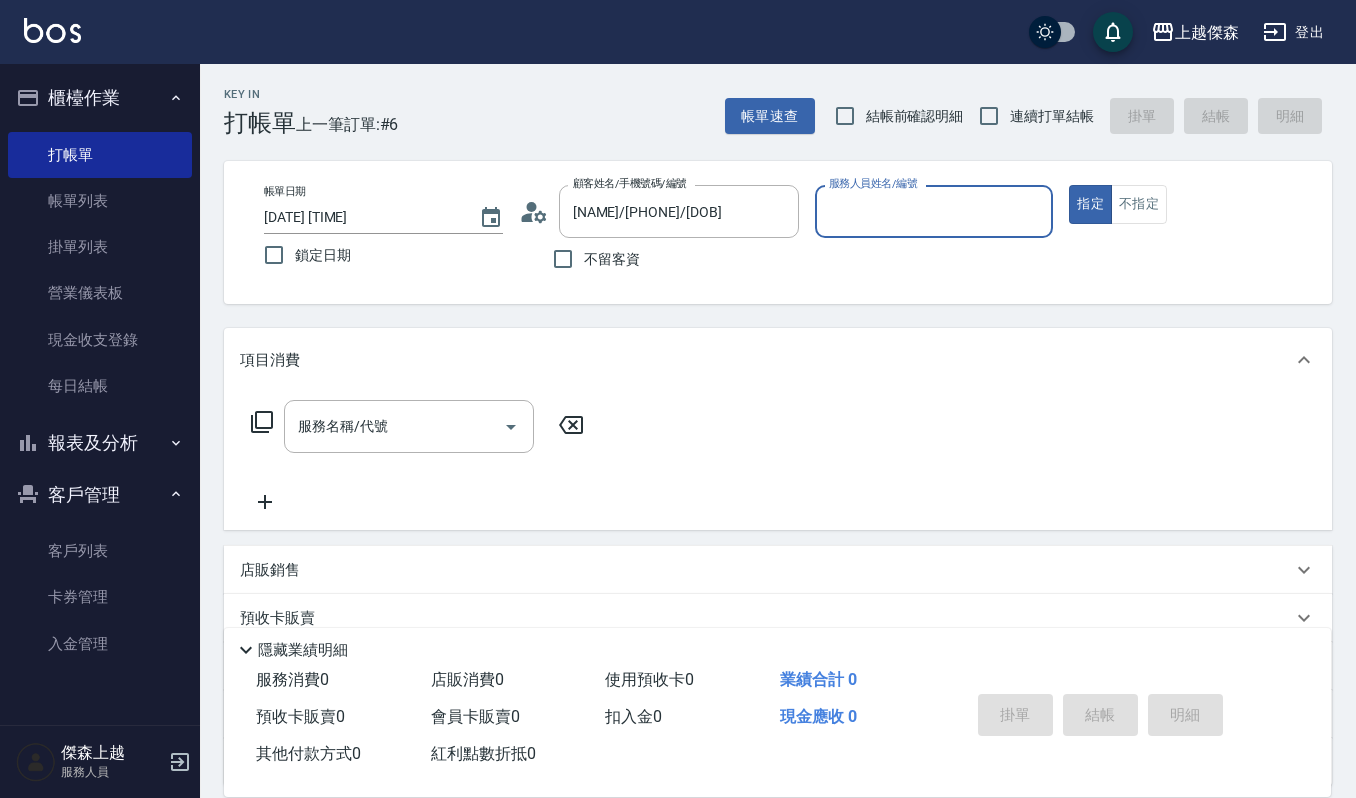 type on "吉兒-4" 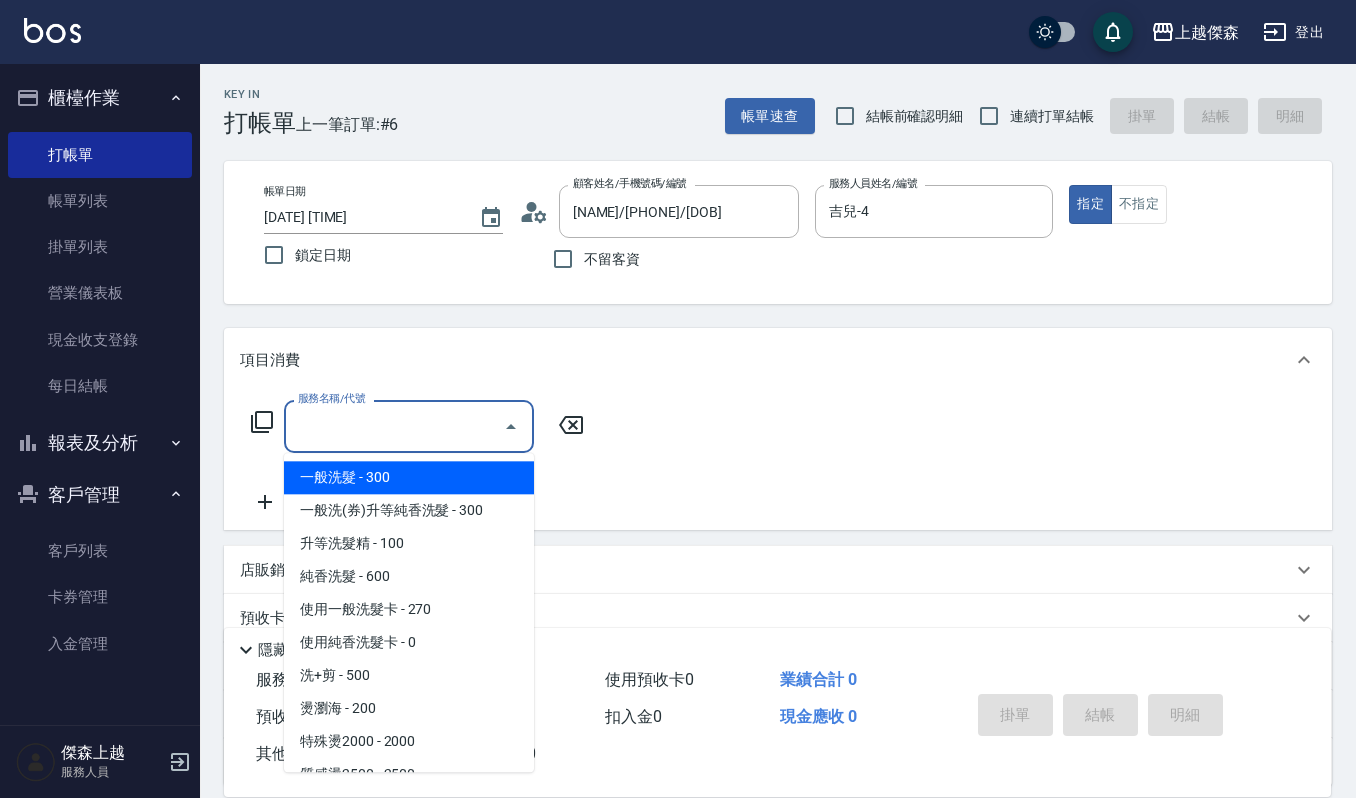 click on "服務名稱/代號" at bounding box center [394, 426] 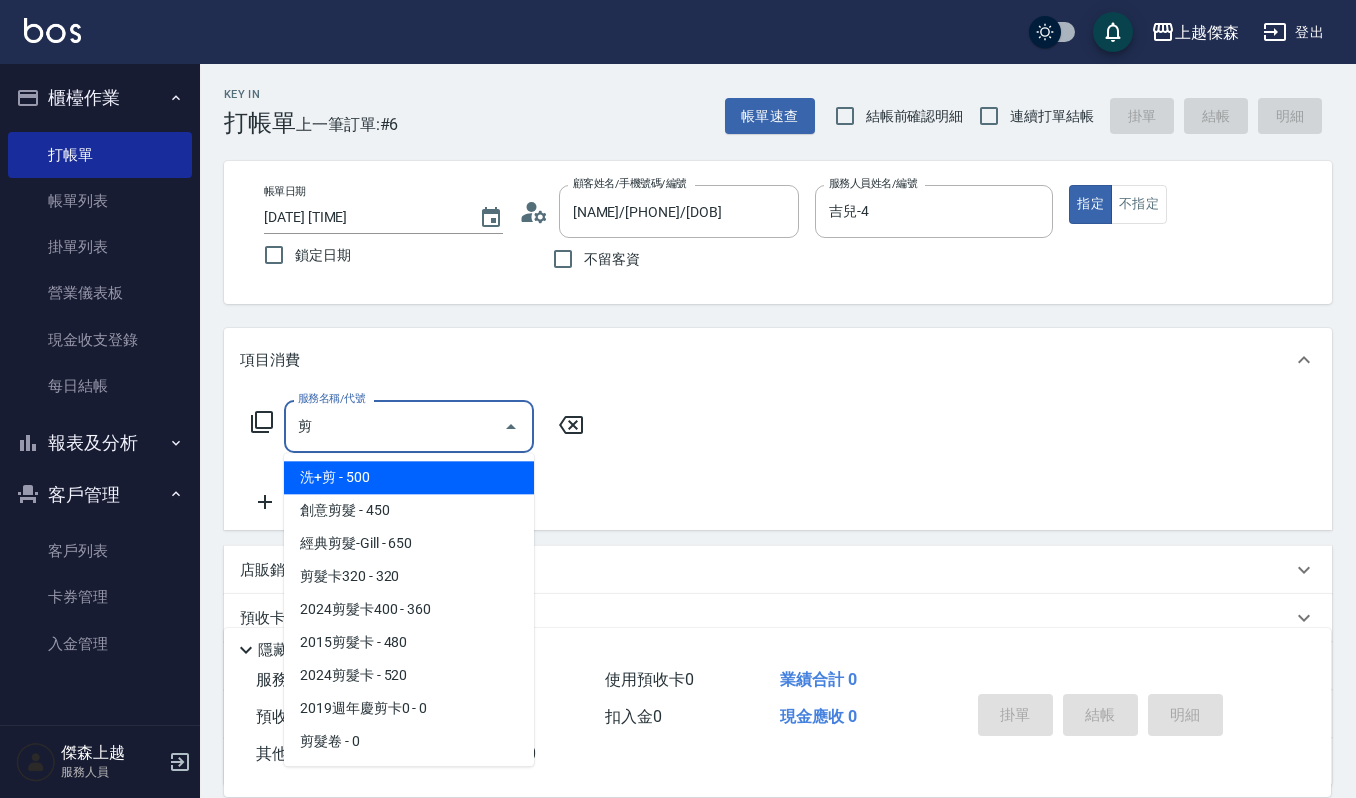 click on "經典剪髮-Gill - 650" at bounding box center [409, 543] 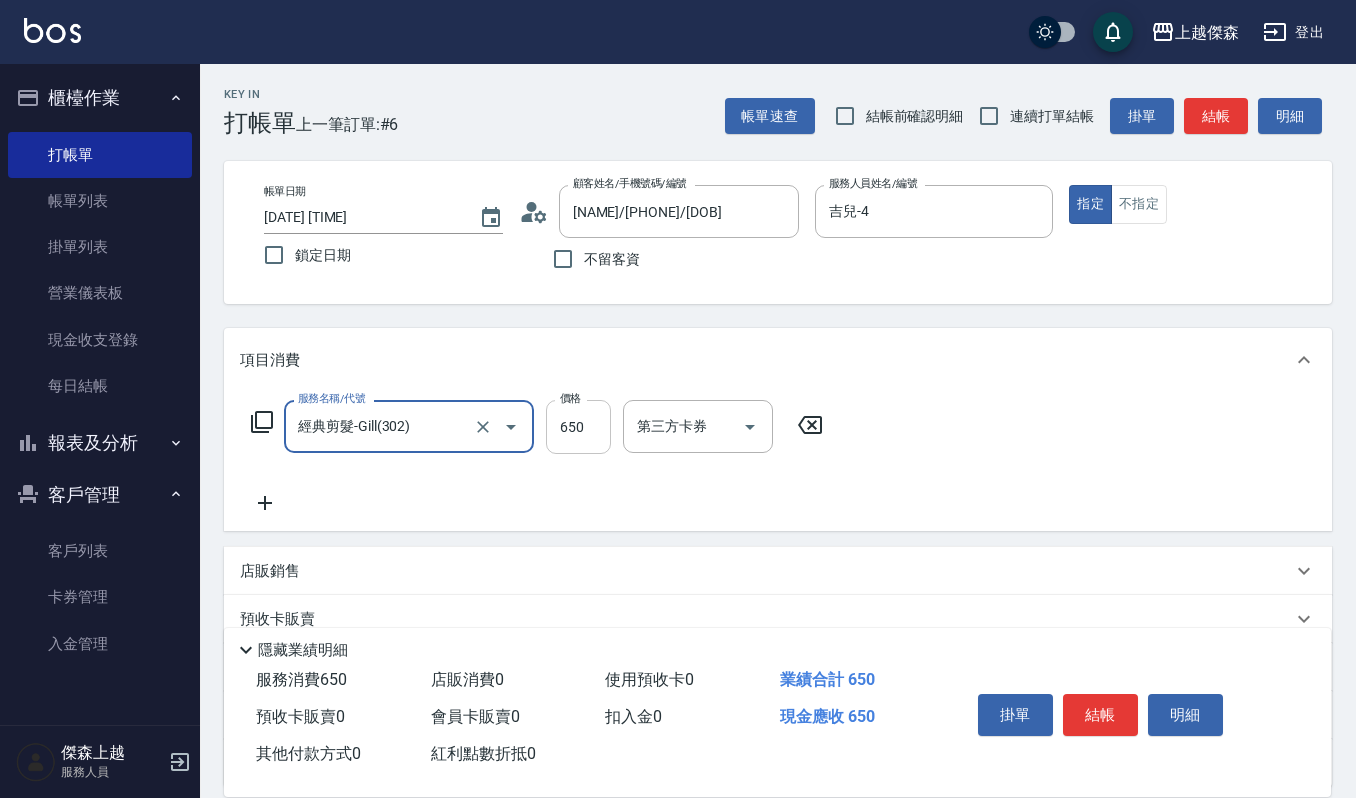 type on "經典剪髮-Gill(302)" 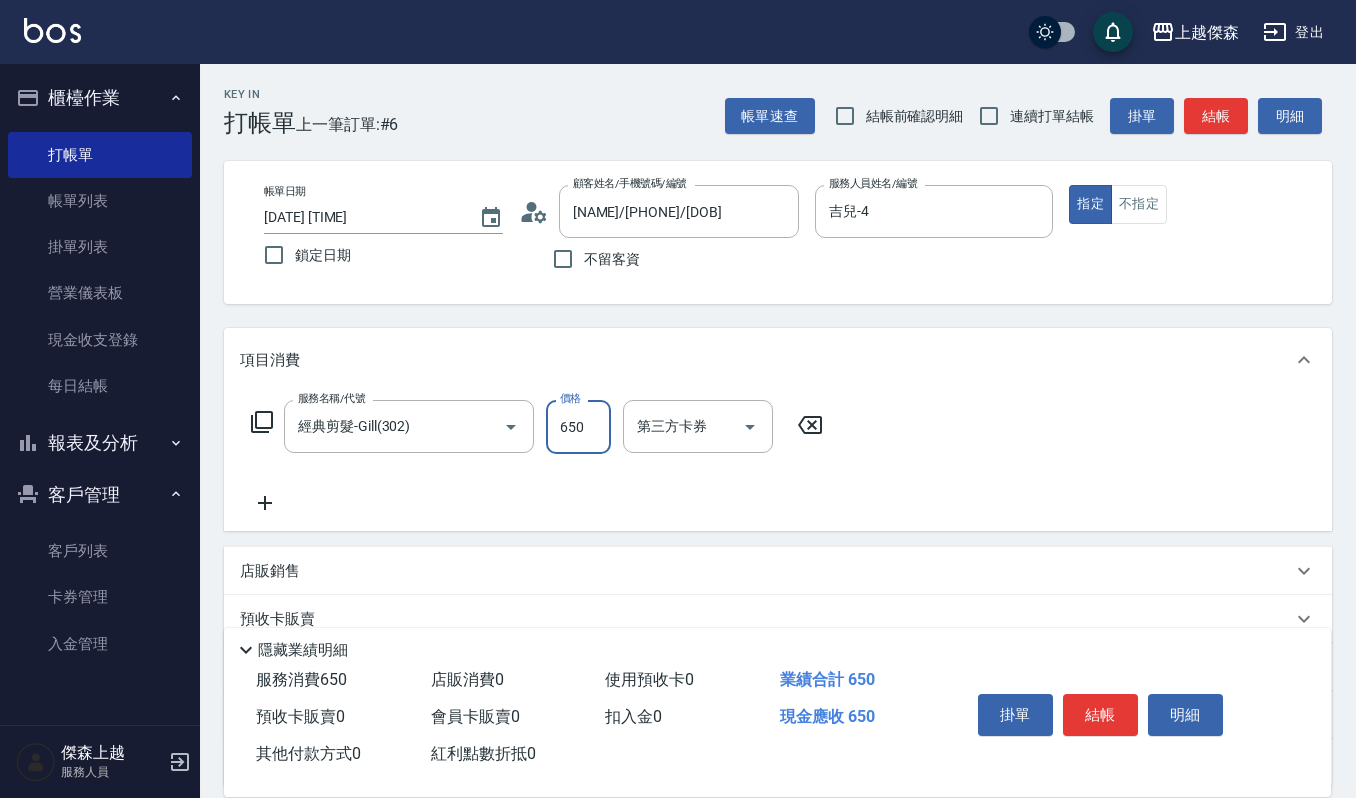 click on "650" at bounding box center (578, 427) 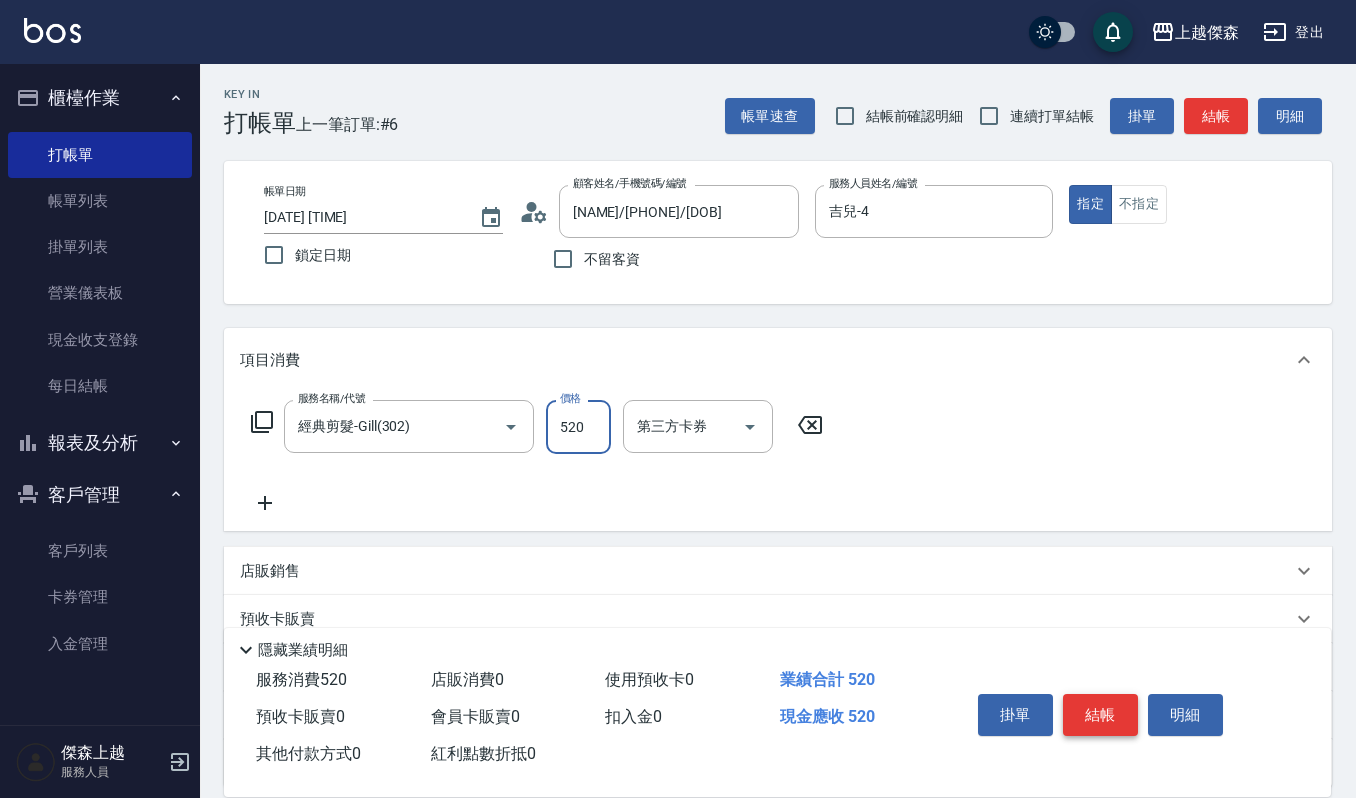 type on "520" 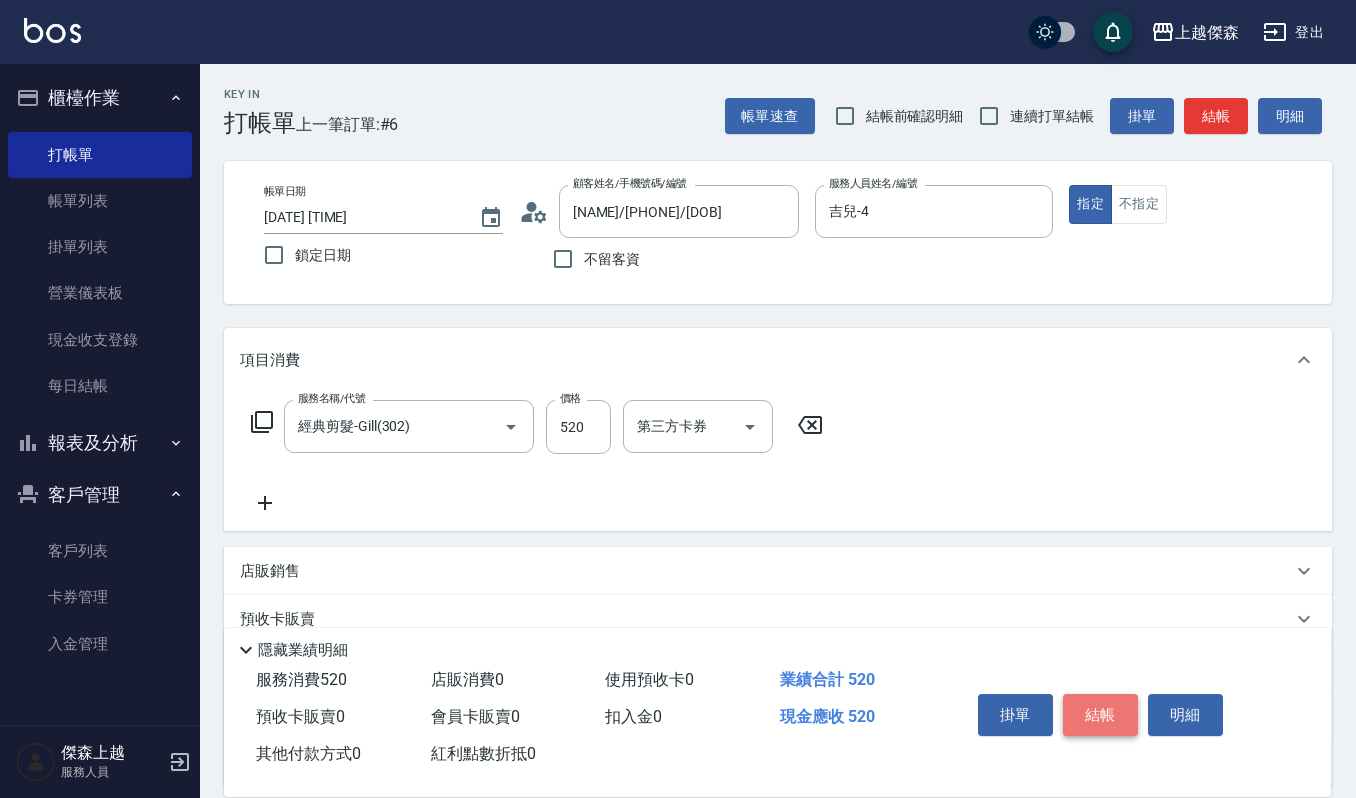 click on "結帳" at bounding box center (1100, 715) 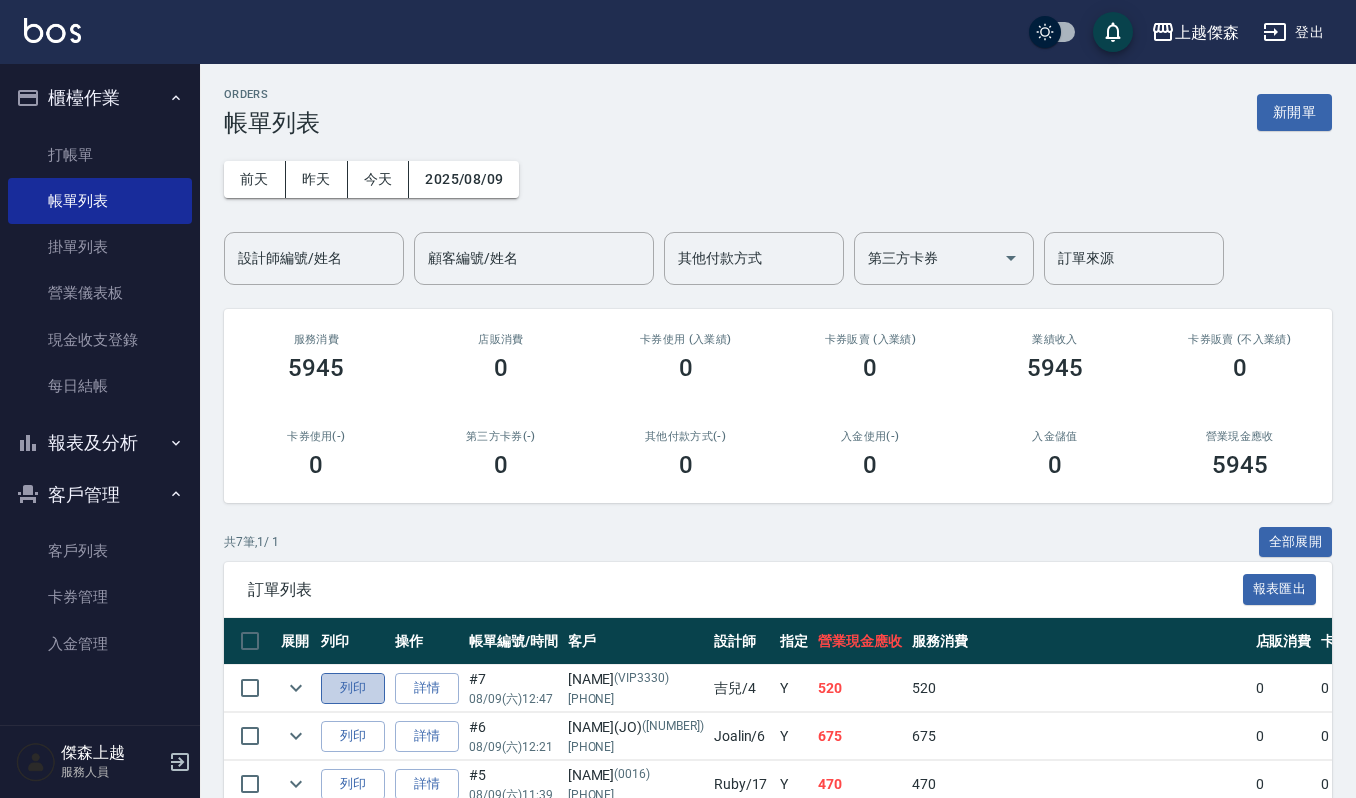 click on "列印" at bounding box center [353, 688] 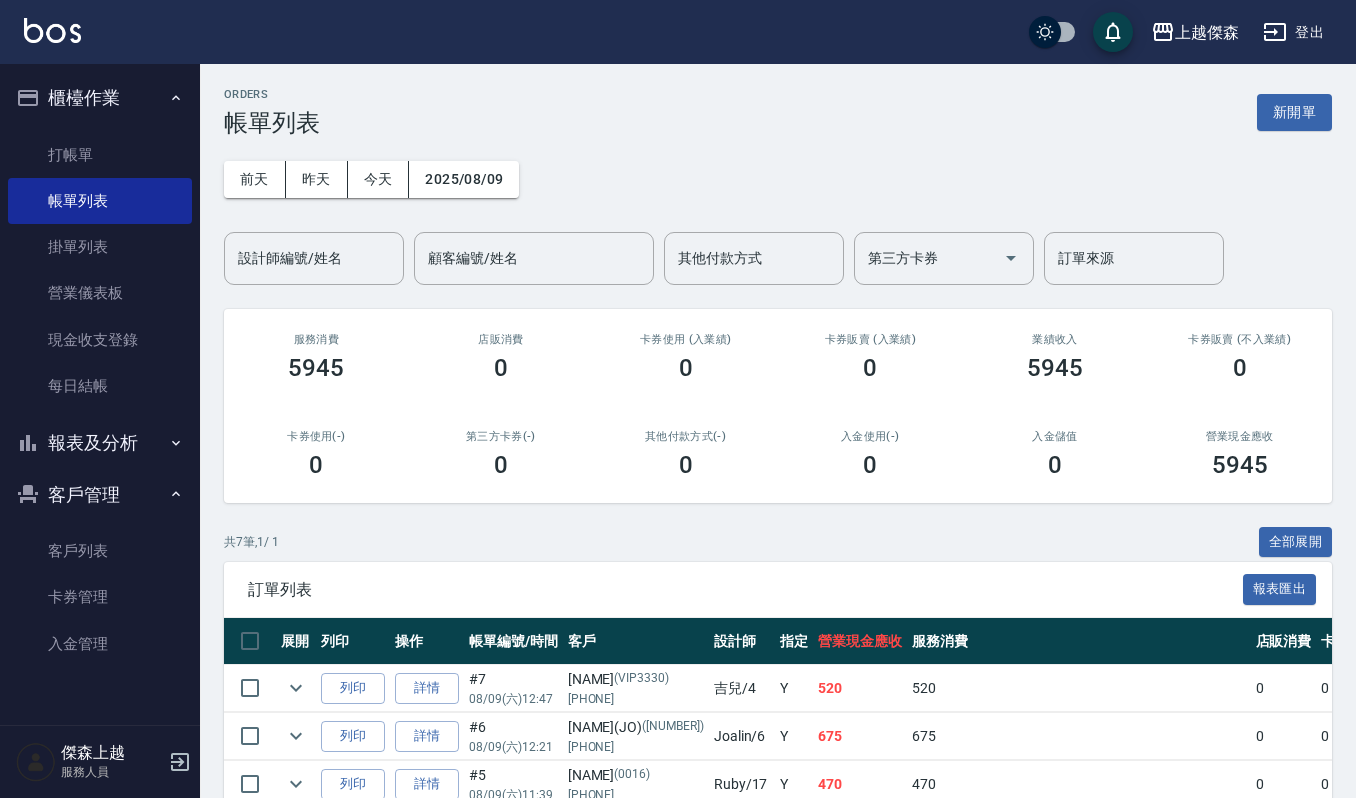 click on "前天 昨天 今天 2025/08/09 設計師編號/姓名 設計師編號/姓名 顧客編號/姓名 顧客編號/姓名 其他付款方式 其他付款方式 第三方卡券 第三方卡券 訂單來源 訂單來源" at bounding box center (778, 211) 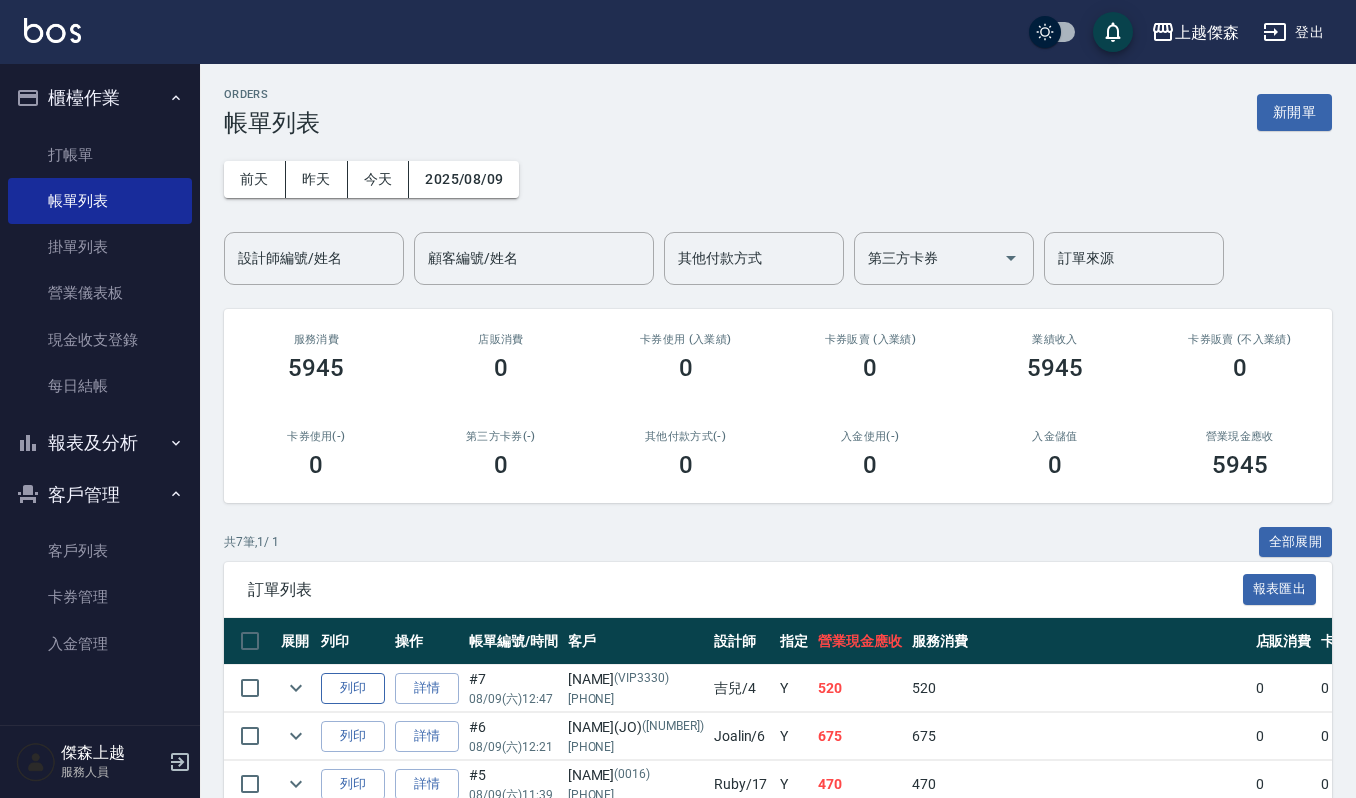 click on "列印" at bounding box center [353, 688] 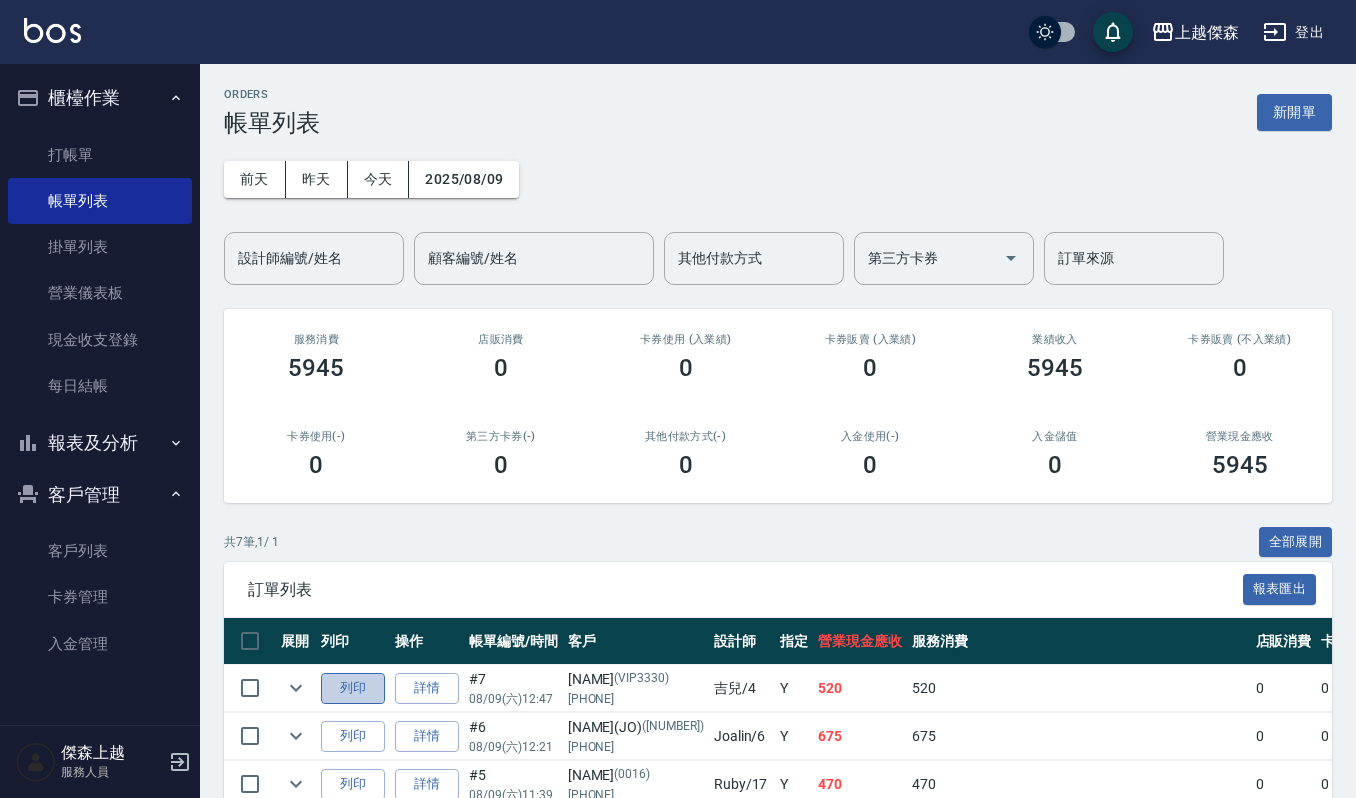 click on "列印" at bounding box center [353, 688] 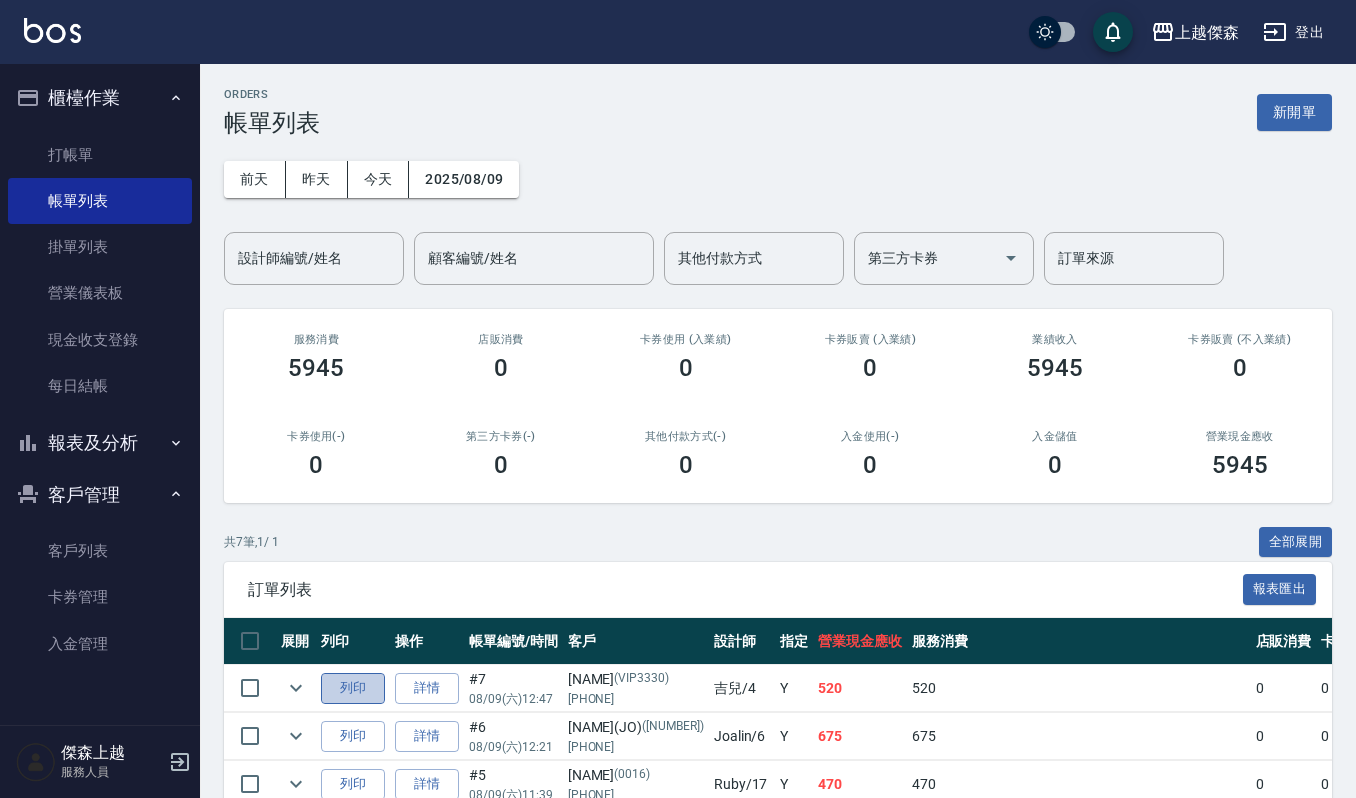 click on "列印" at bounding box center (353, 688) 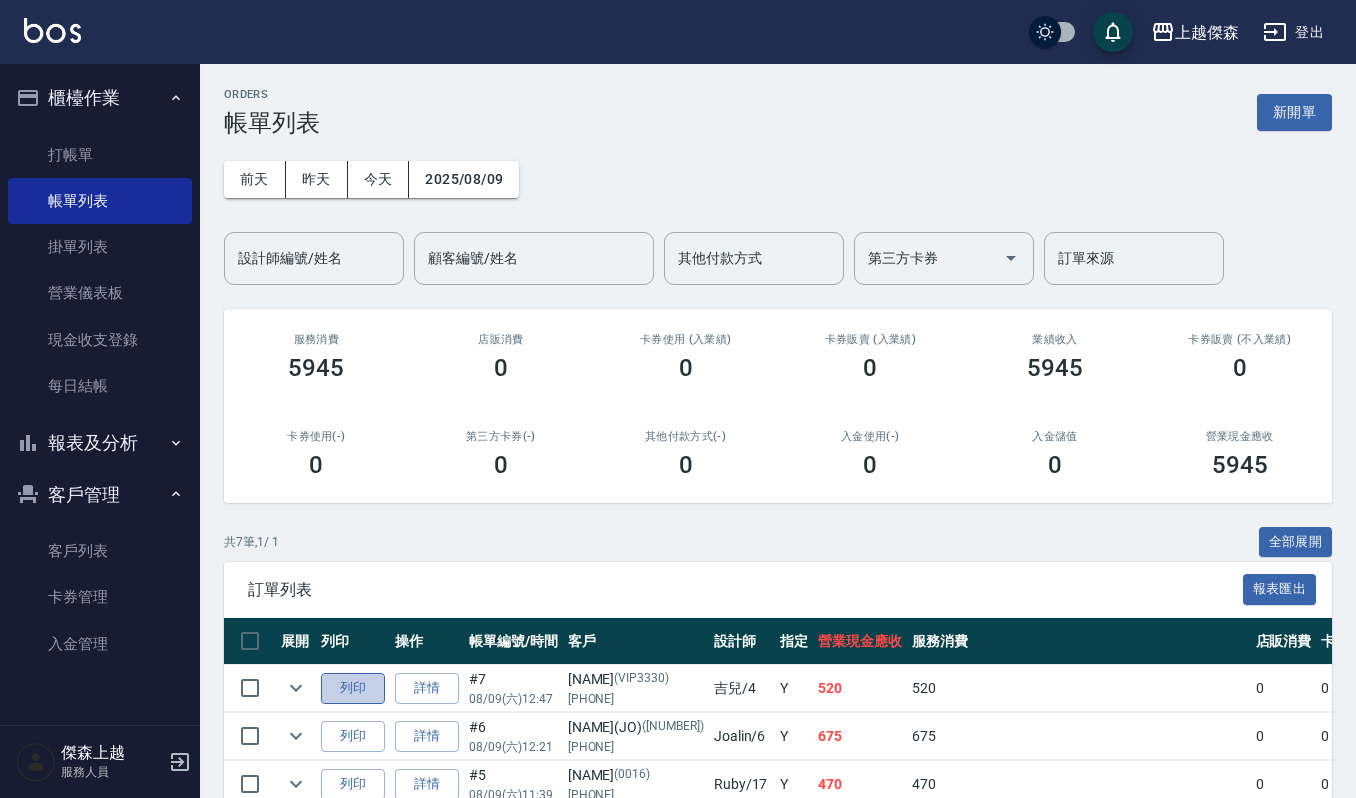 click on "列印" at bounding box center [353, 688] 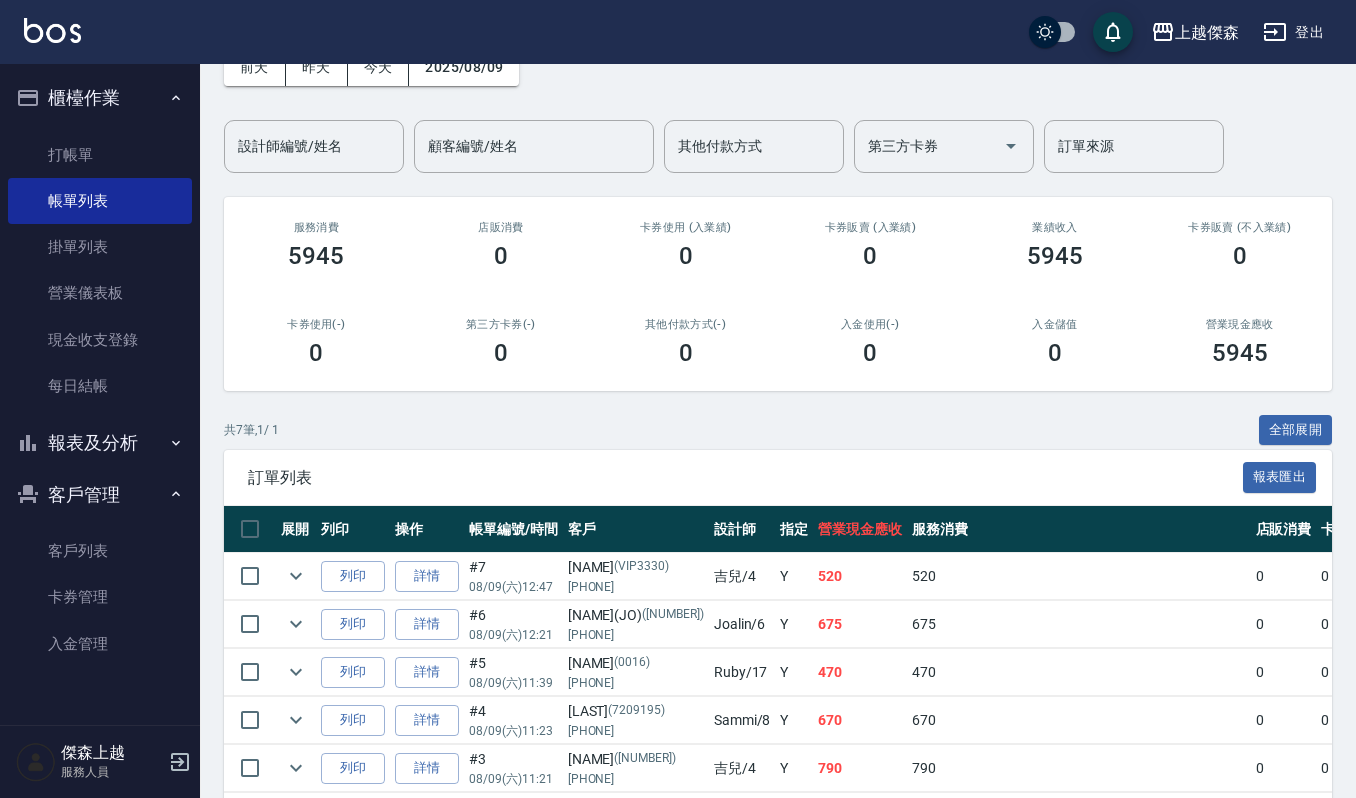 scroll, scrollTop: 266, scrollLeft: 0, axis: vertical 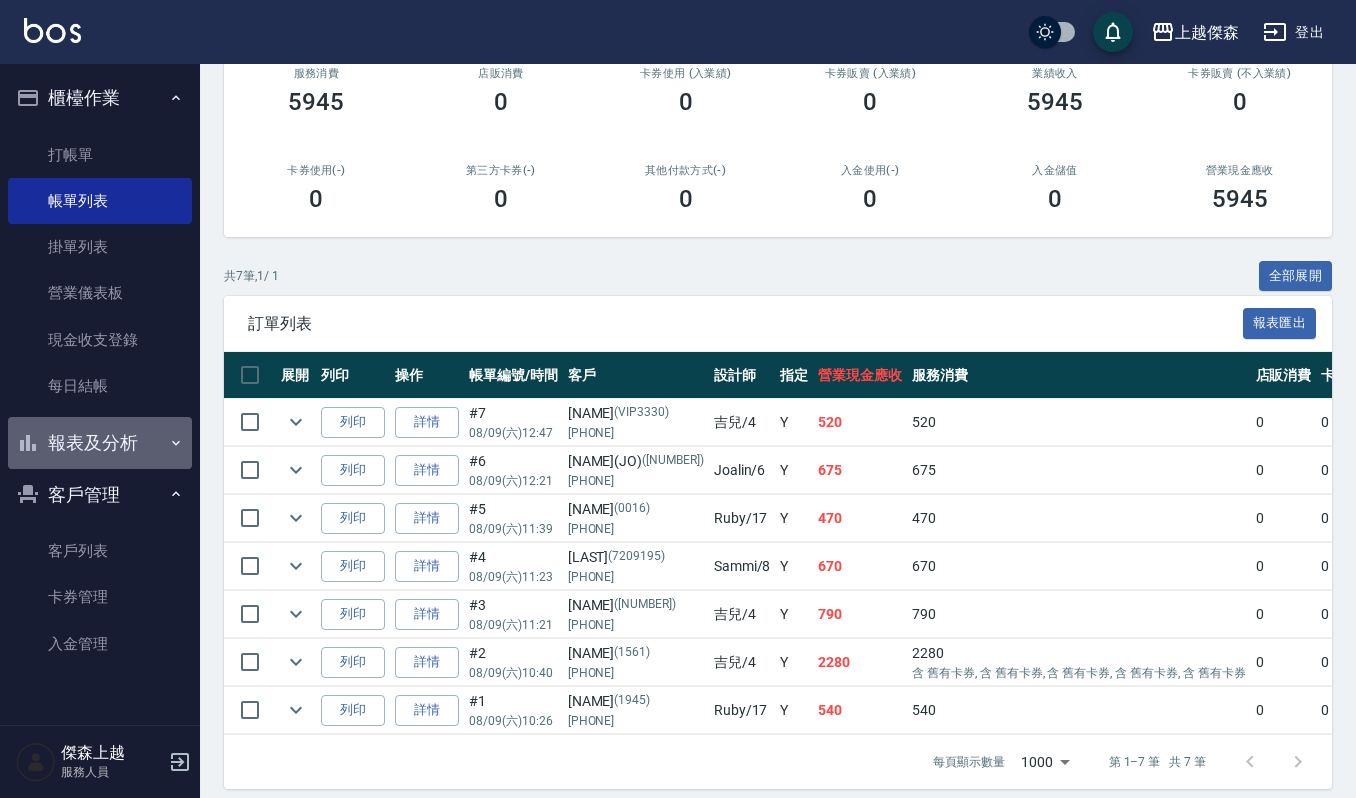 click on "報表及分析" at bounding box center [100, 443] 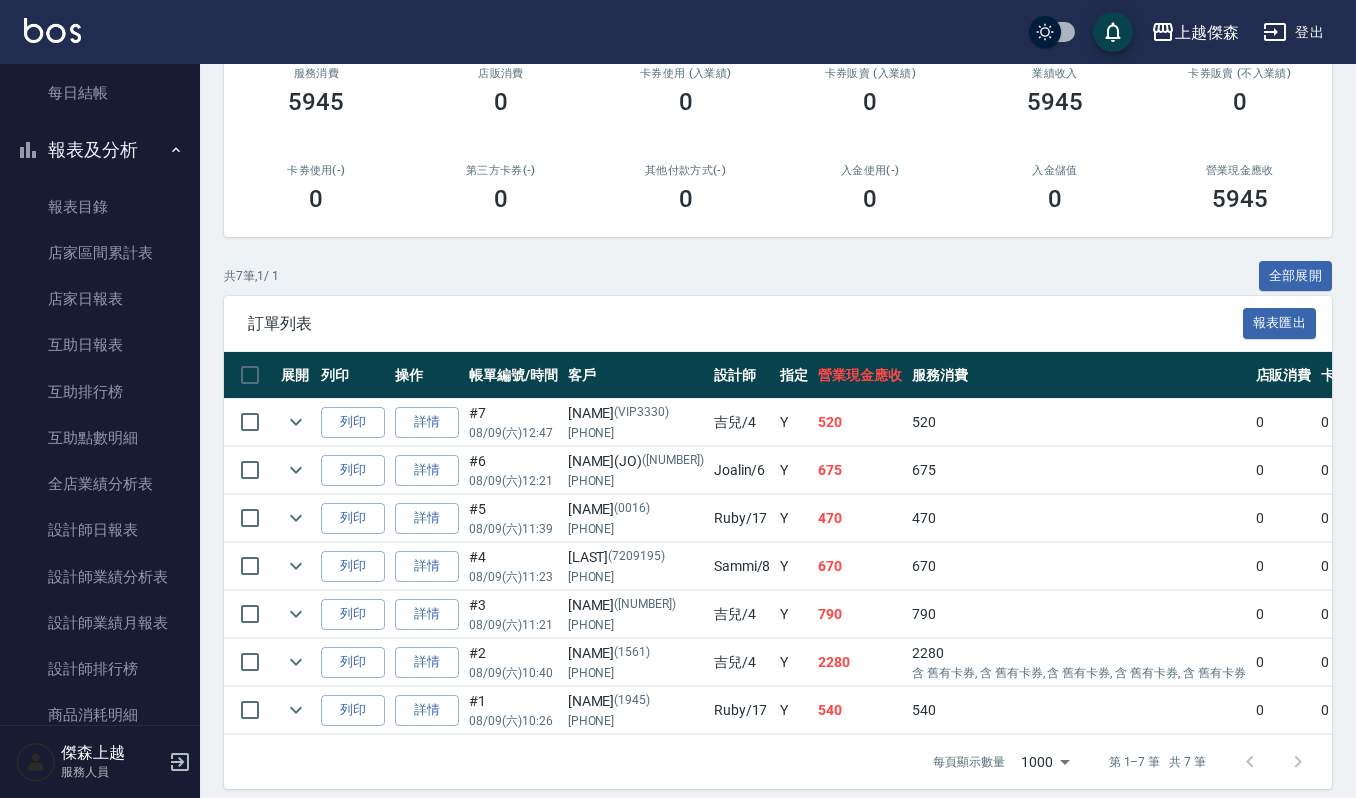 scroll, scrollTop: 533, scrollLeft: 0, axis: vertical 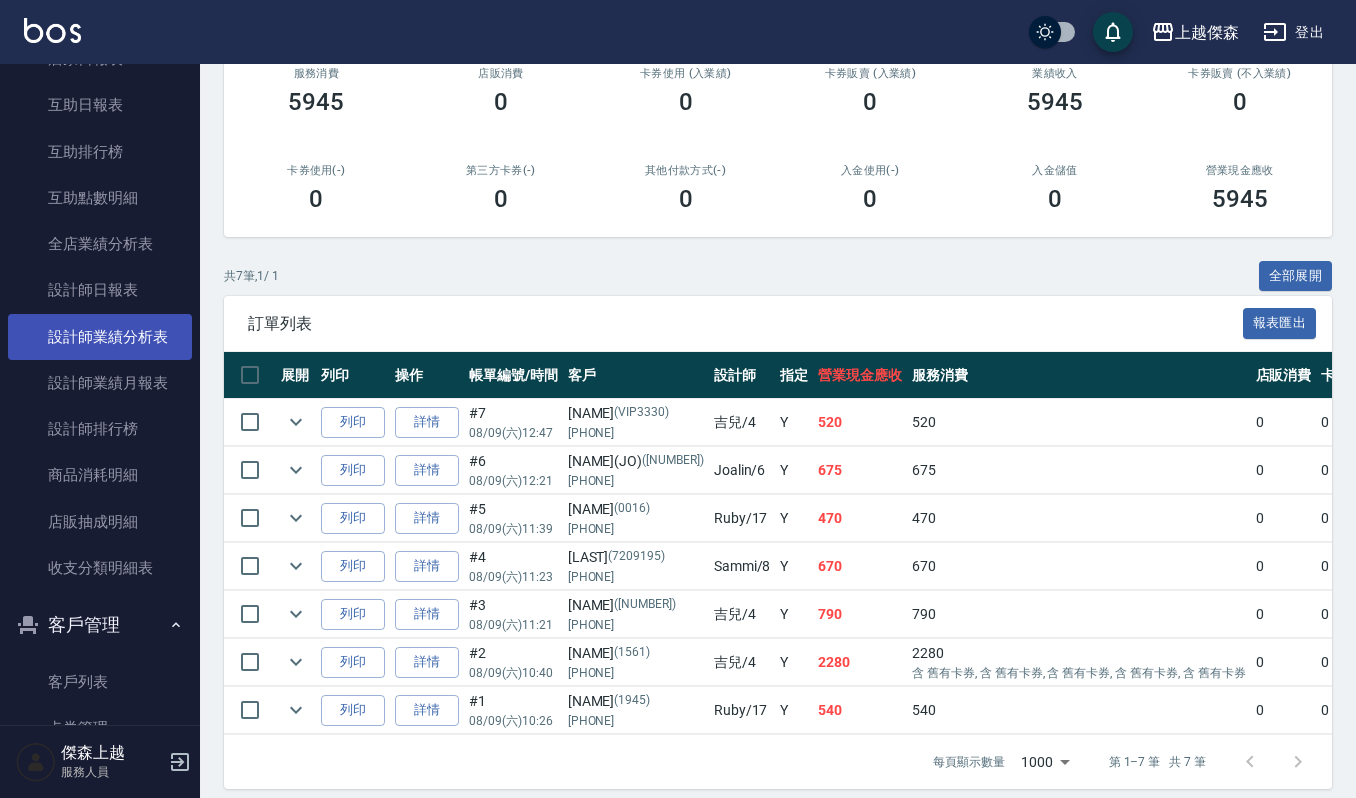 click on "設計師業績分析表" at bounding box center (100, 337) 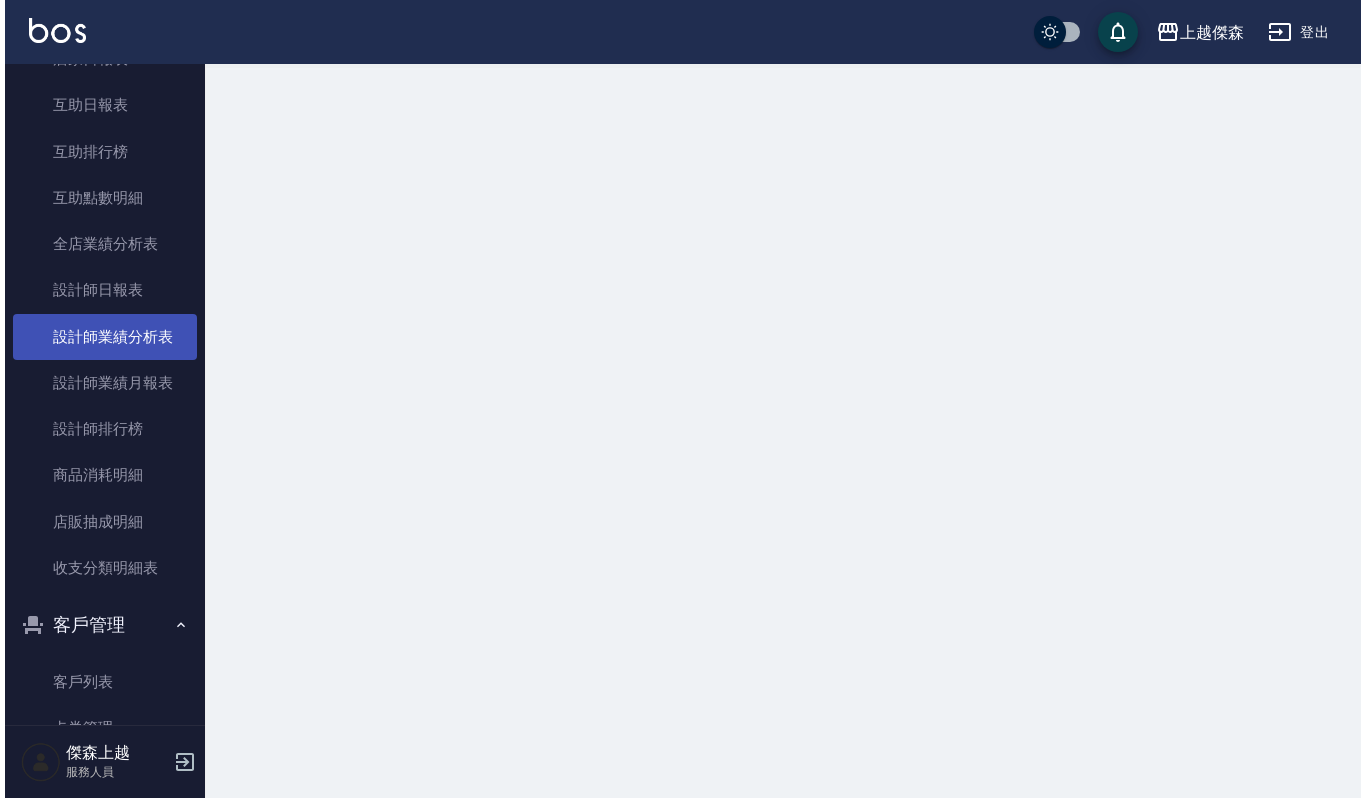 scroll, scrollTop: 0, scrollLeft: 0, axis: both 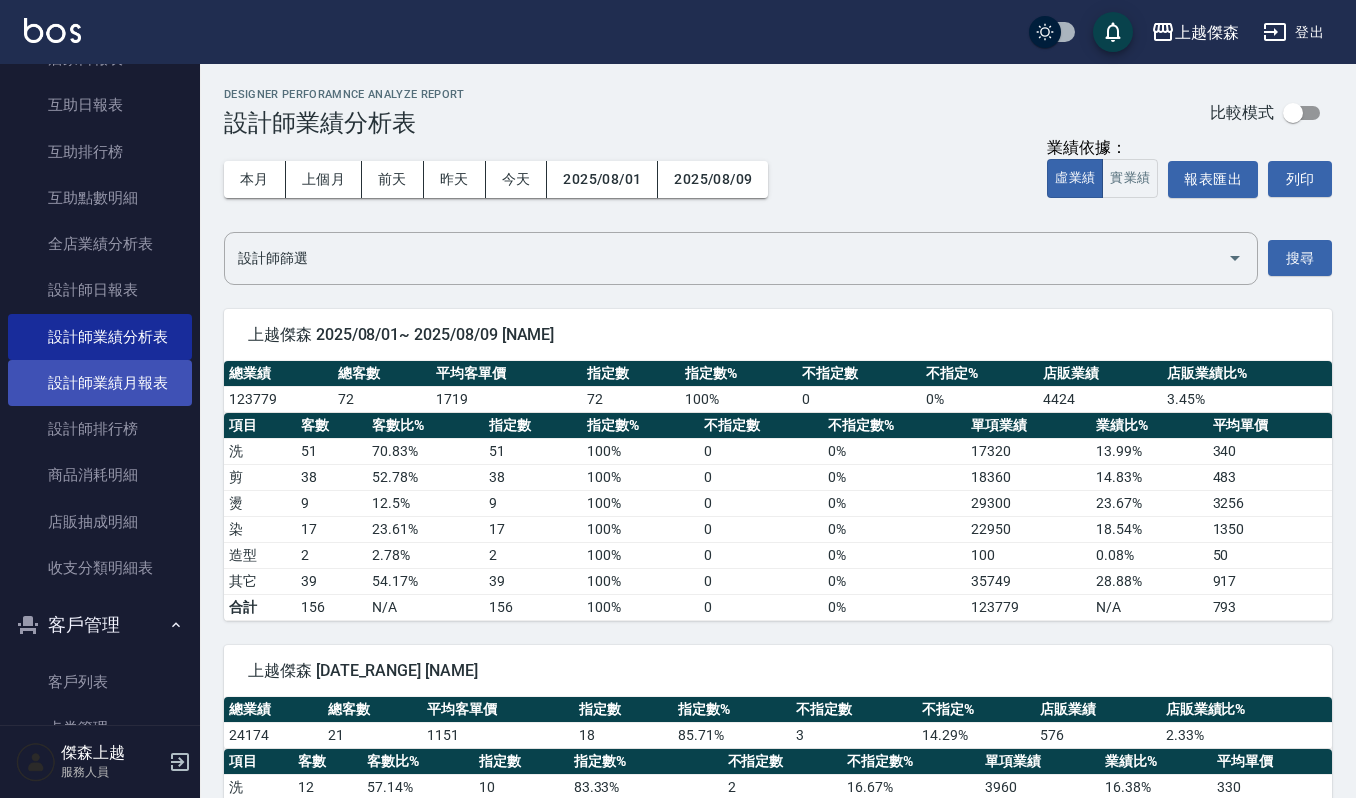 click on "設計師業績月報表" at bounding box center [100, 383] 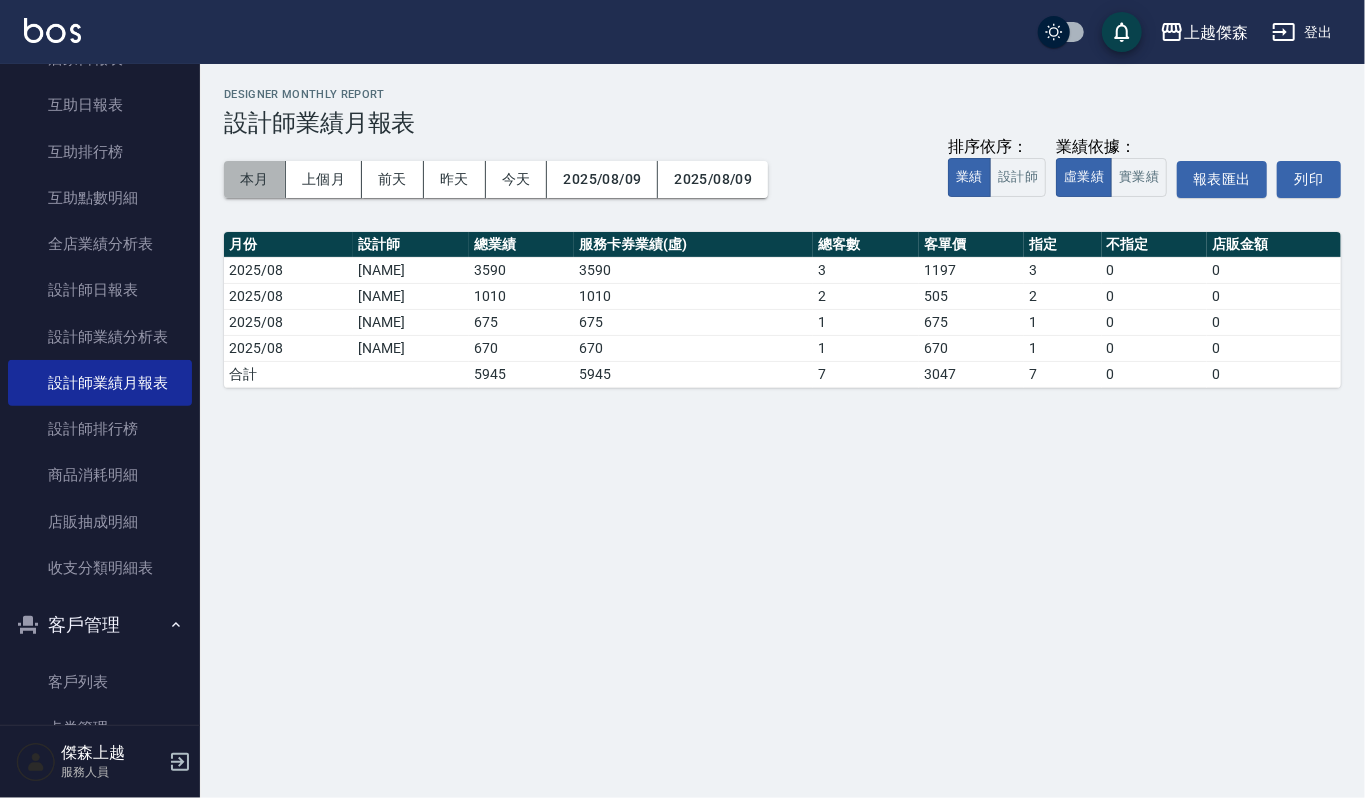 click on "本月" at bounding box center [255, 179] 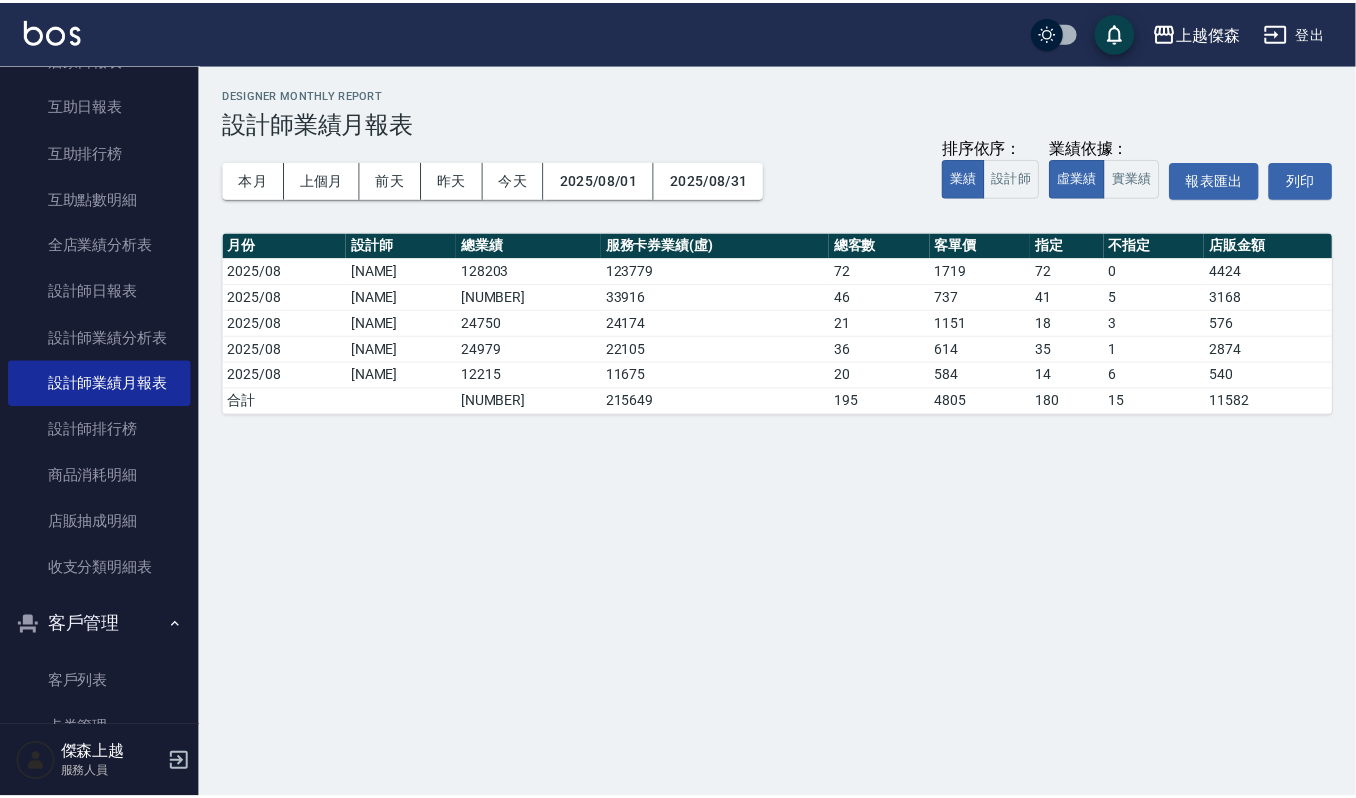 scroll, scrollTop: 0, scrollLeft: 0, axis: both 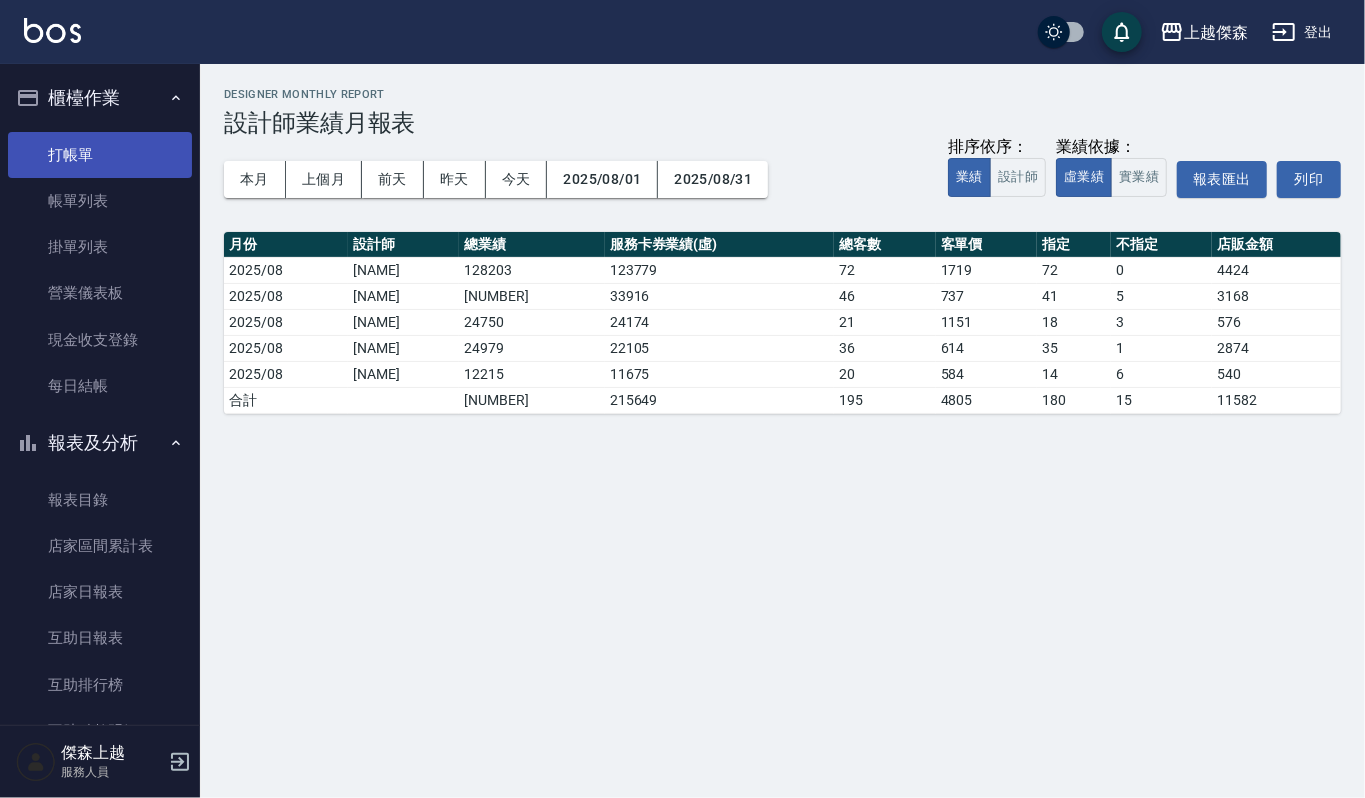 click on "打帳單" at bounding box center [100, 155] 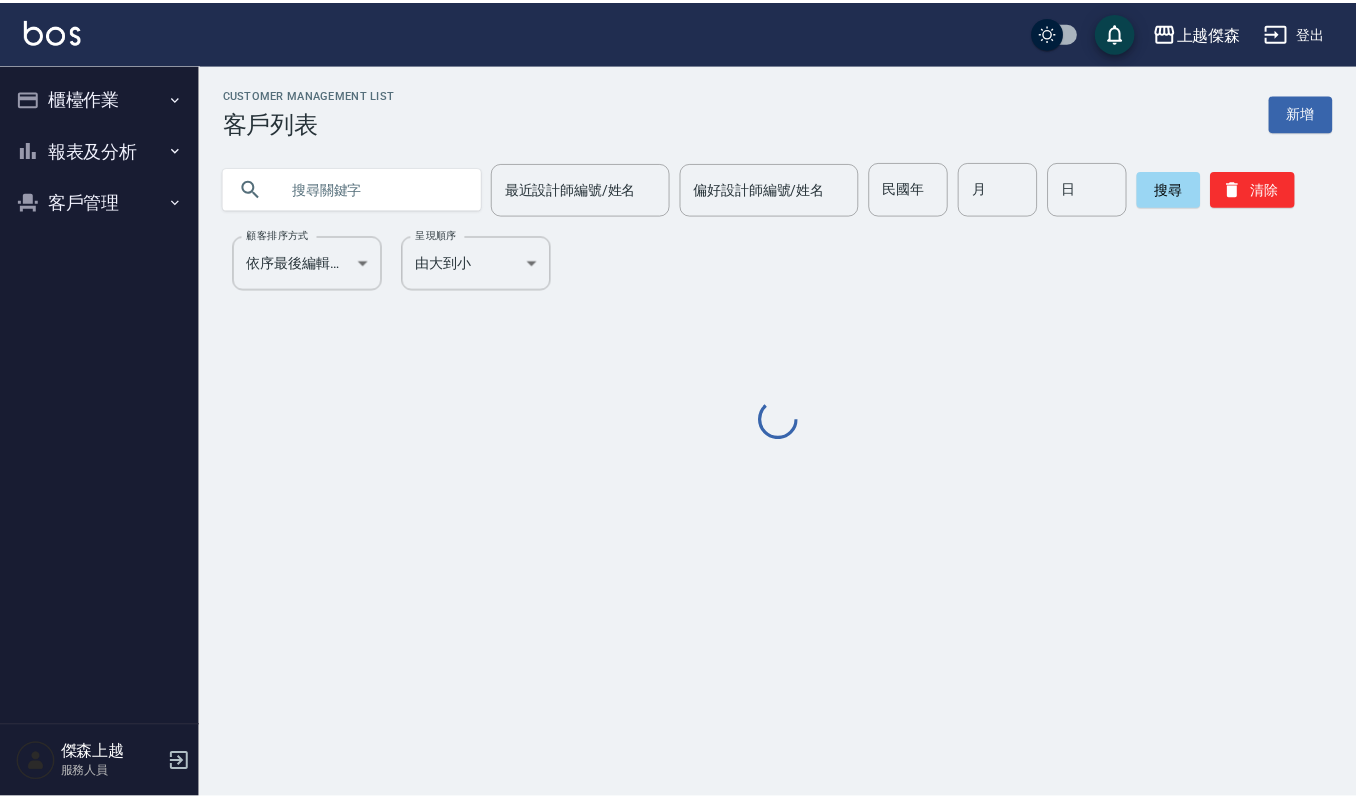 scroll, scrollTop: 0, scrollLeft: 0, axis: both 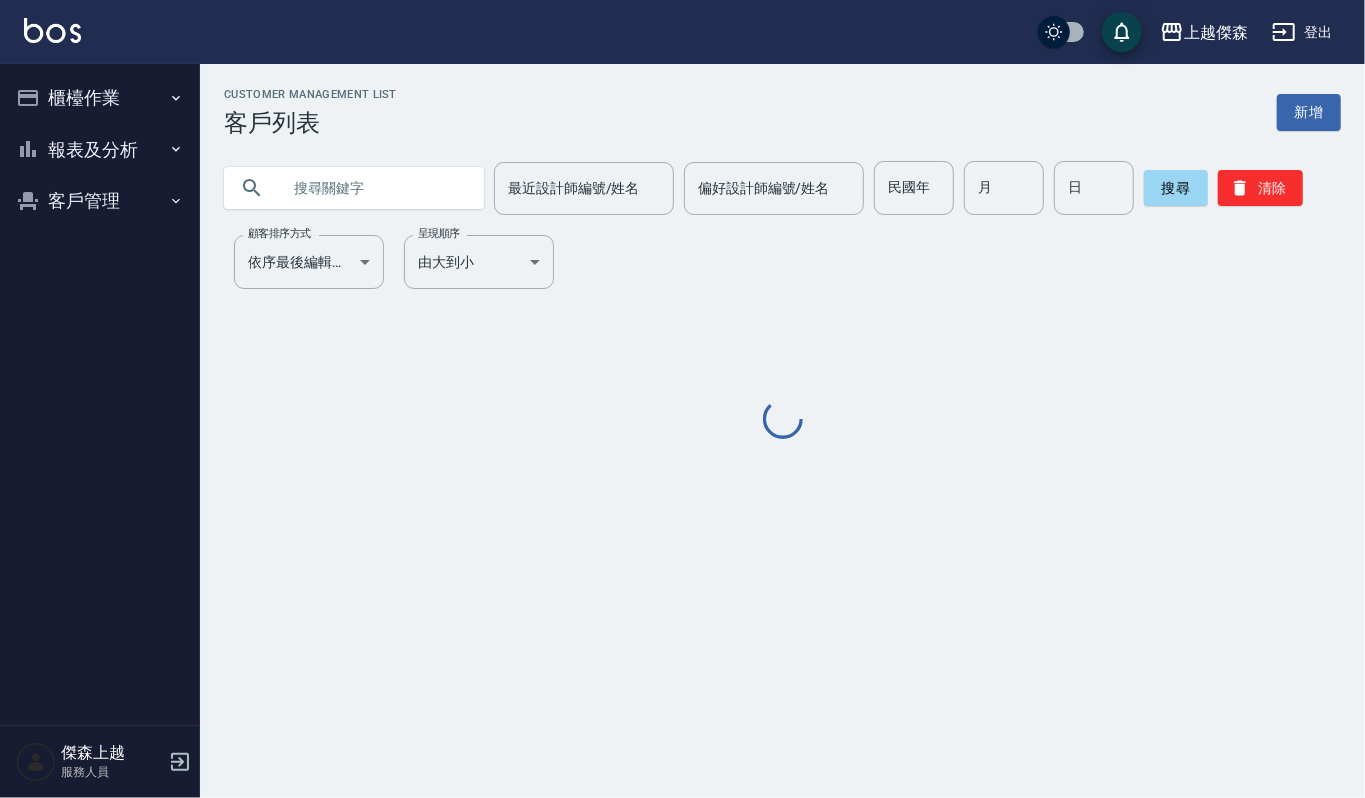 click at bounding box center (354, 188) 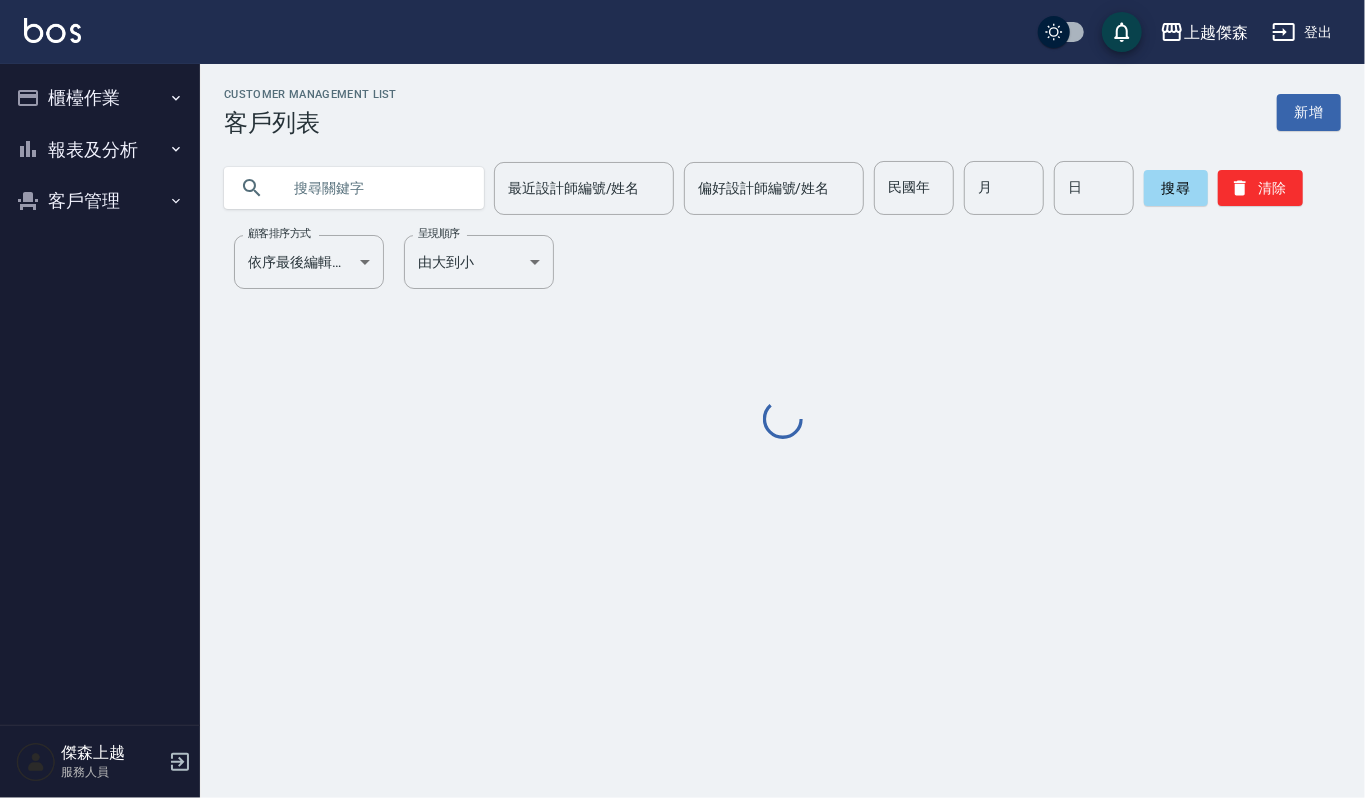 click at bounding box center (374, 188) 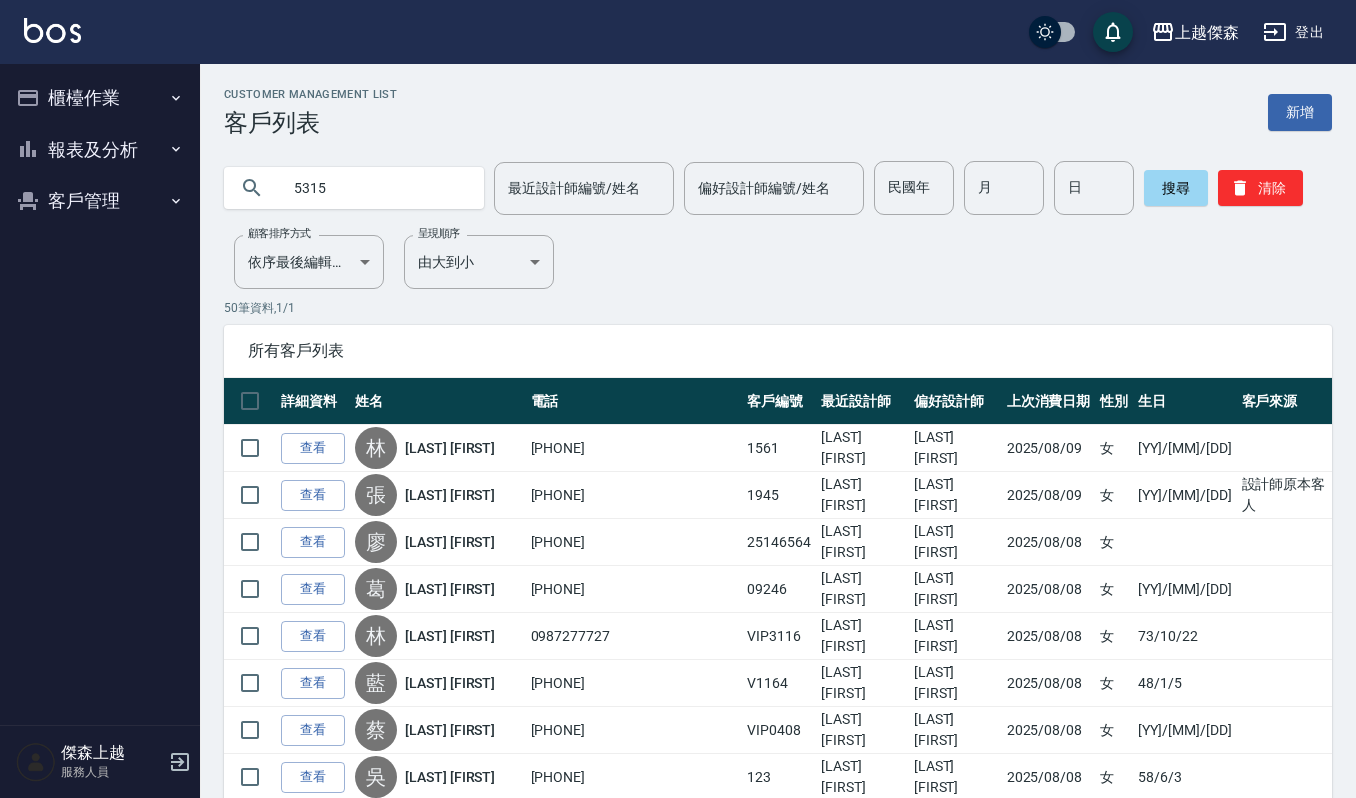 type on "5315" 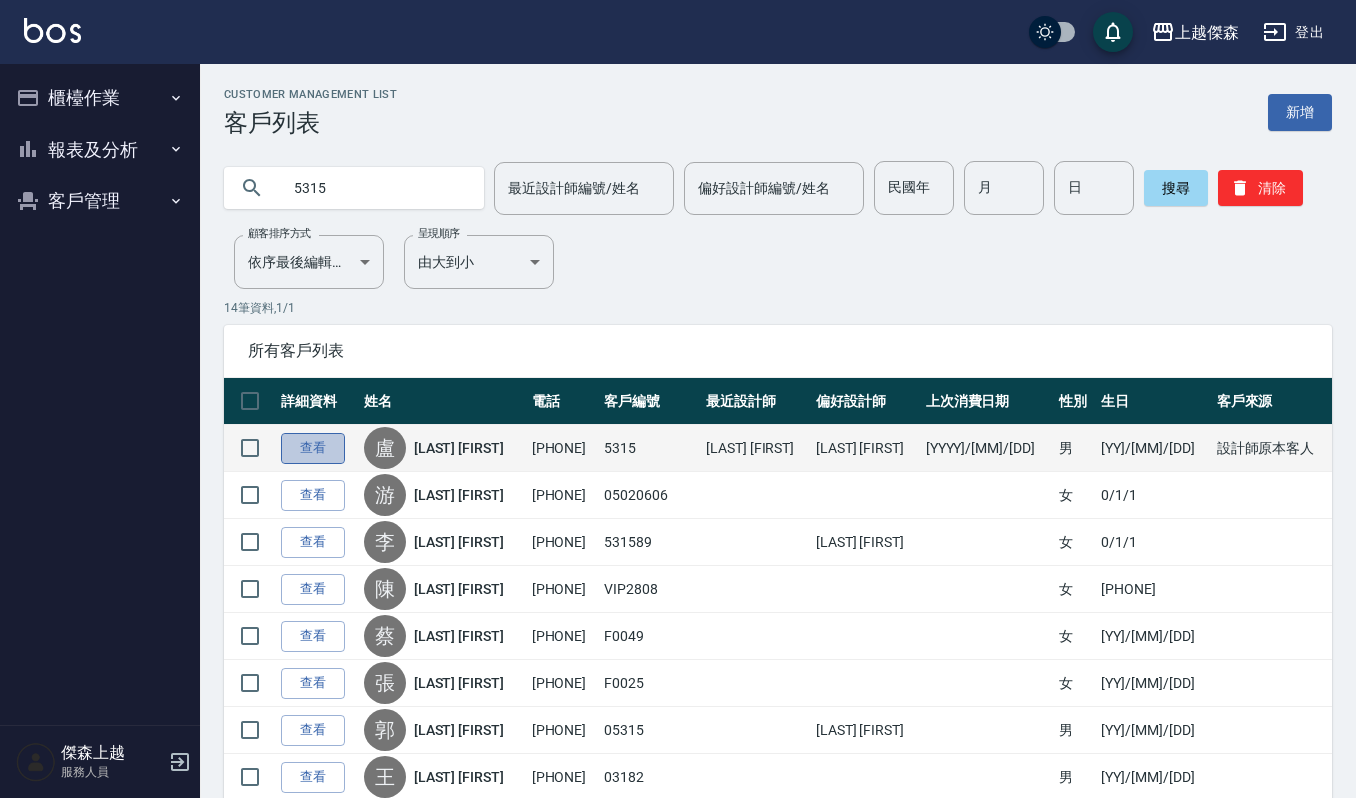 click on "查看" at bounding box center [313, 448] 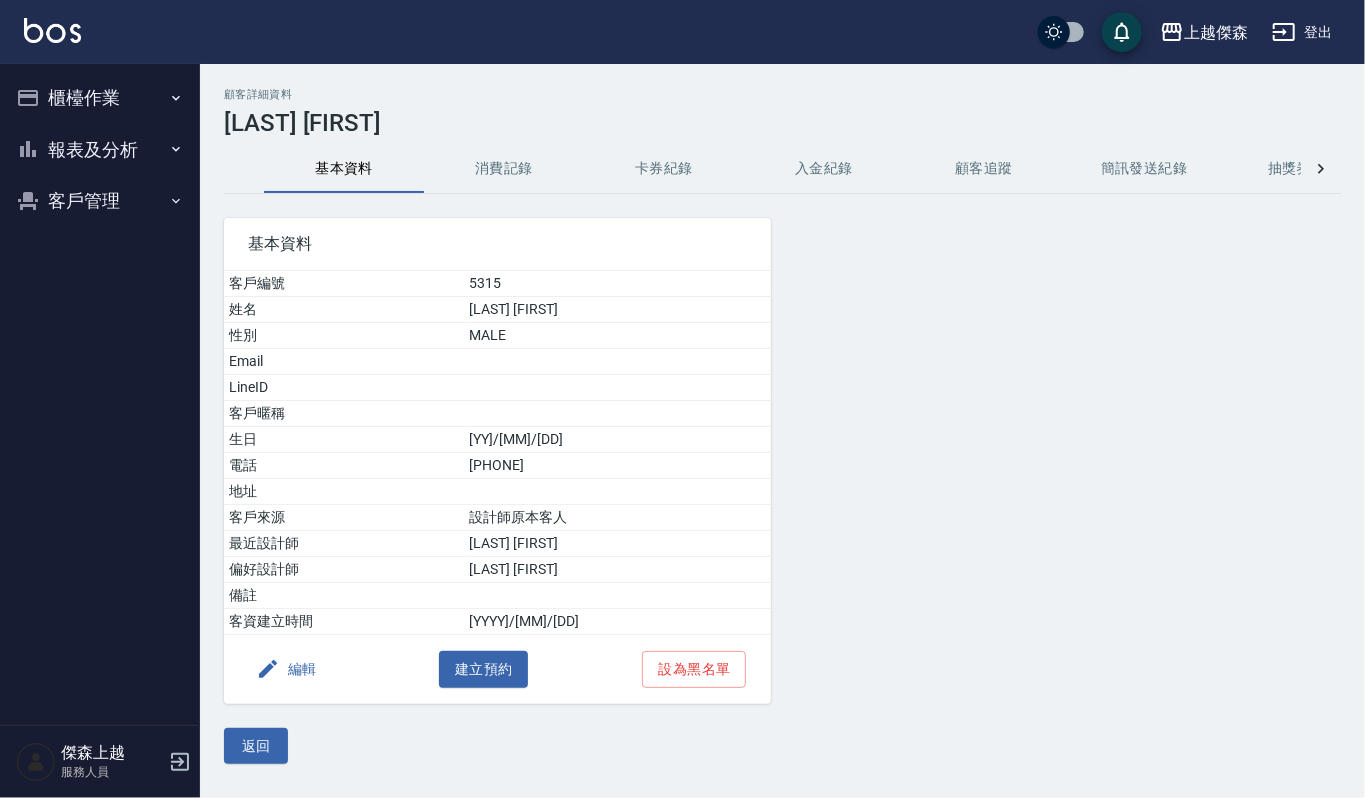 click on "消費記錄" at bounding box center (504, 169) 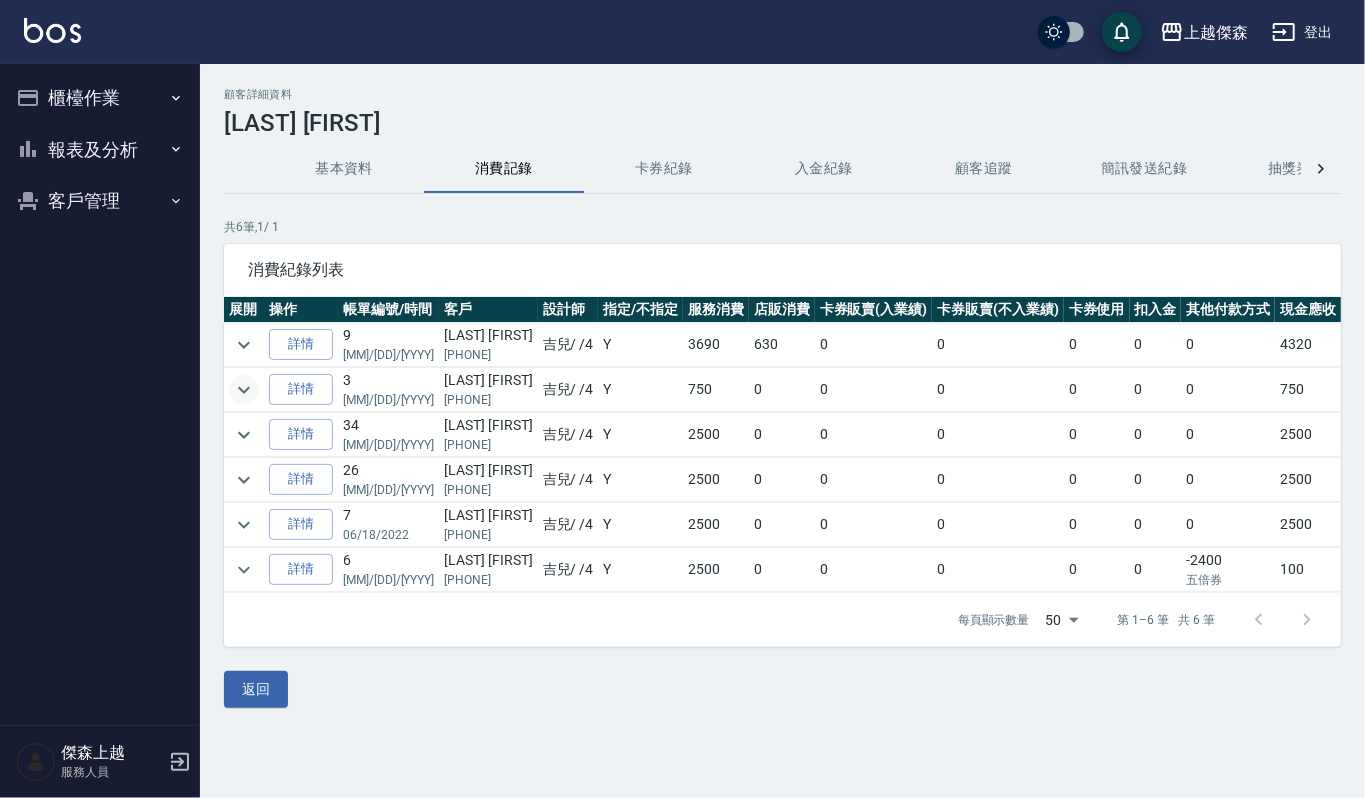 click 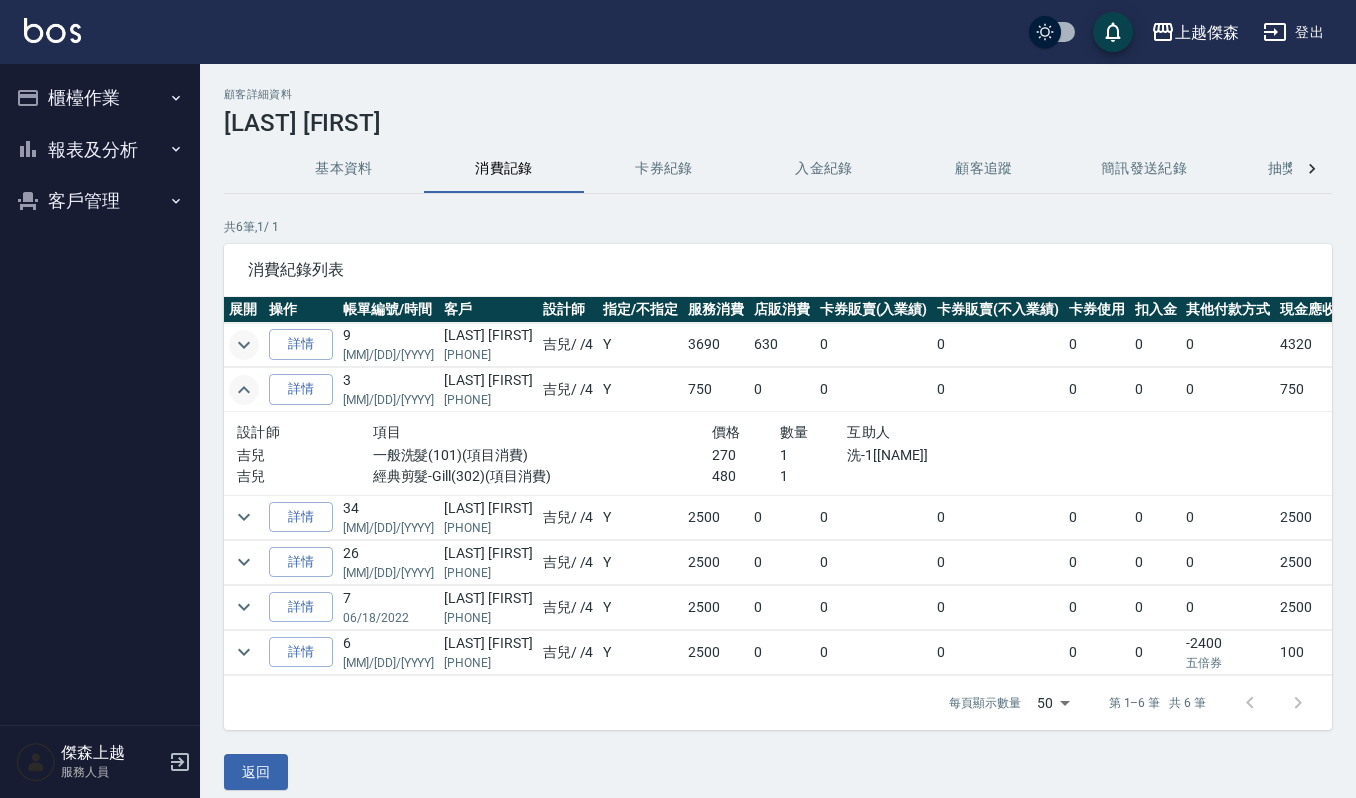 click 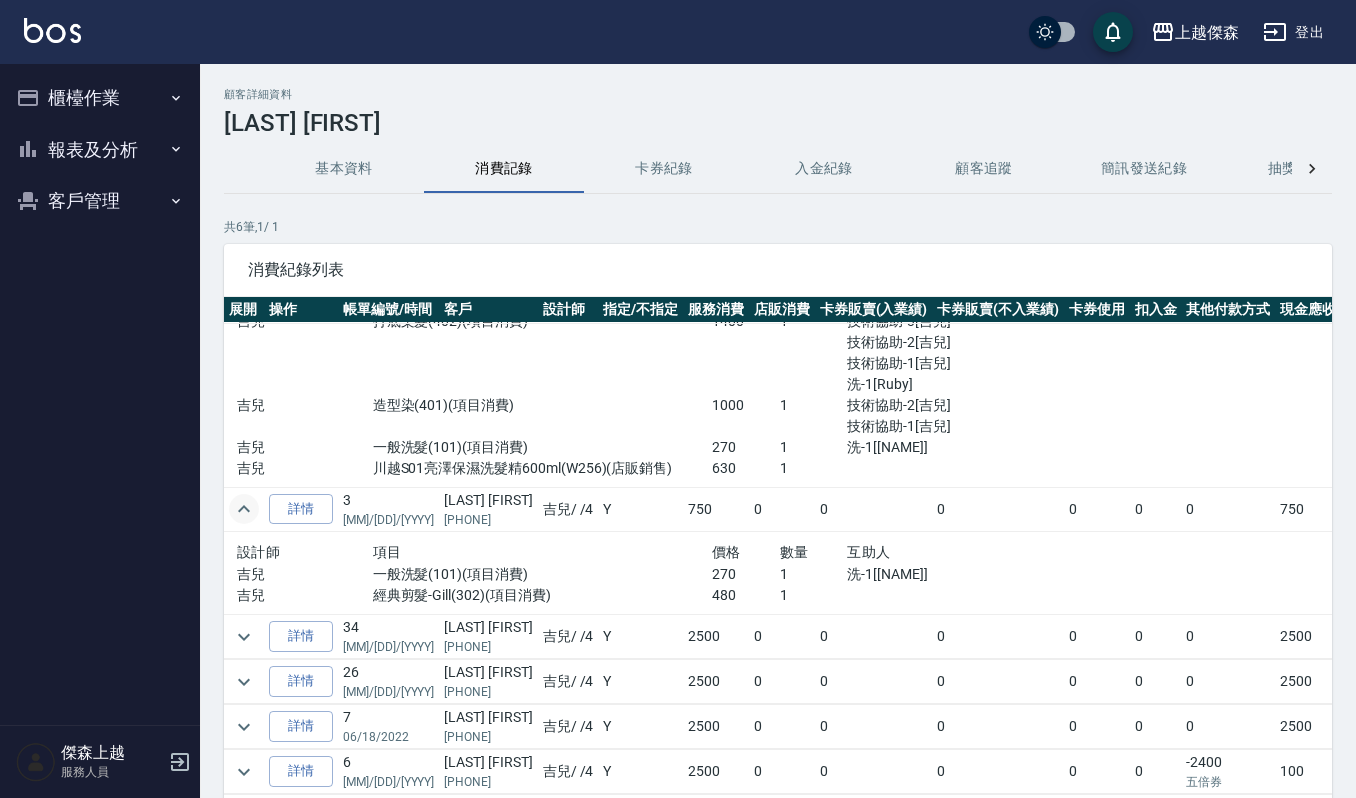 scroll, scrollTop: 154, scrollLeft: 0, axis: vertical 